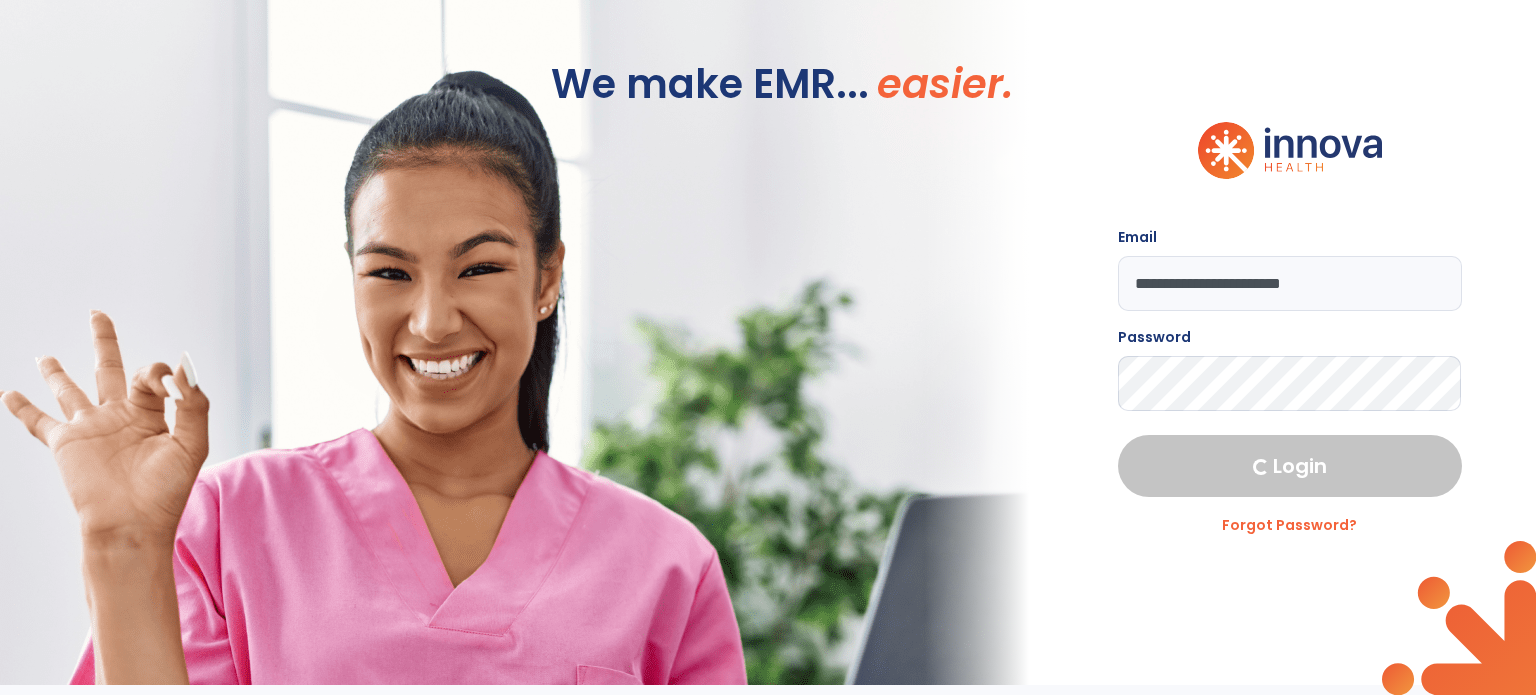 scroll, scrollTop: 0, scrollLeft: 0, axis: both 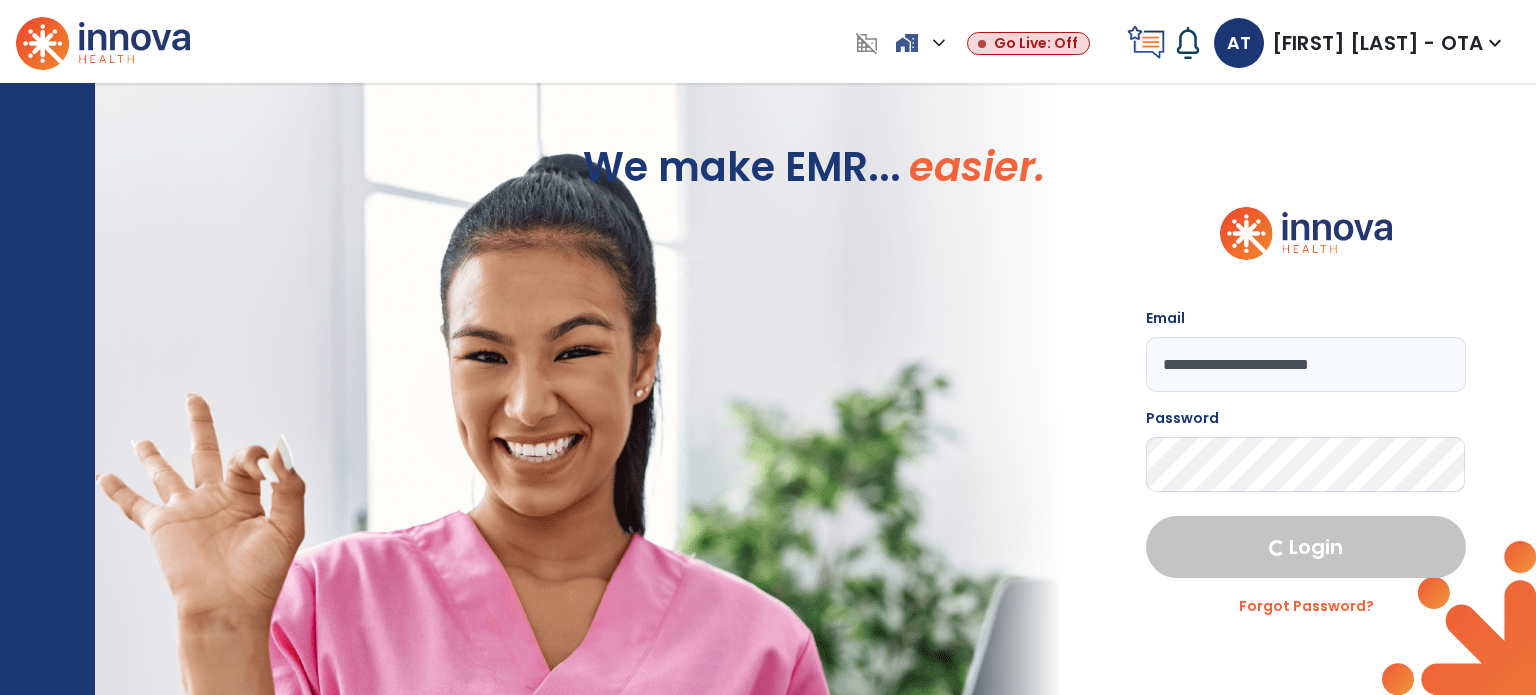select on "****" 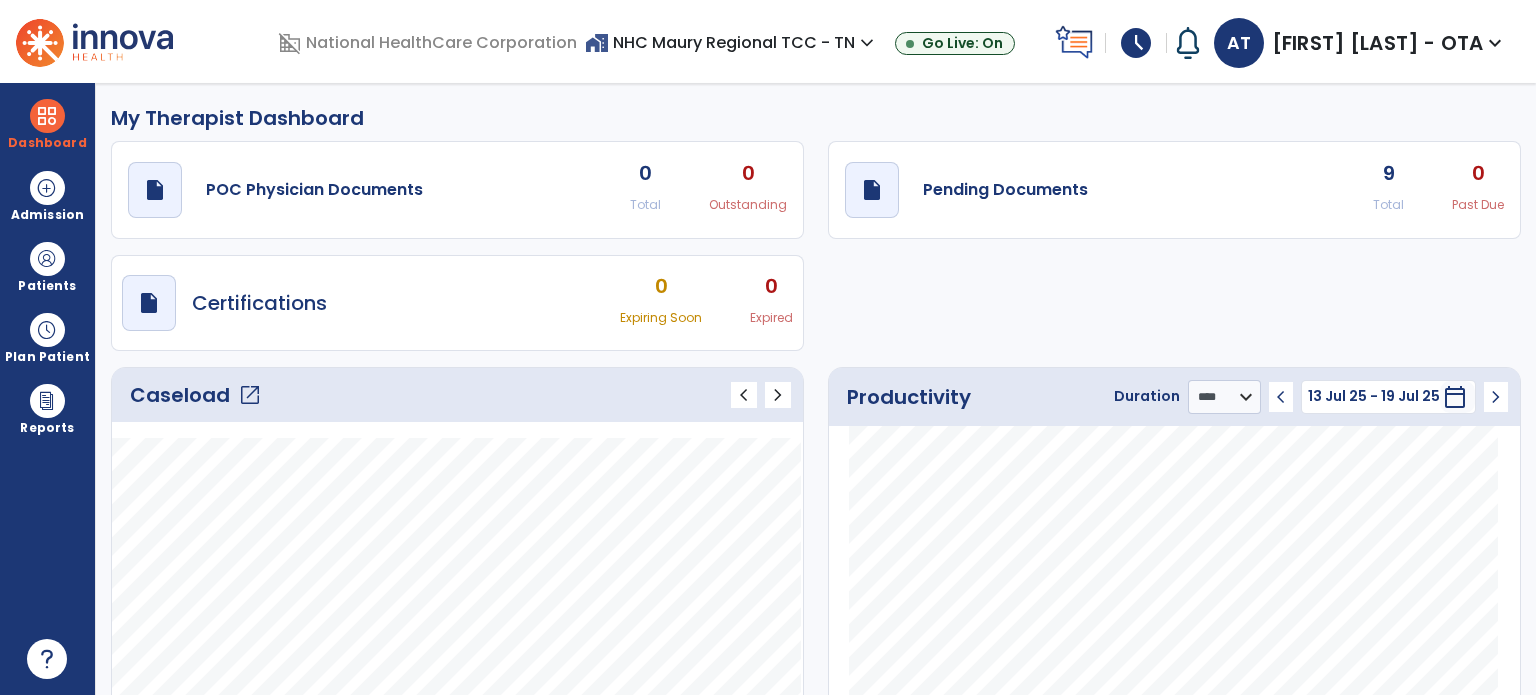 click on "open_in_new" 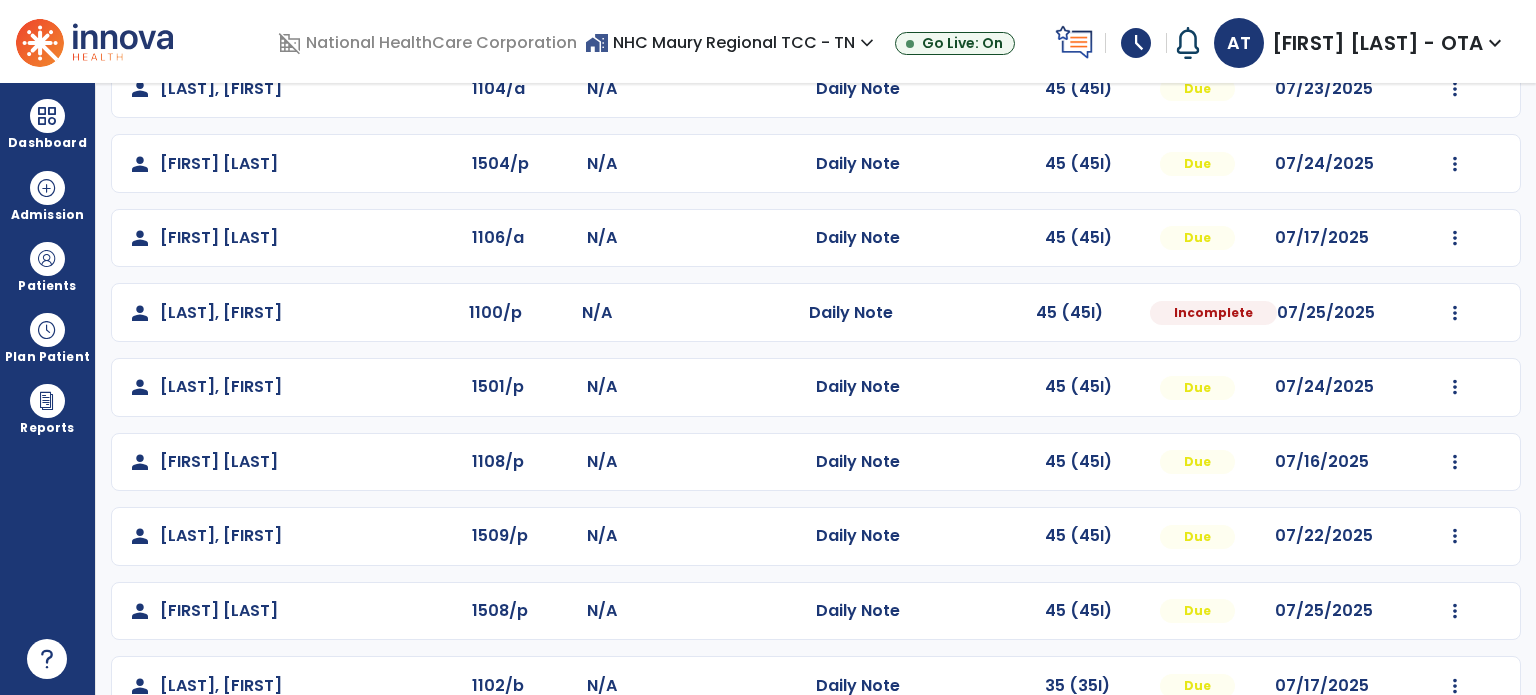scroll, scrollTop: 244, scrollLeft: 0, axis: vertical 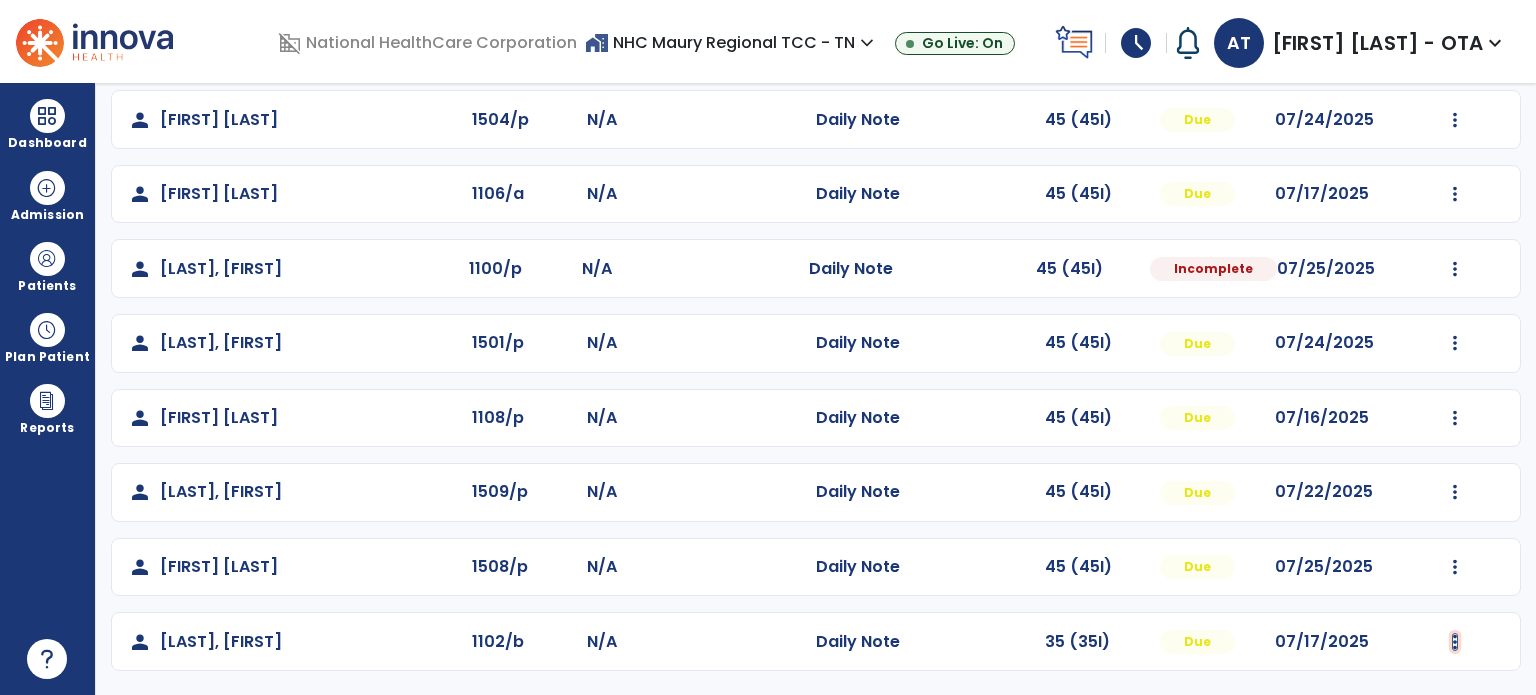 click at bounding box center [1455, 45] 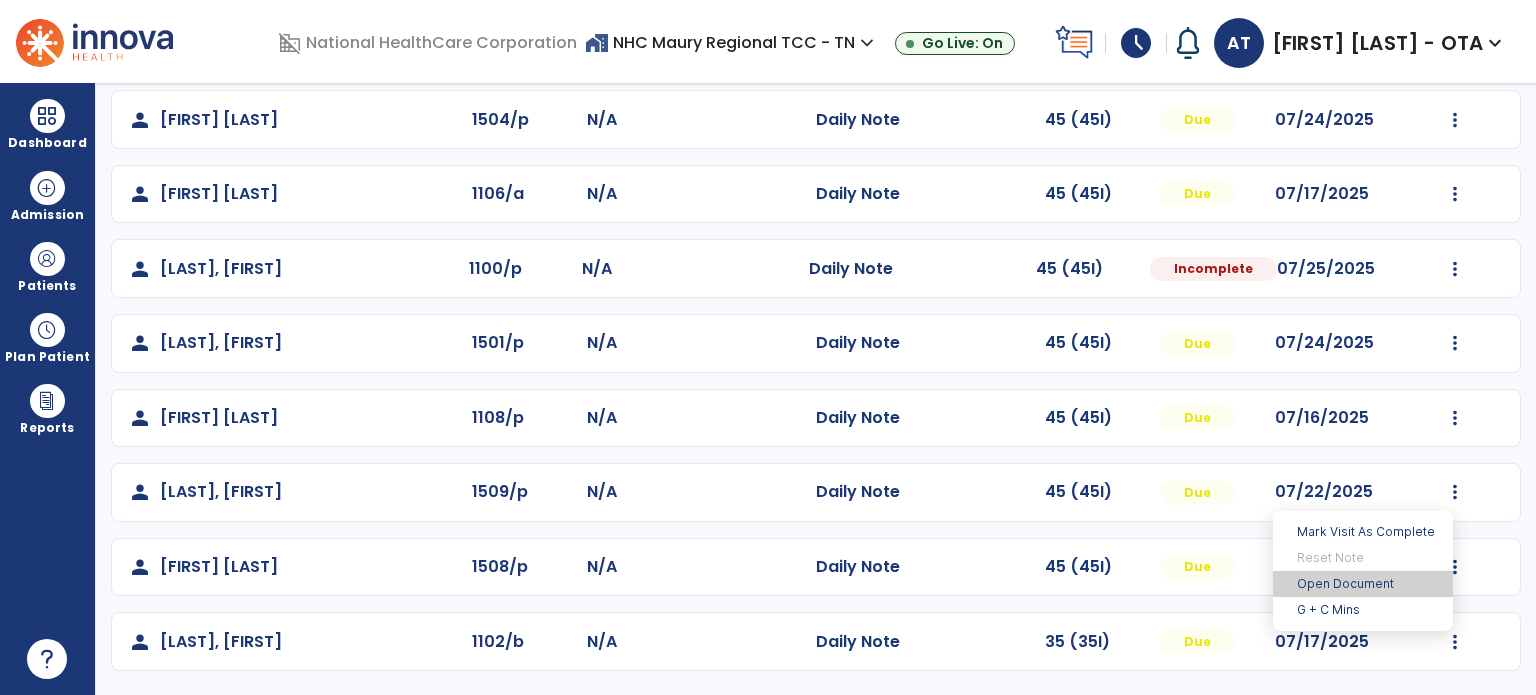 click on "Open Document" at bounding box center (1363, 584) 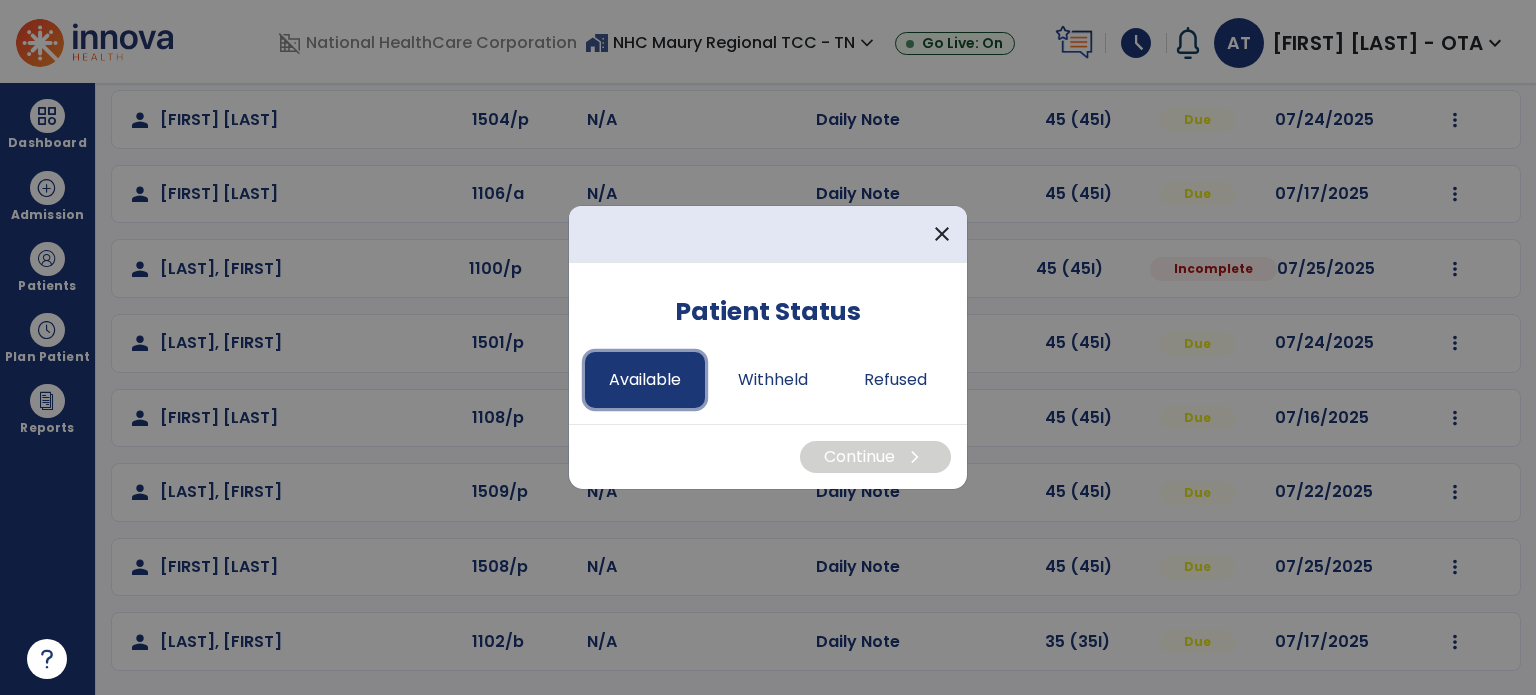 click on "Available" at bounding box center [645, 380] 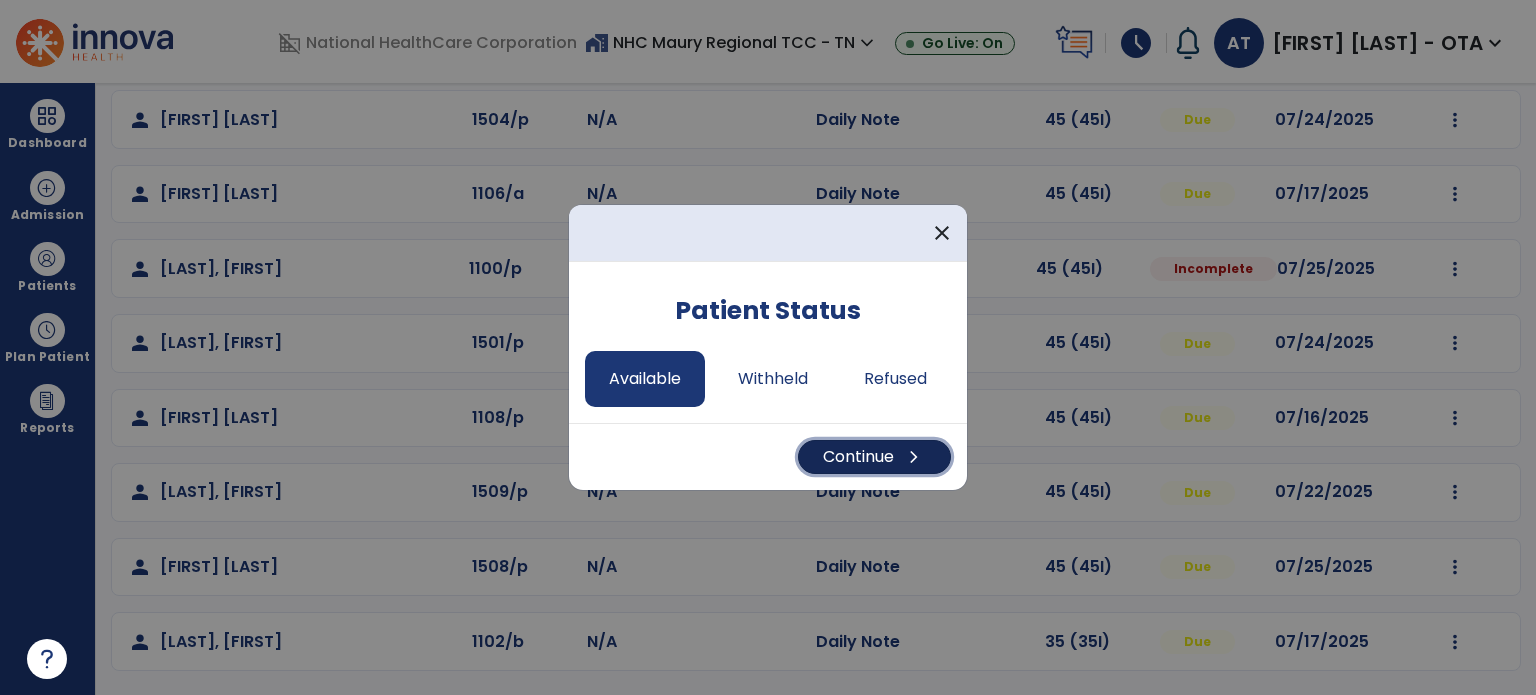 click on "Continue   chevron_right" at bounding box center (874, 457) 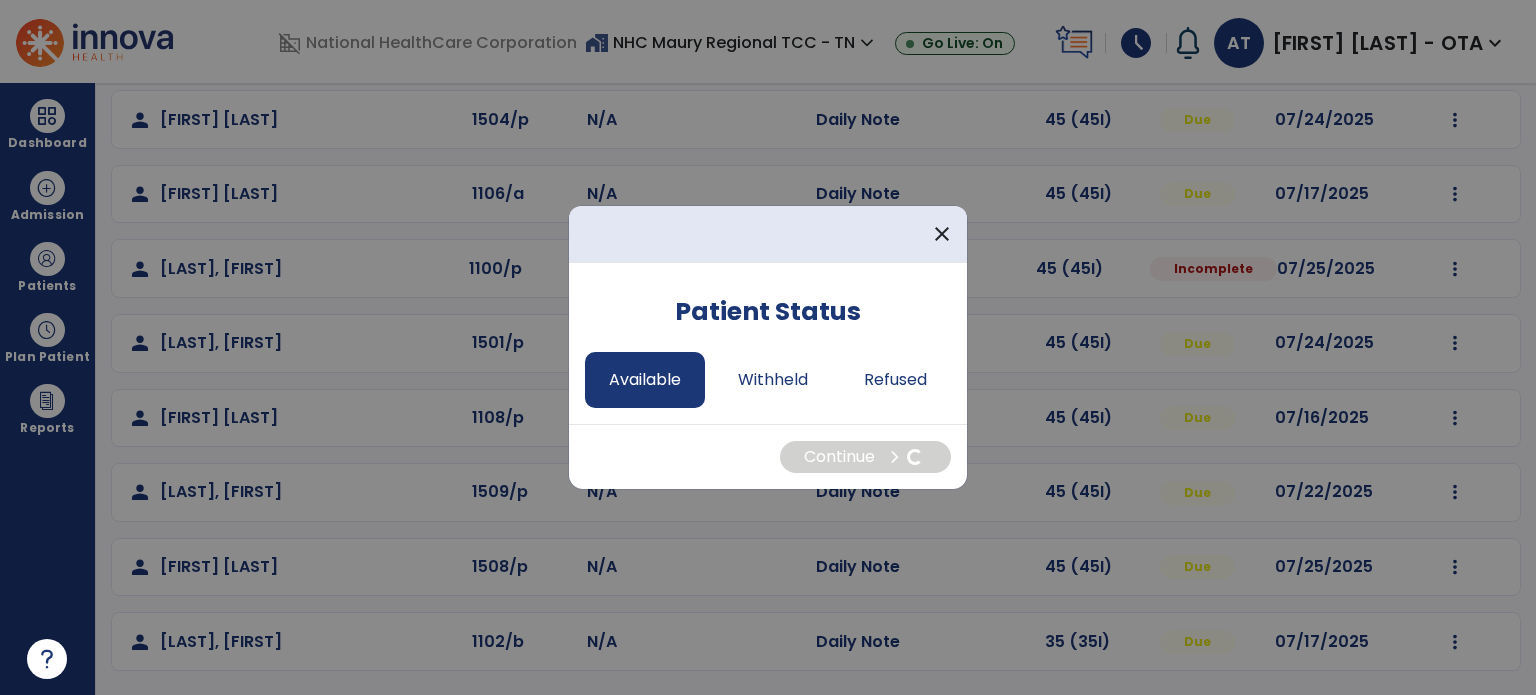 select on "*" 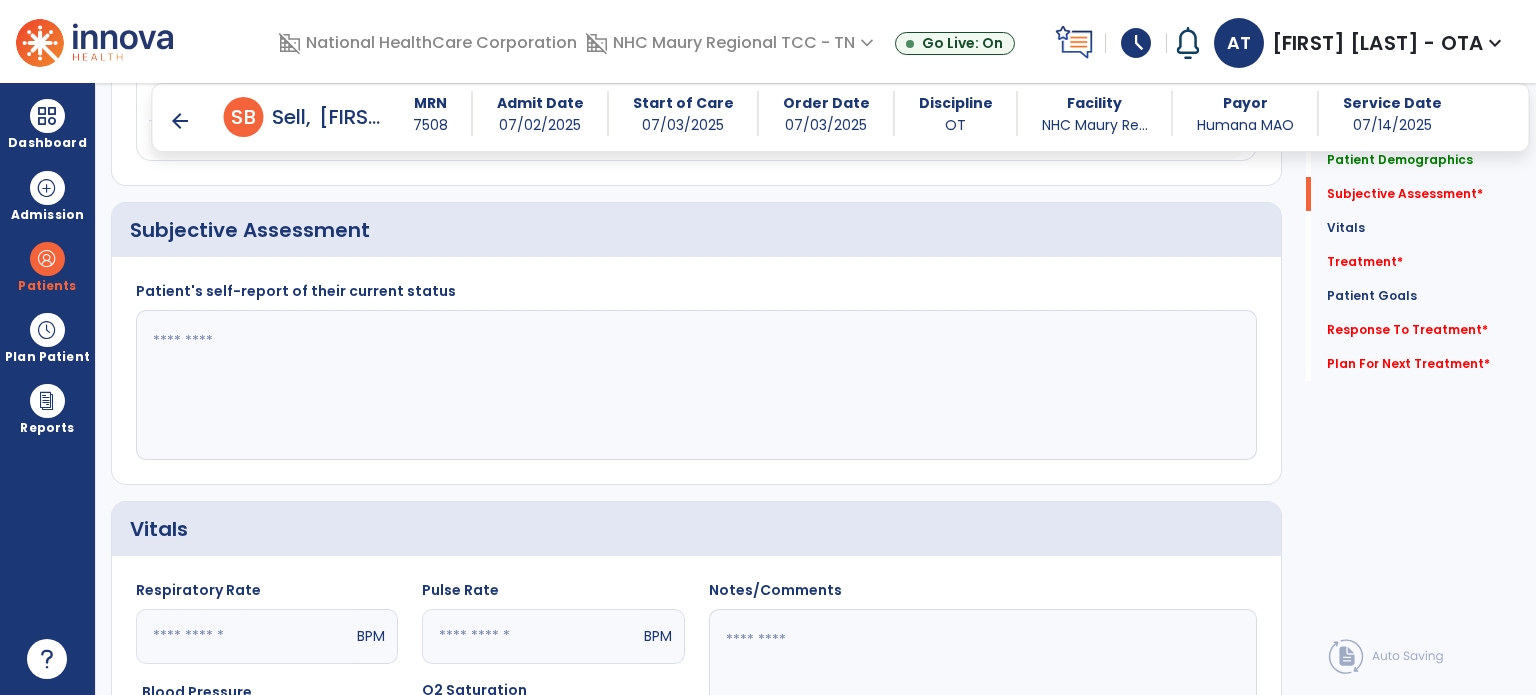 scroll, scrollTop: 1294, scrollLeft: 0, axis: vertical 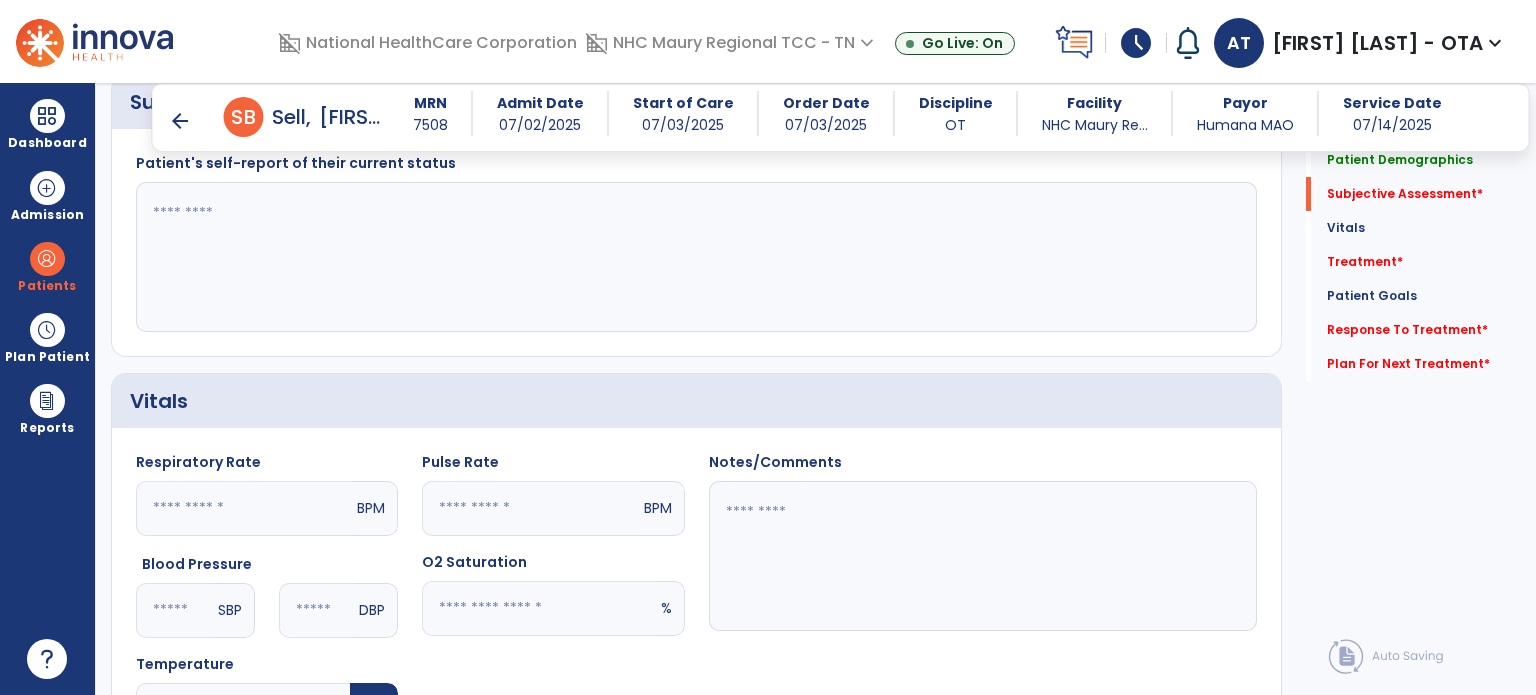 click 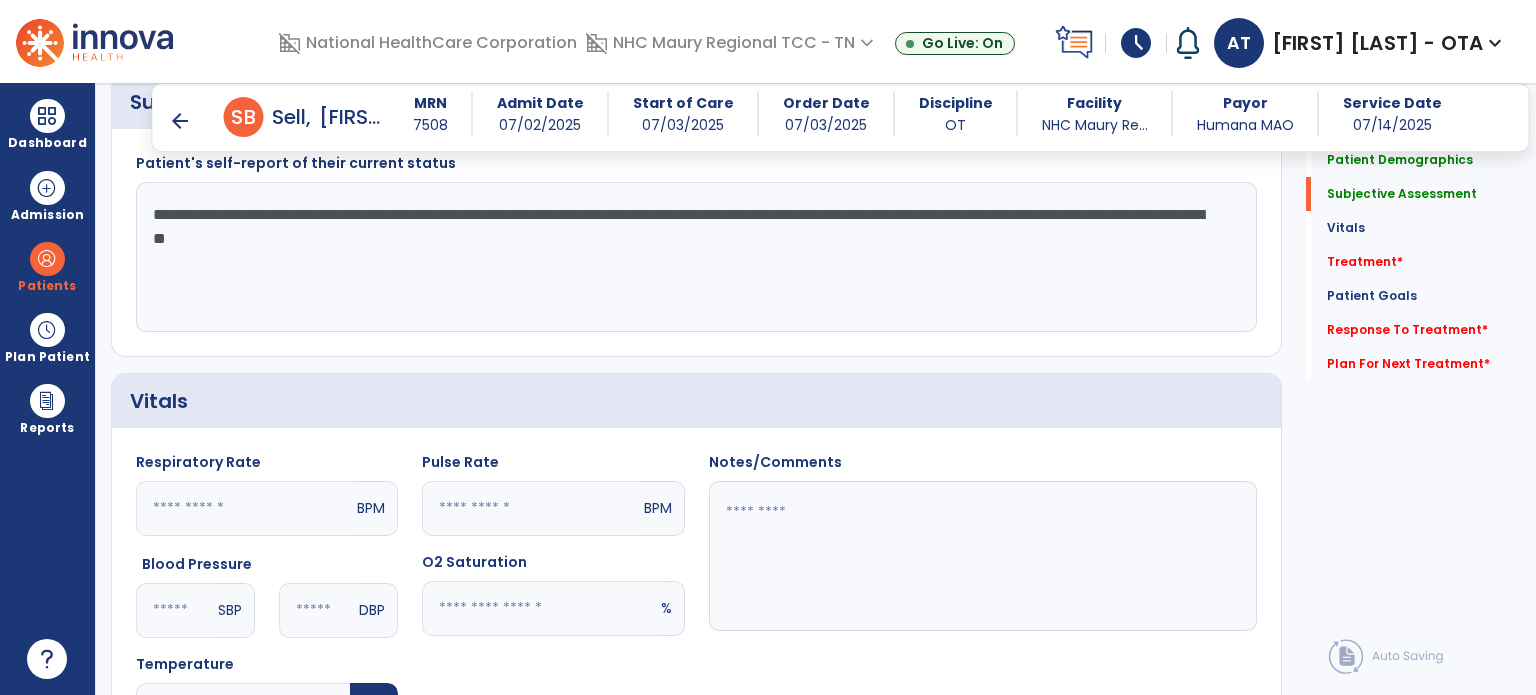 type on "**********" 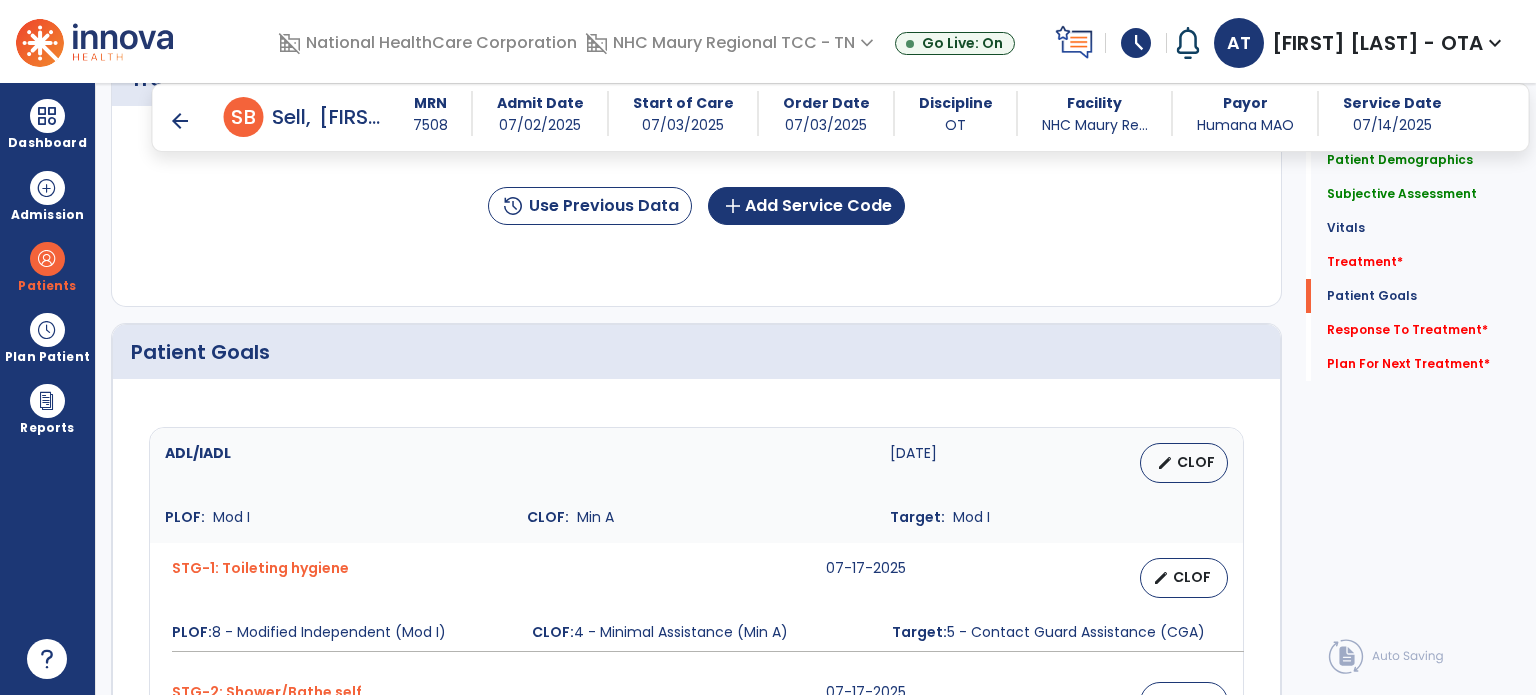 scroll, scrollTop: 2053, scrollLeft: 0, axis: vertical 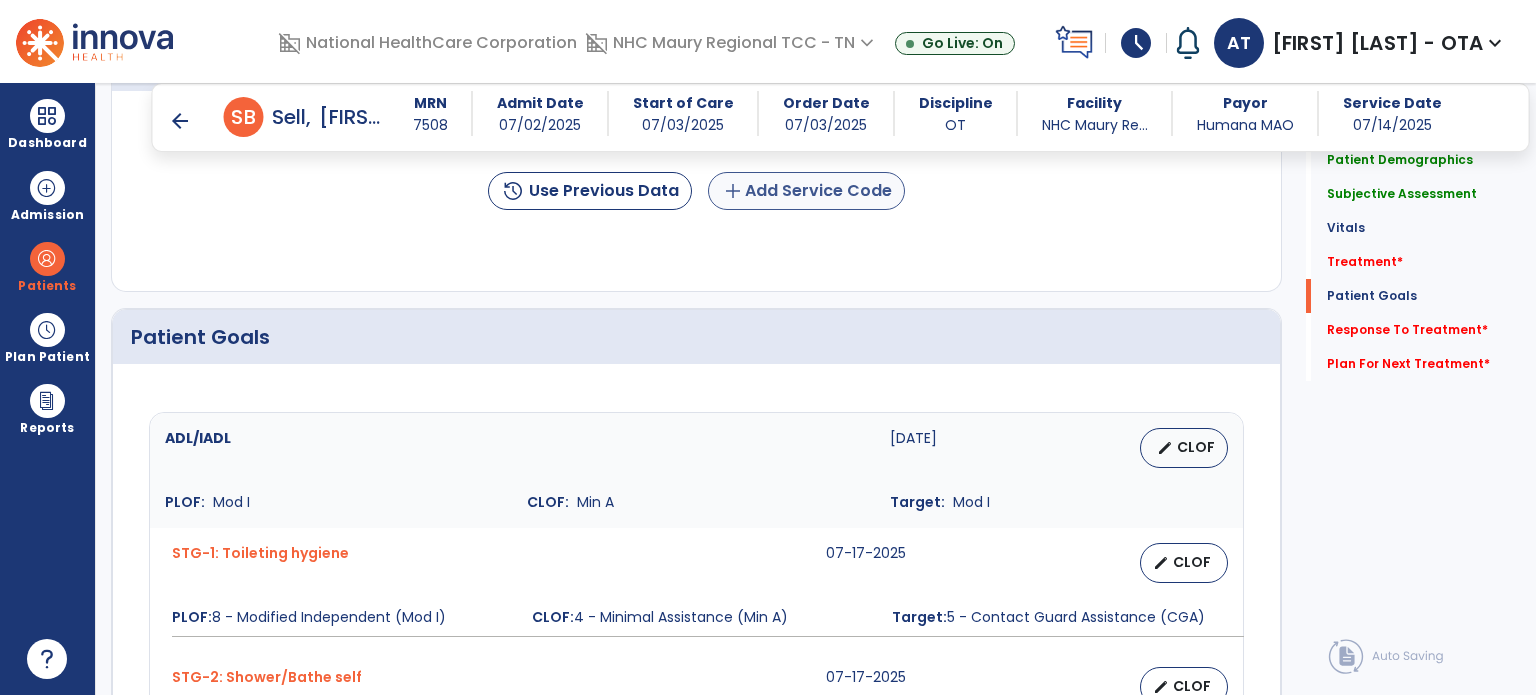 type on "**********" 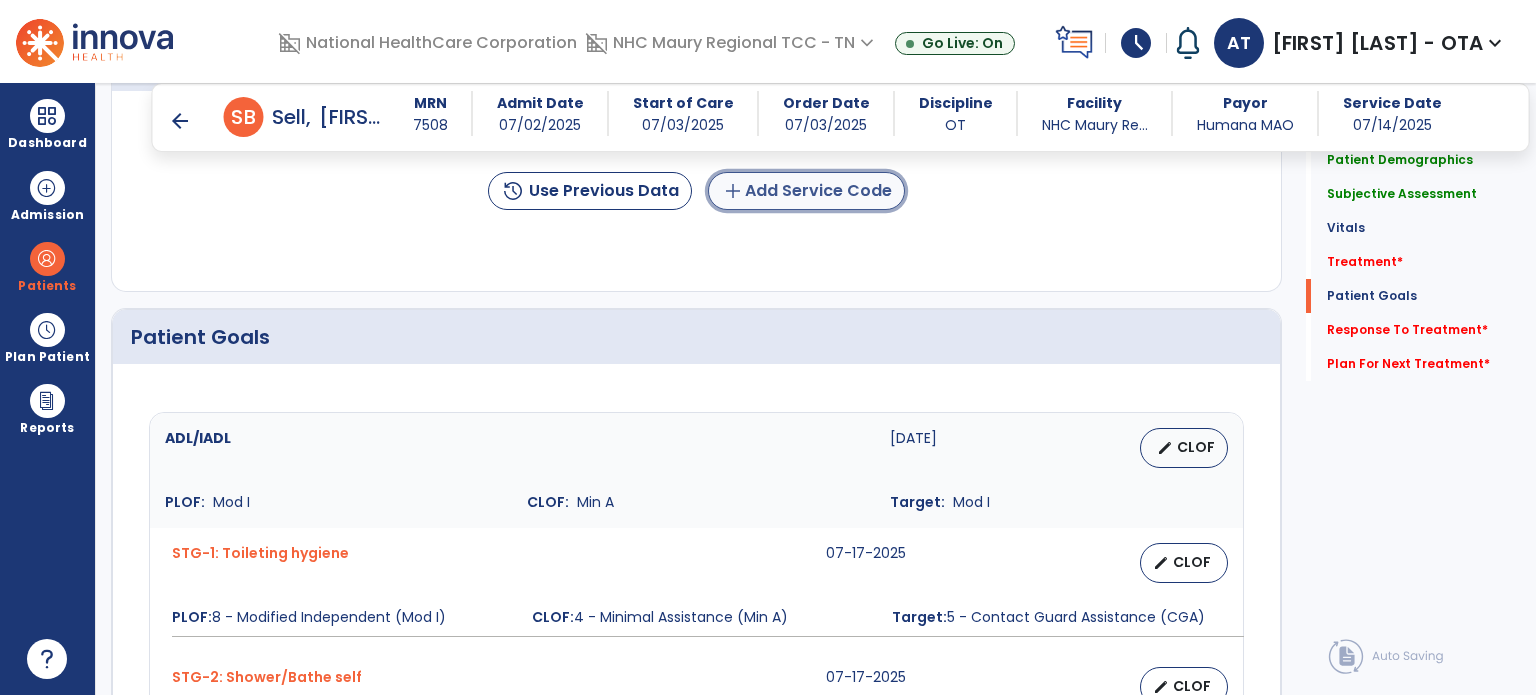 click on "add  Add Service Code" 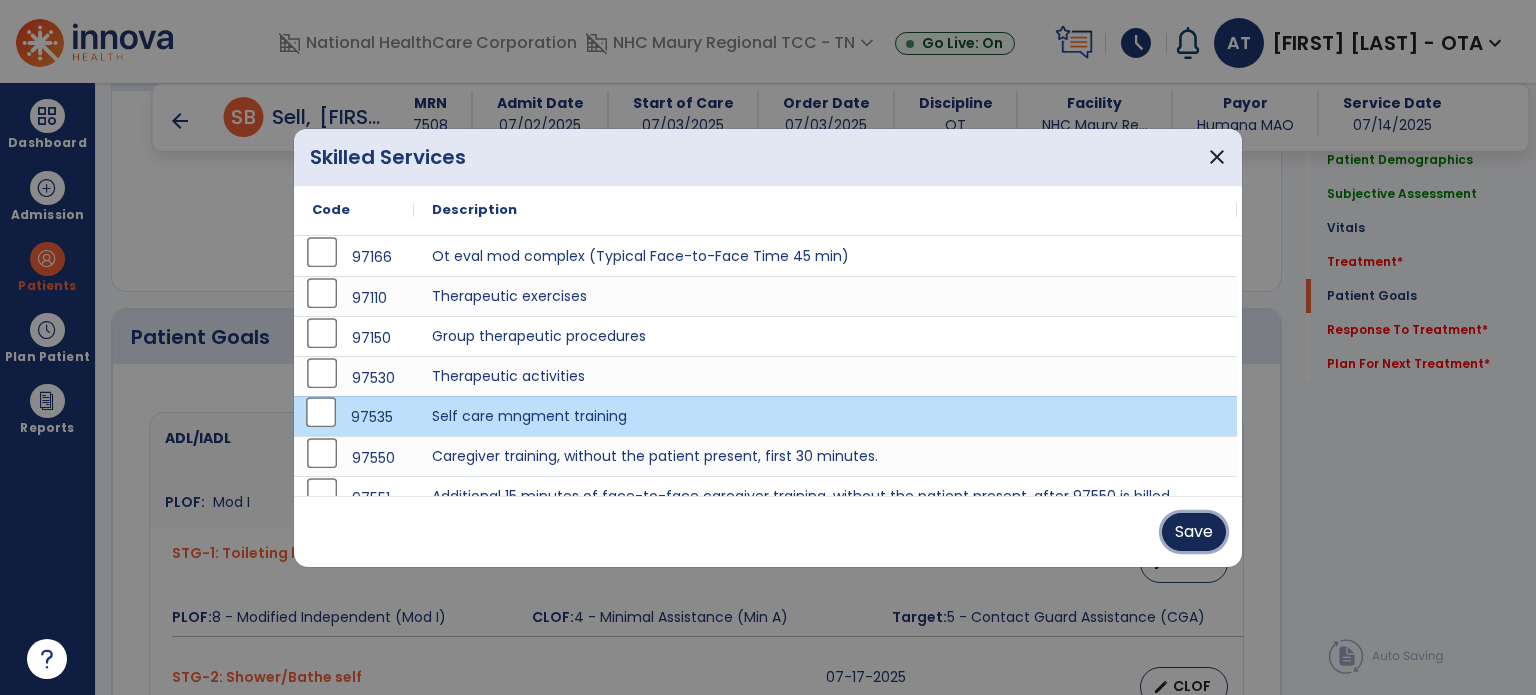 click on "Save" at bounding box center (1194, 532) 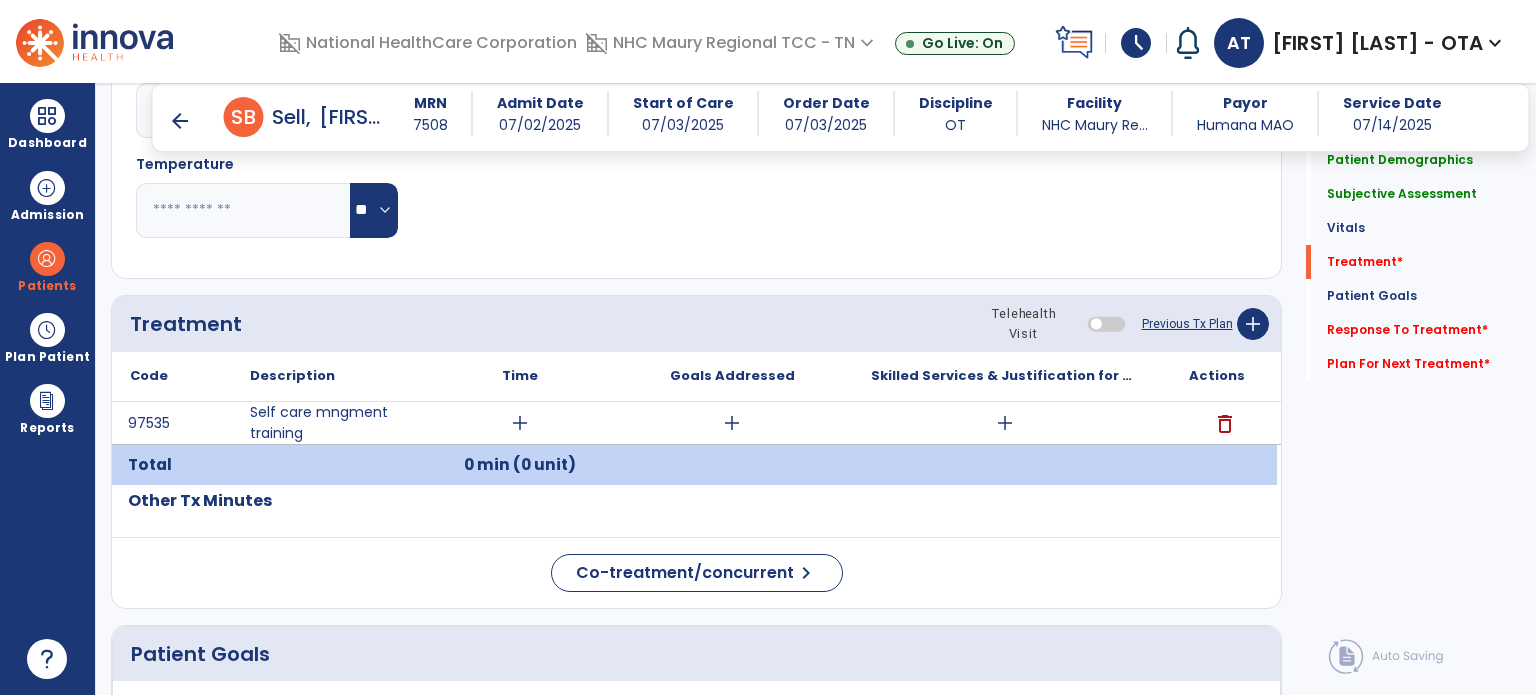 scroll, scrollTop: 1784, scrollLeft: 0, axis: vertical 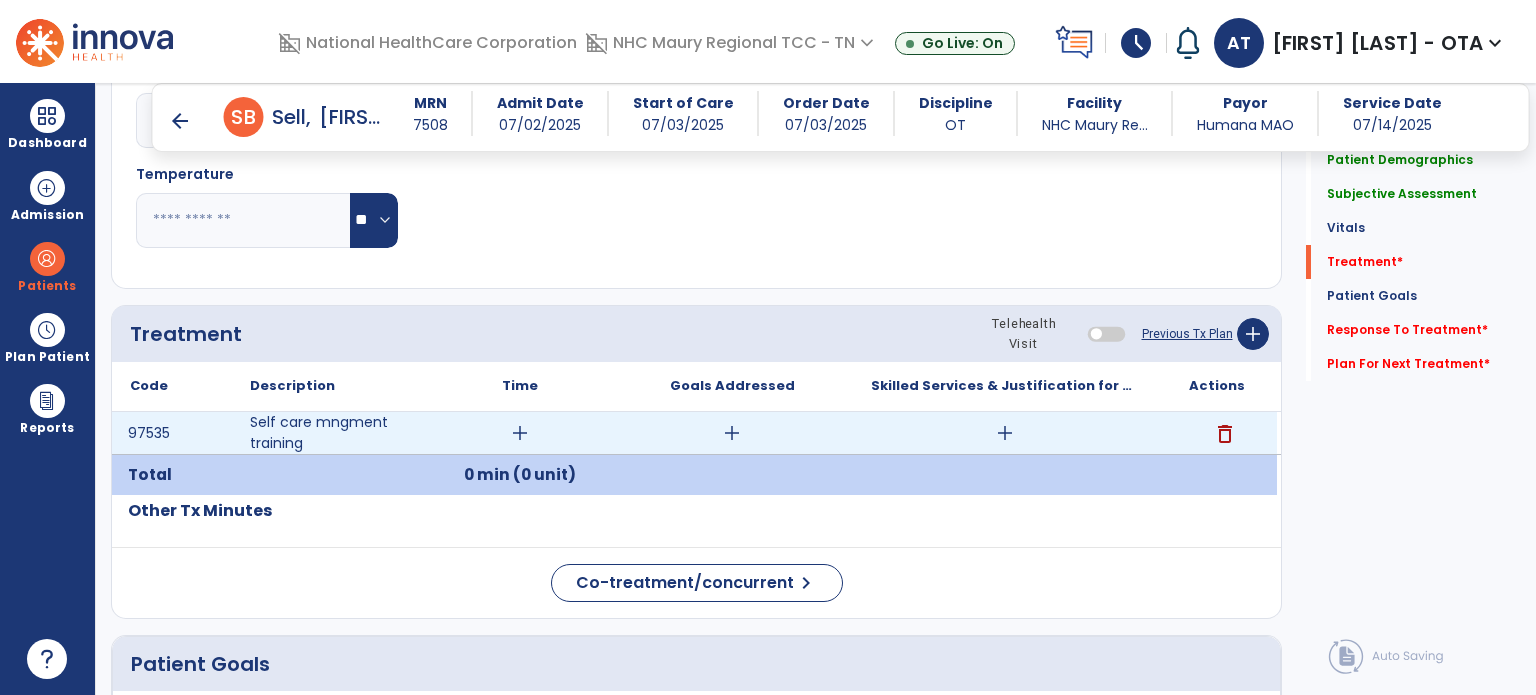 click on "add" at bounding box center [520, 433] 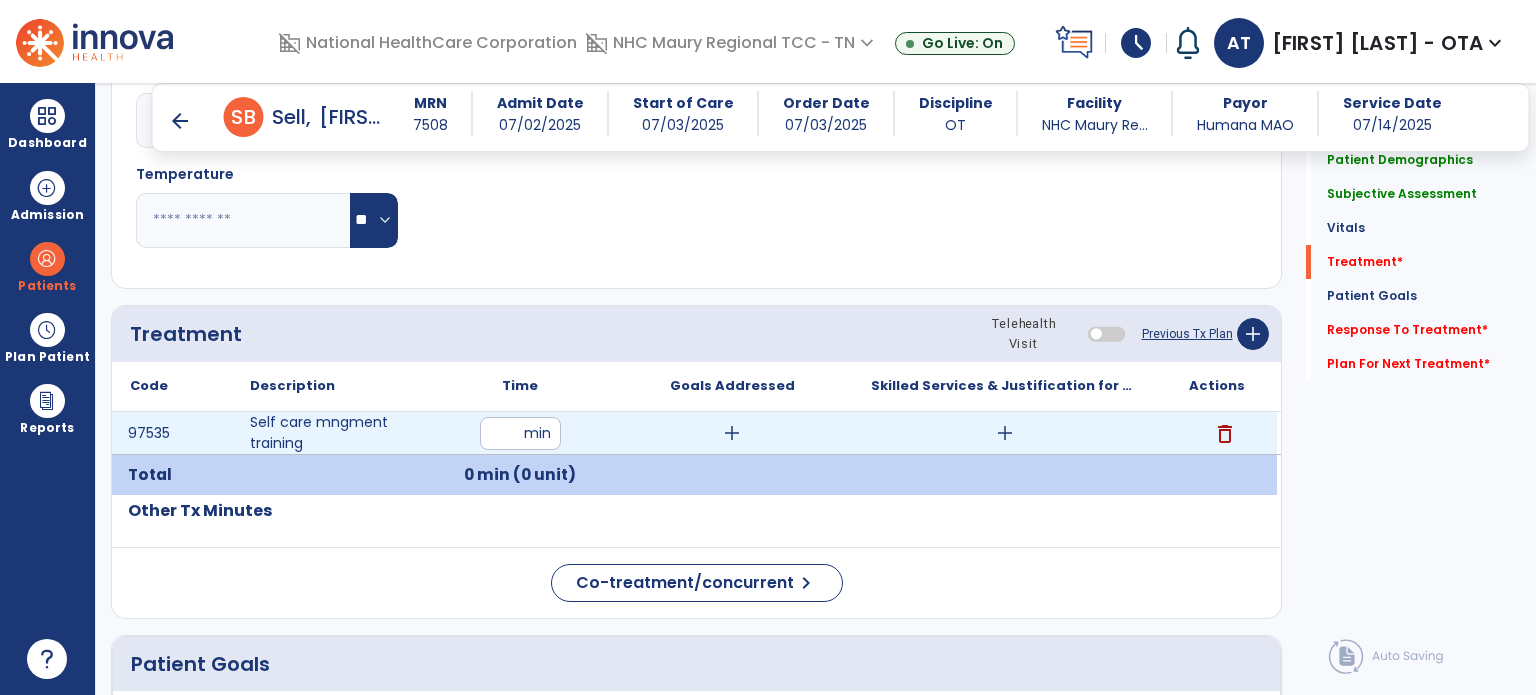 type on "**" 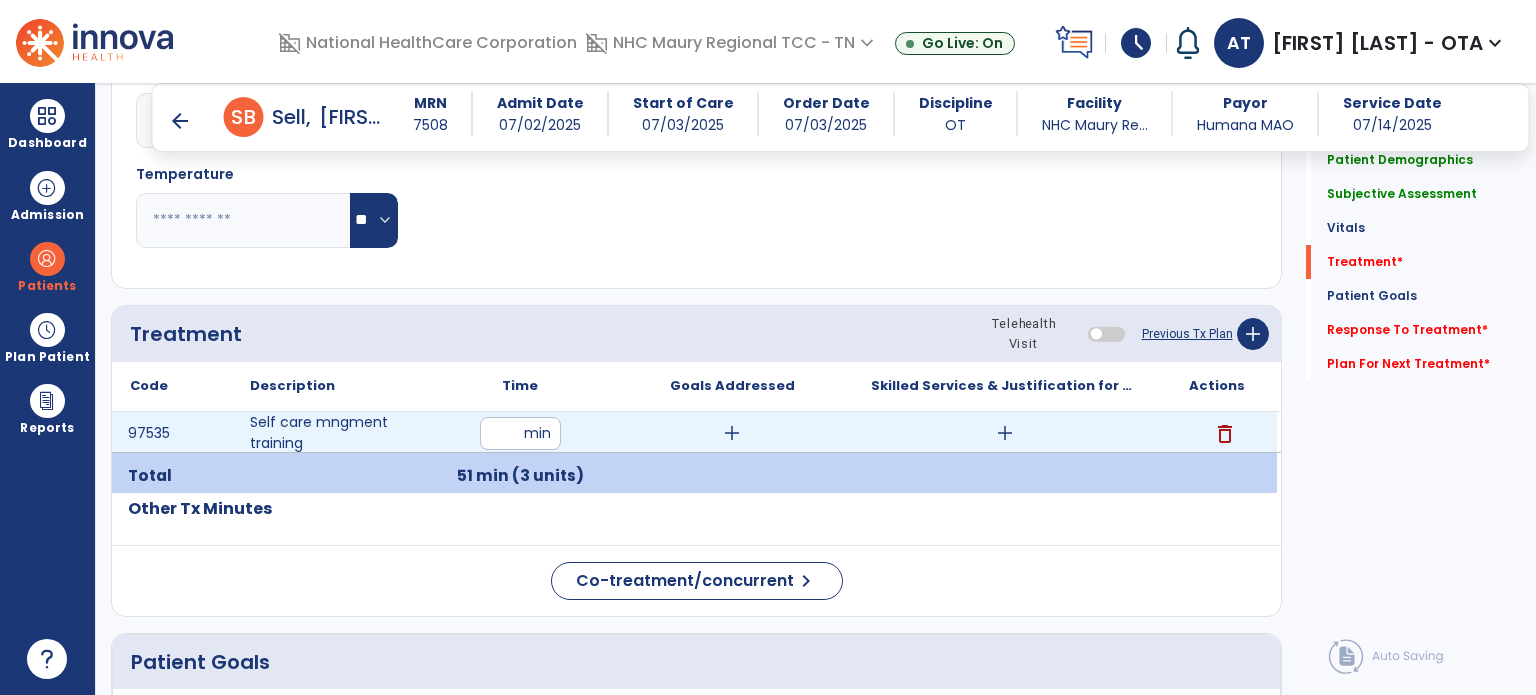 click on "add" at bounding box center [732, 433] 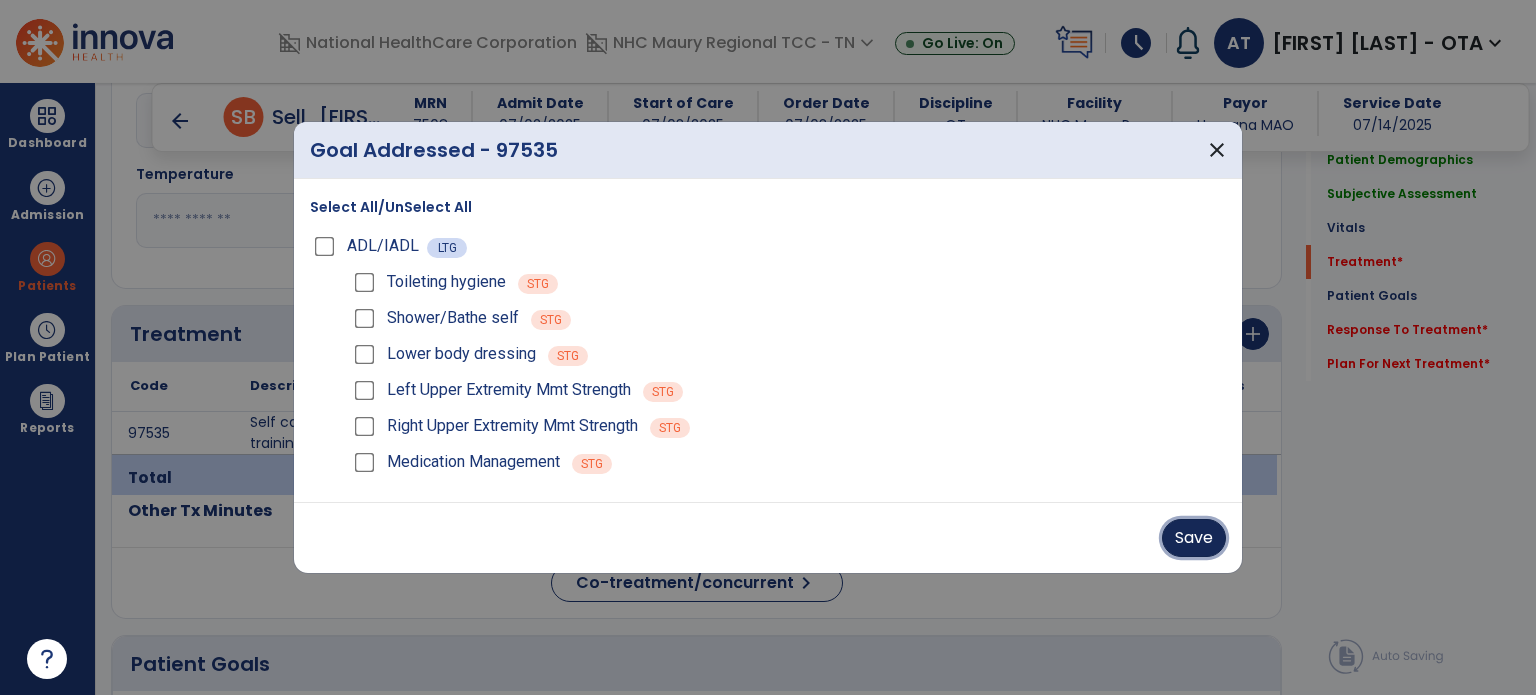click on "Save" at bounding box center (1194, 538) 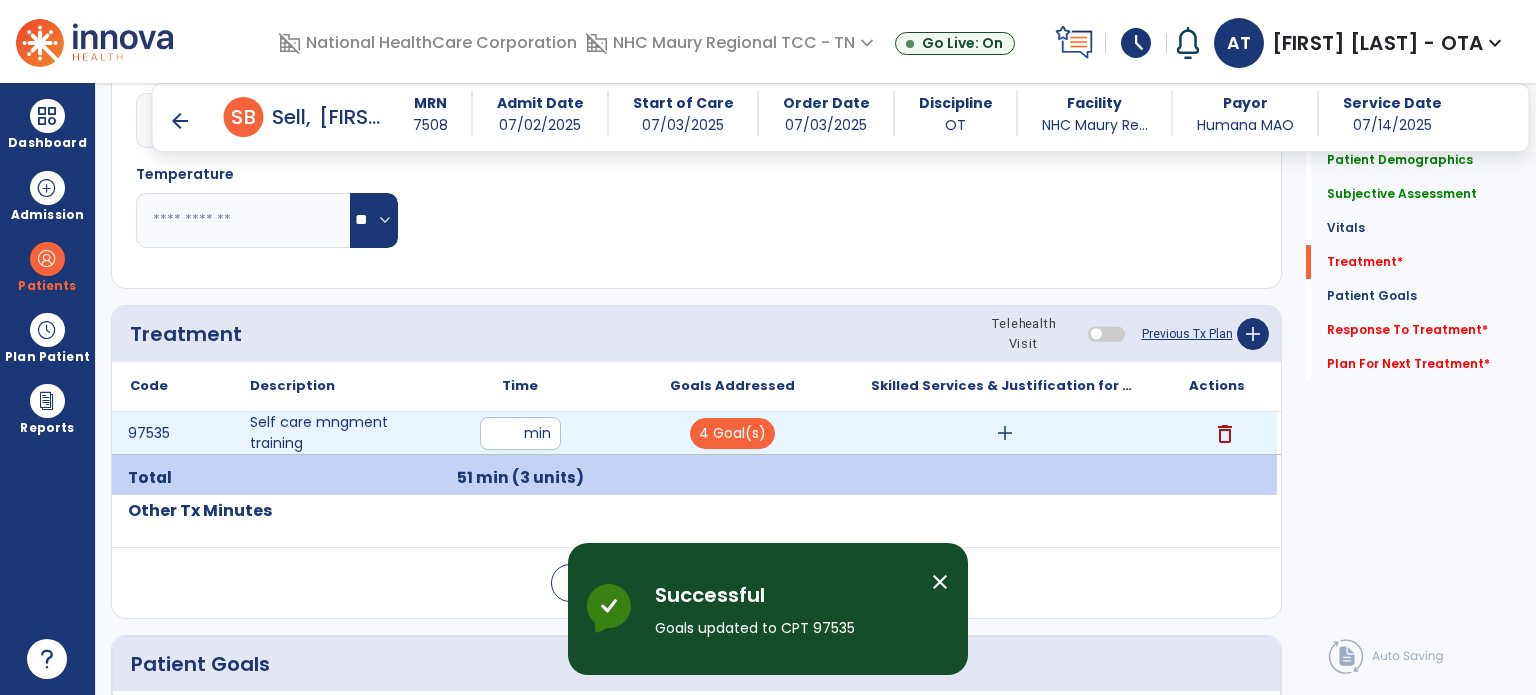 click on "add" at bounding box center [1005, 433] 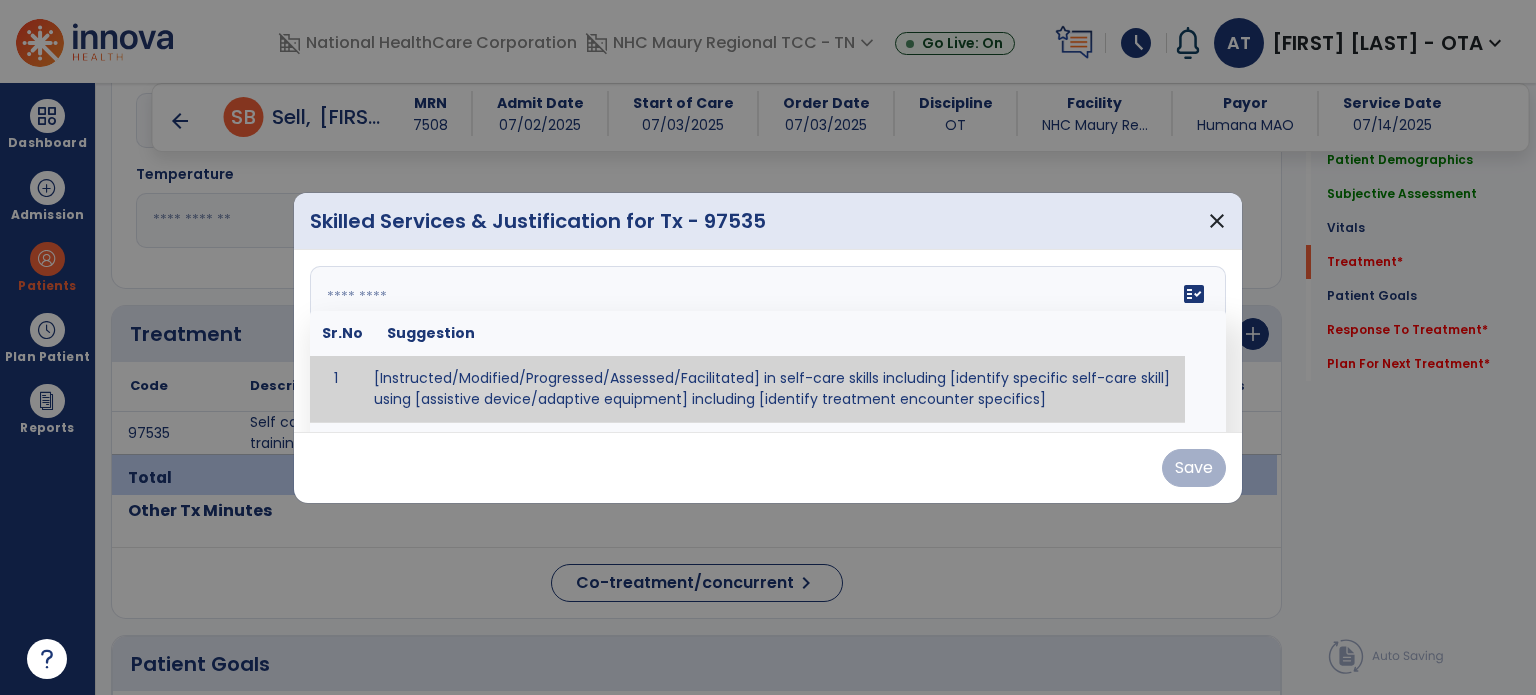 click on "fact_check  Sr.No Suggestion 1 [Instructed/Modified/Progressed/Assessed/Facilitated] in self-care skills including [identify specific self-care skill] using [assistive device/adaptive equipment] including [identify treatment encounter specifics]" at bounding box center [768, 341] 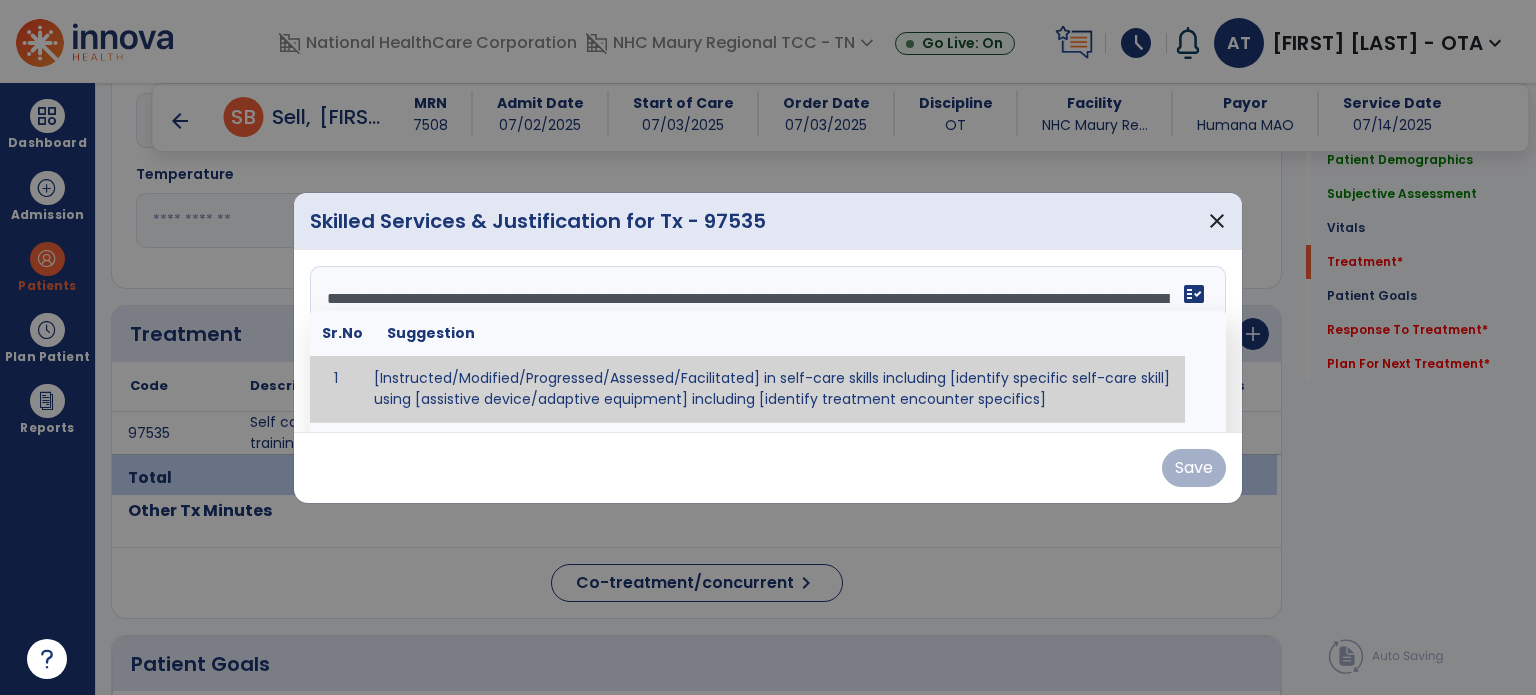 scroll, scrollTop: 48, scrollLeft: 0, axis: vertical 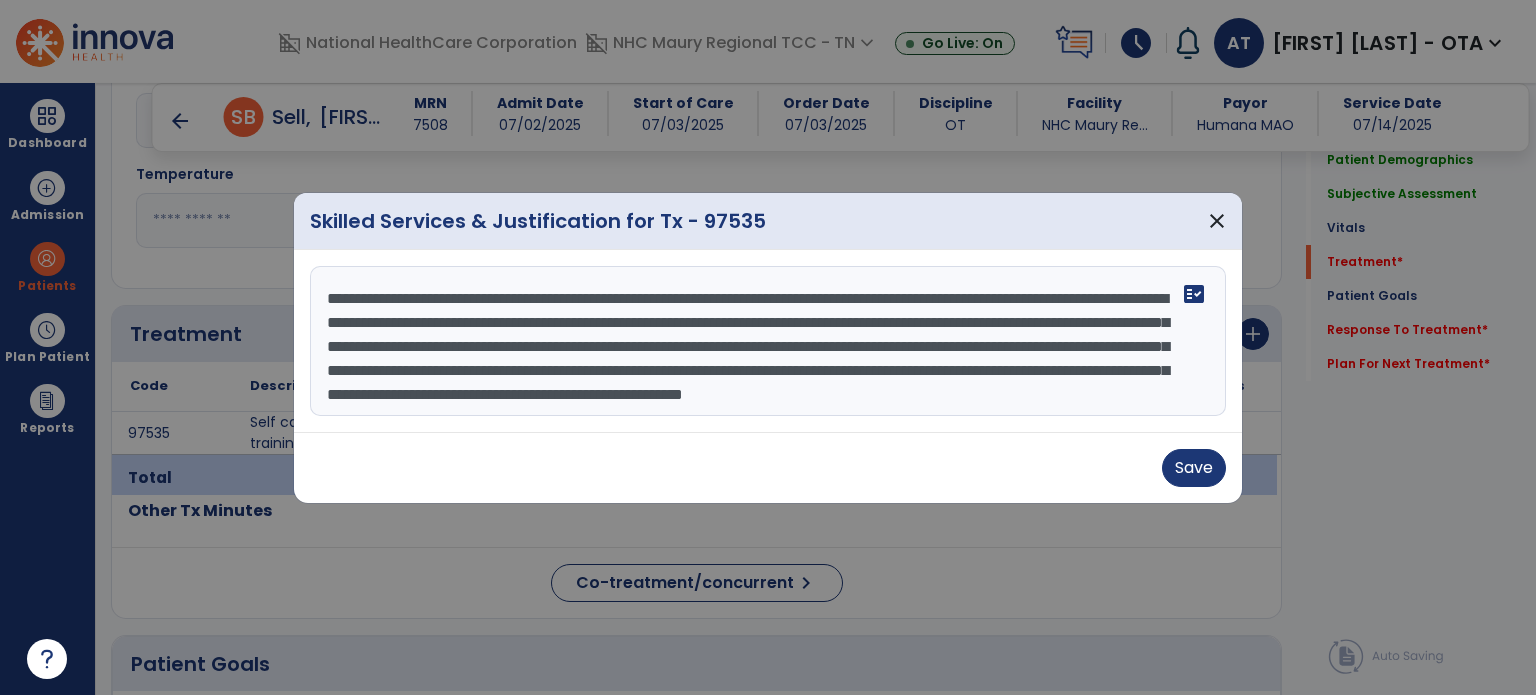 click on "**********" at bounding box center [766, 341] 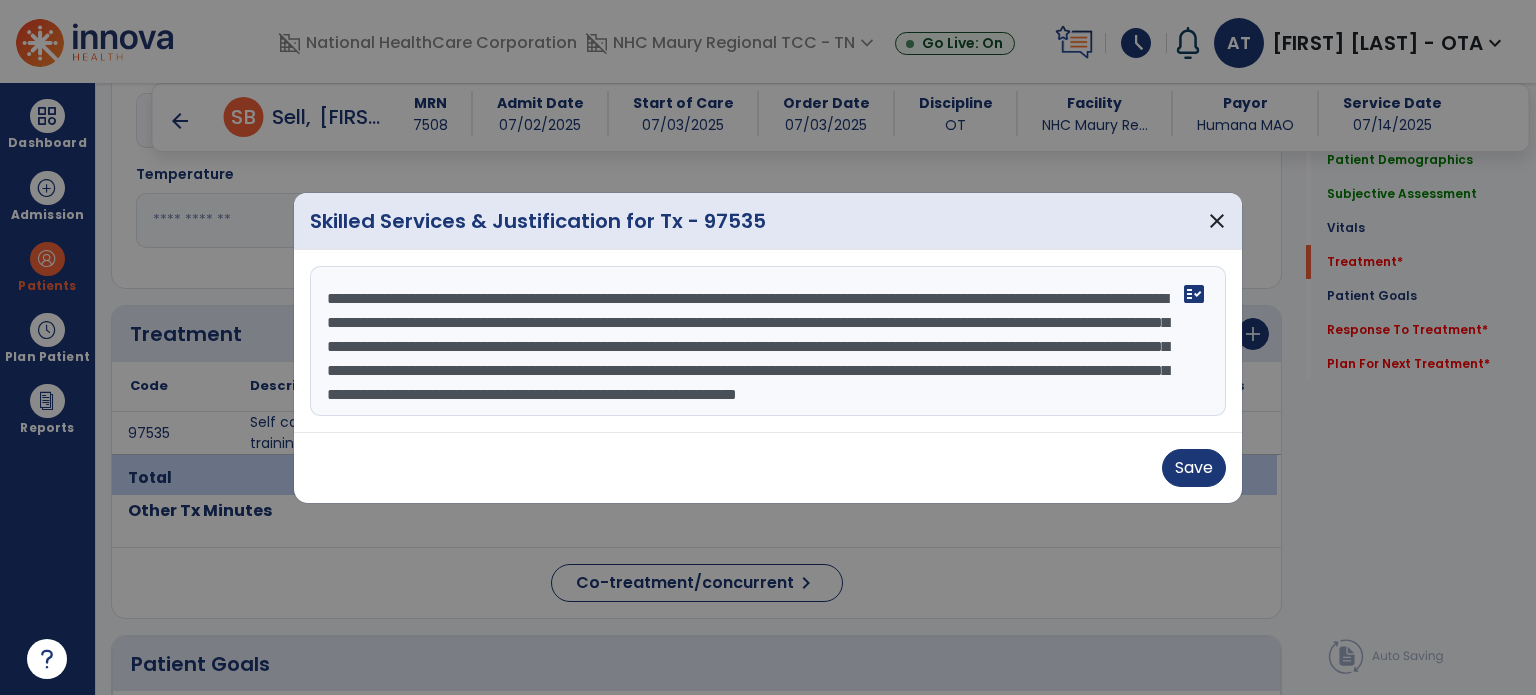 click on "**********" at bounding box center (766, 341) 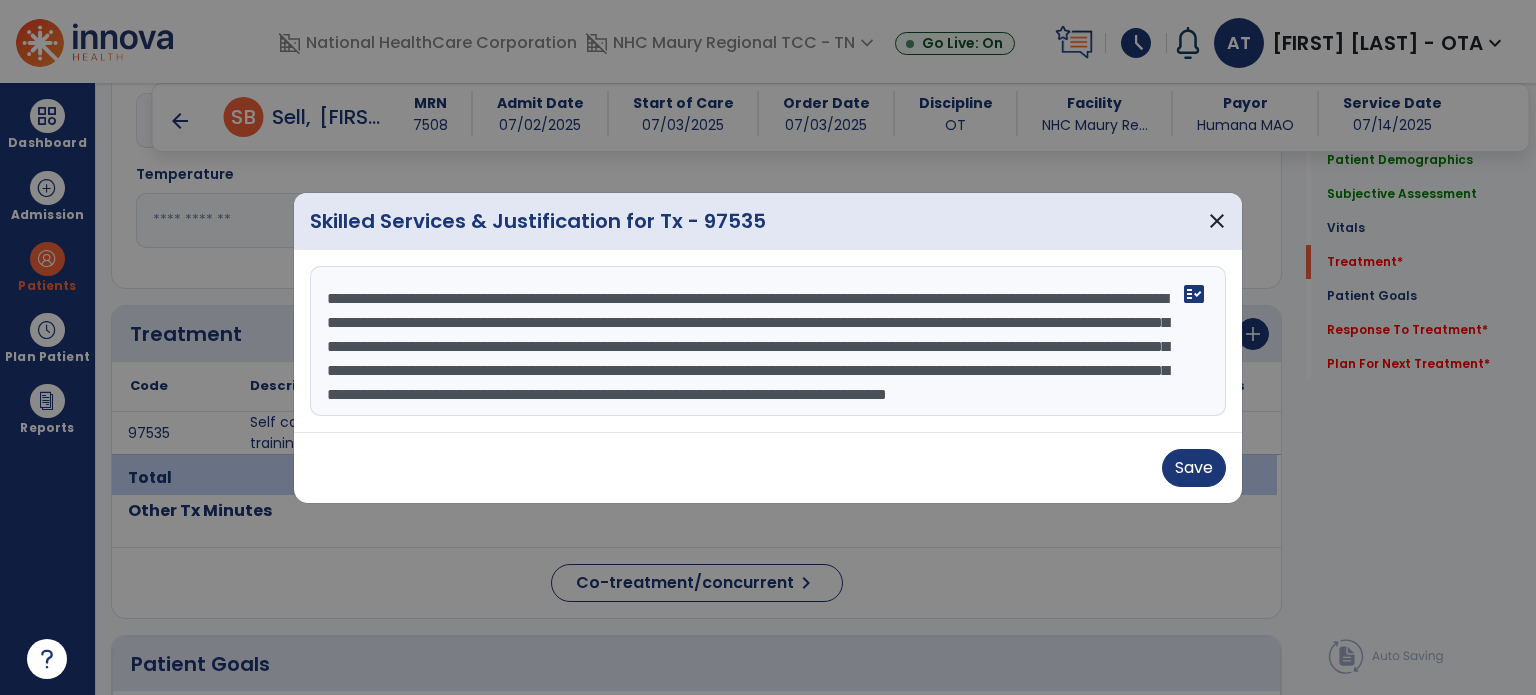 click on "**********" at bounding box center [766, 341] 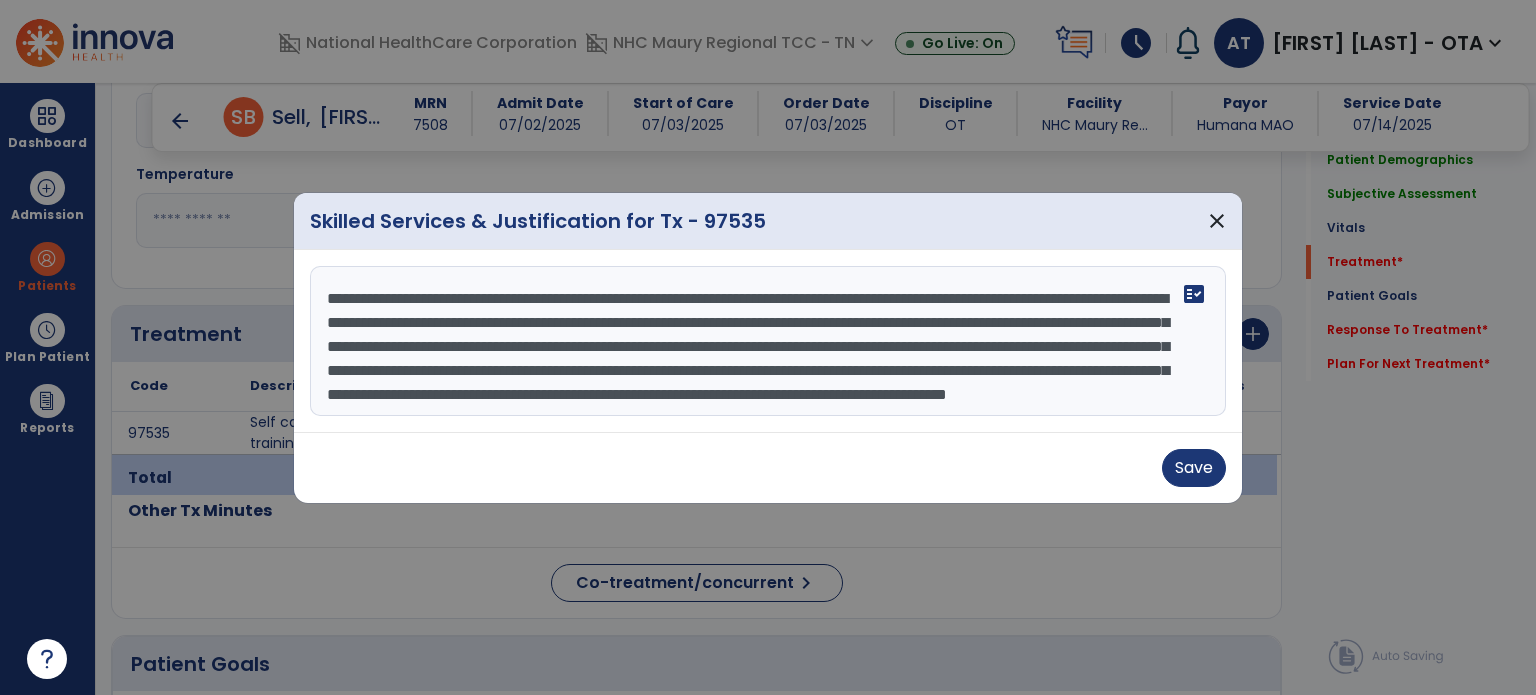 scroll, scrollTop: 39, scrollLeft: 0, axis: vertical 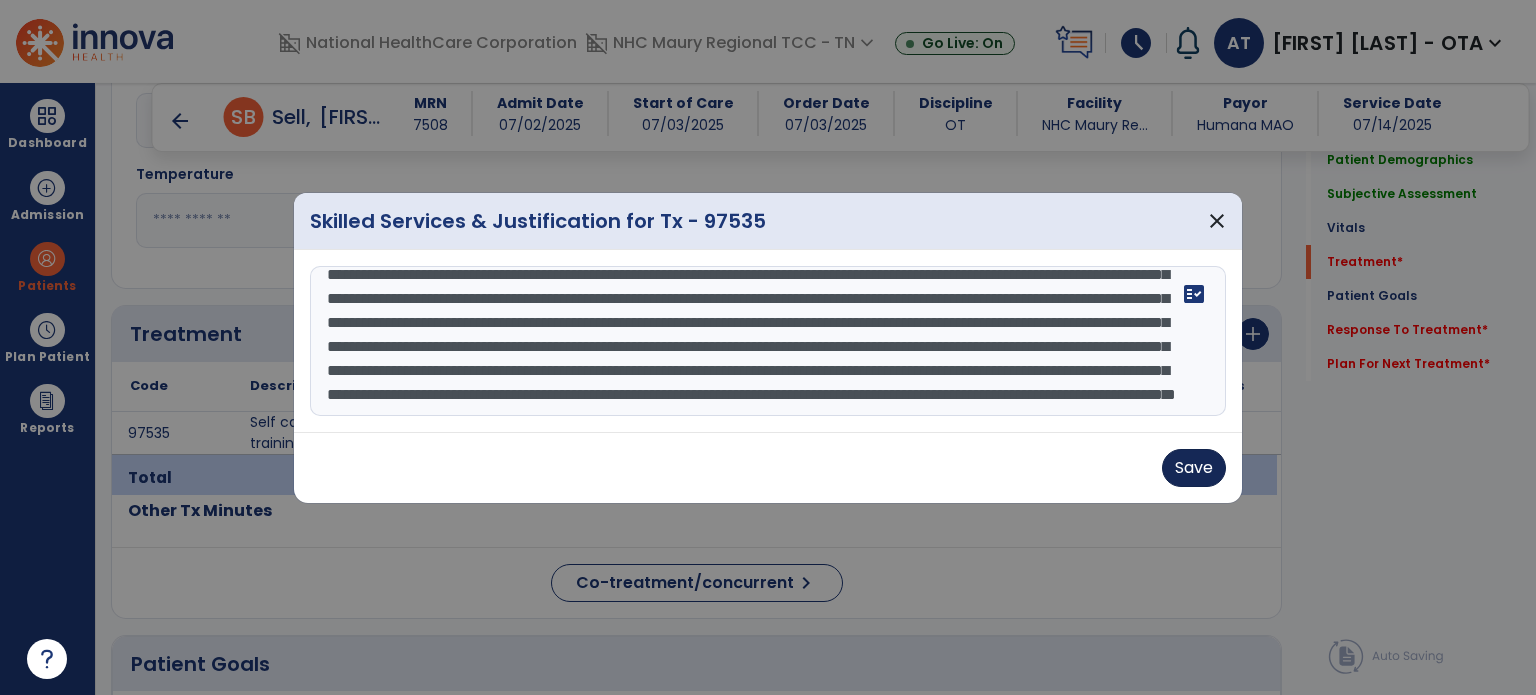 type on "**********" 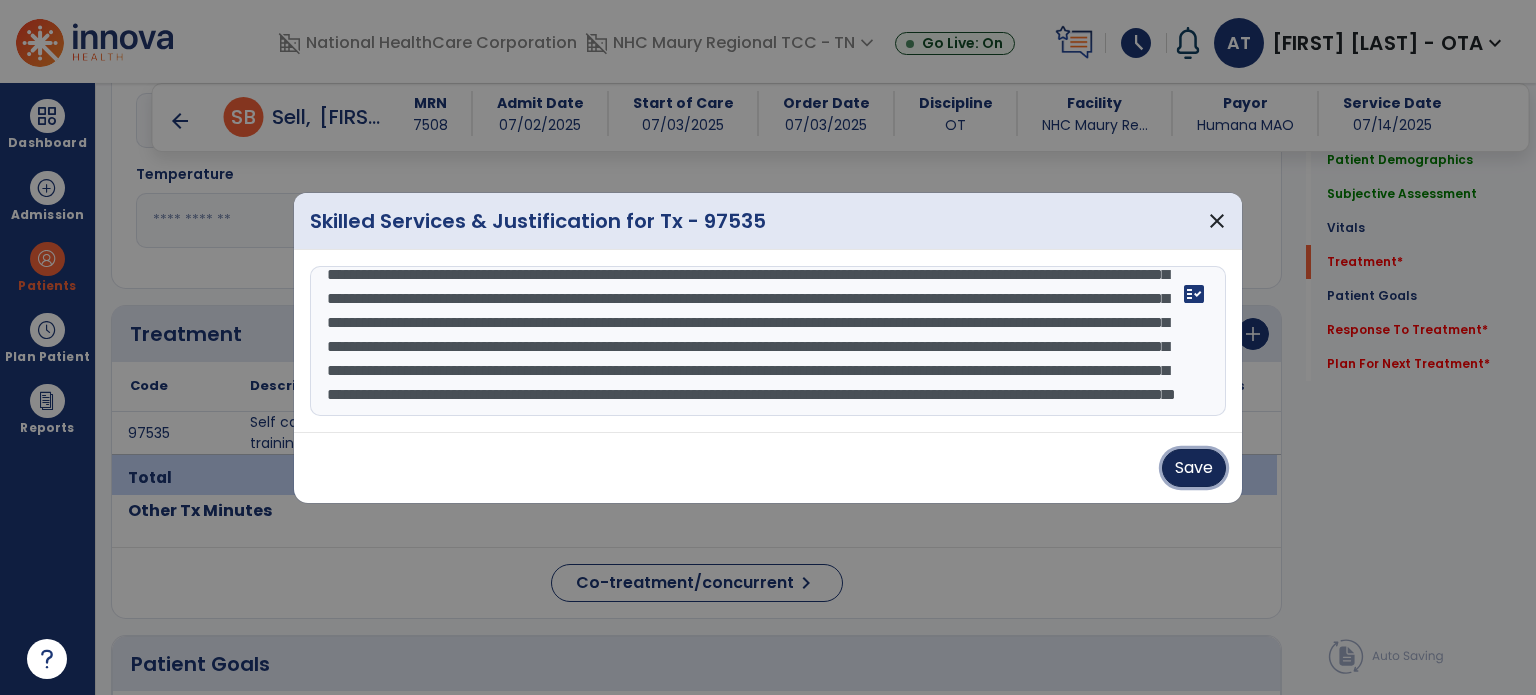 click on "Save" at bounding box center [1194, 468] 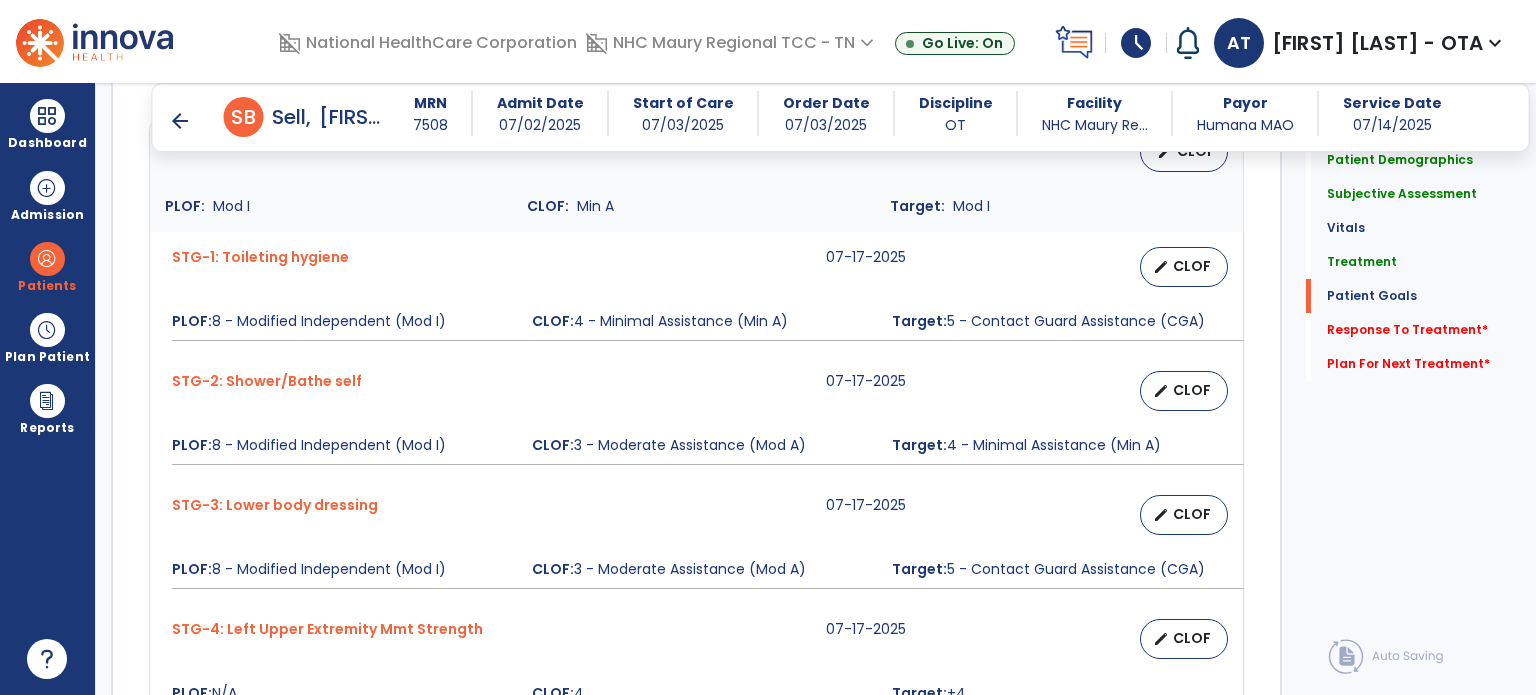 scroll, scrollTop: 2448, scrollLeft: 0, axis: vertical 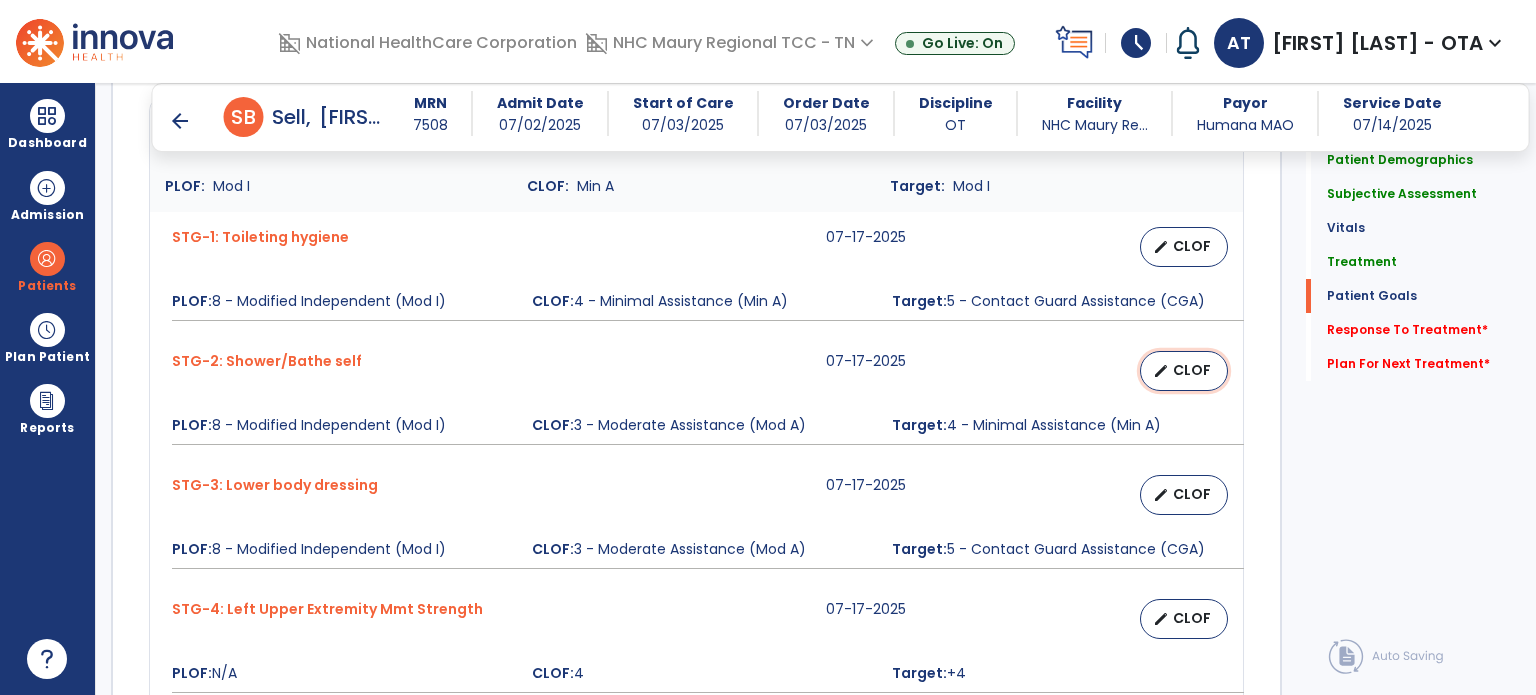 click on "edit" at bounding box center [1161, 371] 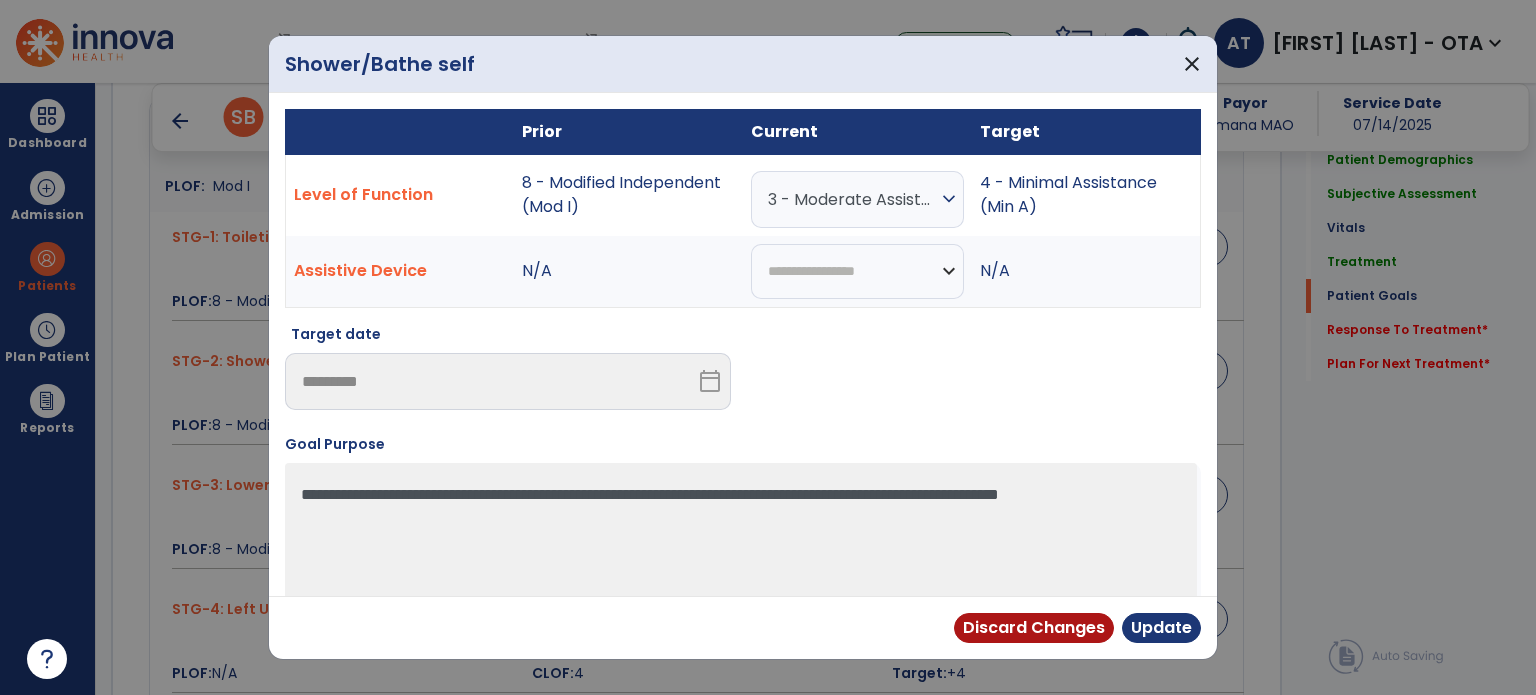 click on "3 - Moderate Assistance (Mod A)" at bounding box center (852, 199) 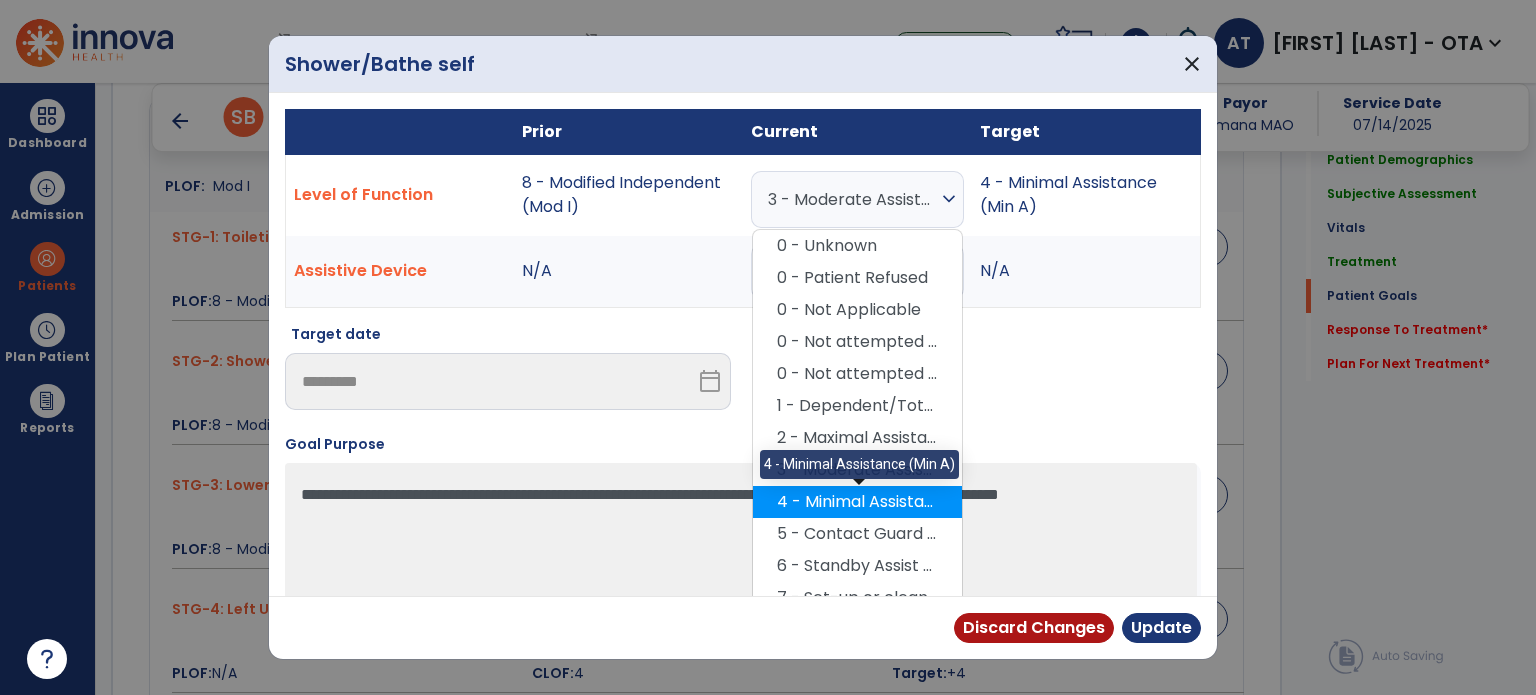 click on "4 - Minimal Assistance (Min A)" at bounding box center [857, 502] 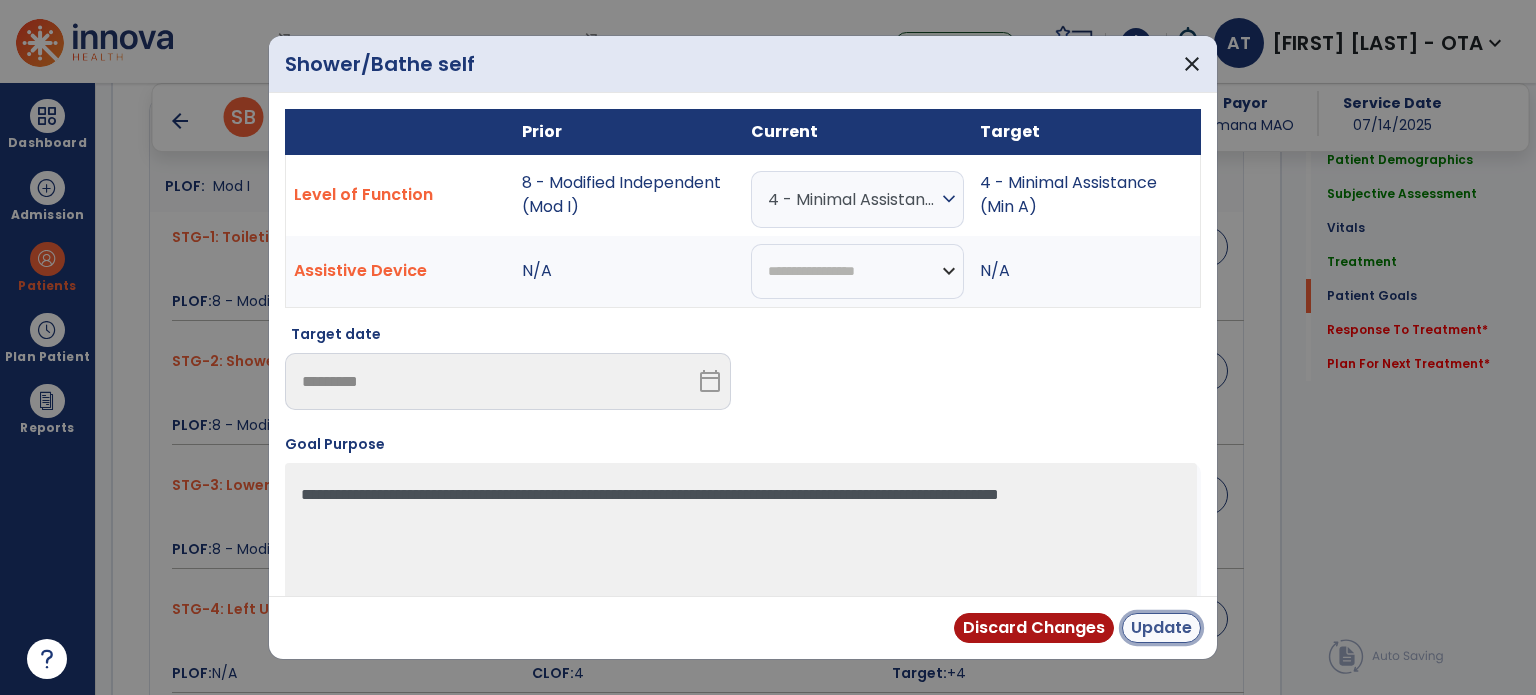click on "Update" at bounding box center [1161, 628] 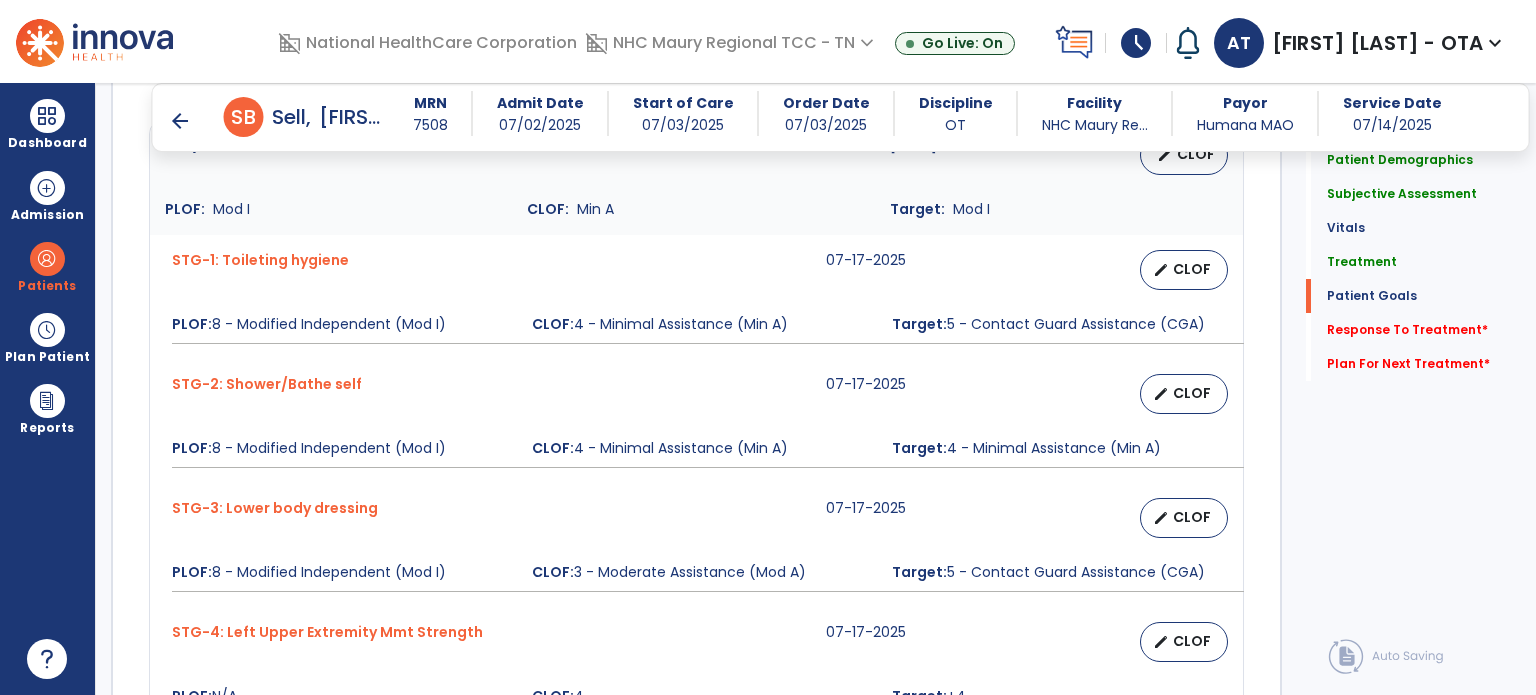 scroll, scrollTop: 2448, scrollLeft: 0, axis: vertical 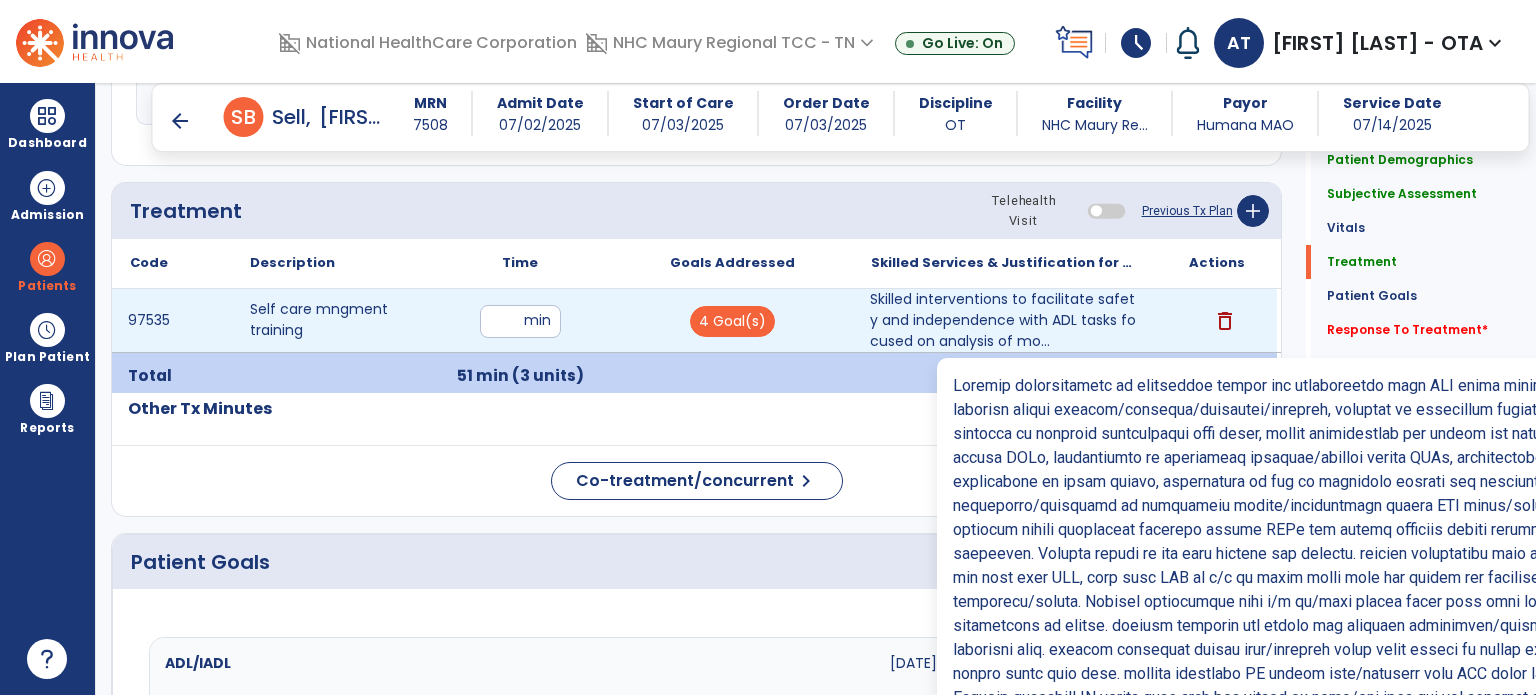 click on "Skilled interventions to facilitate safety and independence with ADL tasks focused on analysis of mo..." at bounding box center (1004, 320) 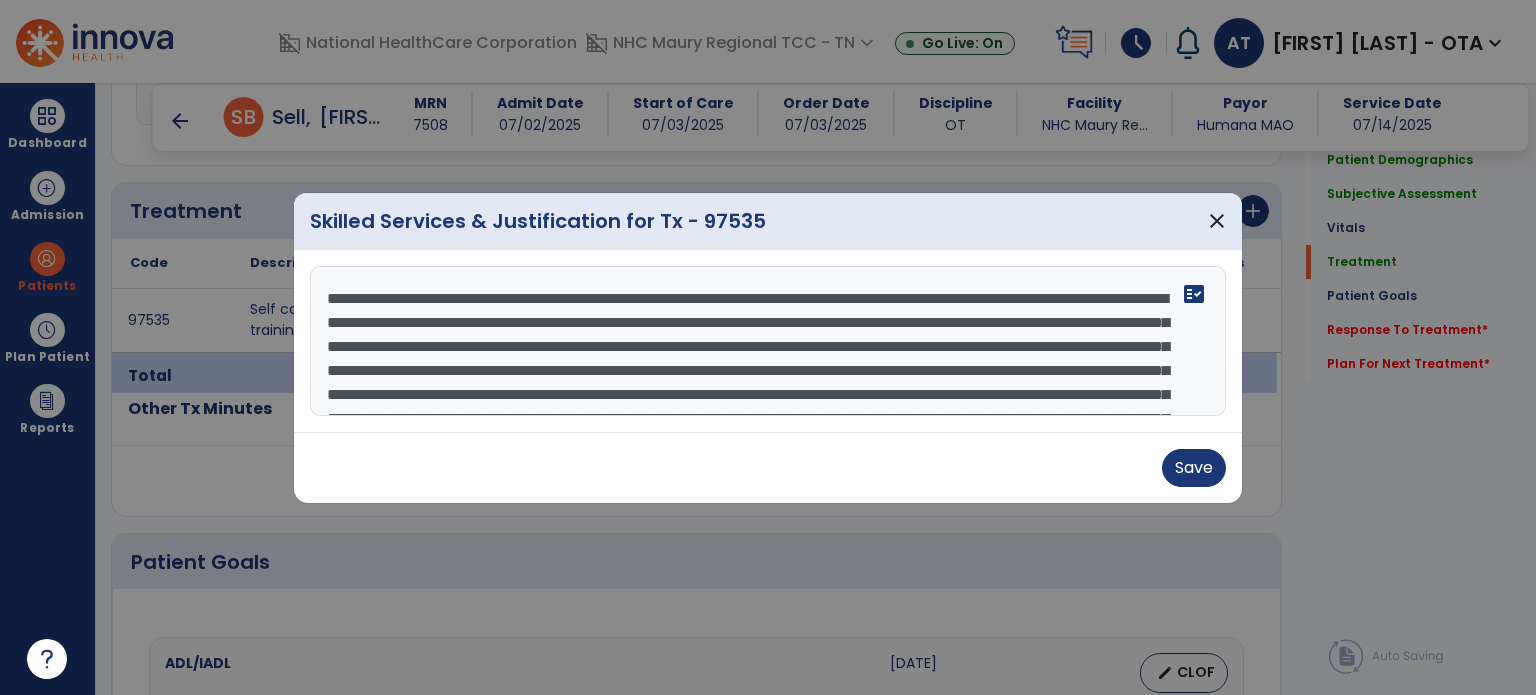 drag, startPoint x: 1052, startPoint y: 320, endPoint x: 1036, endPoint y: 367, distance: 49.648766 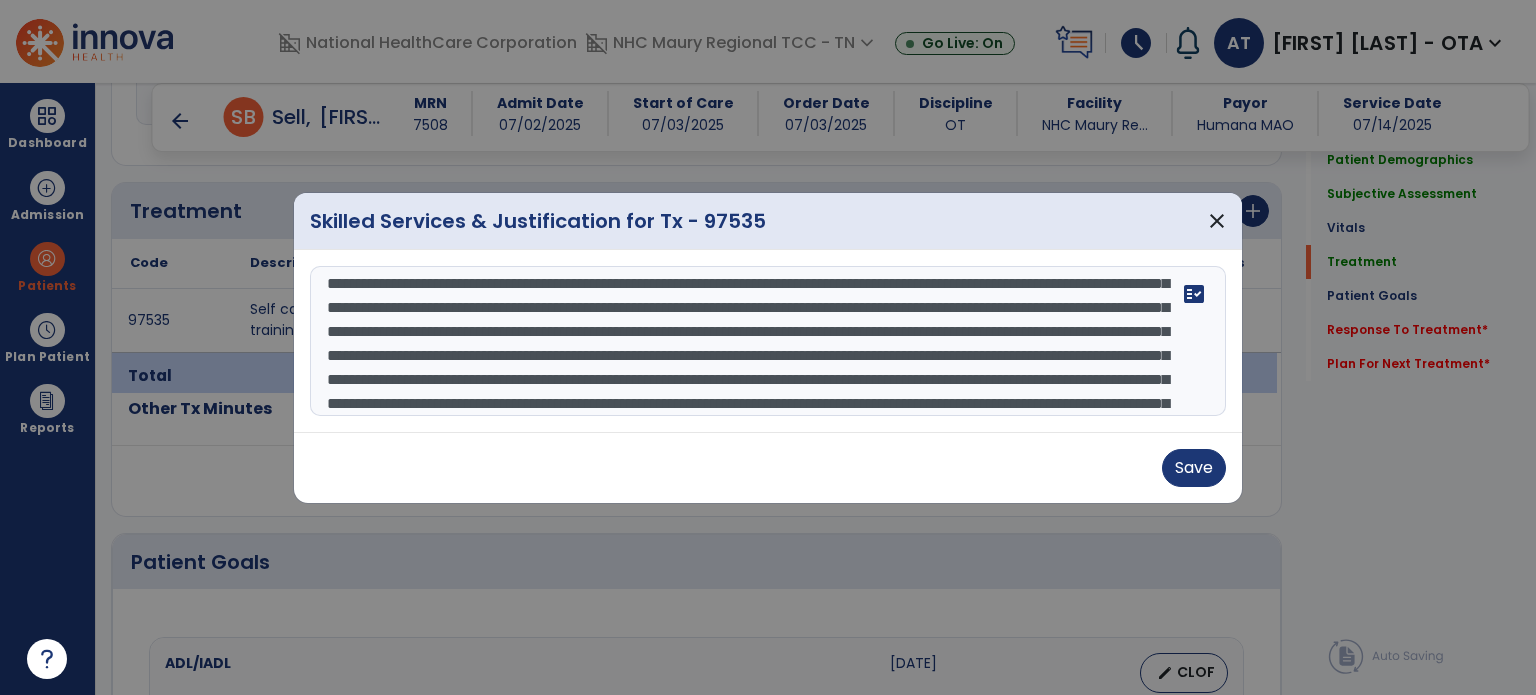 scroll, scrollTop: 111, scrollLeft: 0, axis: vertical 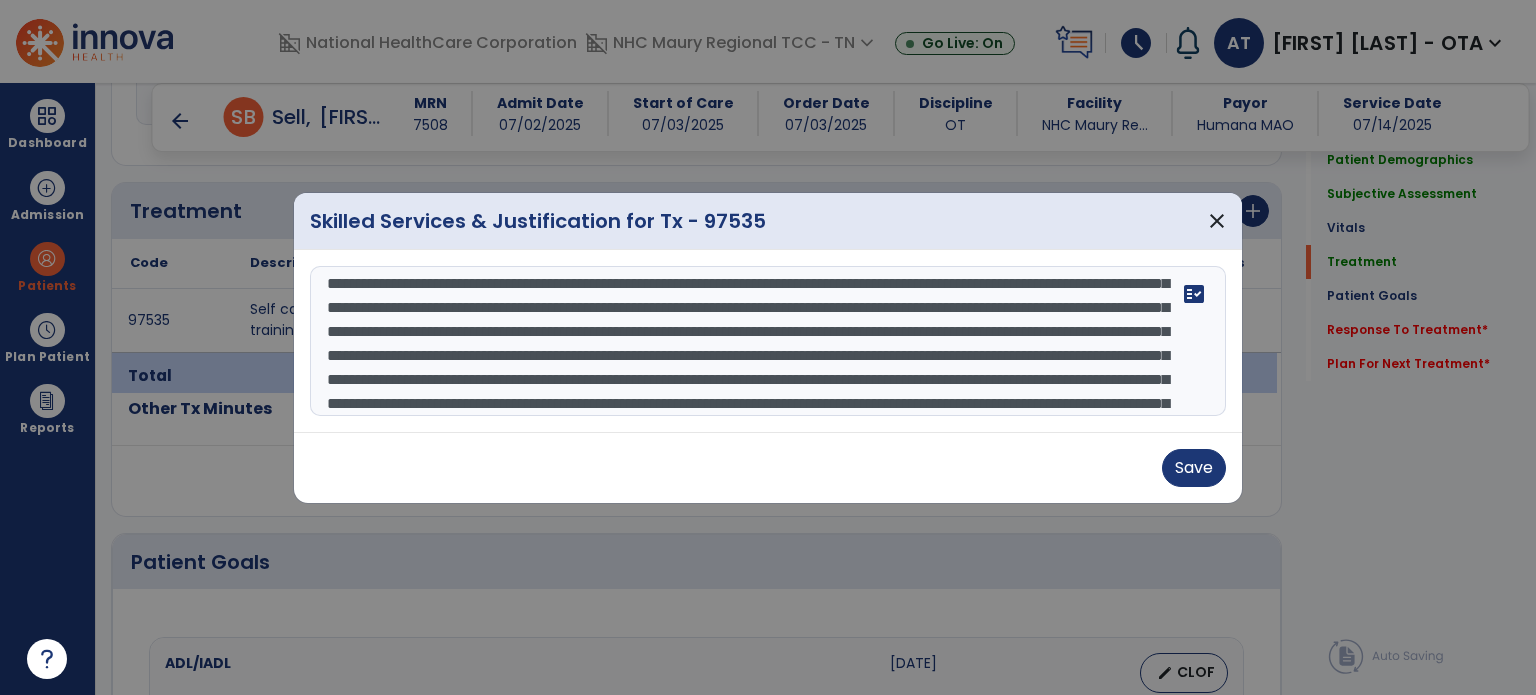 click at bounding box center [768, 341] 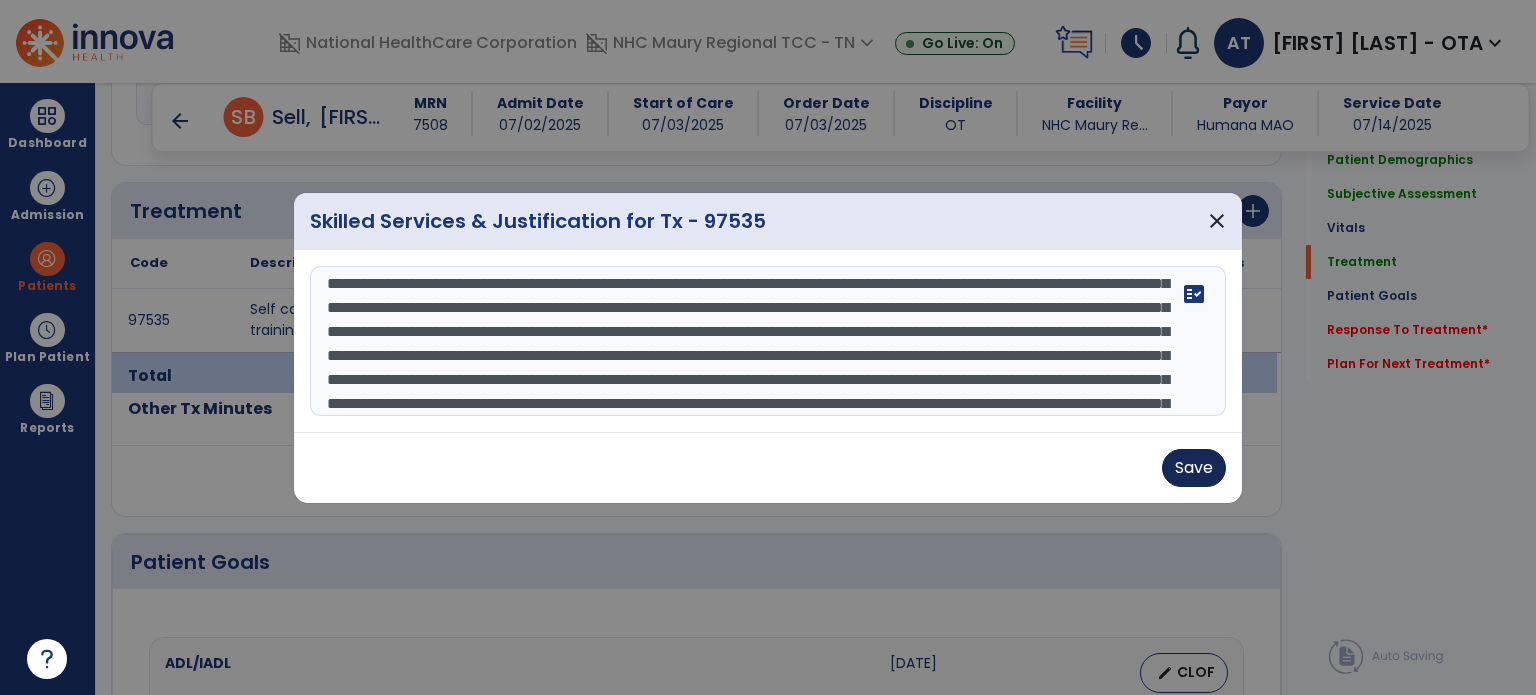 type on "**********" 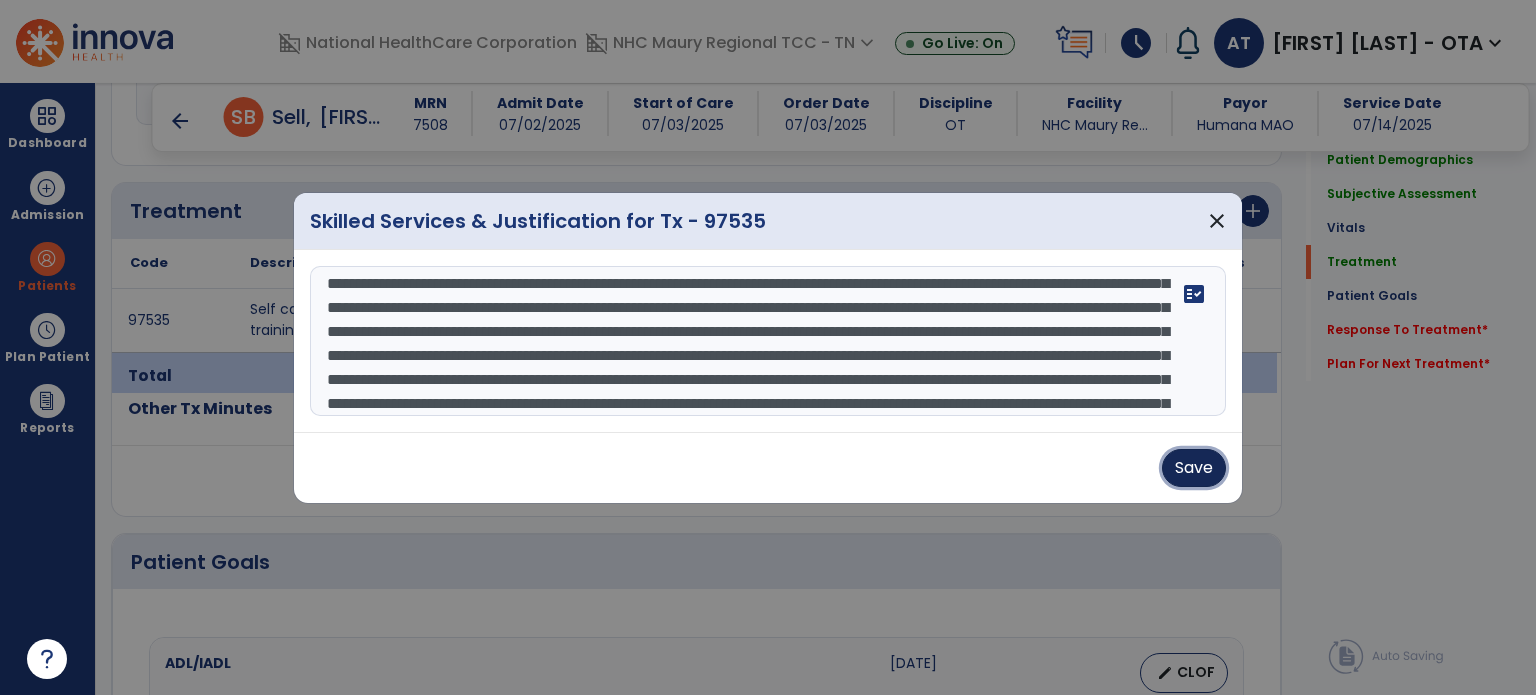 click on "Save" at bounding box center (1194, 468) 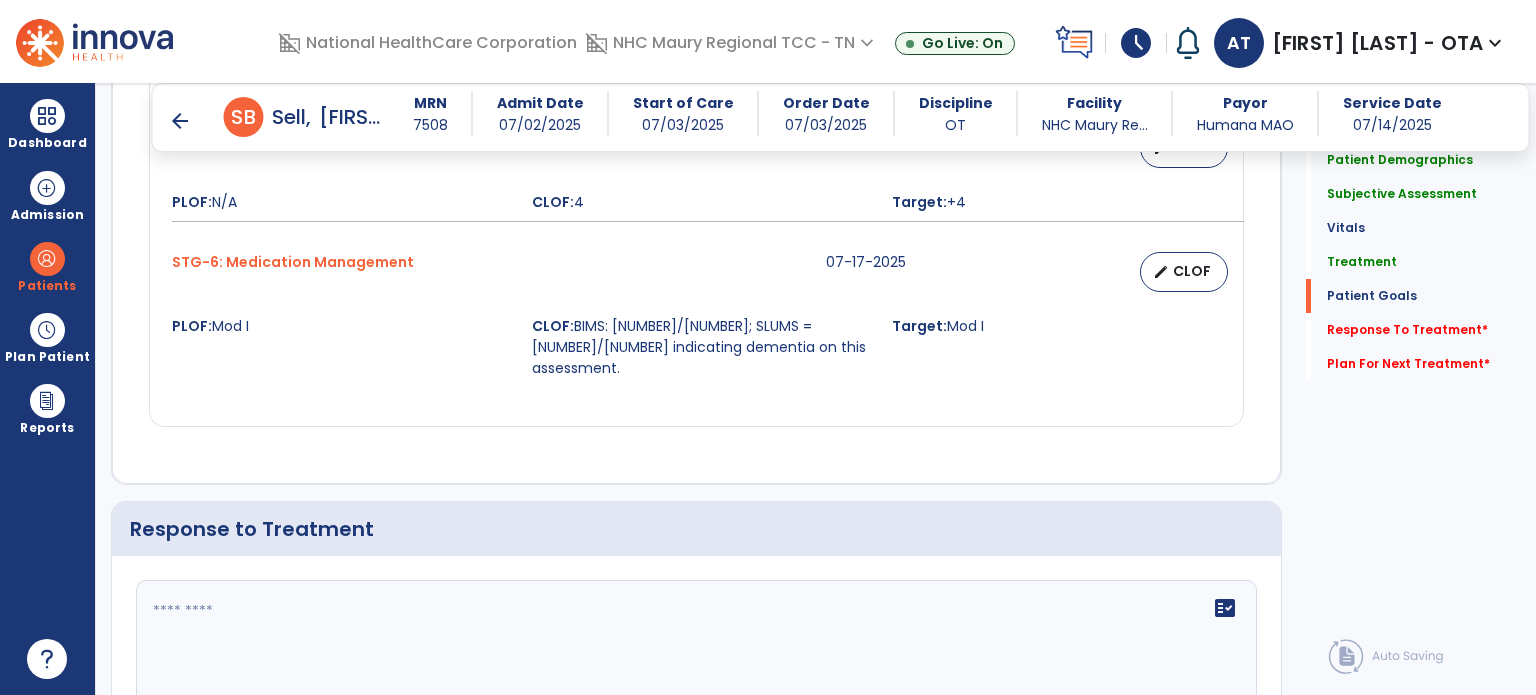 scroll, scrollTop: 3111, scrollLeft: 0, axis: vertical 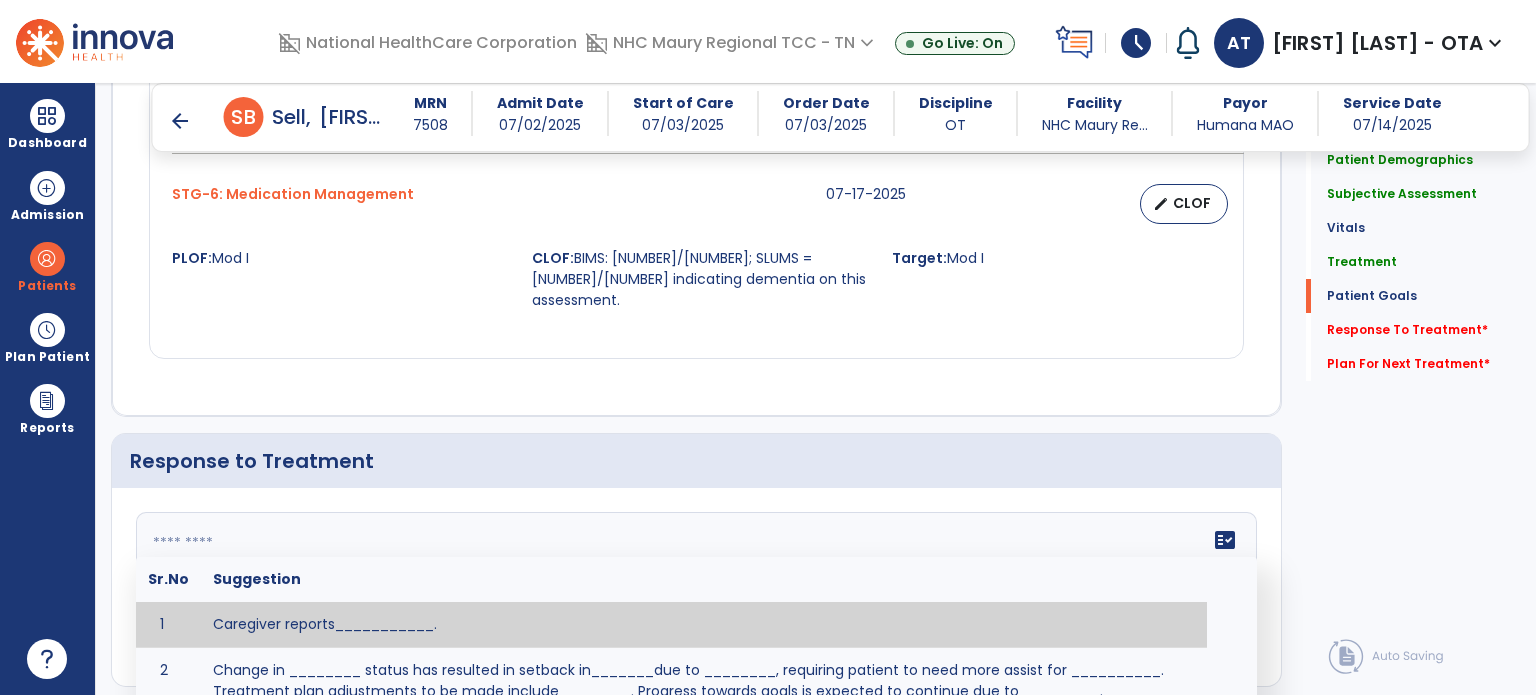 click on "fact_check  Sr.No Suggestion 1 Caregiver reports___________. 2 Change in ________ status has resulted in setback in_______due to ________, requiring patient to need more assist for __________.   Treatment plan adjustments to be made include________.  Progress towards goals is expected to continue due to_________. 3 Decreased pain in __________ to [LEVEL] in response to [MODALITY/TREATMENT] allows for improvement in _________. 4 Functional gains in _______ have impacted the patient's ability to perform_________ with a reduction in assist levels to_________. 5 Functional progress this week has been significant due to__________. 6 Gains in ________ have improved the patient's ability to perform ______with decreased levels of assist to___________. 7 Improvement in ________allows patient to tolerate higher levels of challenges in_________. 8 Pain in [AREA] has decreased to [LEVEL] in response to [TREATMENT/MODALITY], allowing fore ease in completing__________. 9 10 11 12 13 14 15 16 17 18 19 20 21" 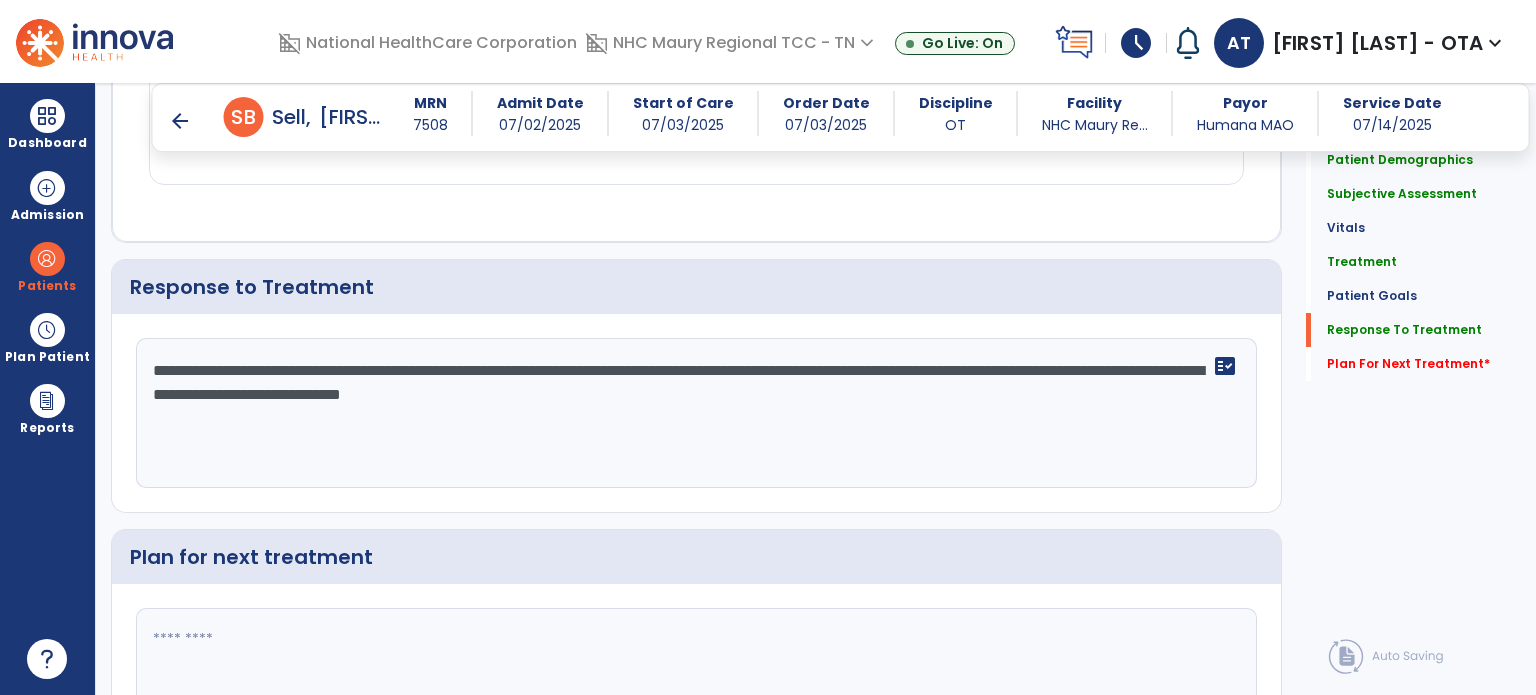 scroll, scrollTop: 3306, scrollLeft: 0, axis: vertical 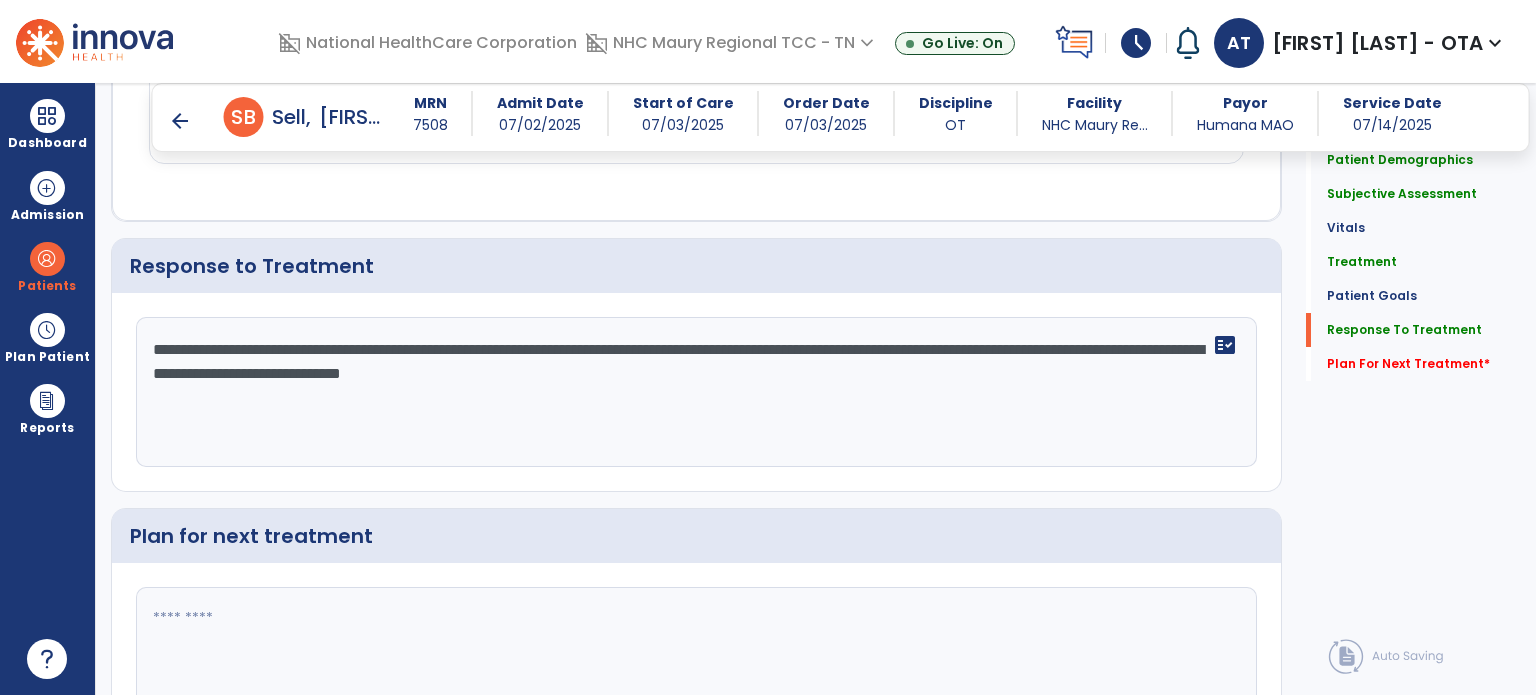 type on "**********" 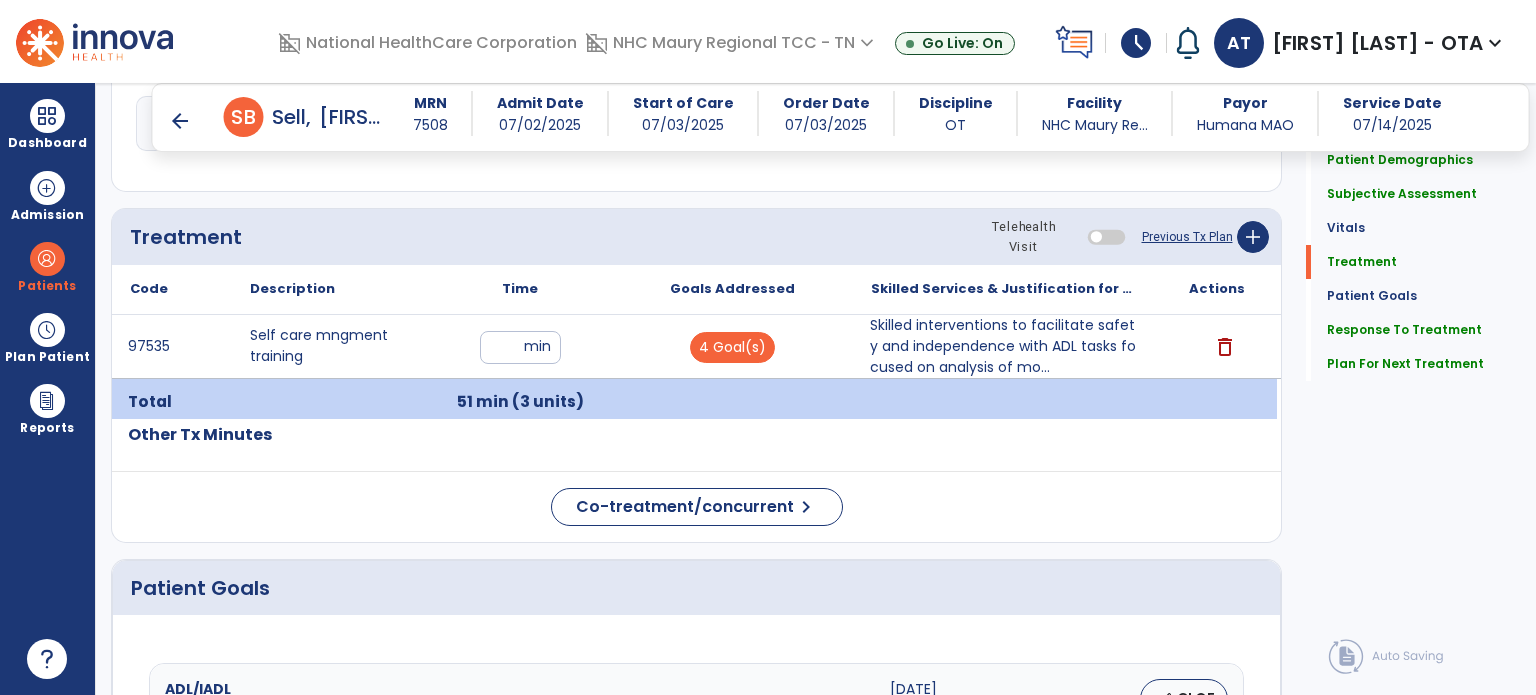scroll, scrollTop: 1871, scrollLeft: 0, axis: vertical 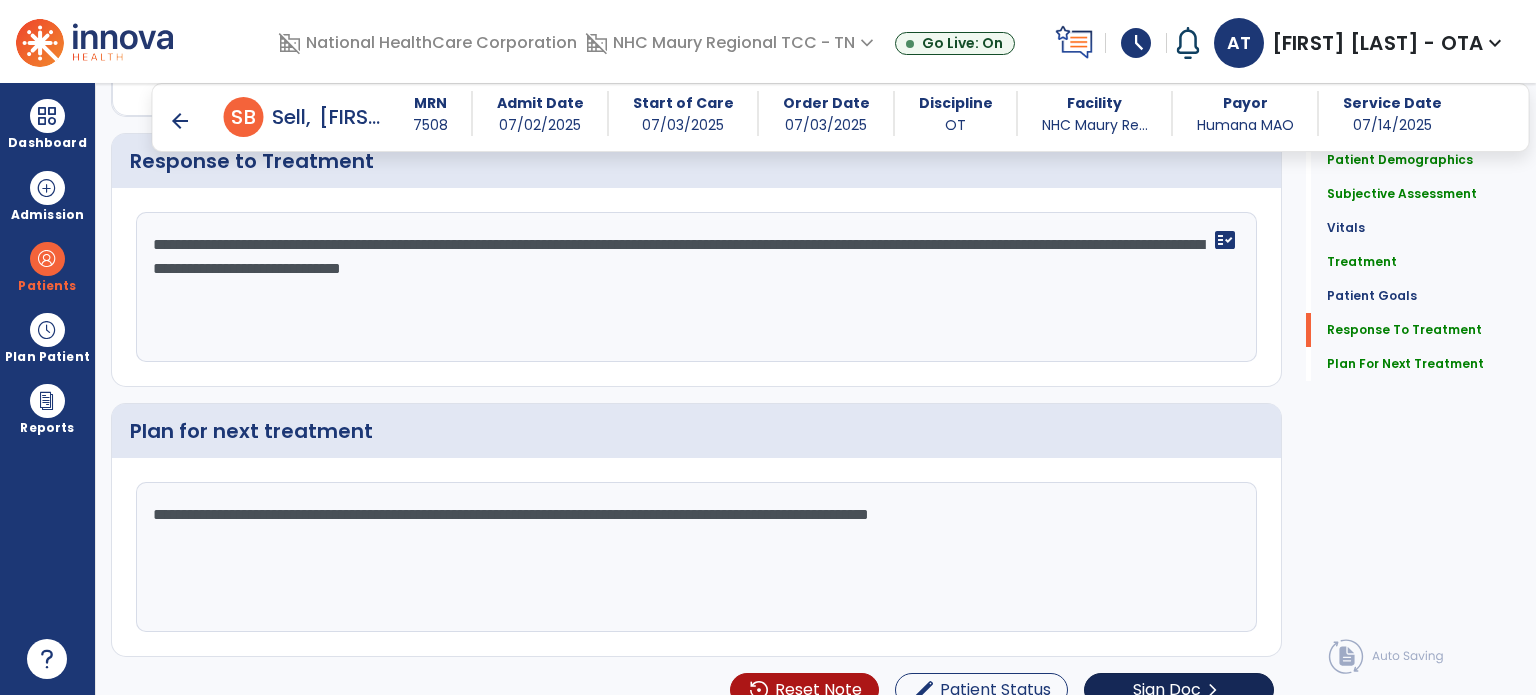 type on "**********" 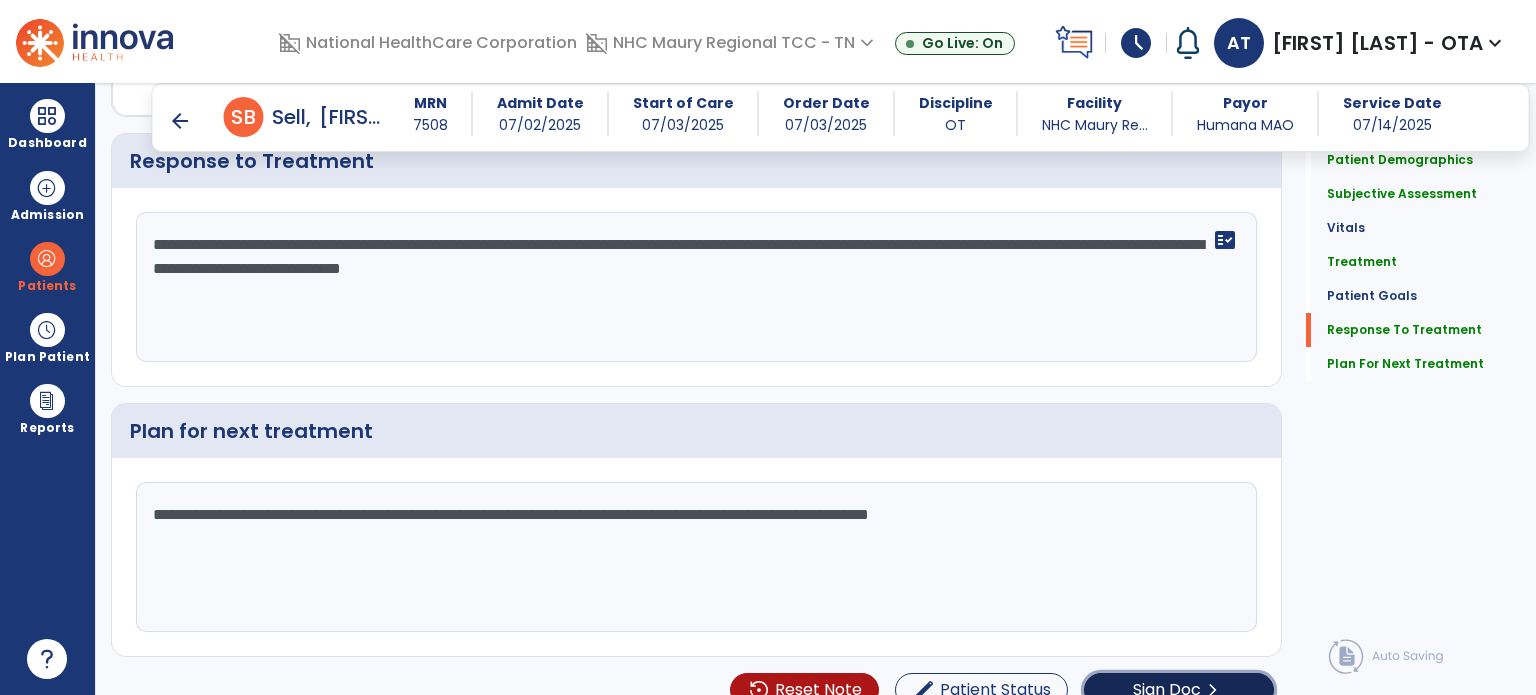 click on "Sign Doc  chevron_right" 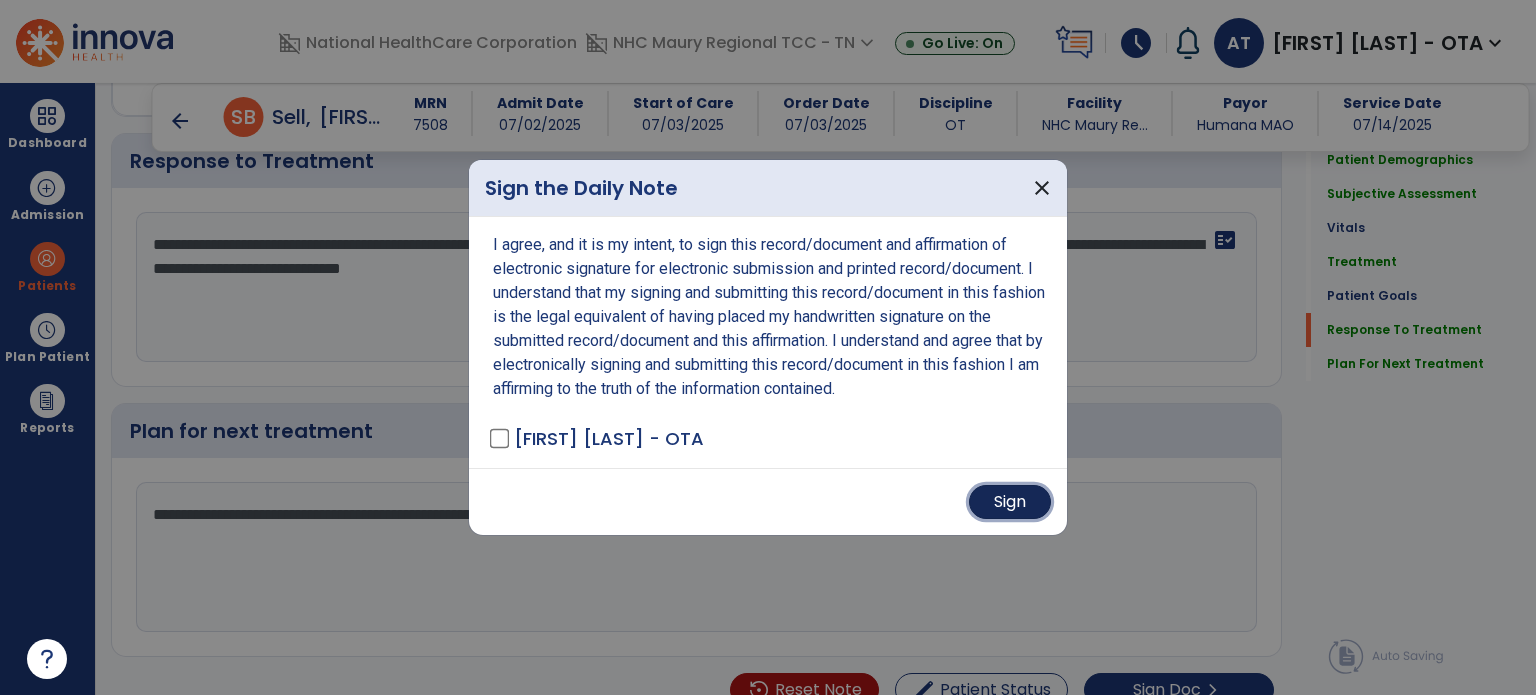 click on "Sign" at bounding box center [1010, 502] 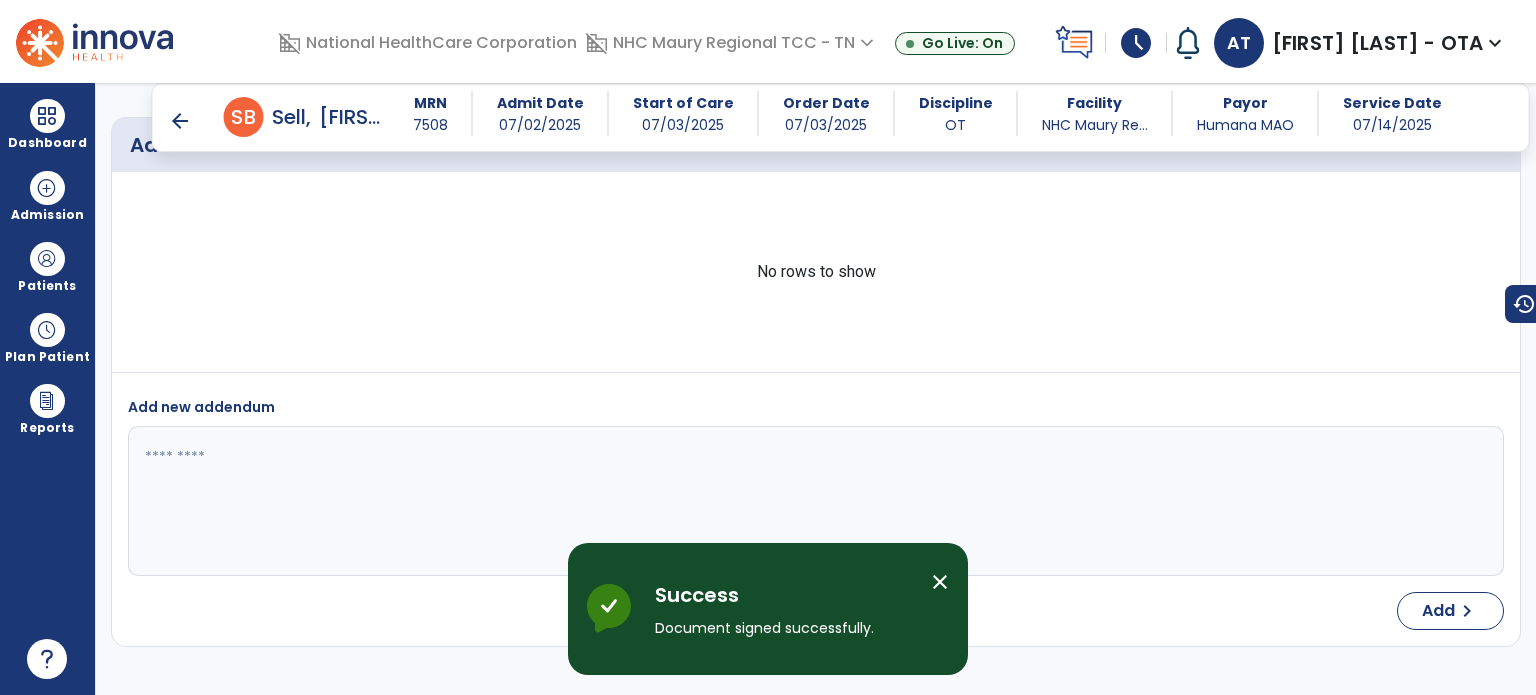 scroll, scrollTop: 5858, scrollLeft: 0, axis: vertical 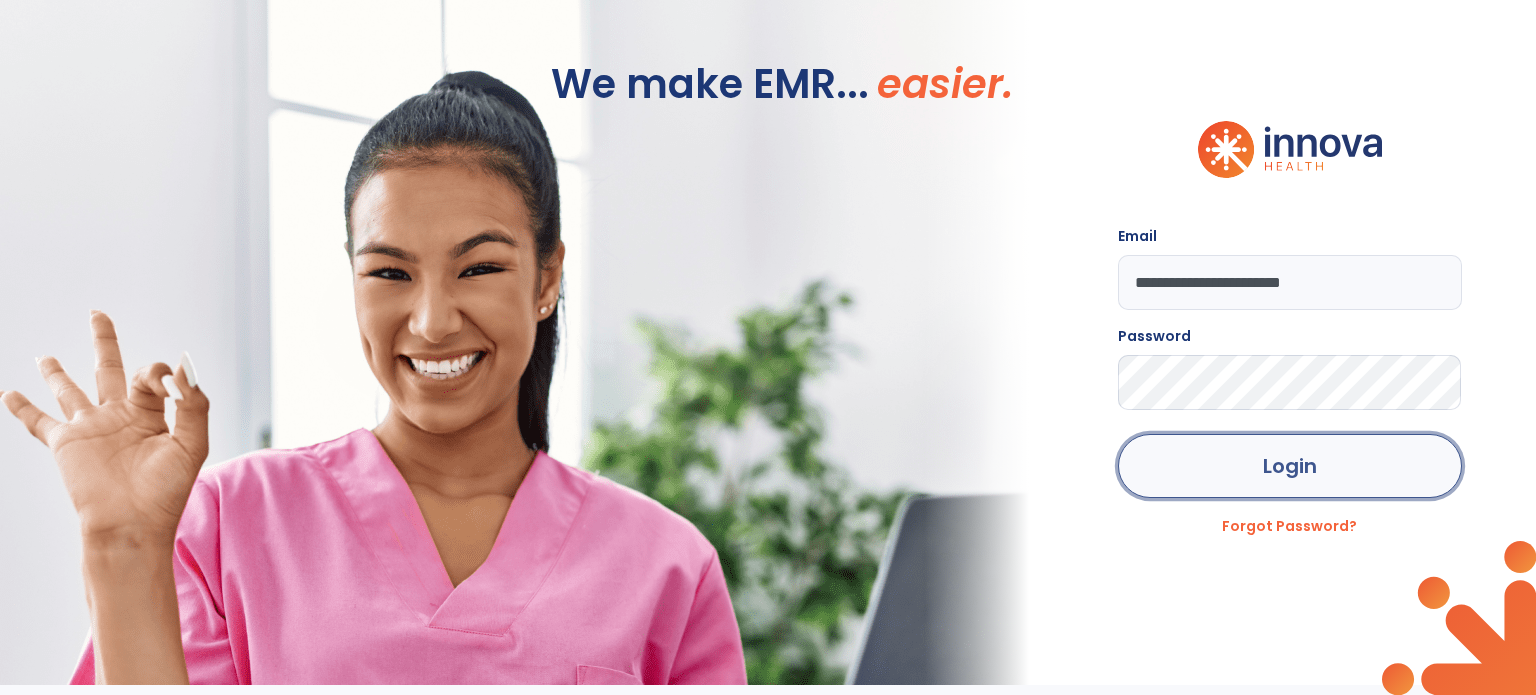 click on "Login" 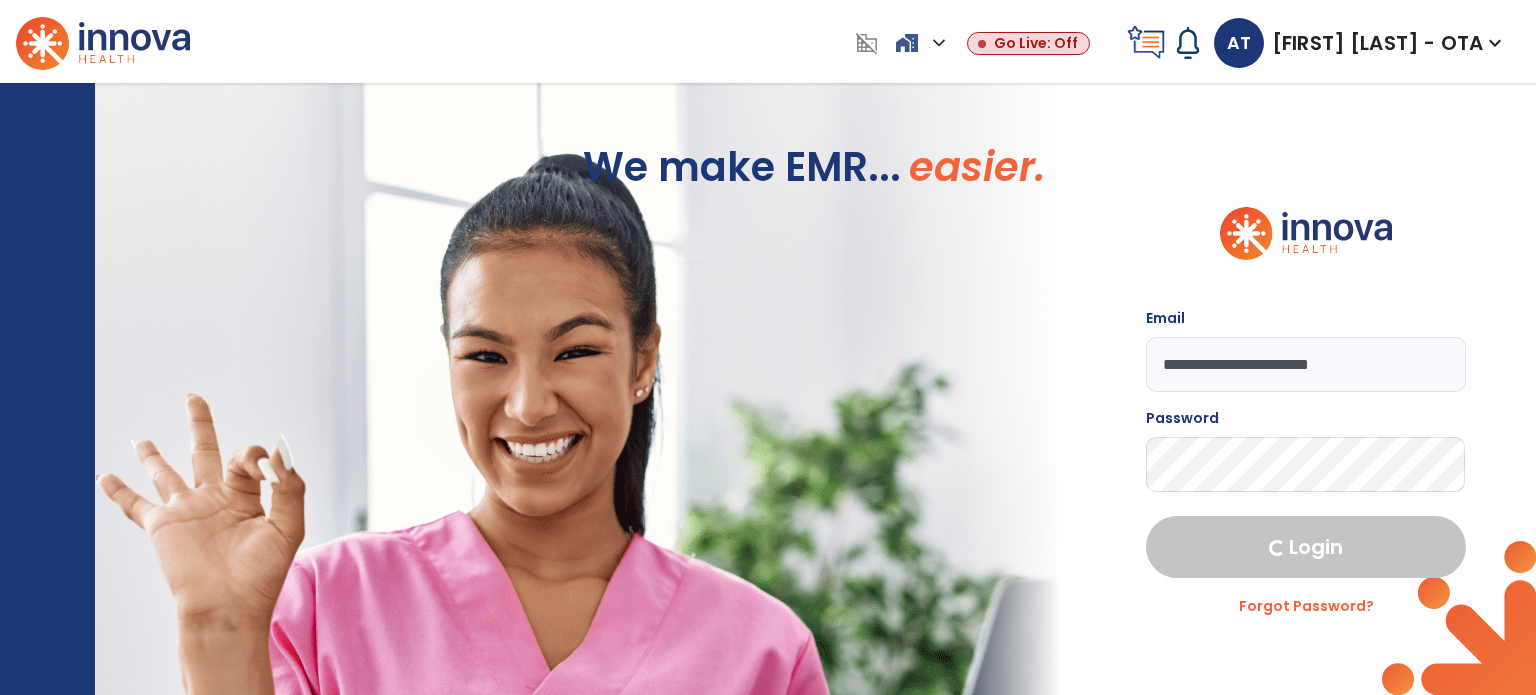 select on "****" 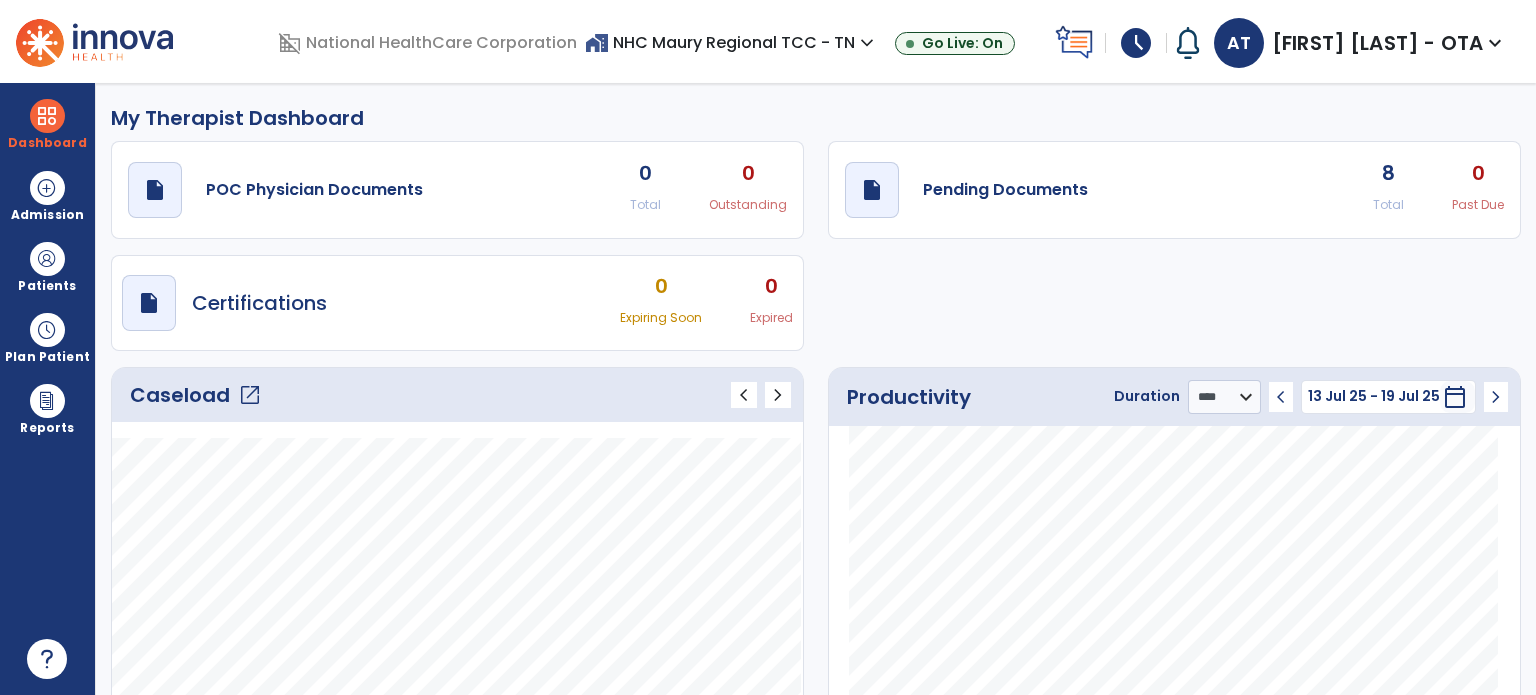 click on "open_in_new" 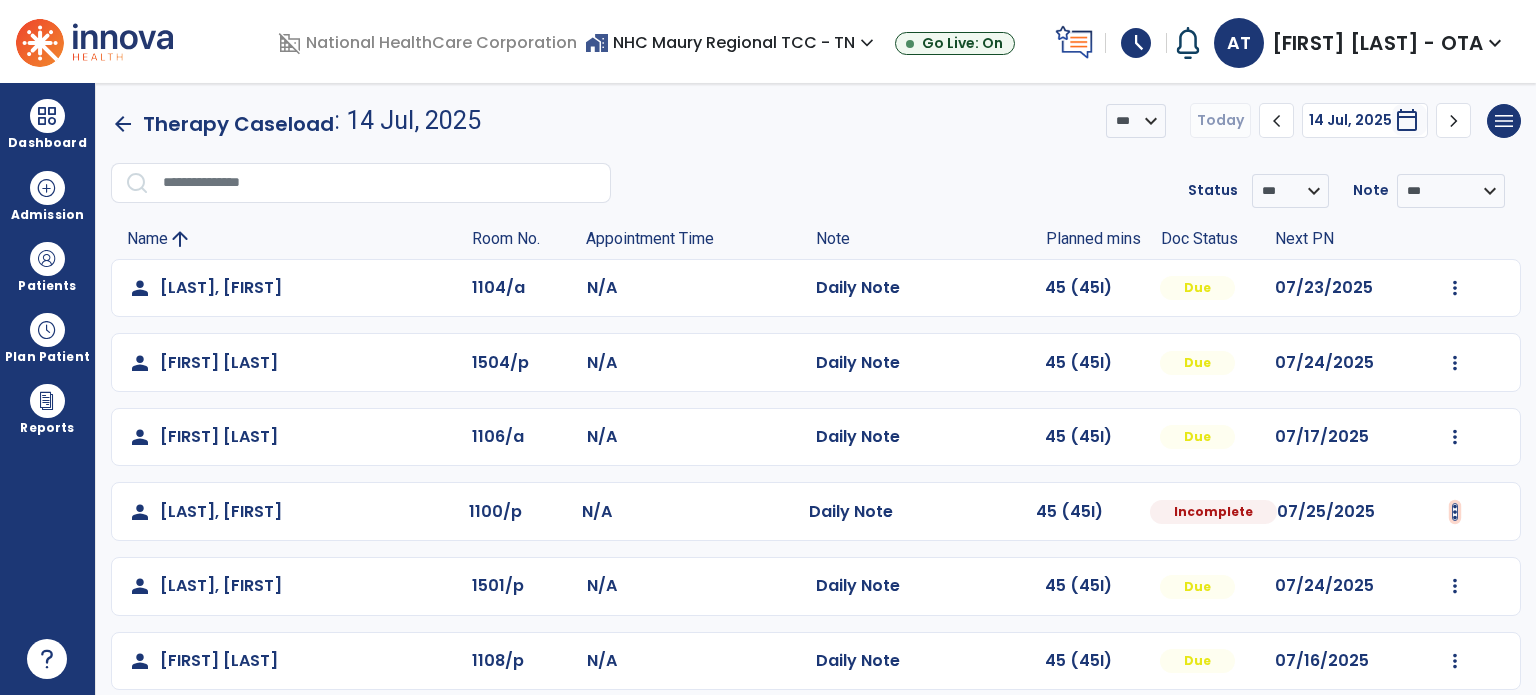 click at bounding box center (1455, 288) 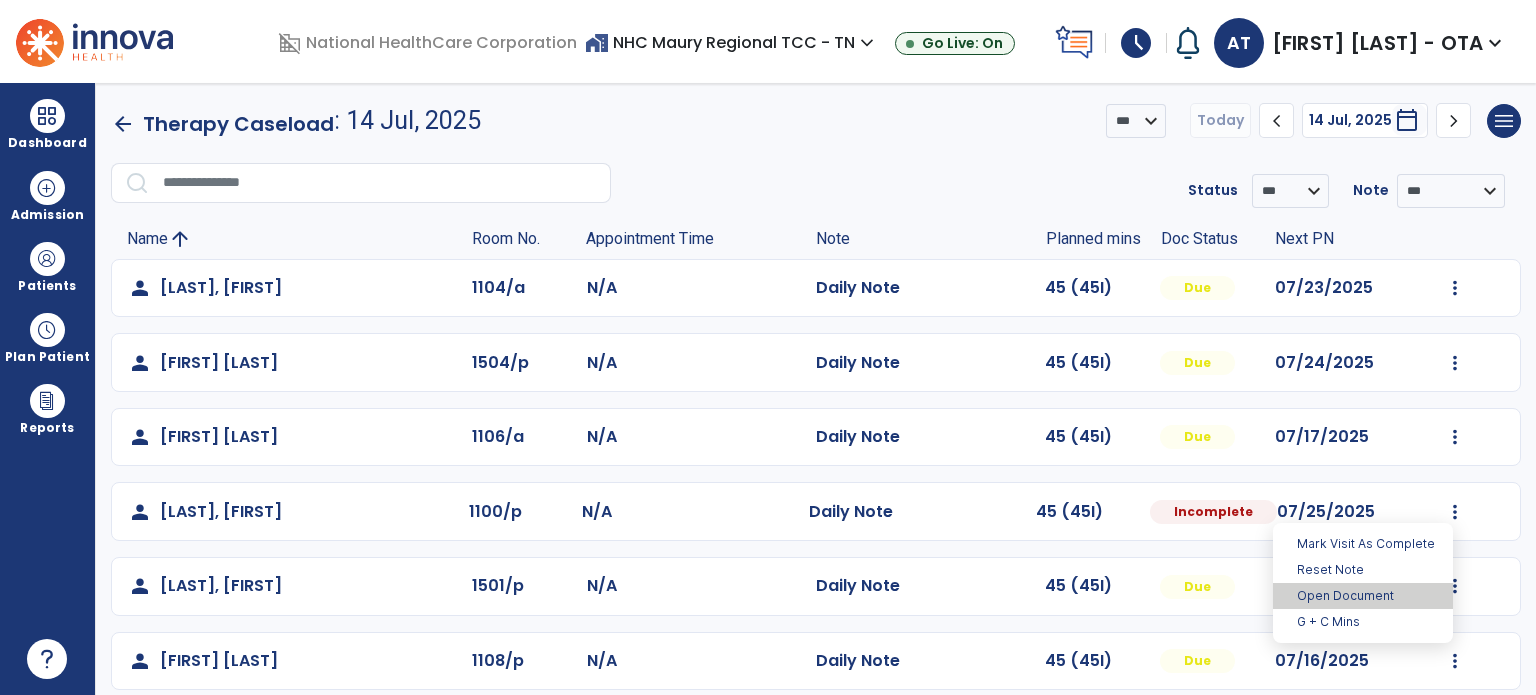 click on "Open Document" at bounding box center (1363, 596) 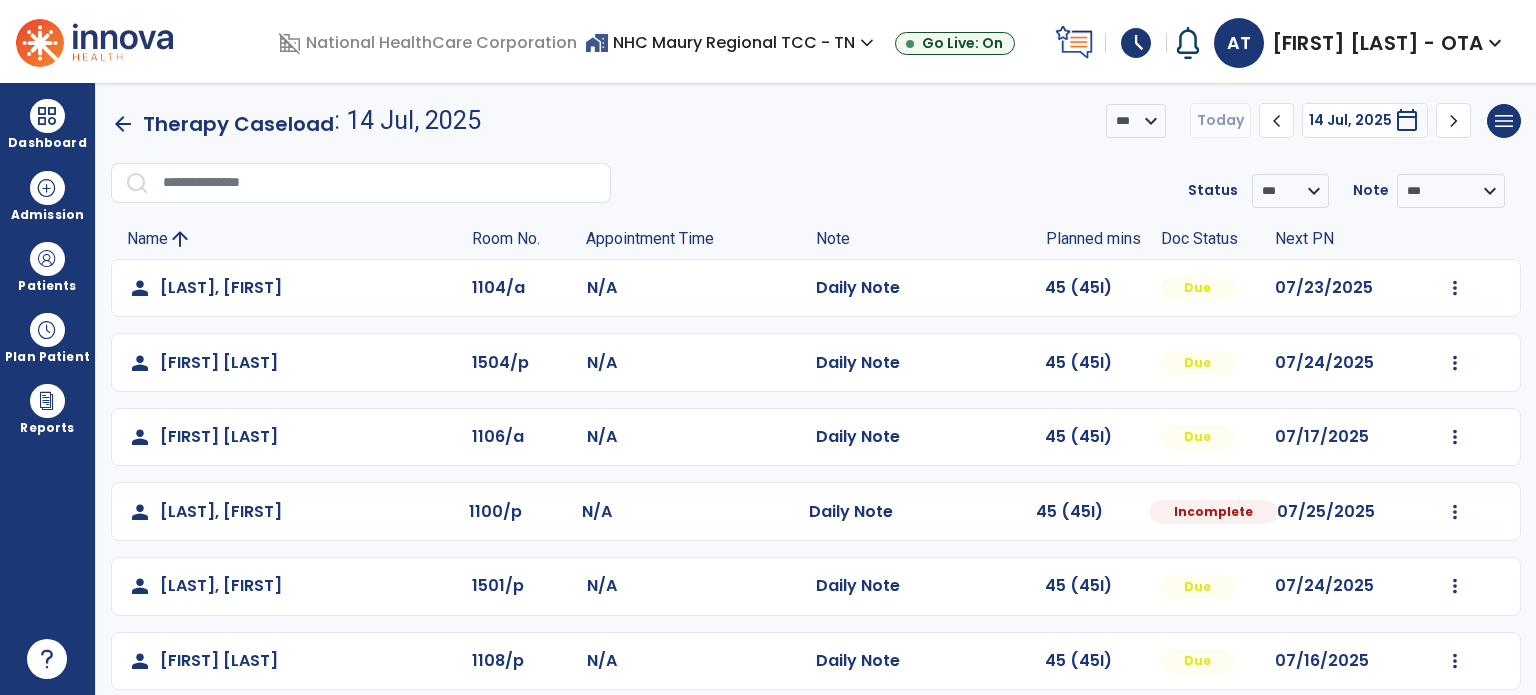 select on "*" 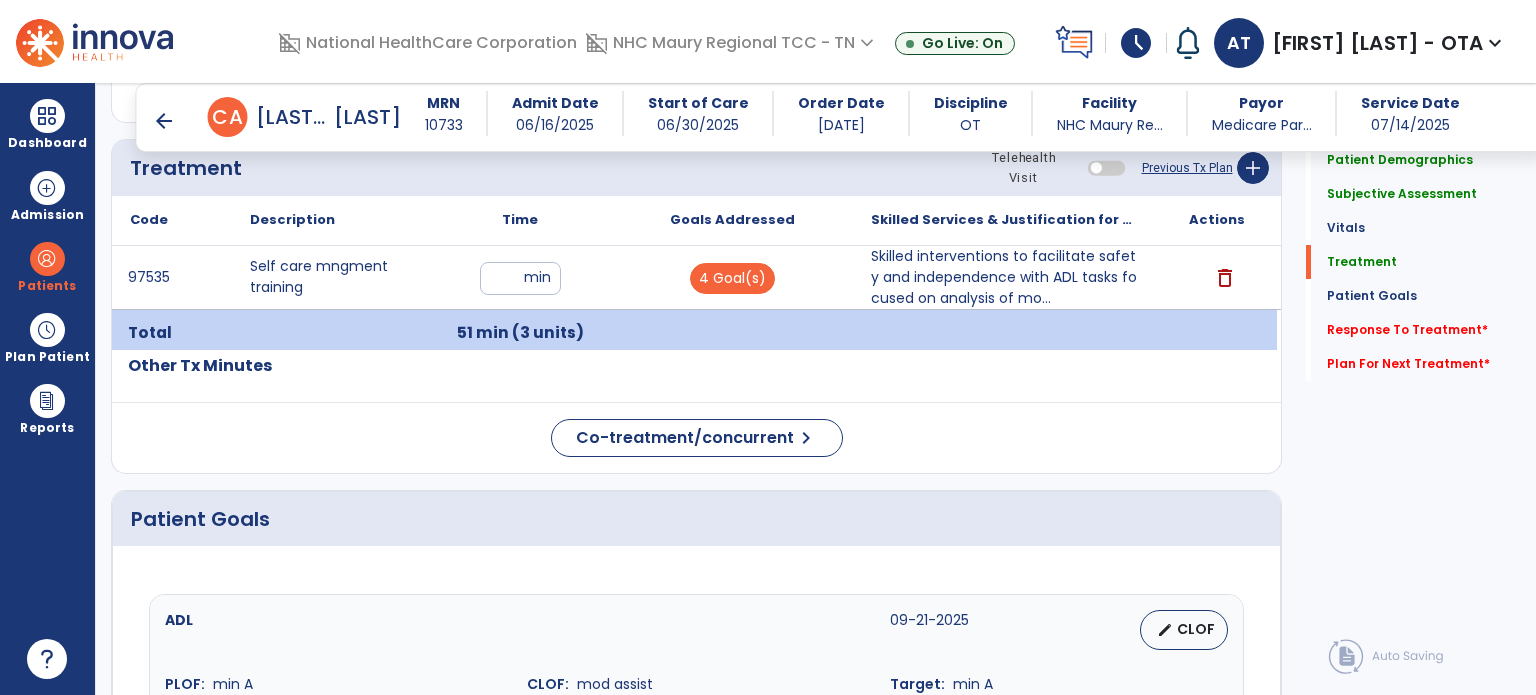 scroll, scrollTop: 1139, scrollLeft: 0, axis: vertical 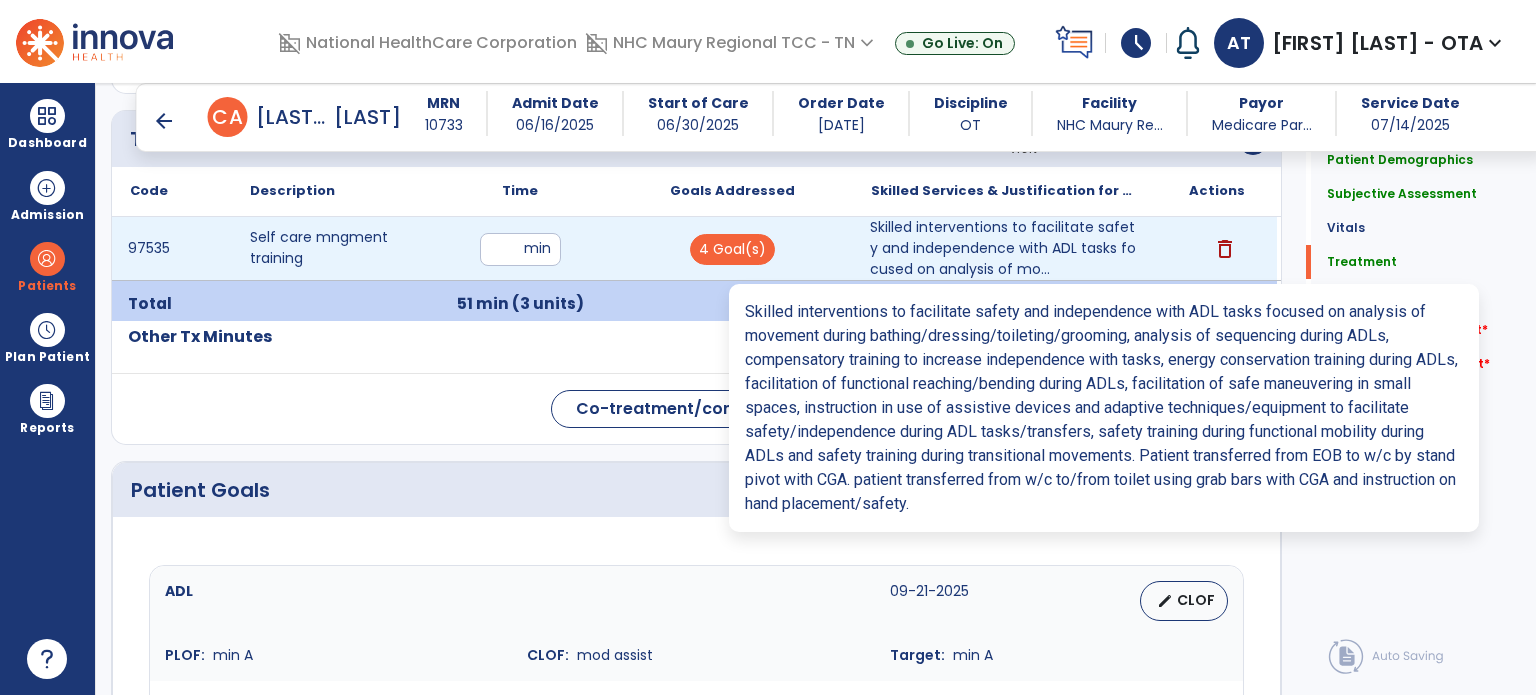 click on "Skilled interventions to facilitate safety and independence with ADL tasks focused on analysis of mo..." at bounding box center (1004, 248) 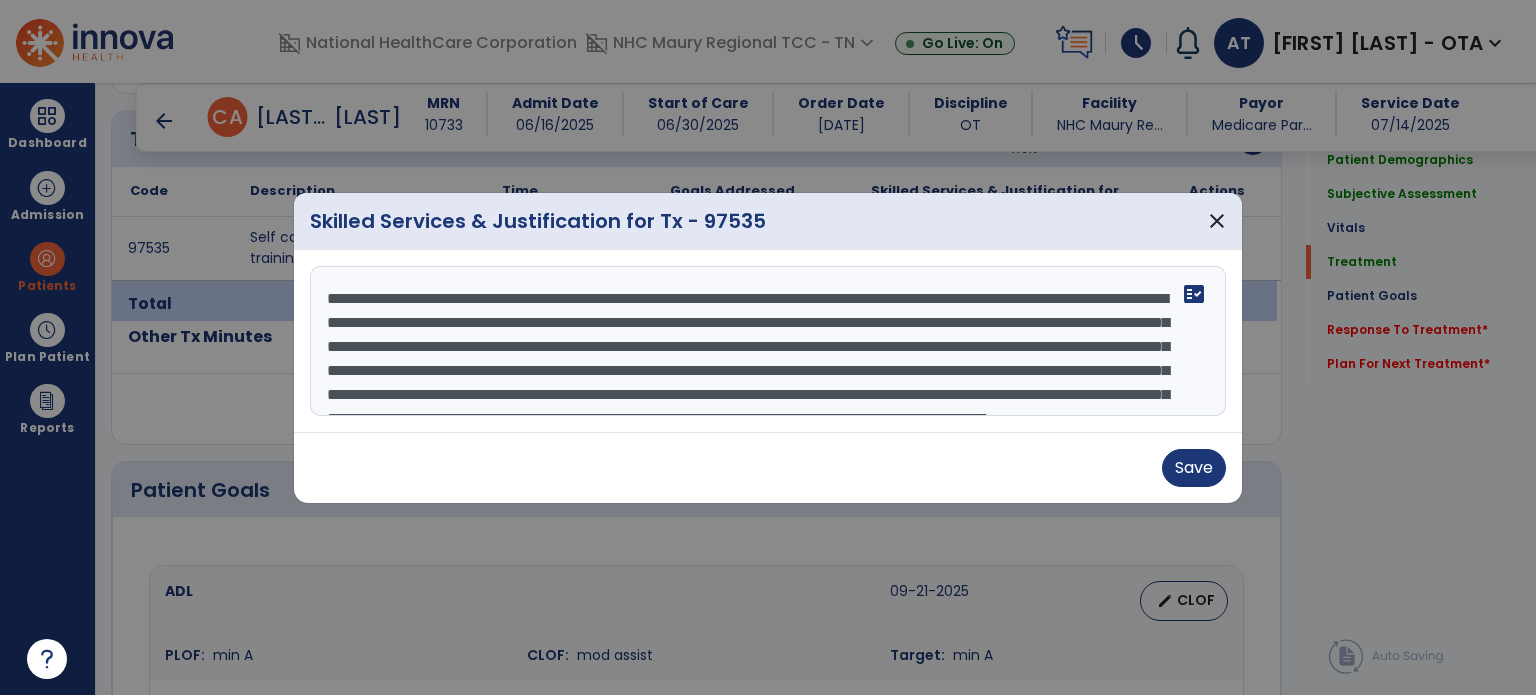 click on "**********" at bounding box center [768, 341] 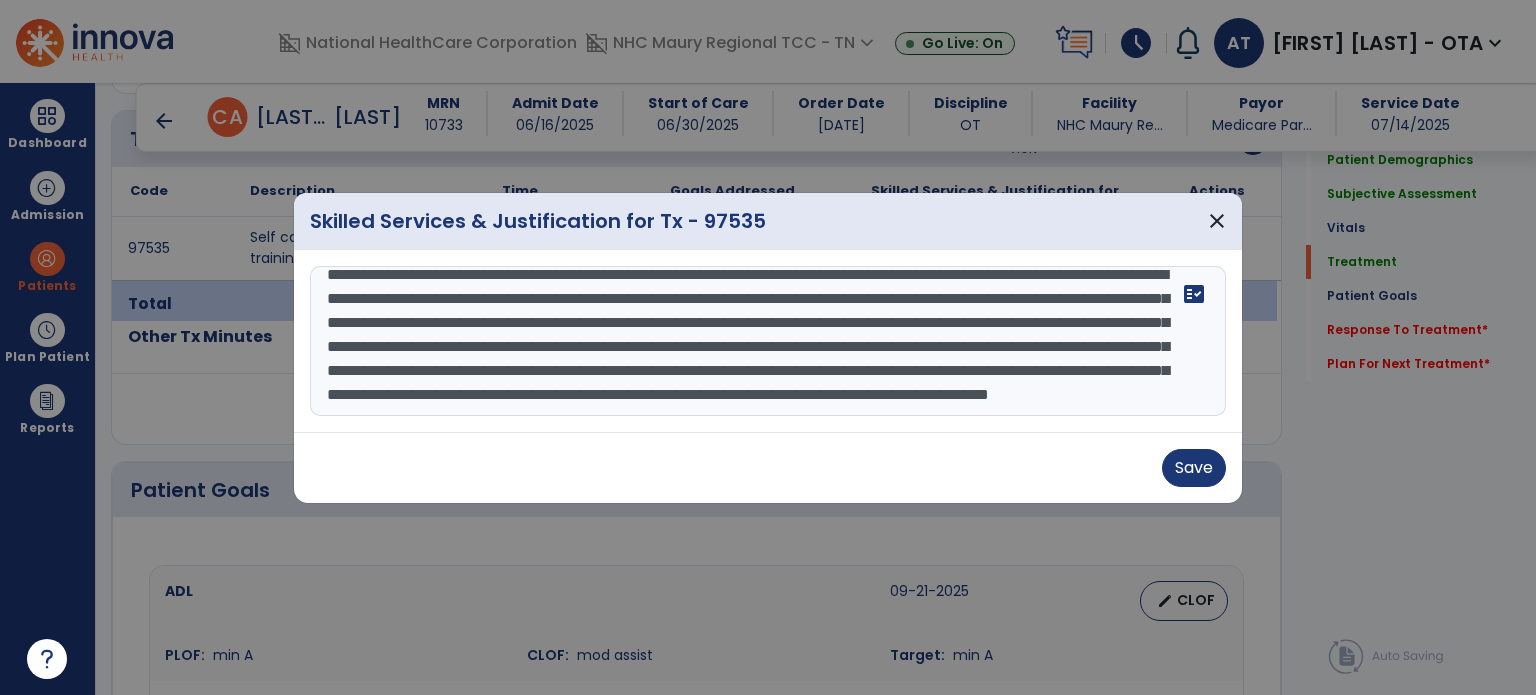 scroll, scrollTop: 111, scrollLeft: 0, axis: vertical 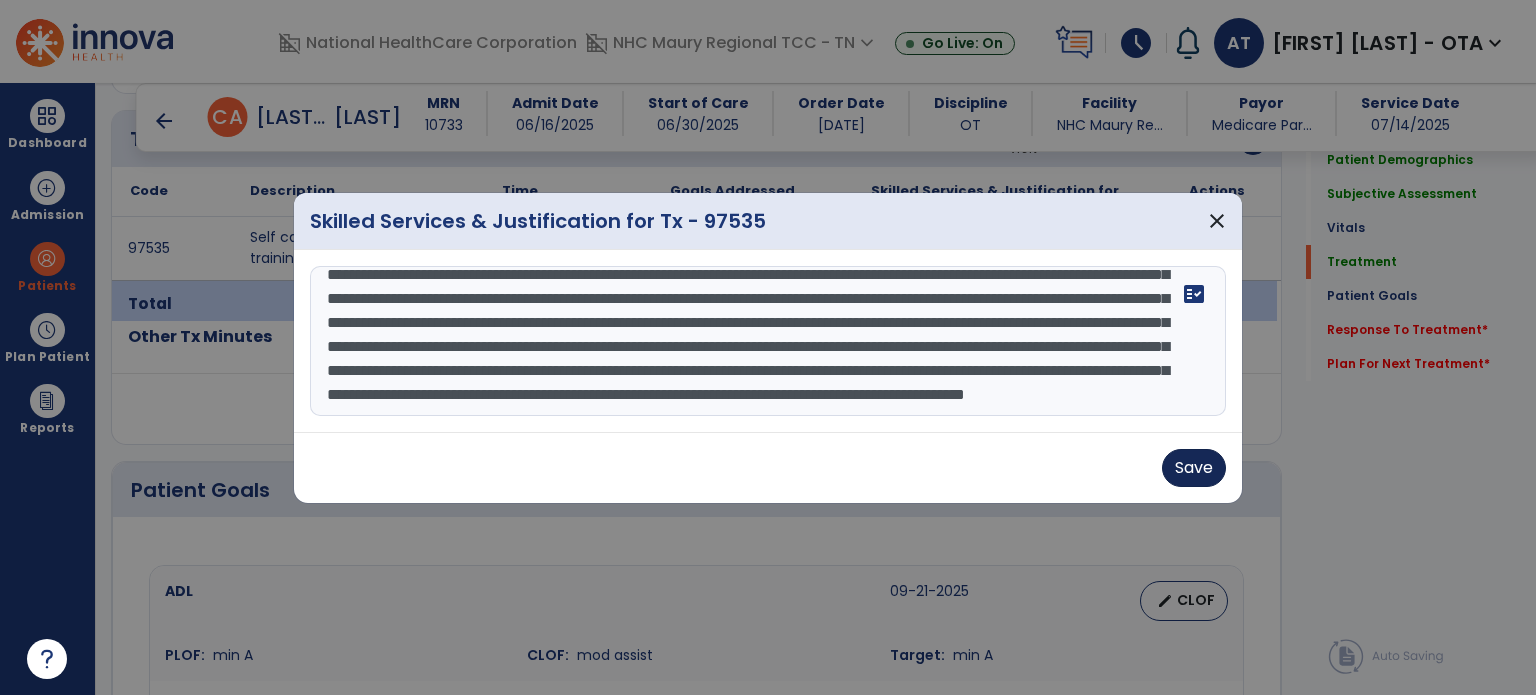 type on "**********" 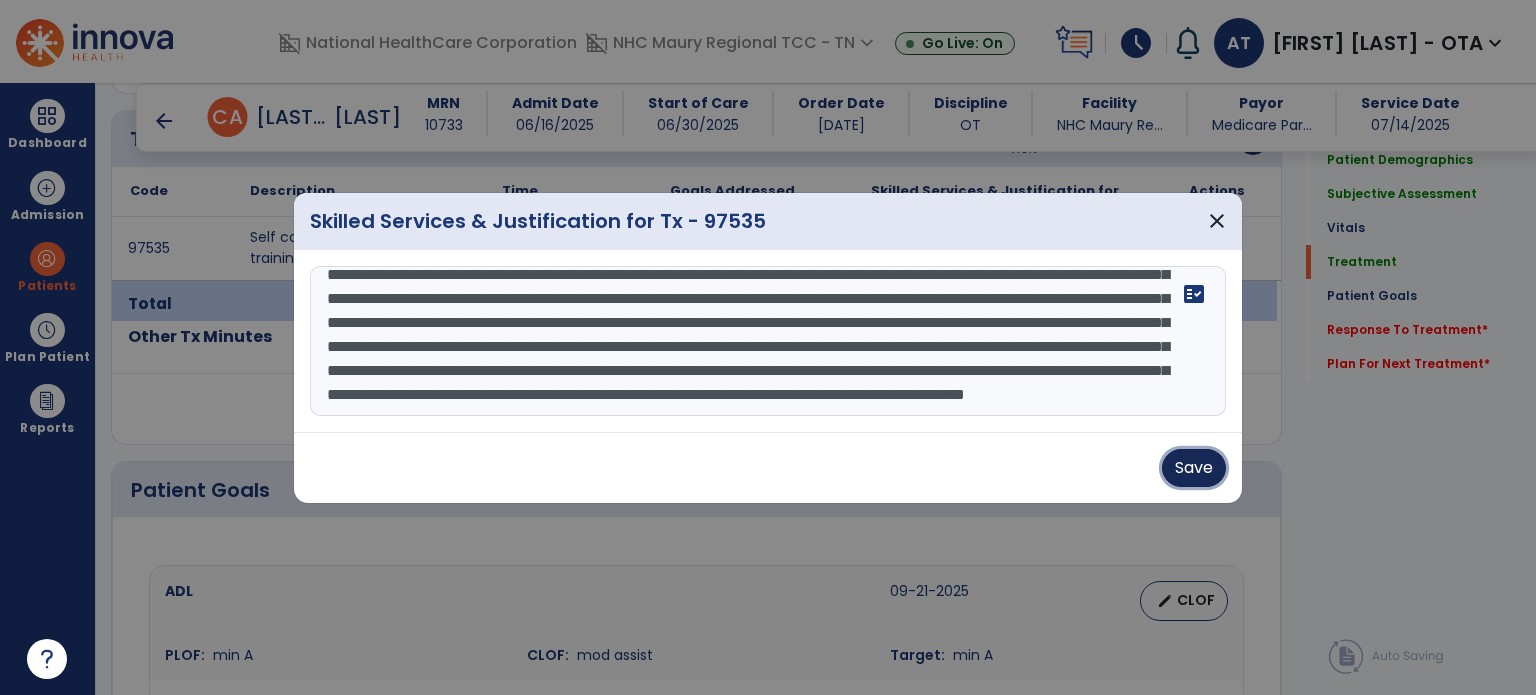 click on "Save" at bounding box center [1194, 468] 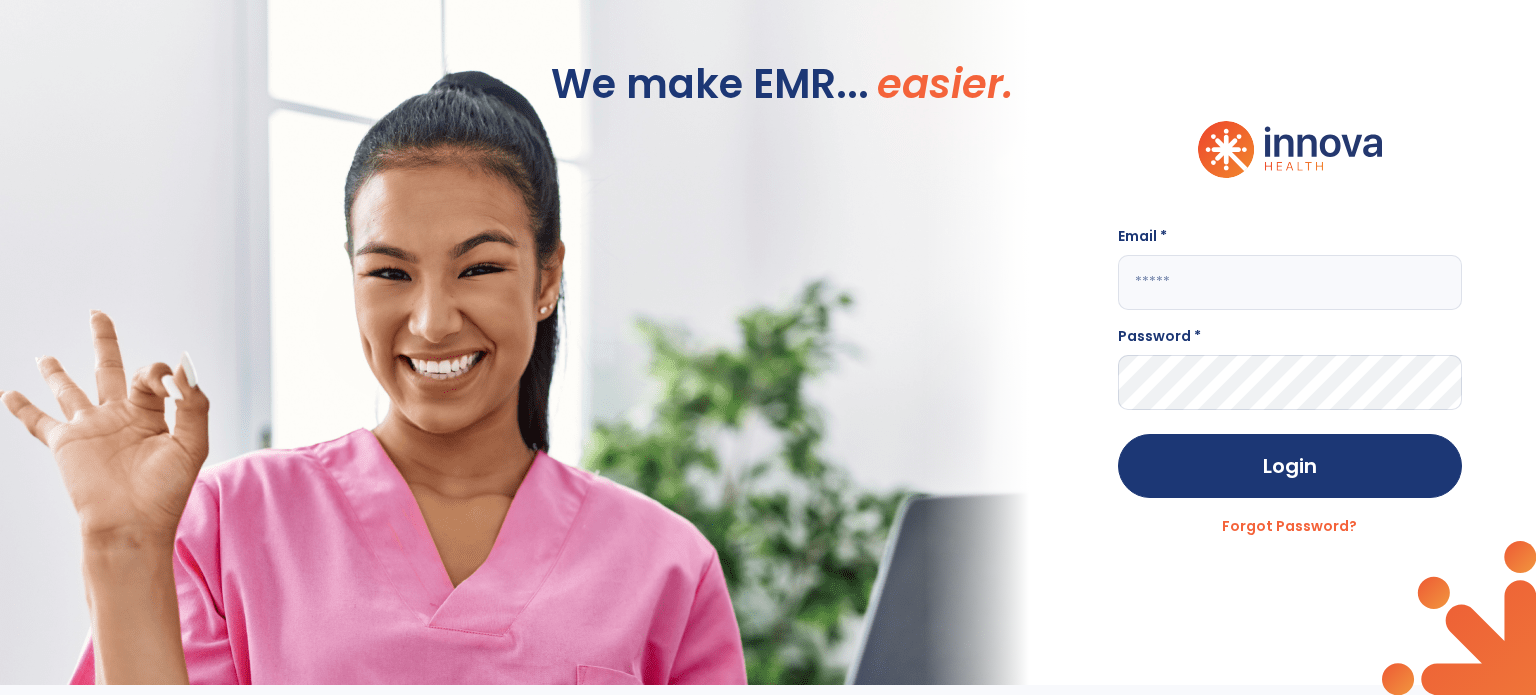 type on "**********" 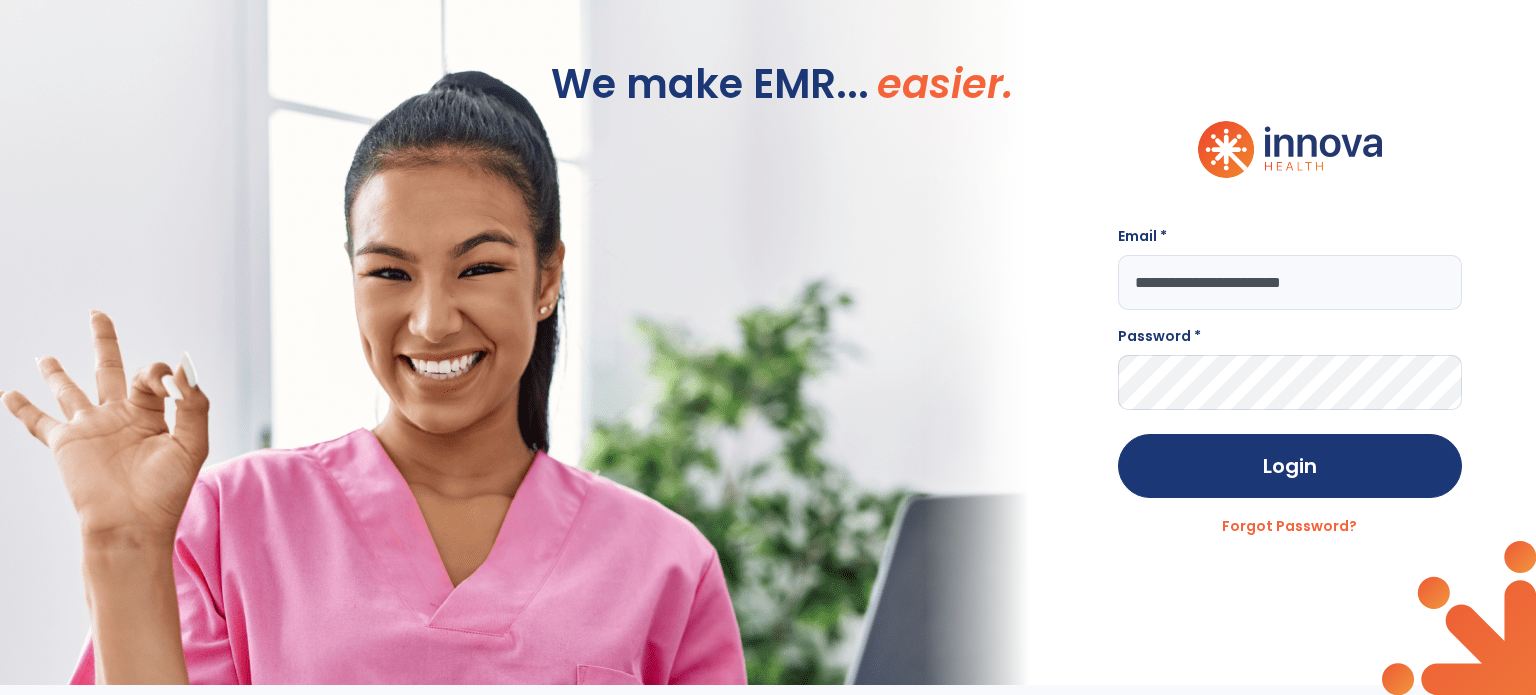 scroll, scrollTop: 0, scrollLeft: 0, axis: both 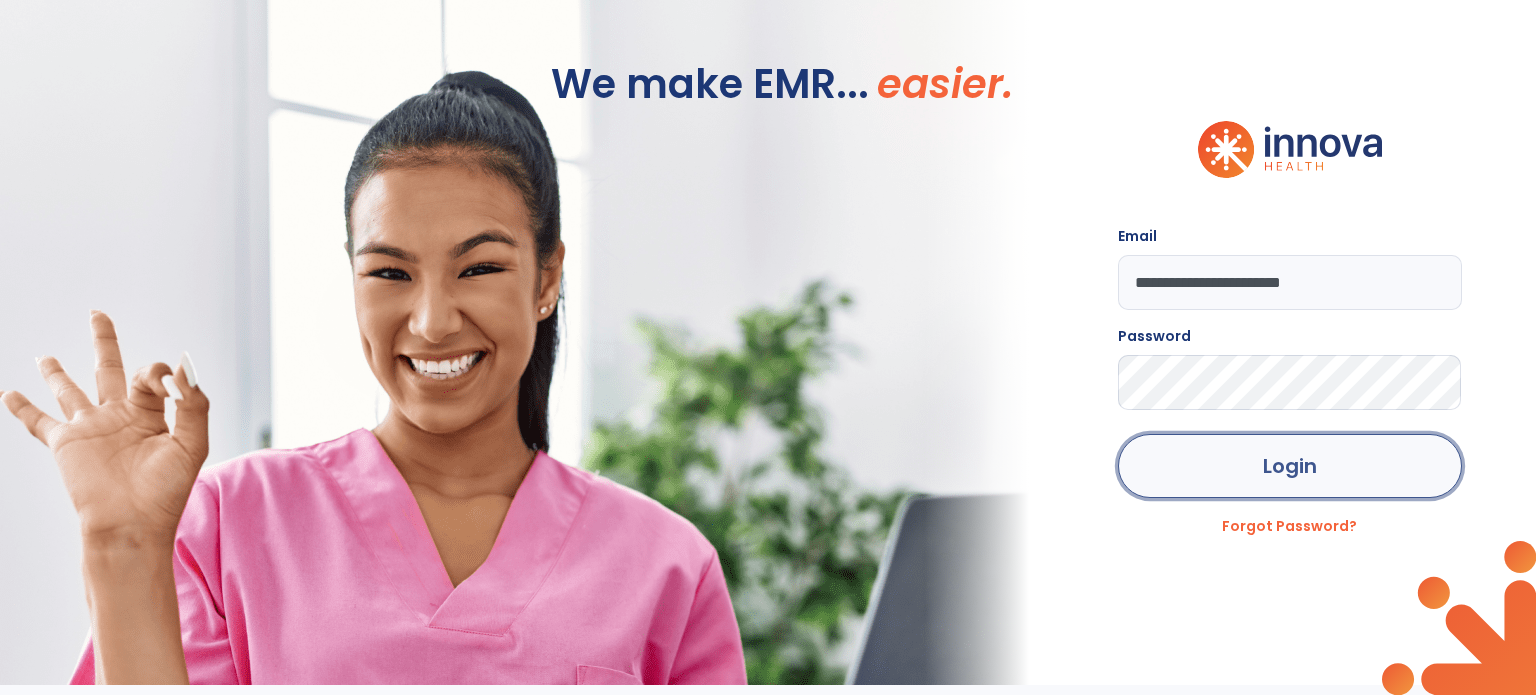 click on "Login" 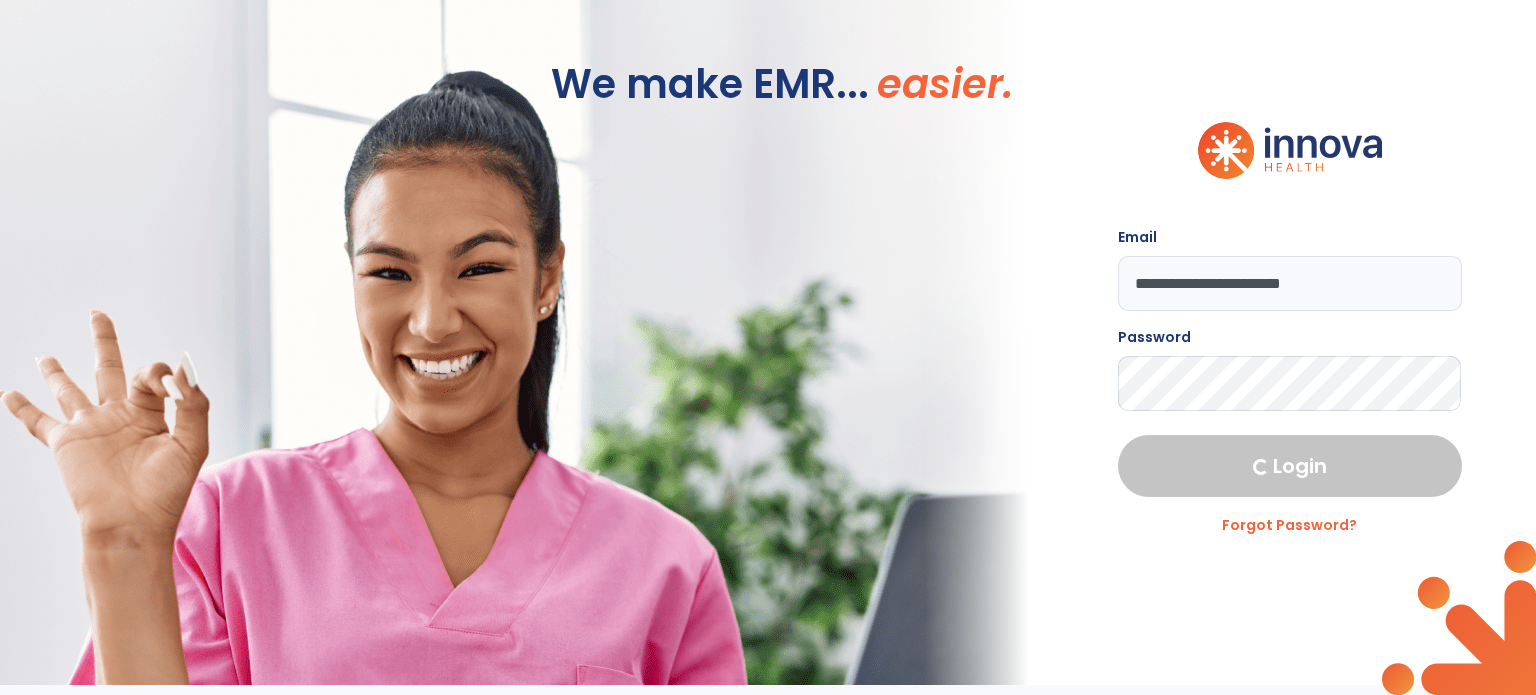 select on "****" 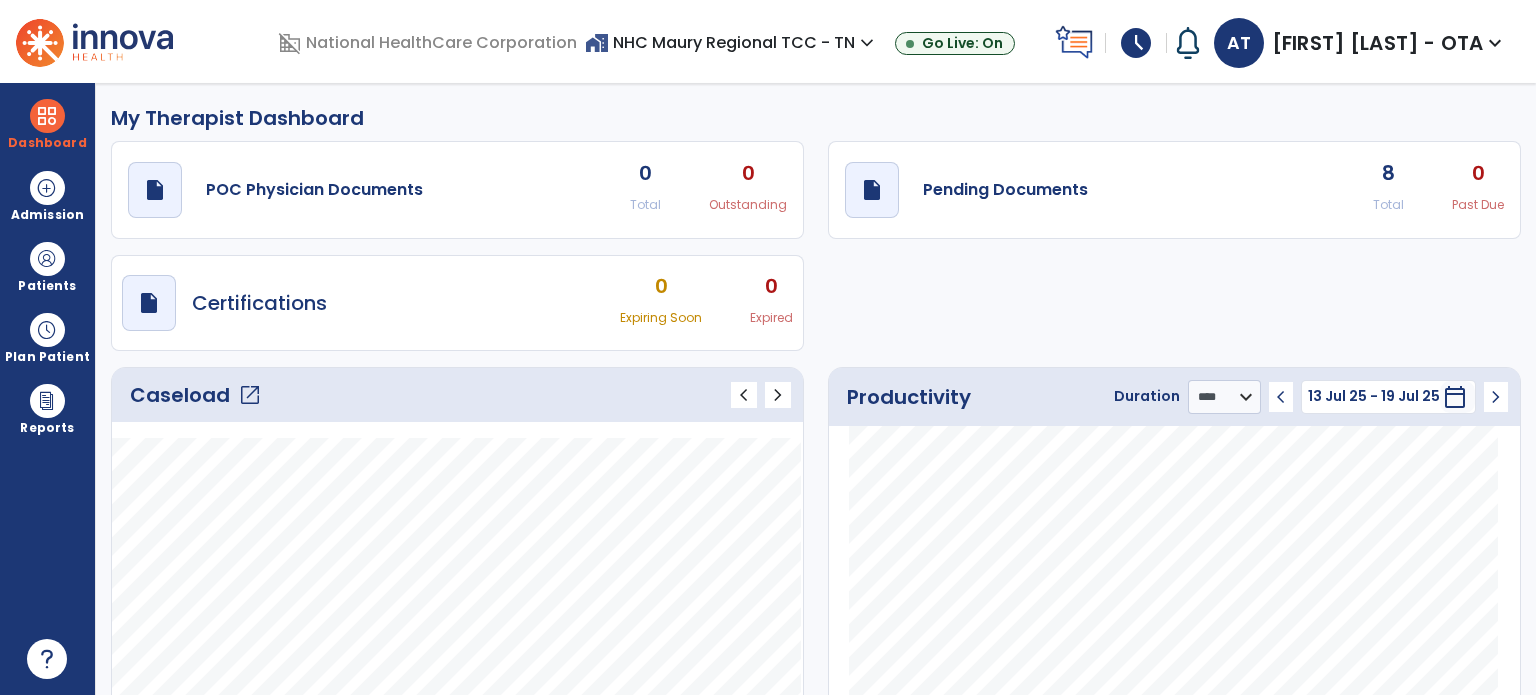 click on "open_in_new" 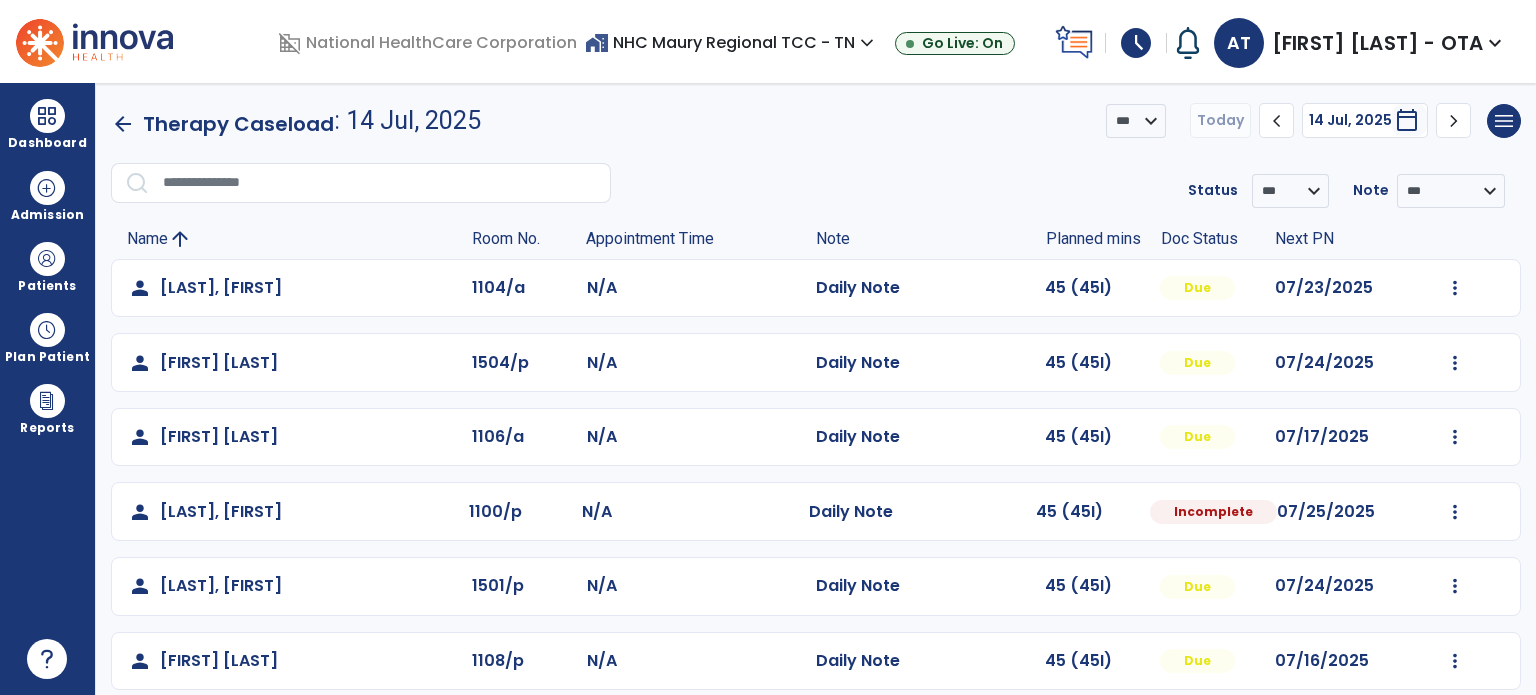 click on "Mark Visit As Complete   Reset Note   Open Document   G + C Mins" 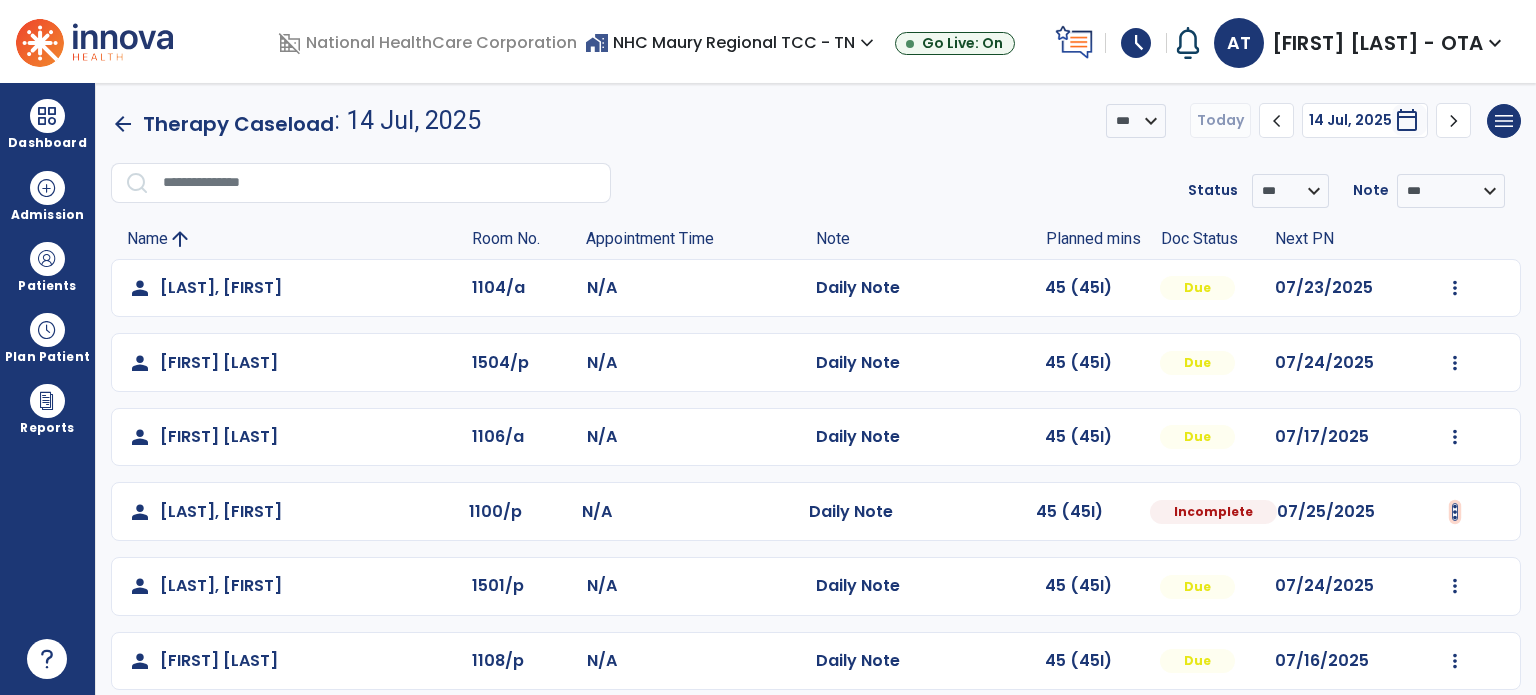 click at bounding box center [1455, 288] 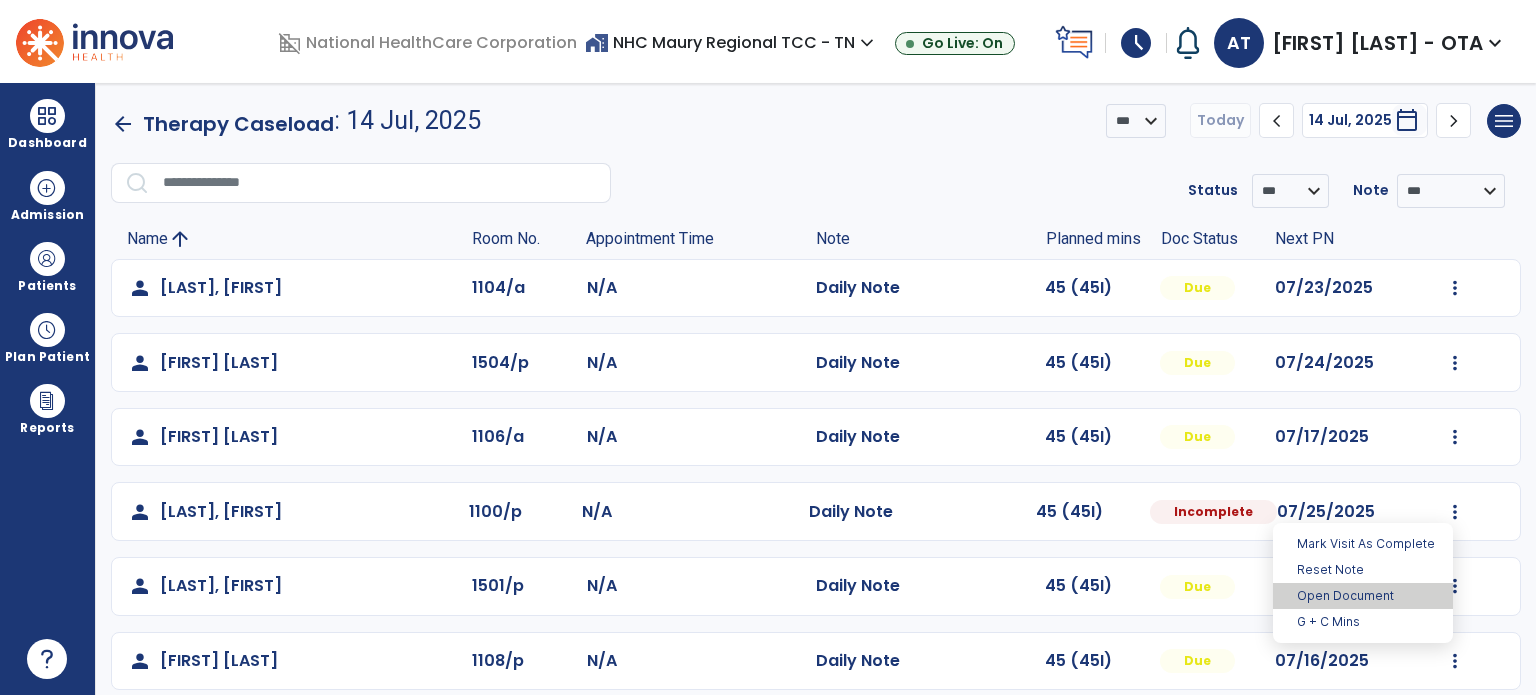 click on "Open Document" at bounding box center [1363, 596] 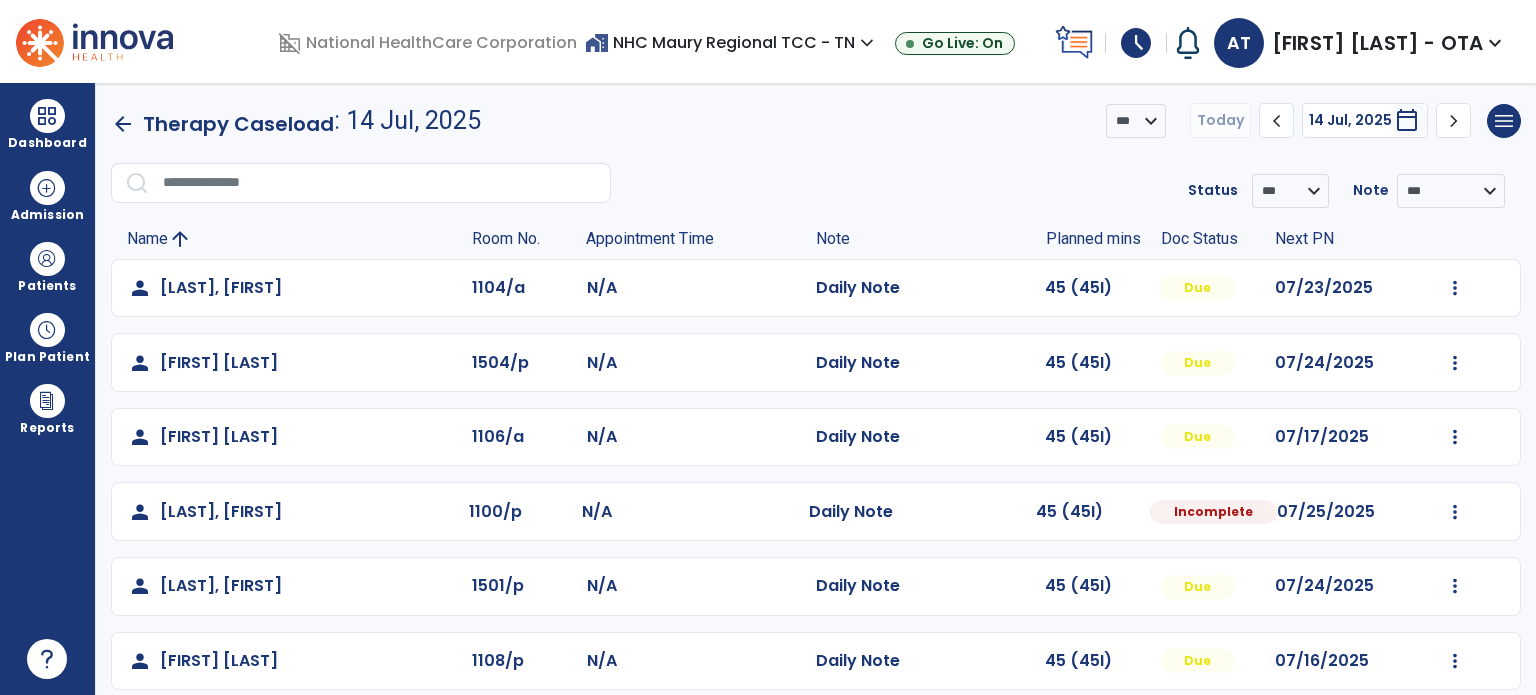 select on "*" 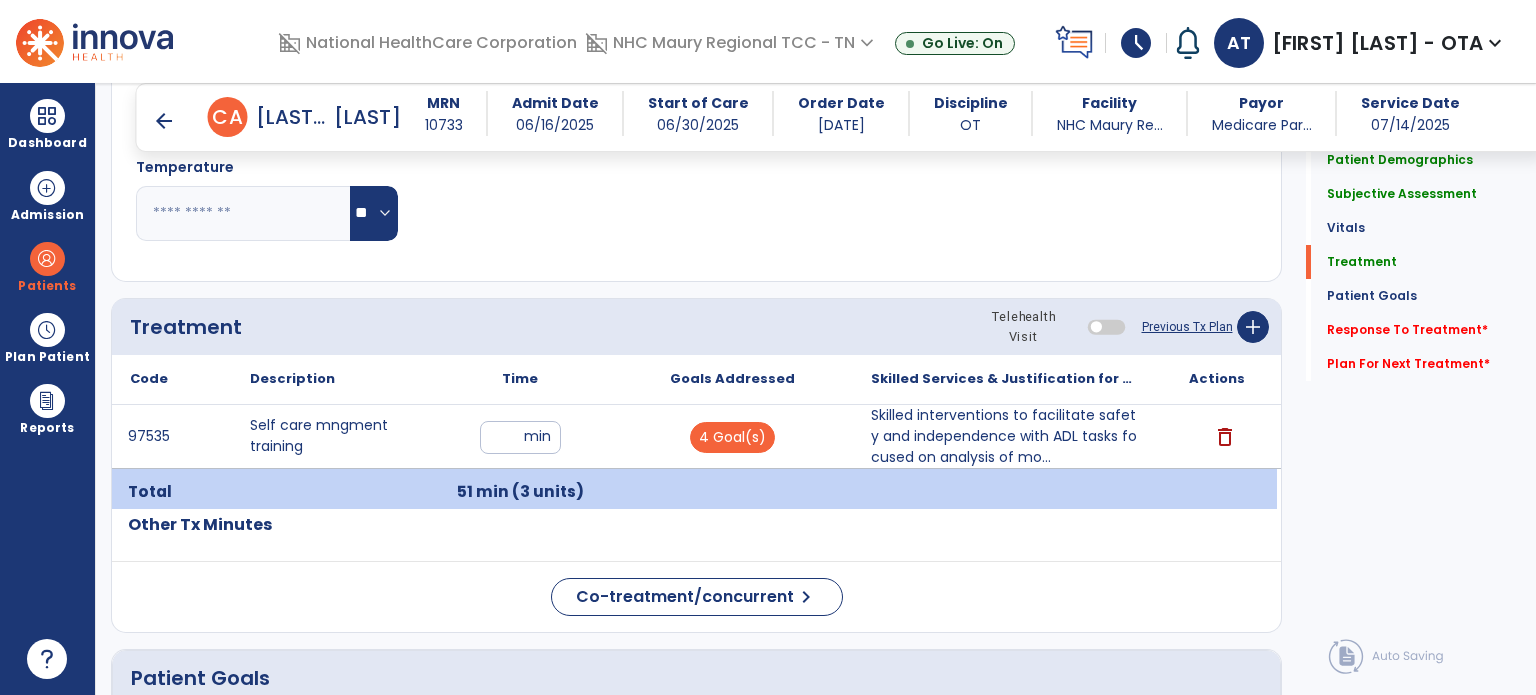 scroll, scrollTop: 964, scrollLeft: 0, axis: vertical 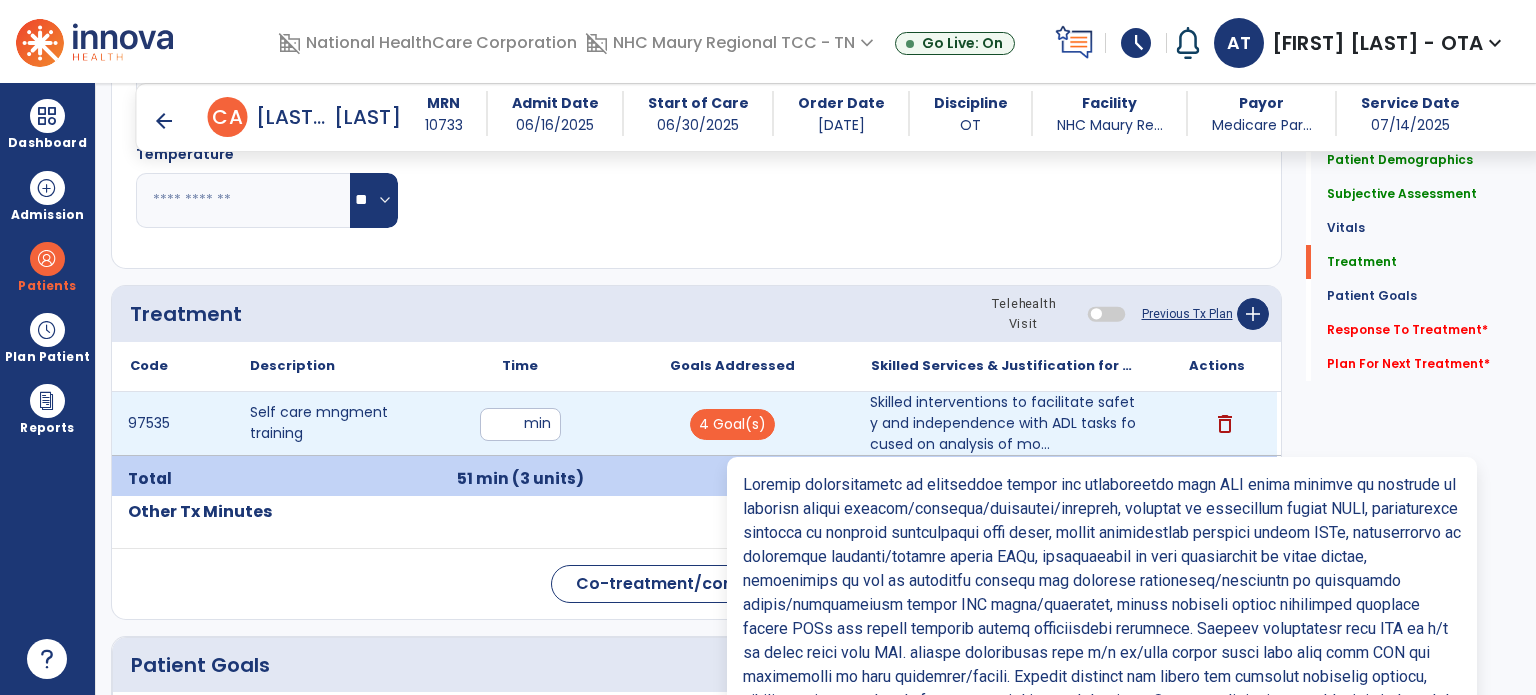 click on "Skilled interventions to facilitate safety and independence with ADL tasks focused on analysis of mo..." at bounding box center [1004, 423] 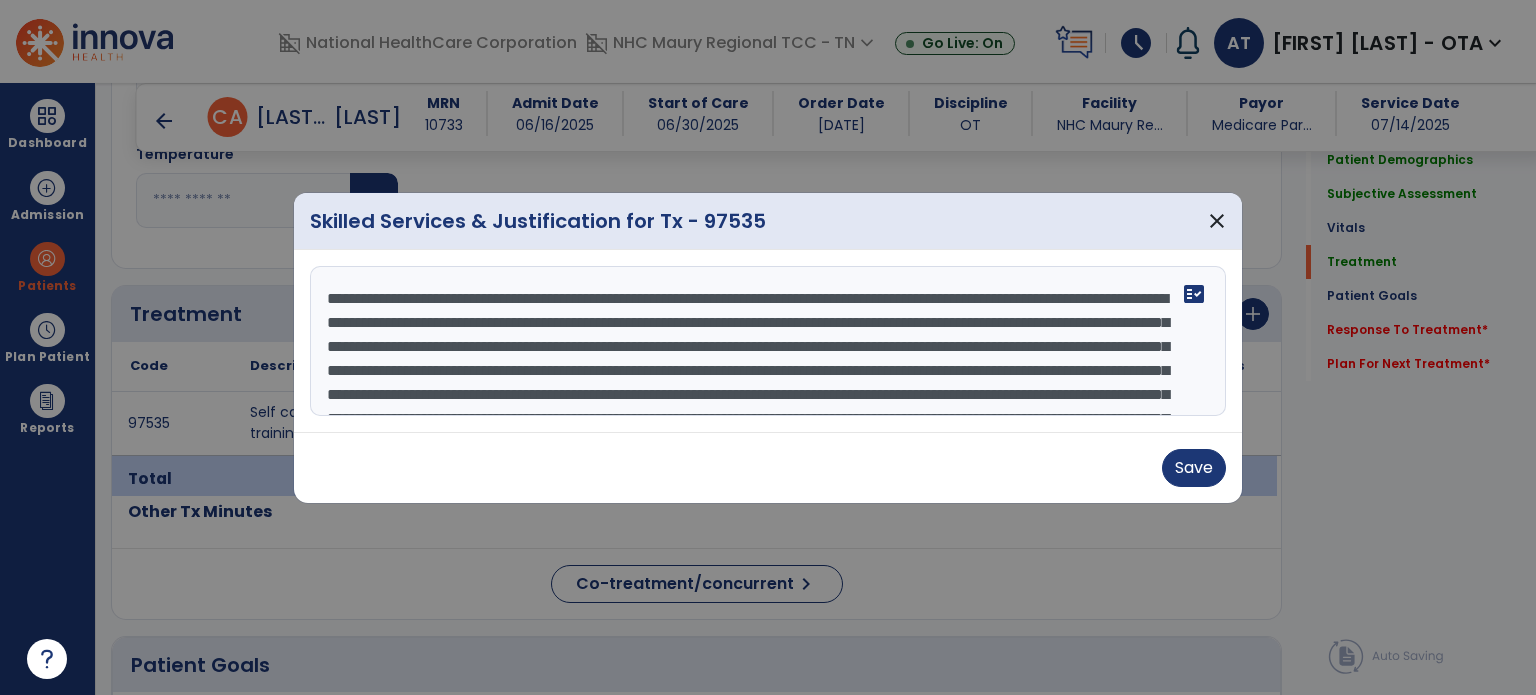 click on "fact_check" at bounding box center [768, 341] 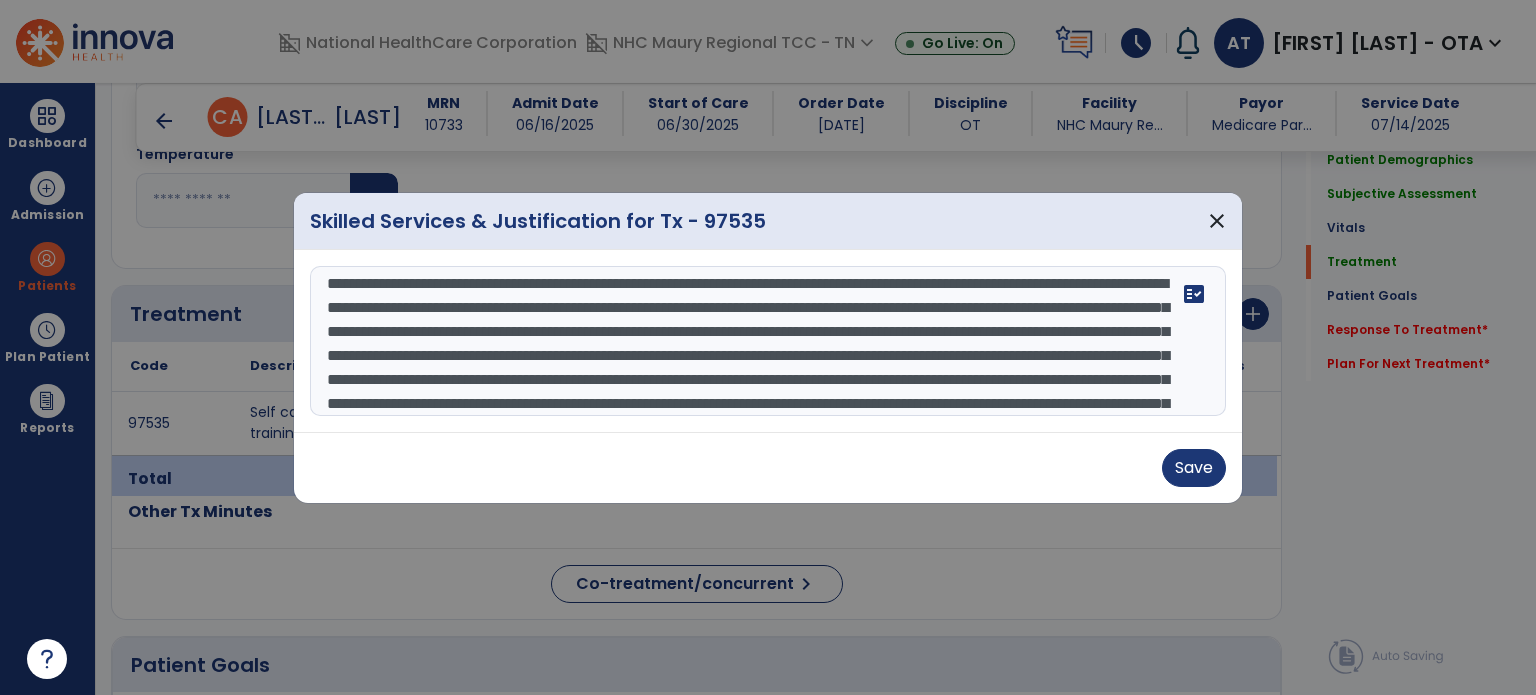 scroll, scrollTop: 15, scrollLeft: 0, axis: vertical 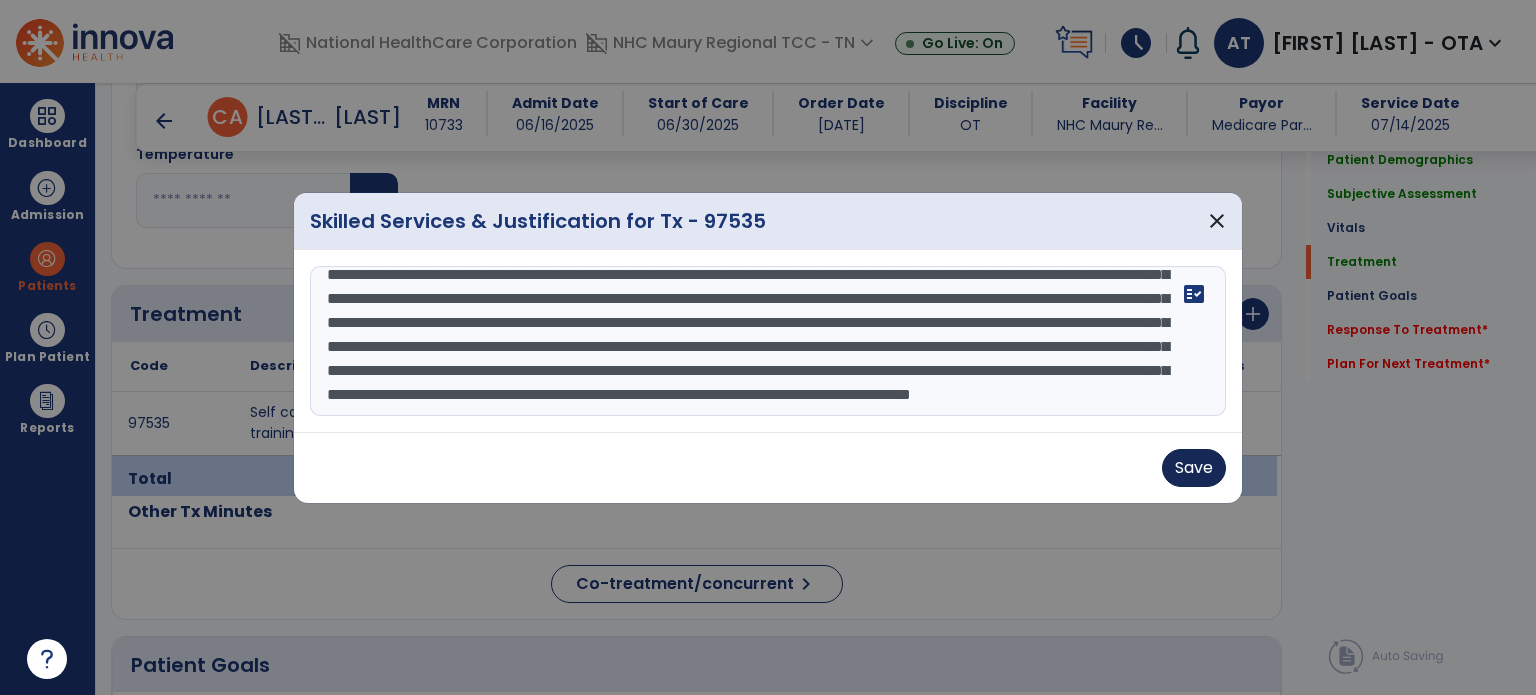 type on "**********" 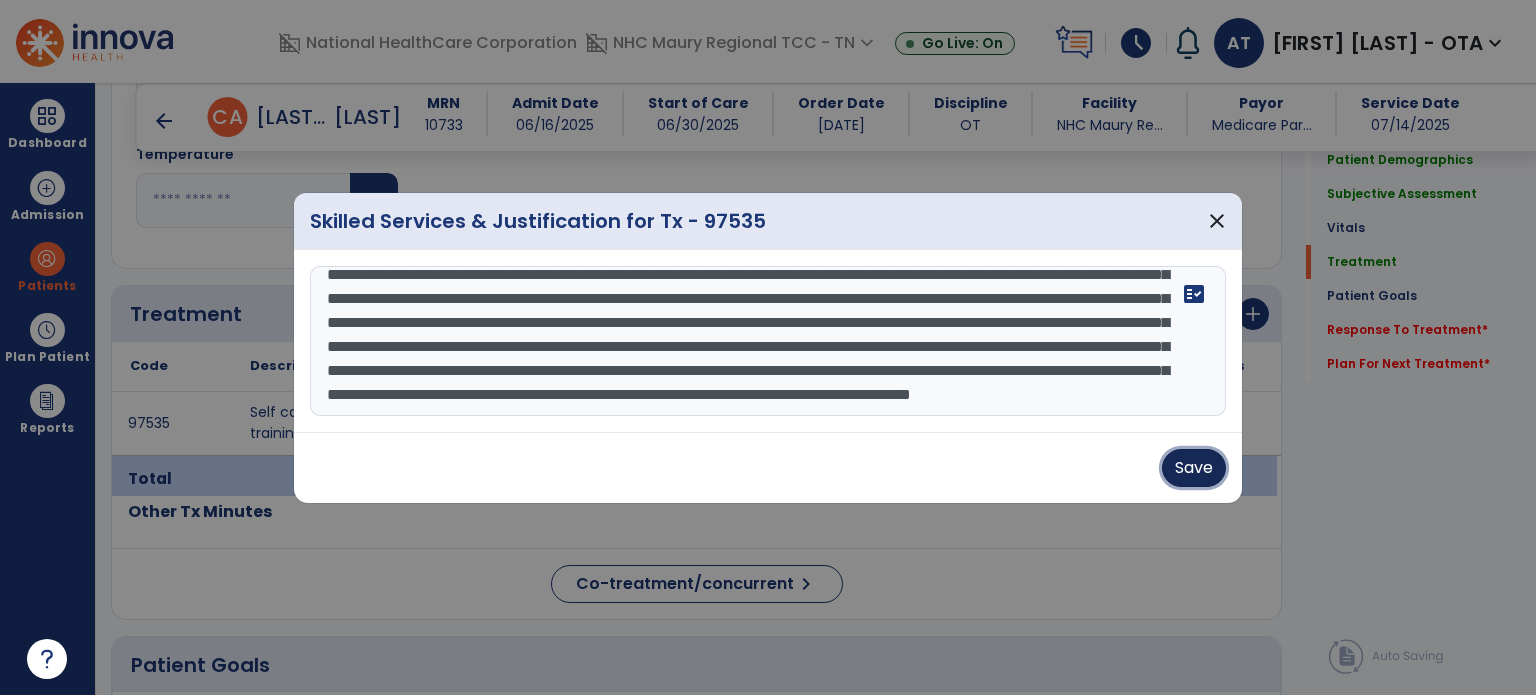 click on "Save" at bounding box center [1194, 468] 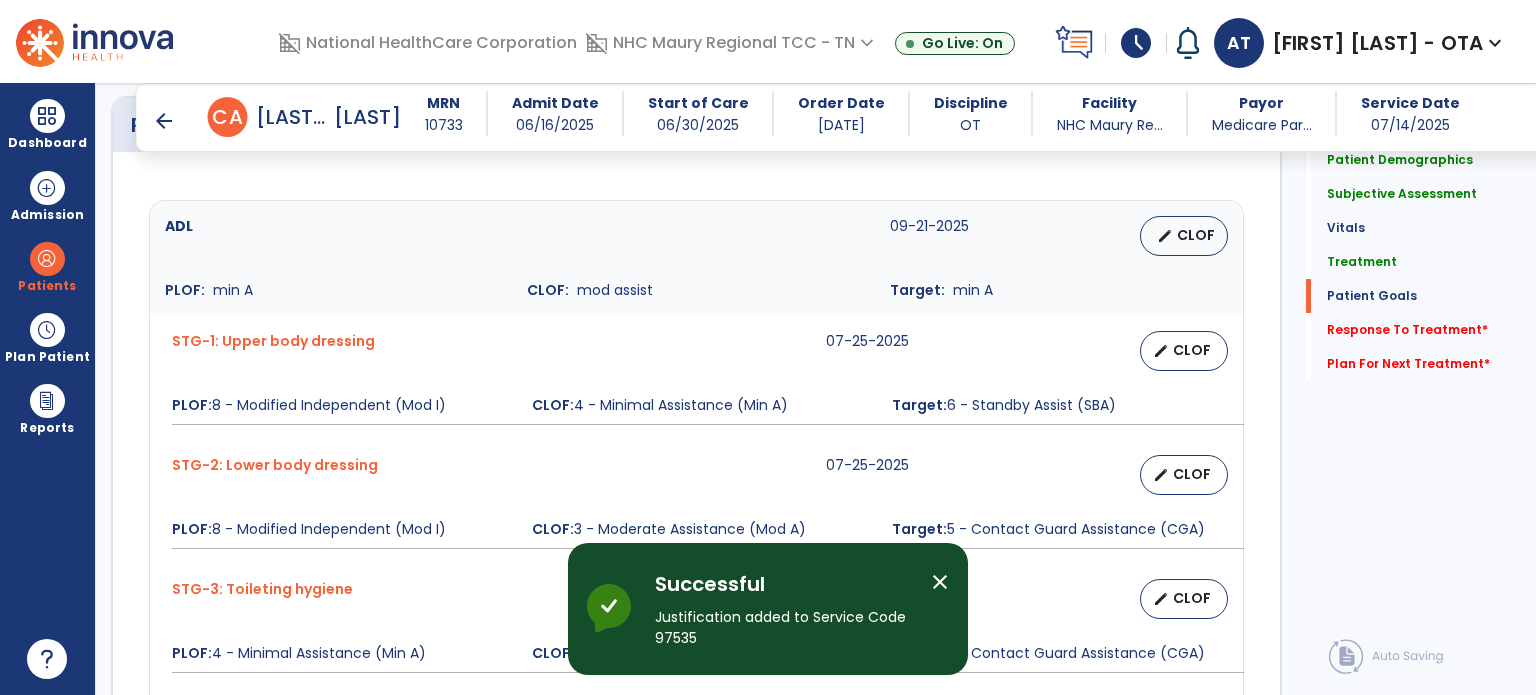 scroll, scrollTop: 1508, scrollLeft: 0, axis: vertical 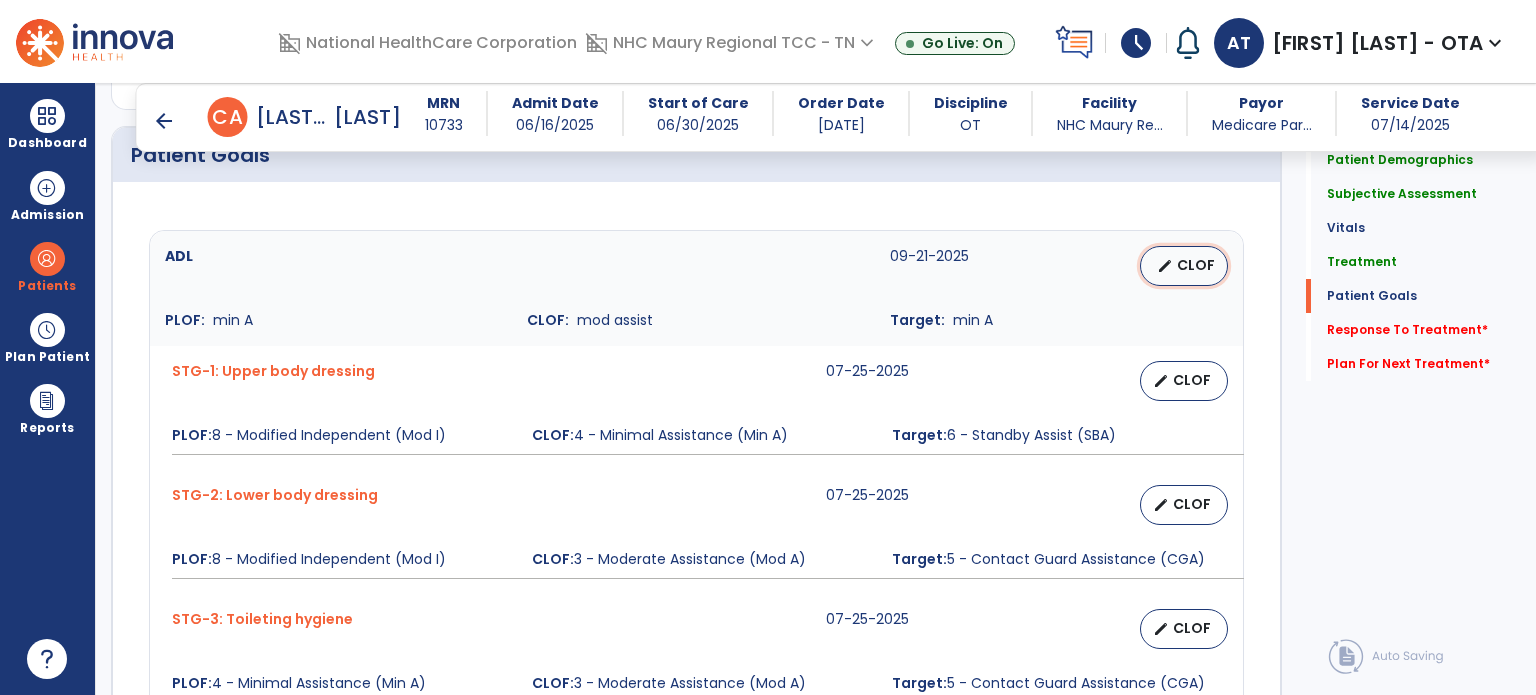 click on "edit" at bounding box center [1165, 266] 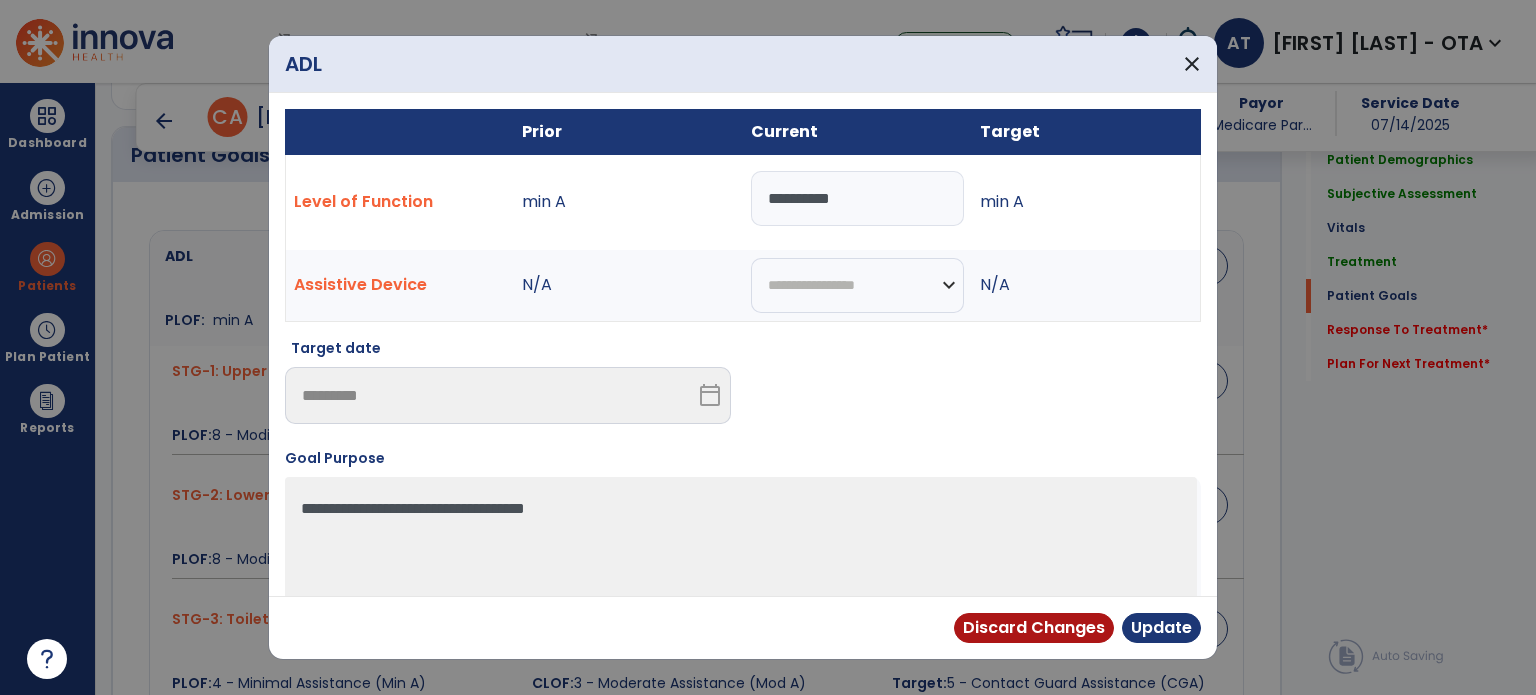 drag, startPoint x: 860, startPoint y: 218, endPoint x: 694, endPoint y: 255, distance: 170.07352 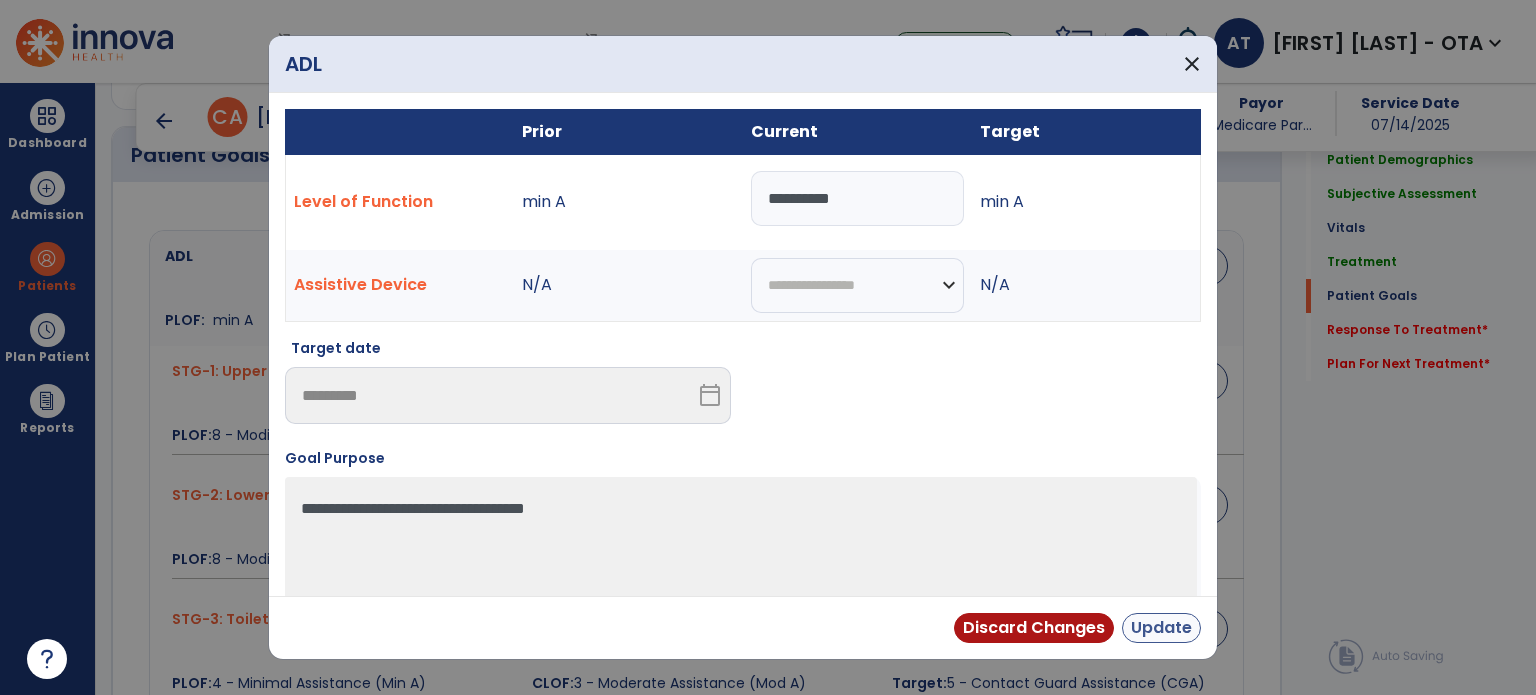 type on "**********" 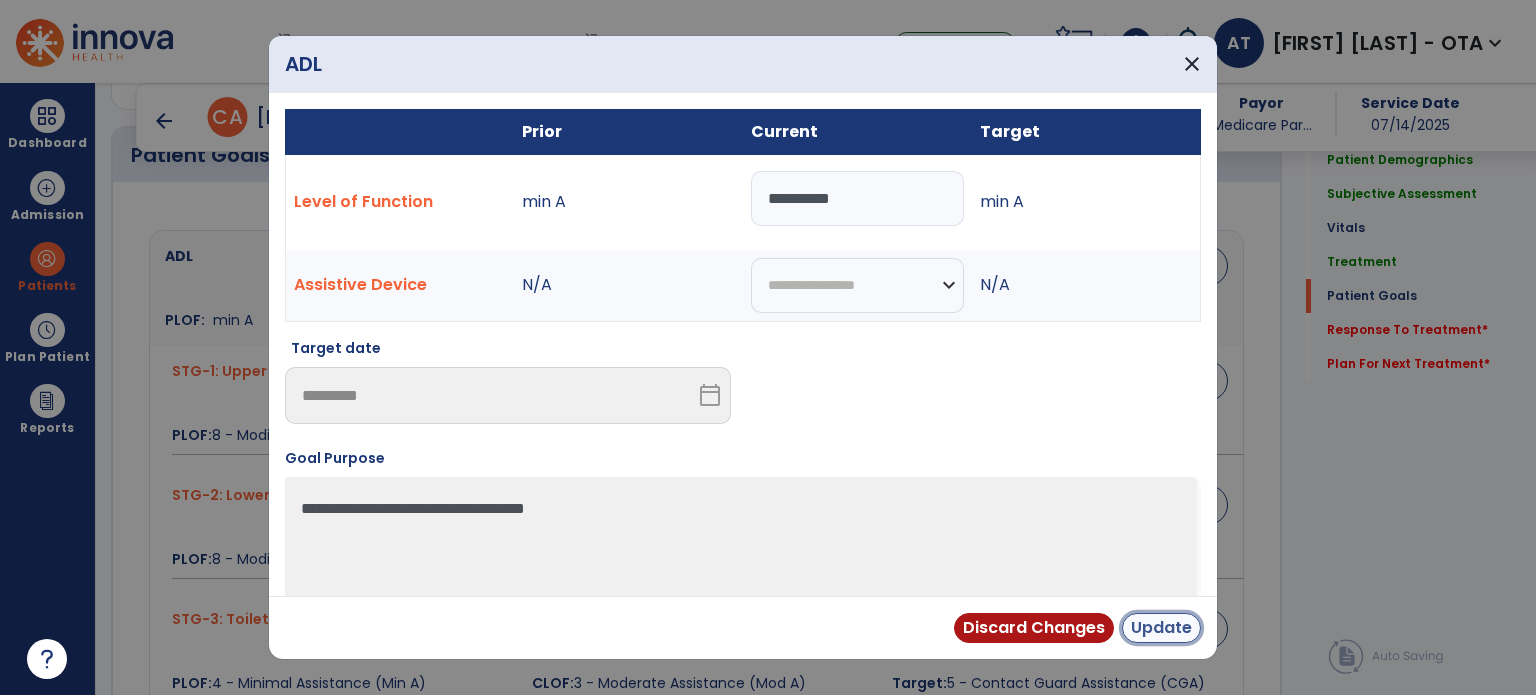 click on "Update" at bounding box center (1161, 628) 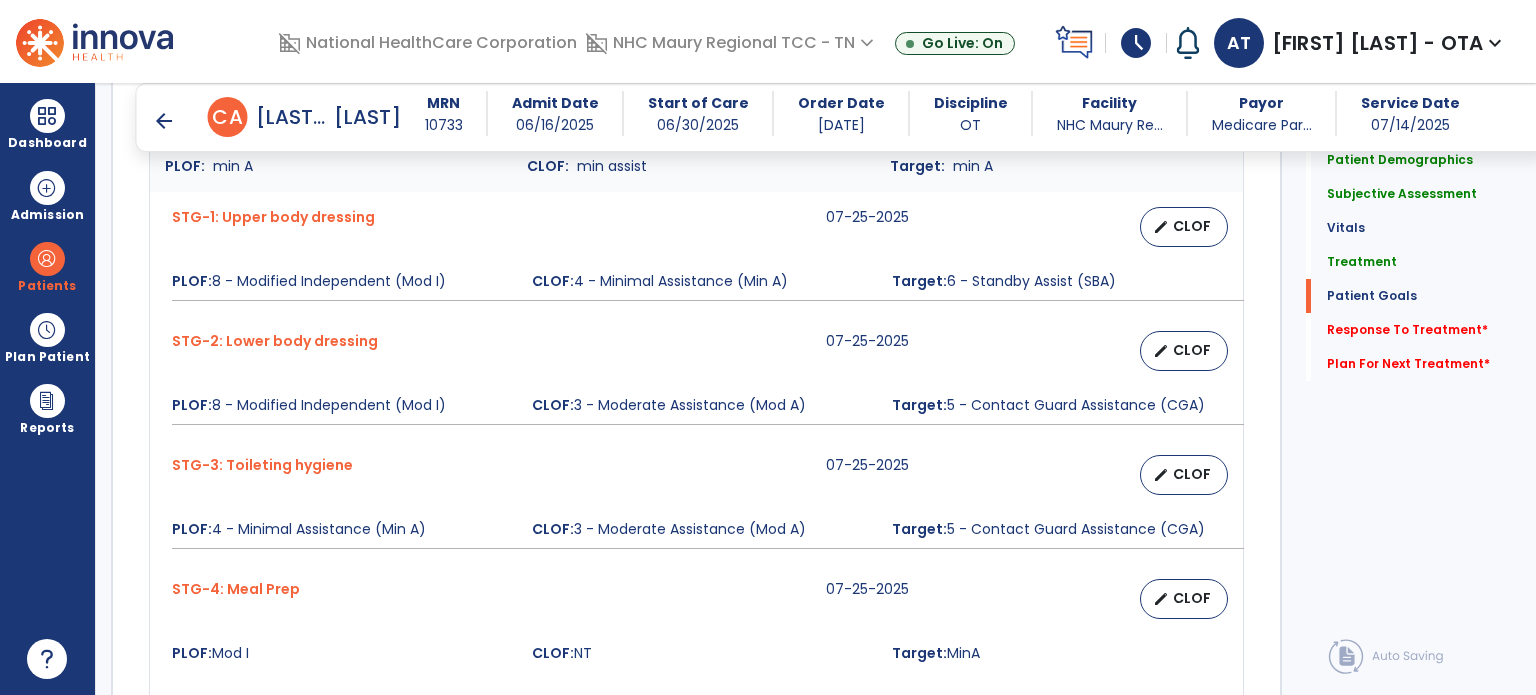 scroll, scrollTop: 1650, scrollLeft: 0, axis: vertical 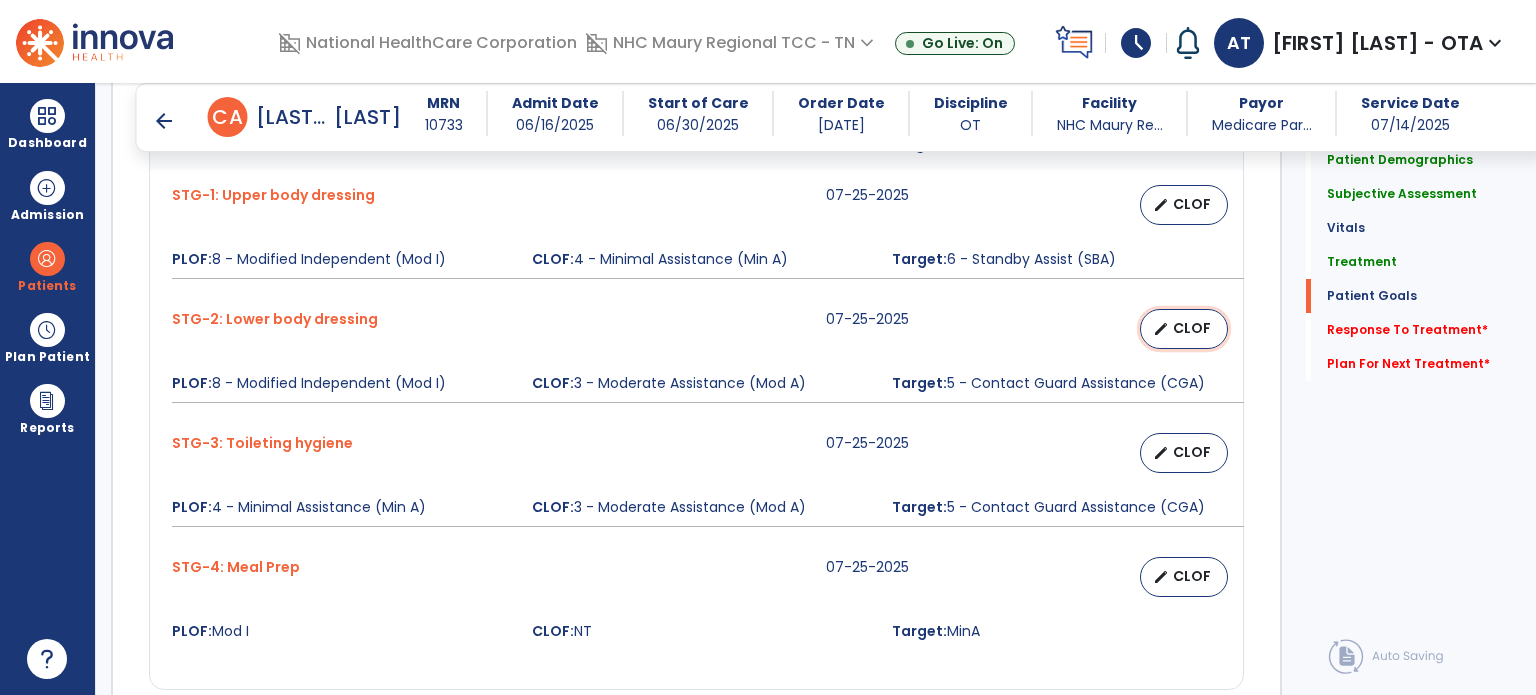 click on "CLOF" at bounding box center [1192, 328] 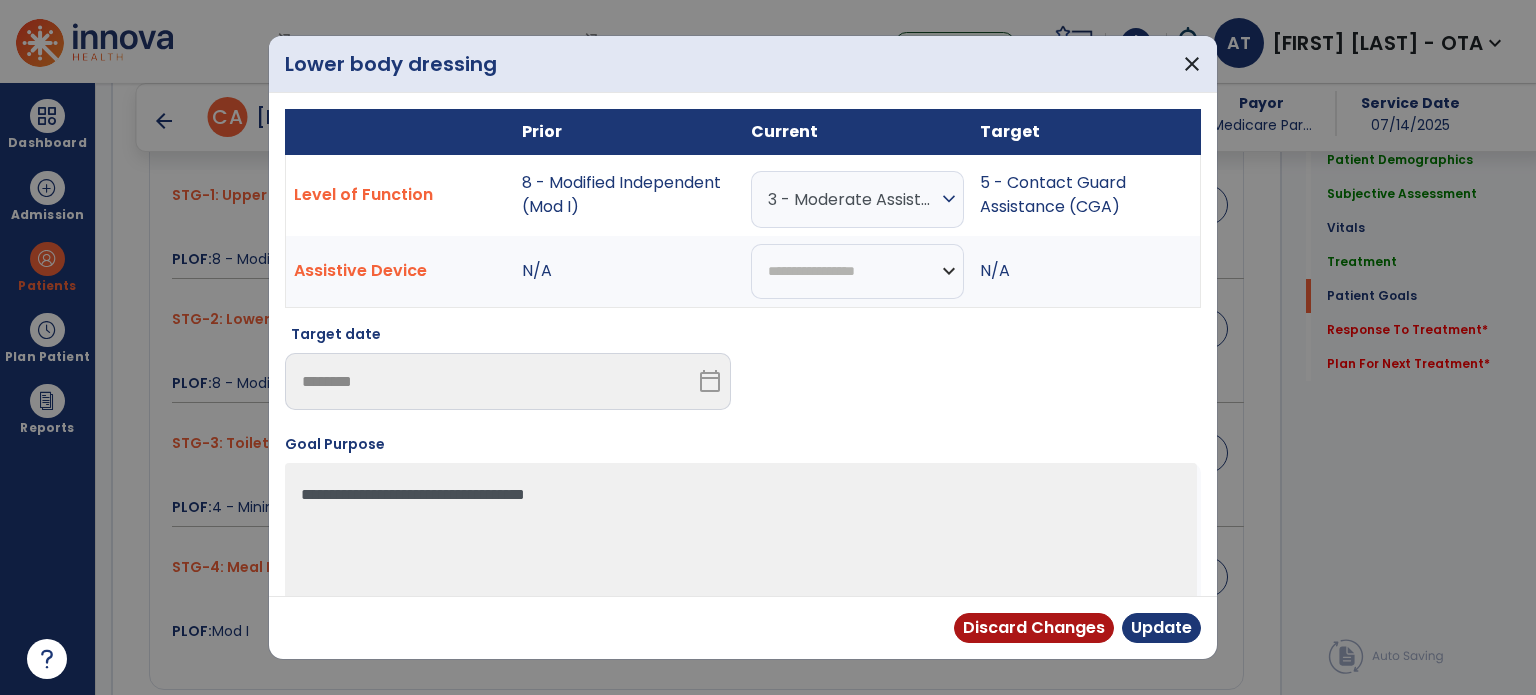 click on "3 - Moderate Assistance (Mod A)   expand_more" at bounding box center [857, 199] 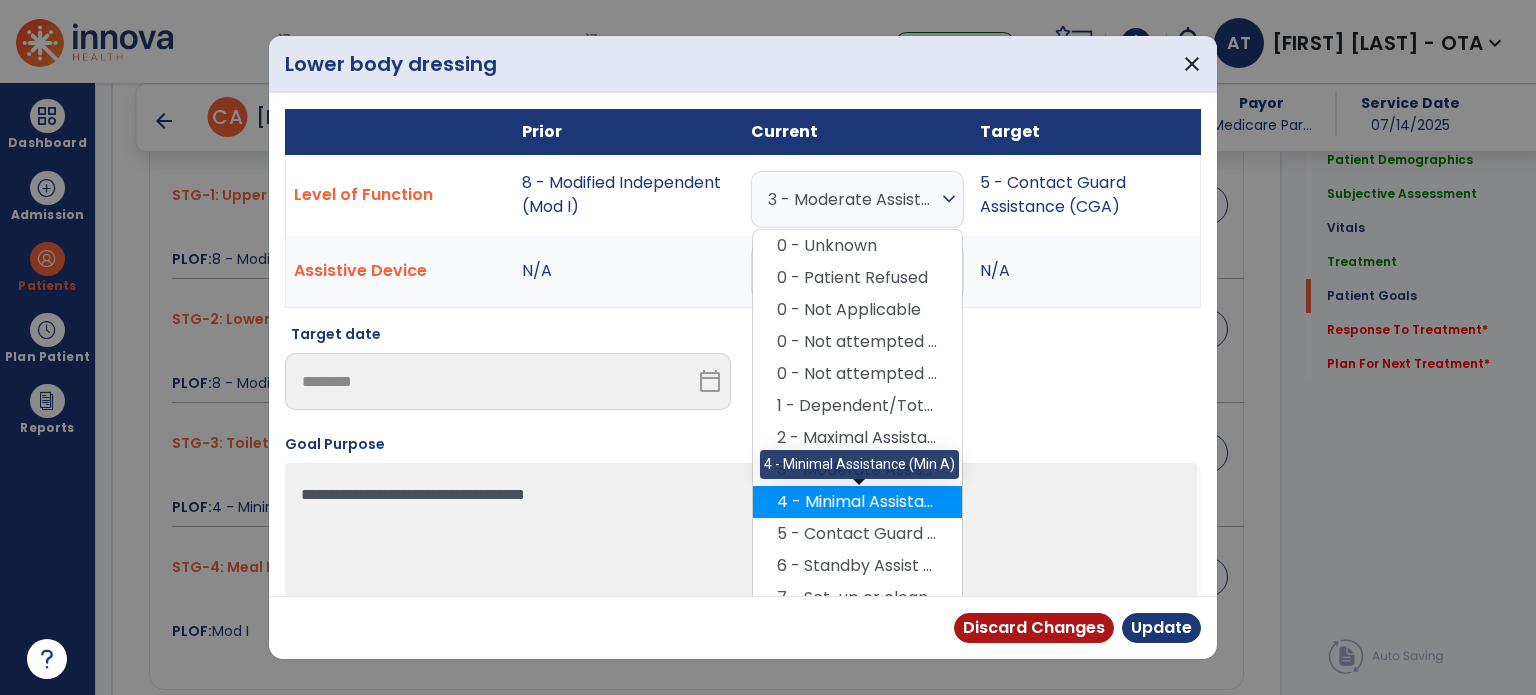 click on "4 - Minimal Assistance (Min A)" at bounding box center (857, 502) 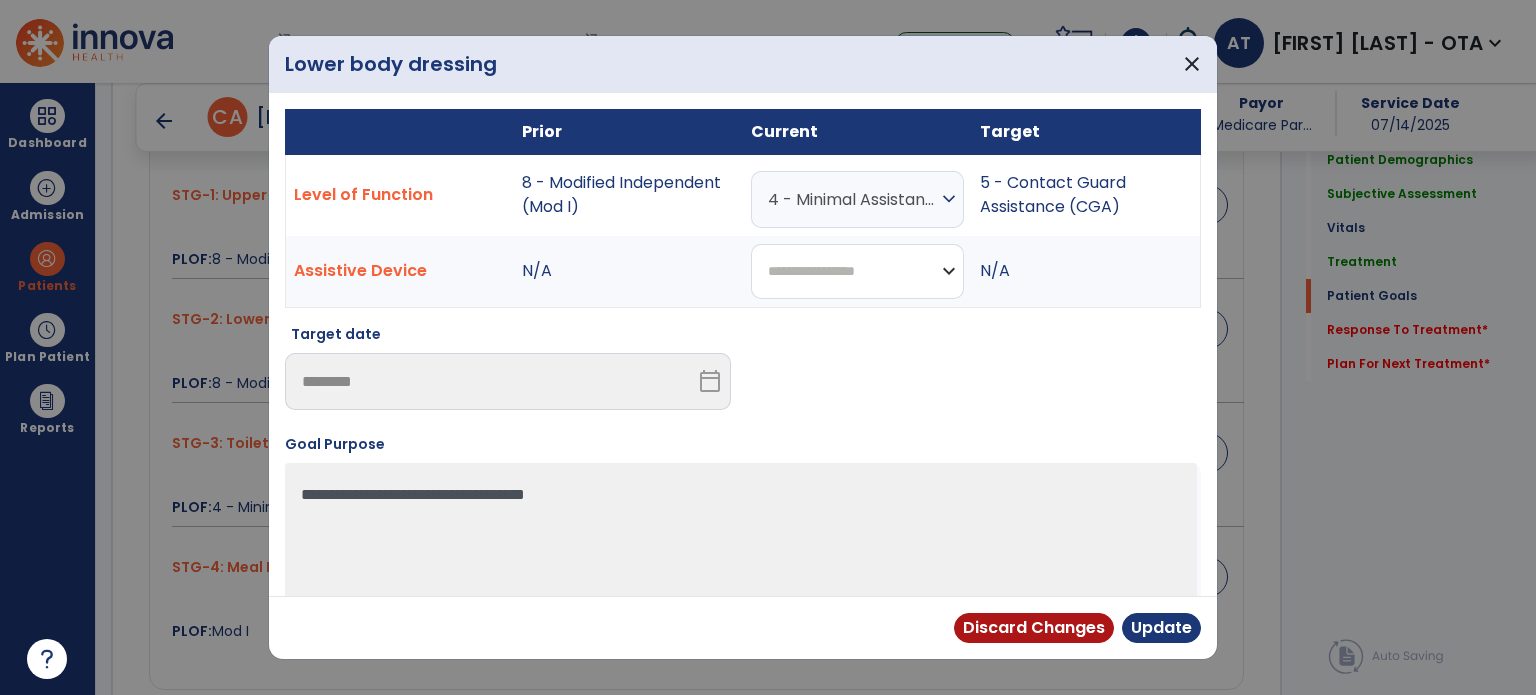 click on "**********" at bounding box center [857, 271] 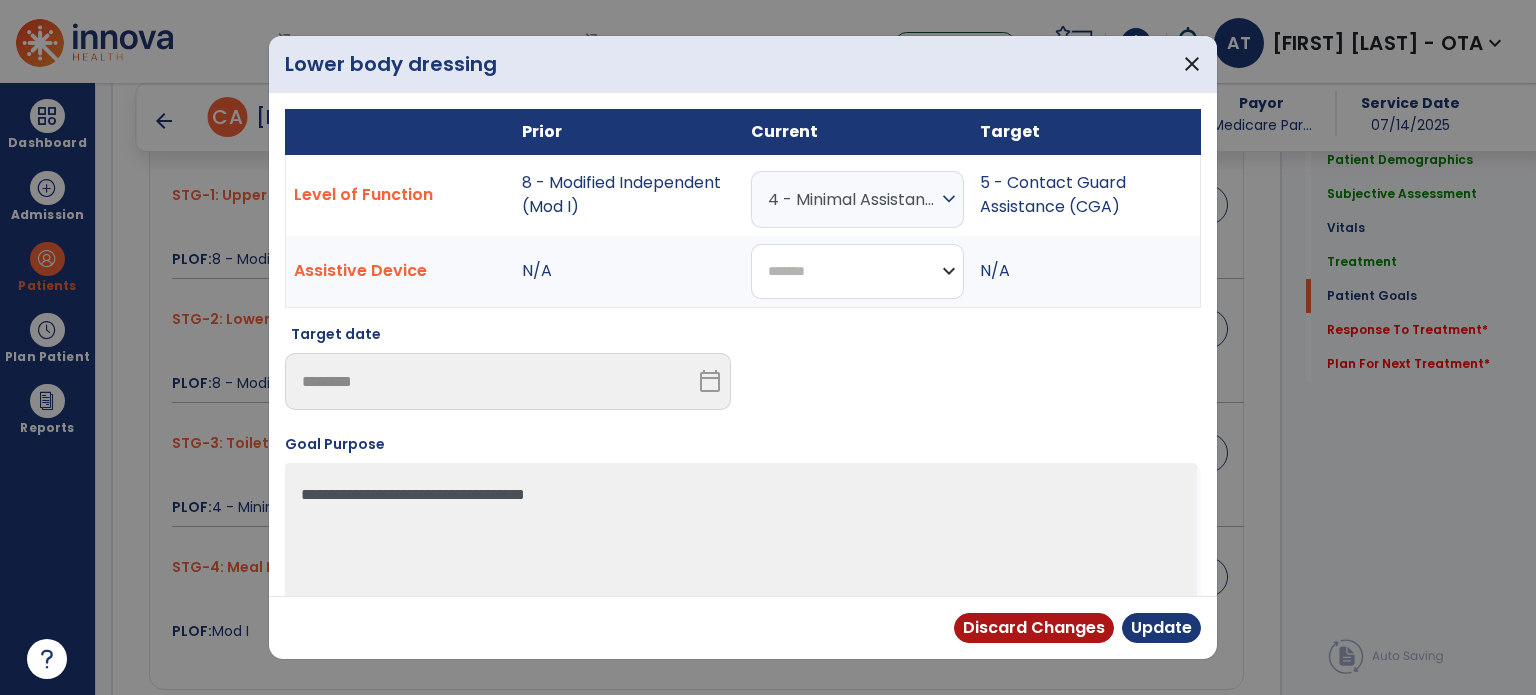 click on "**********" at bounding box center (857, 271) 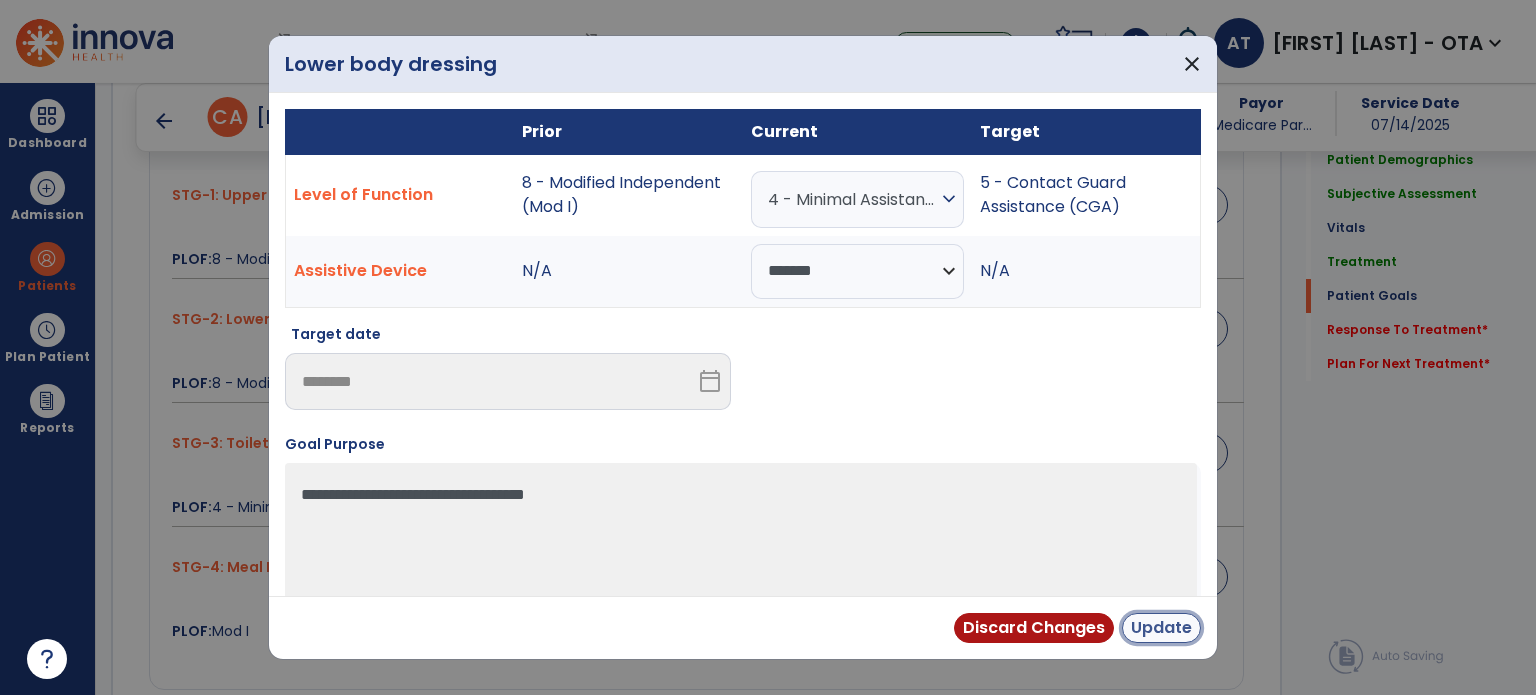 click on "Update" at bounding box center [1161, 628] 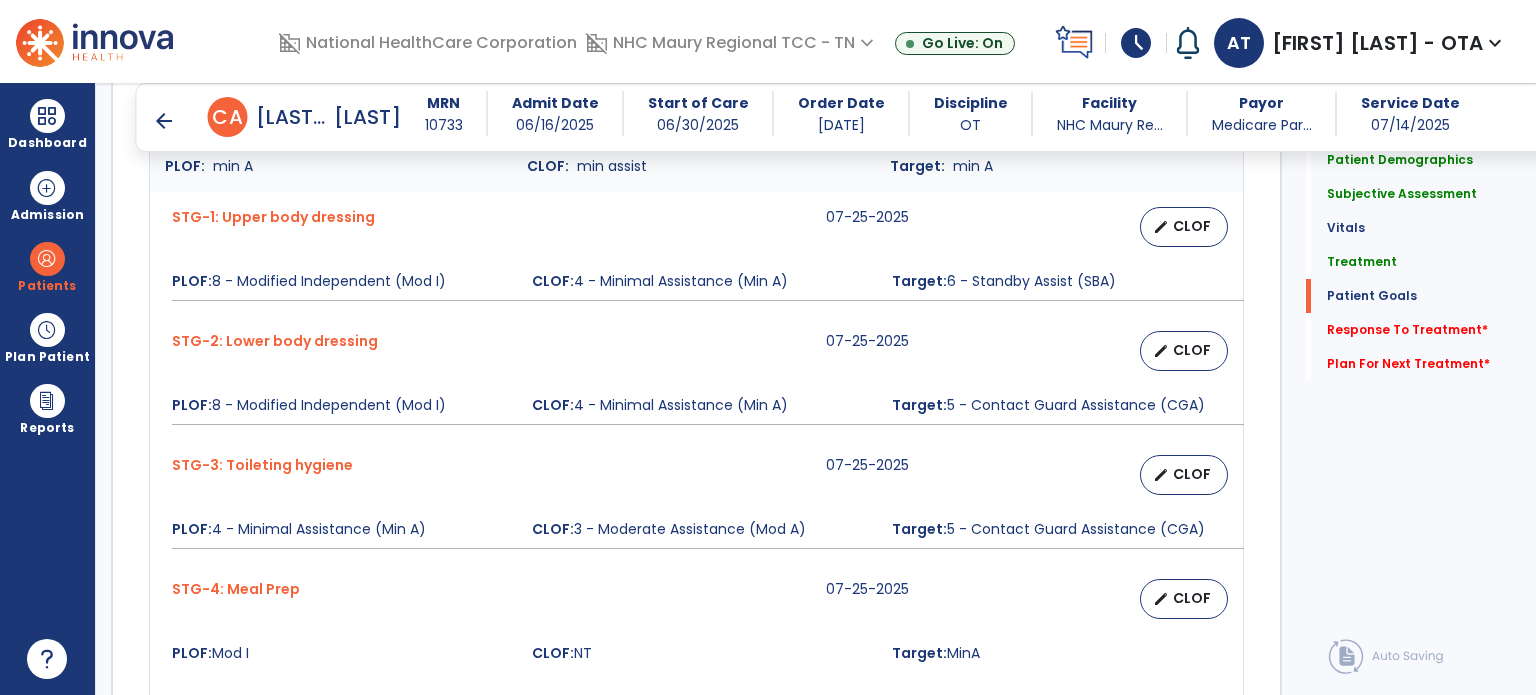 scroll, scrollTop: 1651, scrollLeft: 0, axis: vertical 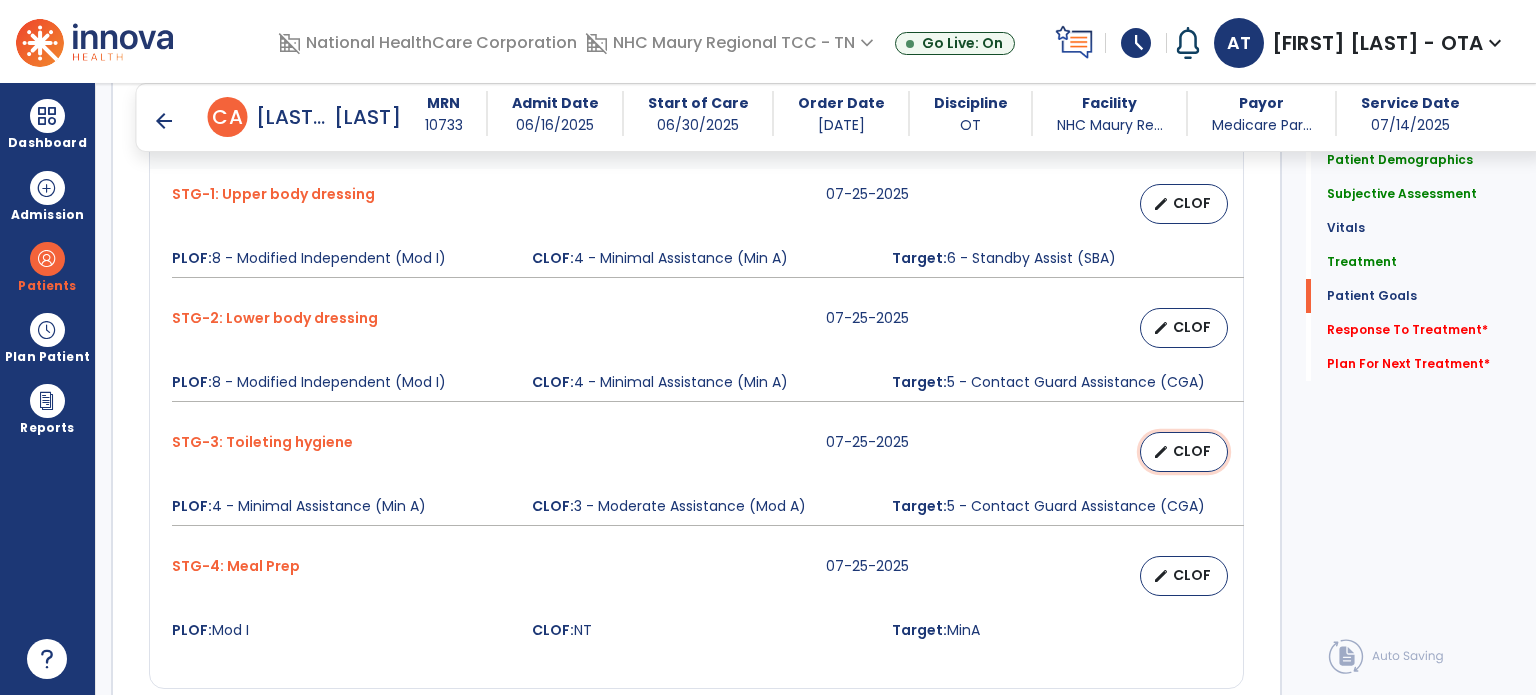 click on "CLOF" at bounding box center [1192, 451] 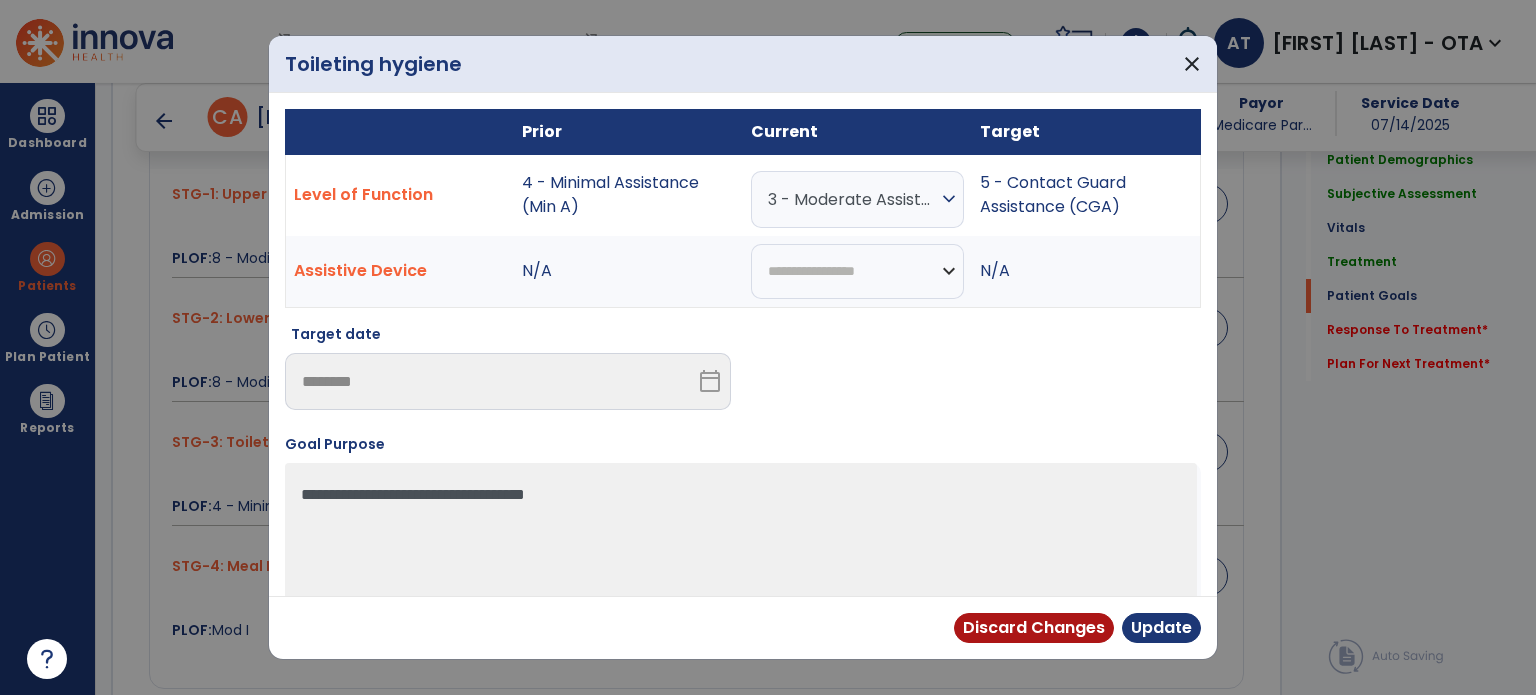 click on "3 - Moderate Assistance (Mod A)   expand_more   0 - Unknown   0 - Patient Refused   0 - Not Applicable   0 - Not attempted due to environmental limitation   0 - Not attempted due to medical condition or safety concerns   1 - Dependent/Total Assistance (D)   2 - Maximal Assistance (Max A)   3 - Moderate Assistance (Mod A)   4 - Minimal Assistance (Min A)   5 - Contact Guard Assistance (CGA)   6 - Standby Assist (SBA)   7 - Set-up or clean-up assistance   8 - Supervised (S)   9 - Modified Independent (Mod I)   10 - Independent (I)" at bounding box center (857, 195) 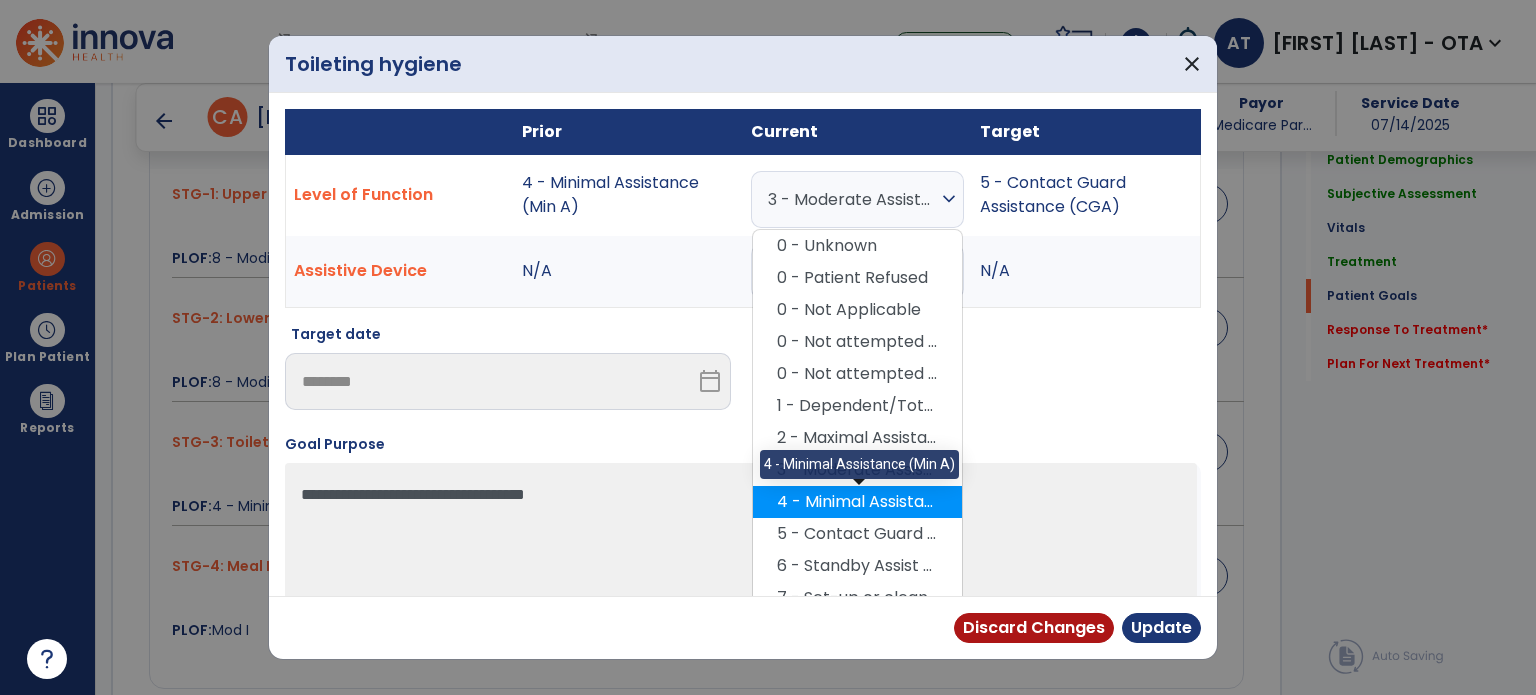 click on "4 - Minimal Assistance (Min A)" at bounding box center [857, 502] 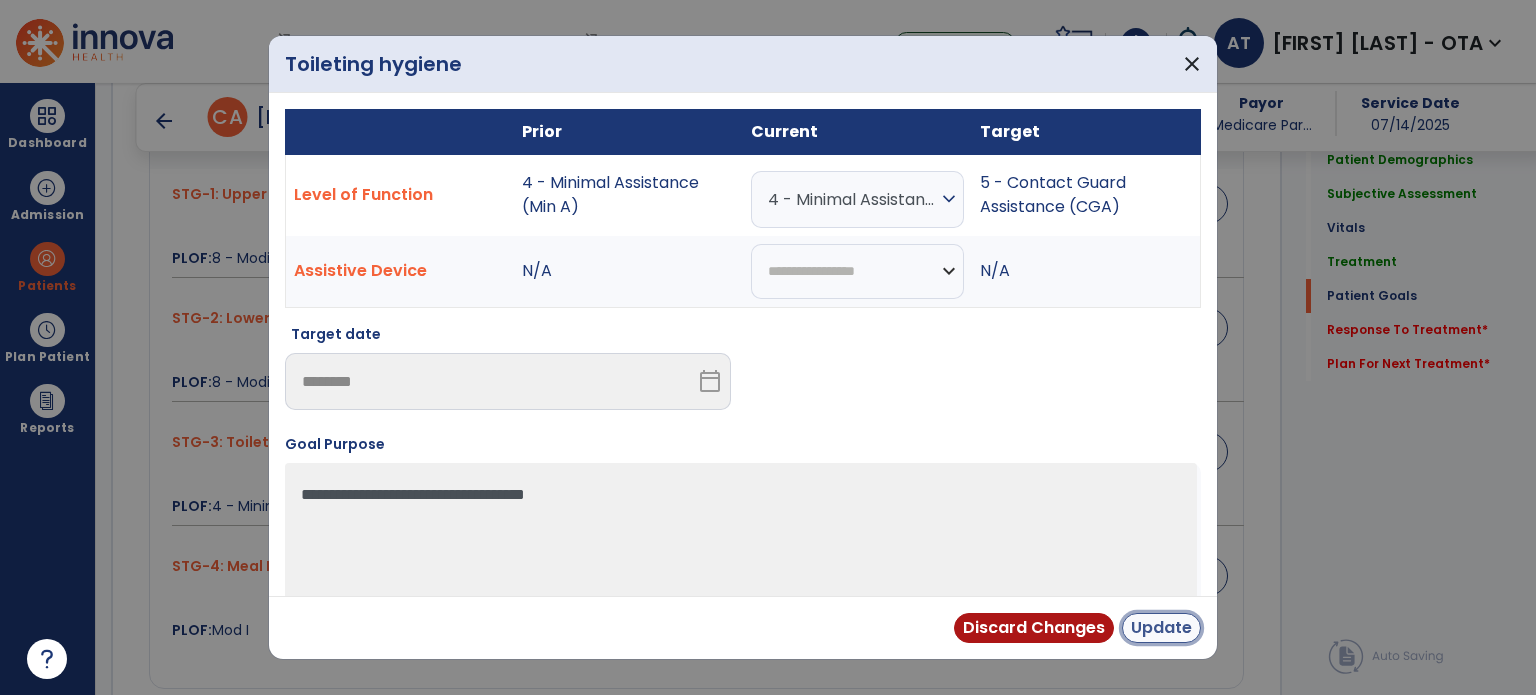 click on "Update" at bounding box center [1161, 628] 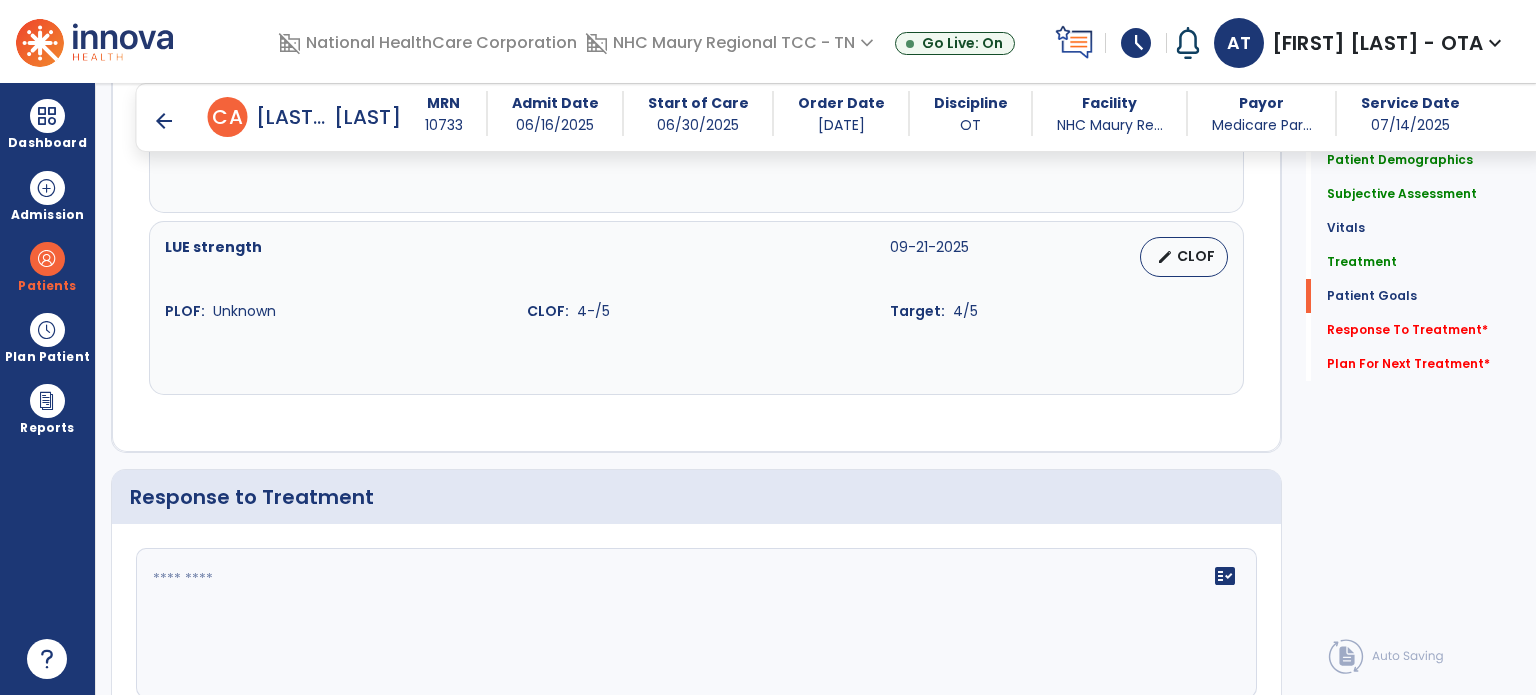 scroll, scrollTop: 2340, scrollLeft: 0, axis: vertical 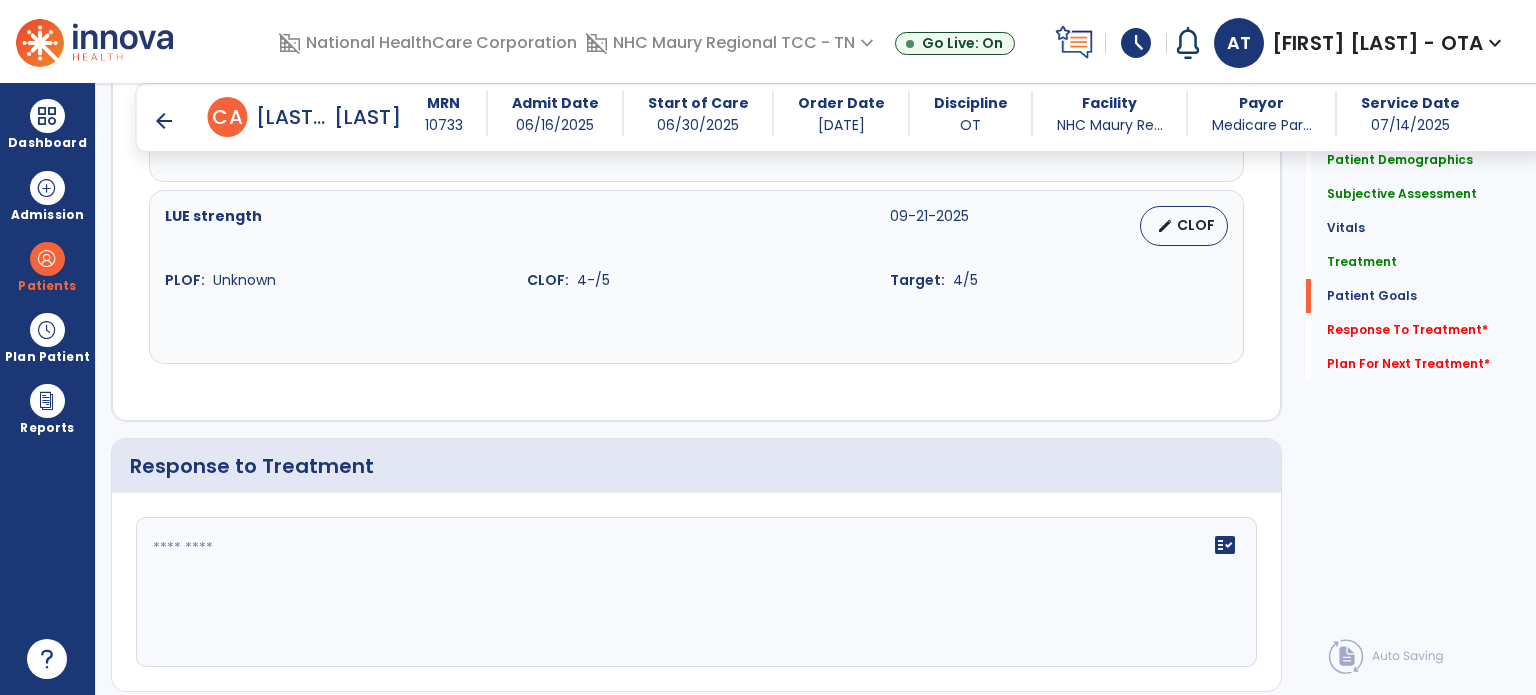 click on "fact_check" 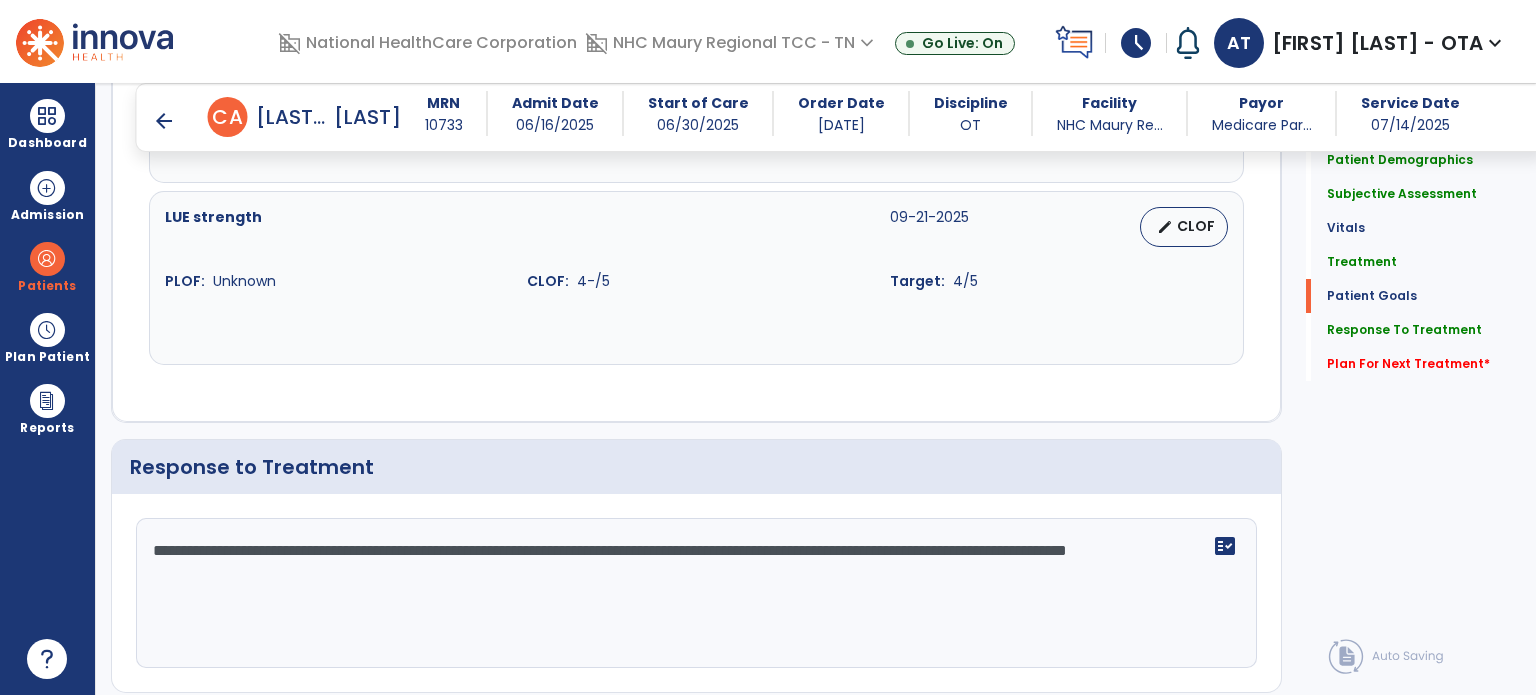 scroll, scrollTop: 2340, scrollLeft: 0, axis: vertical 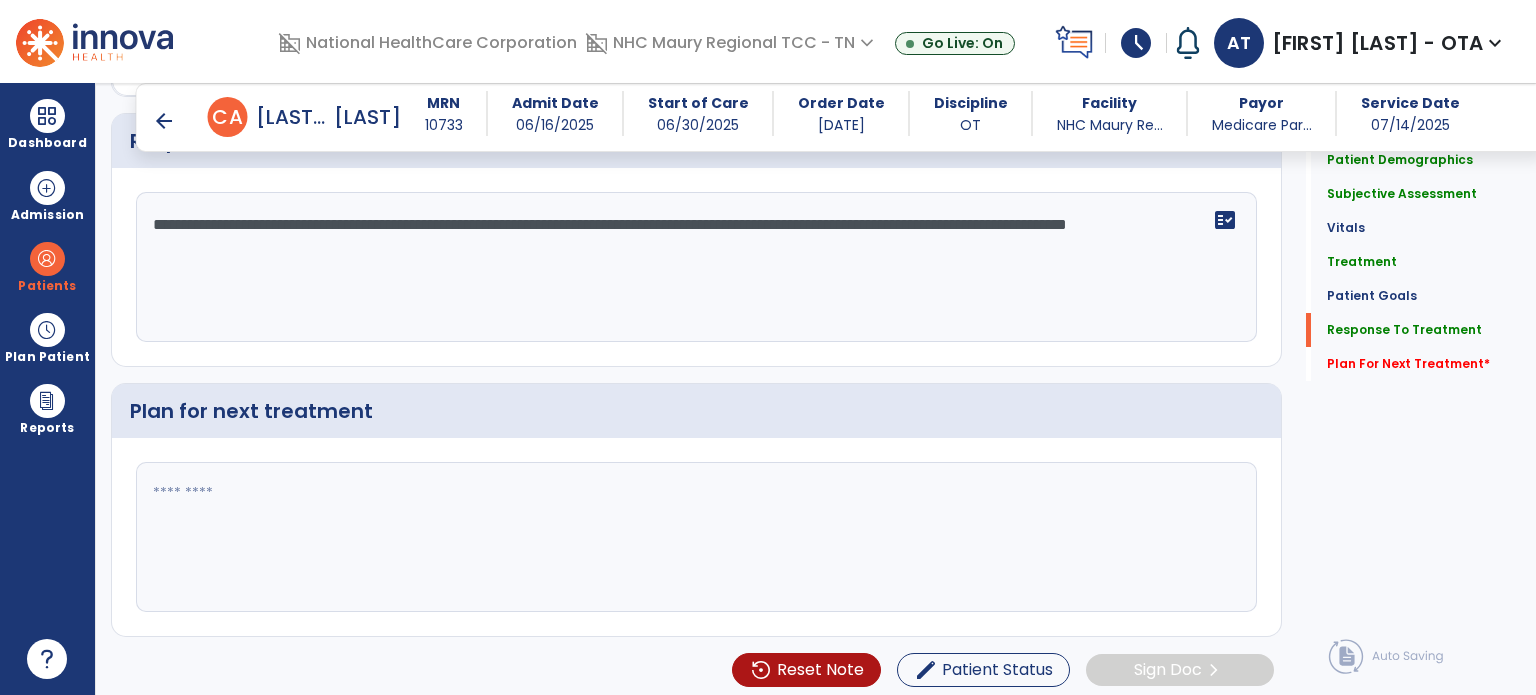 type on "**********" 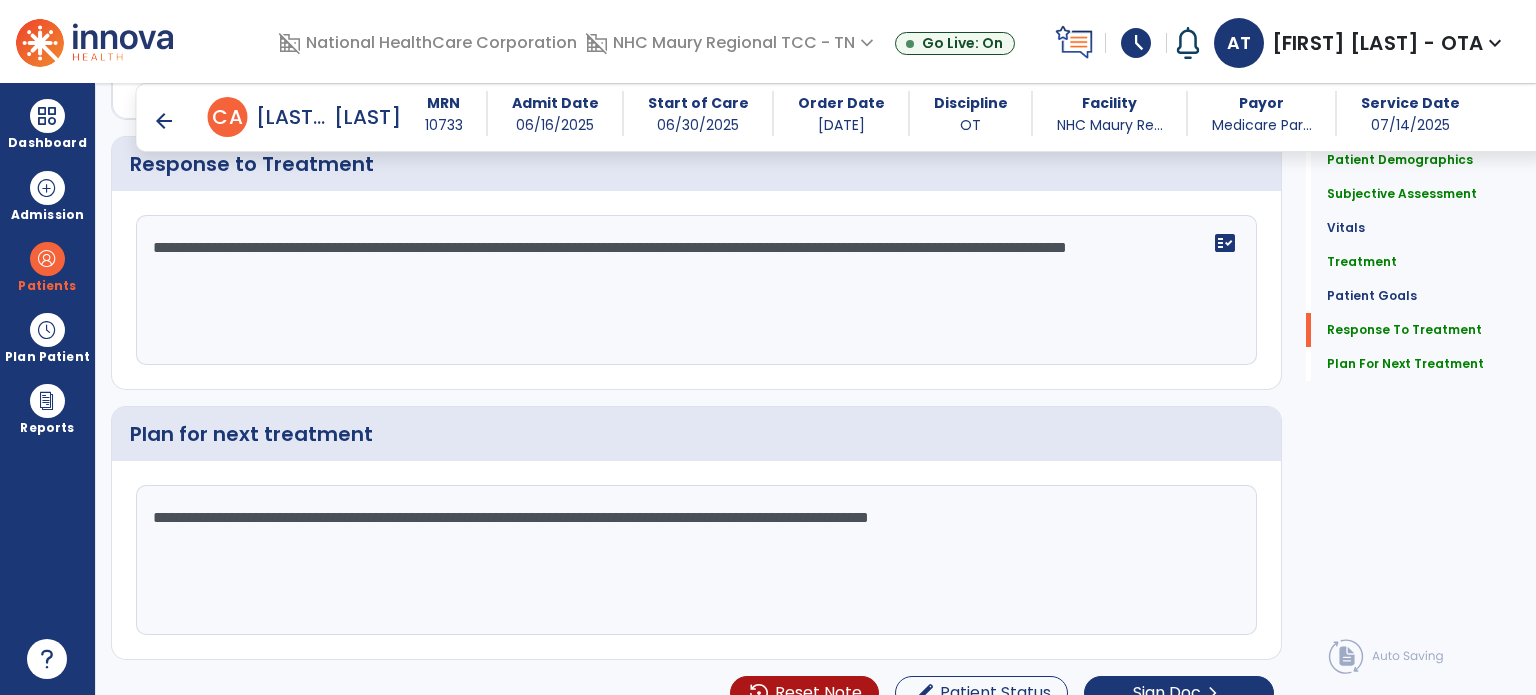 scroll, scrollTop: 2665, scrollLeft: 0, axis: vertical 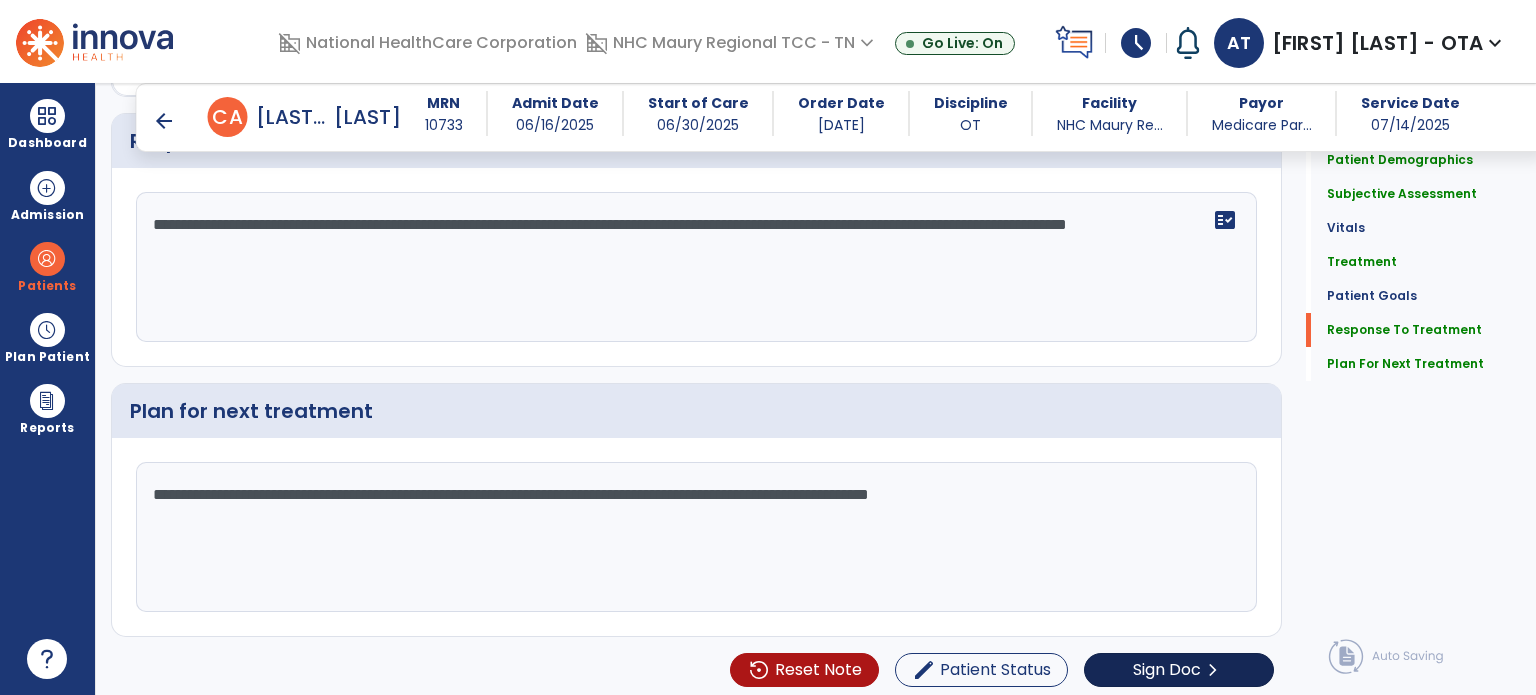 type on "**********" 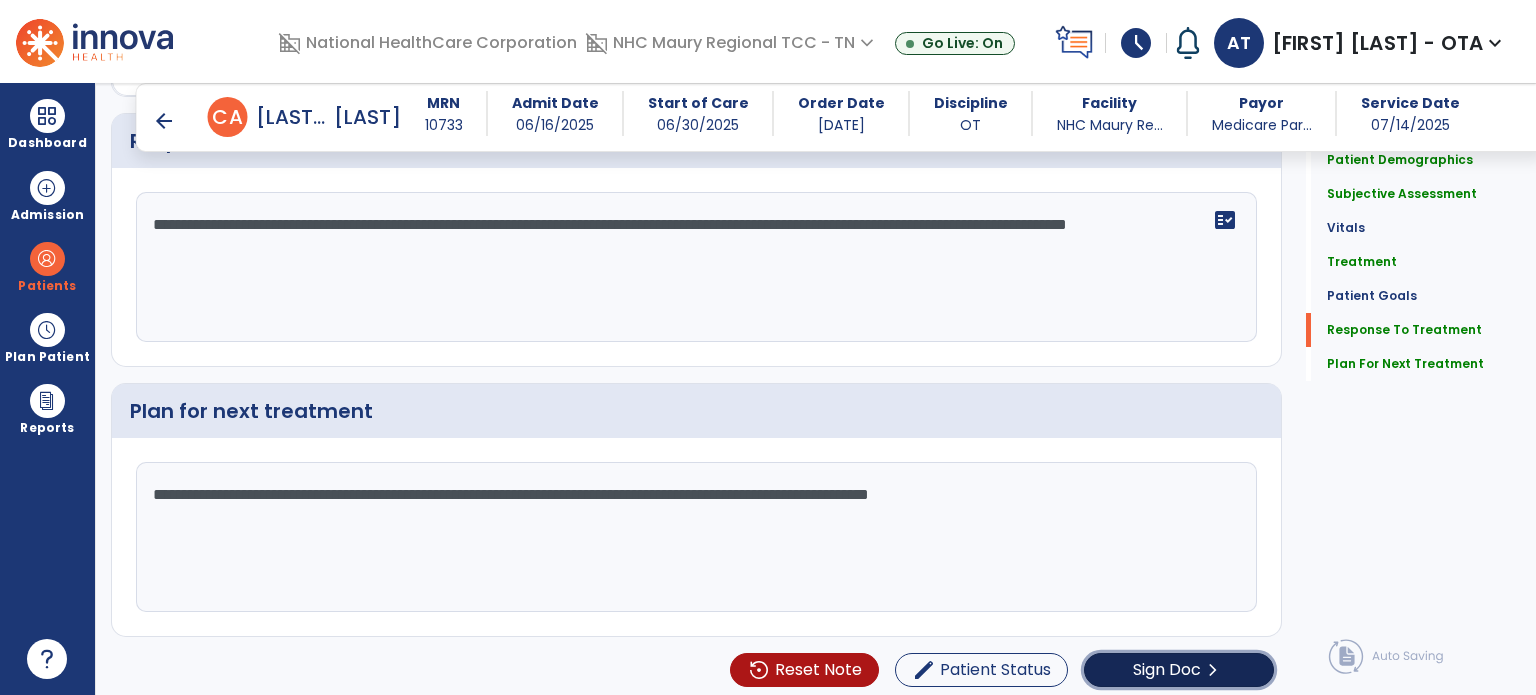click on "Sign Doc" 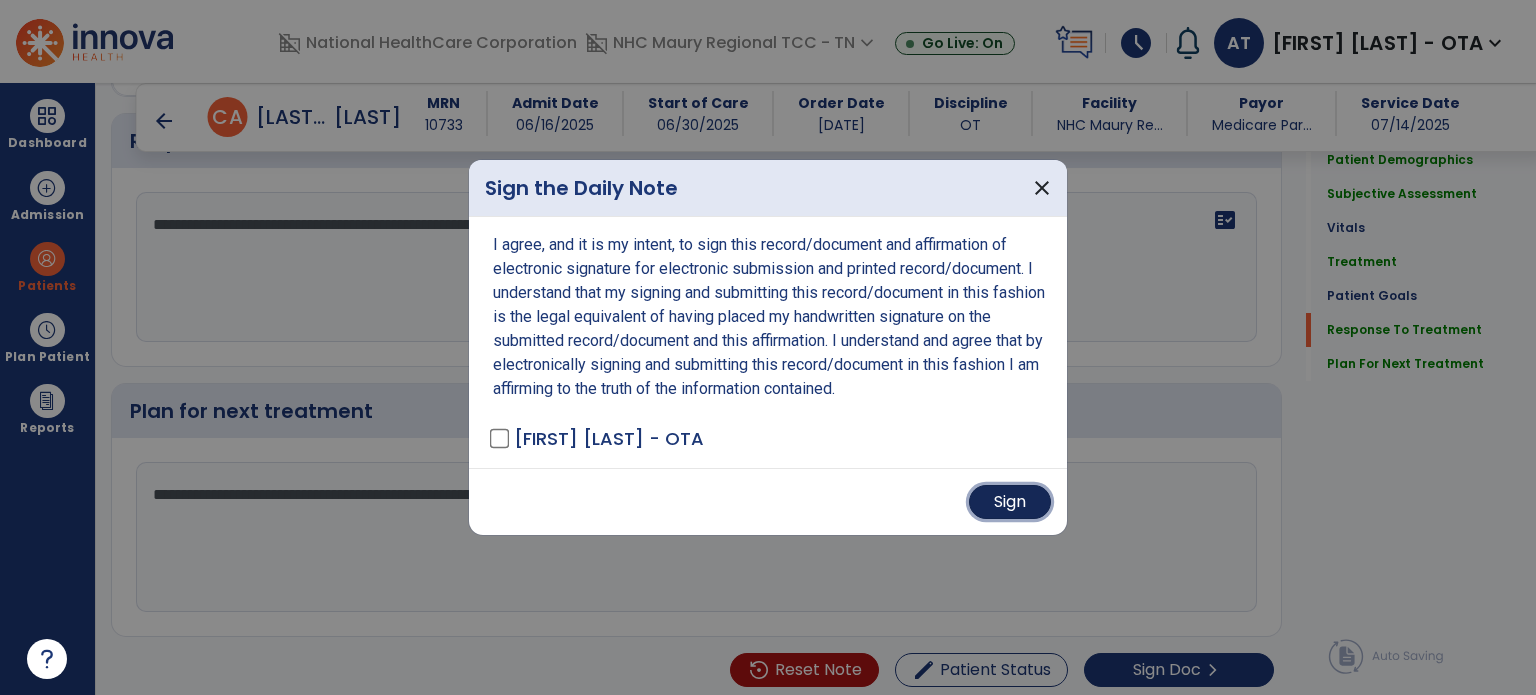 click on "Sign" at bounding box center [1010, 502] 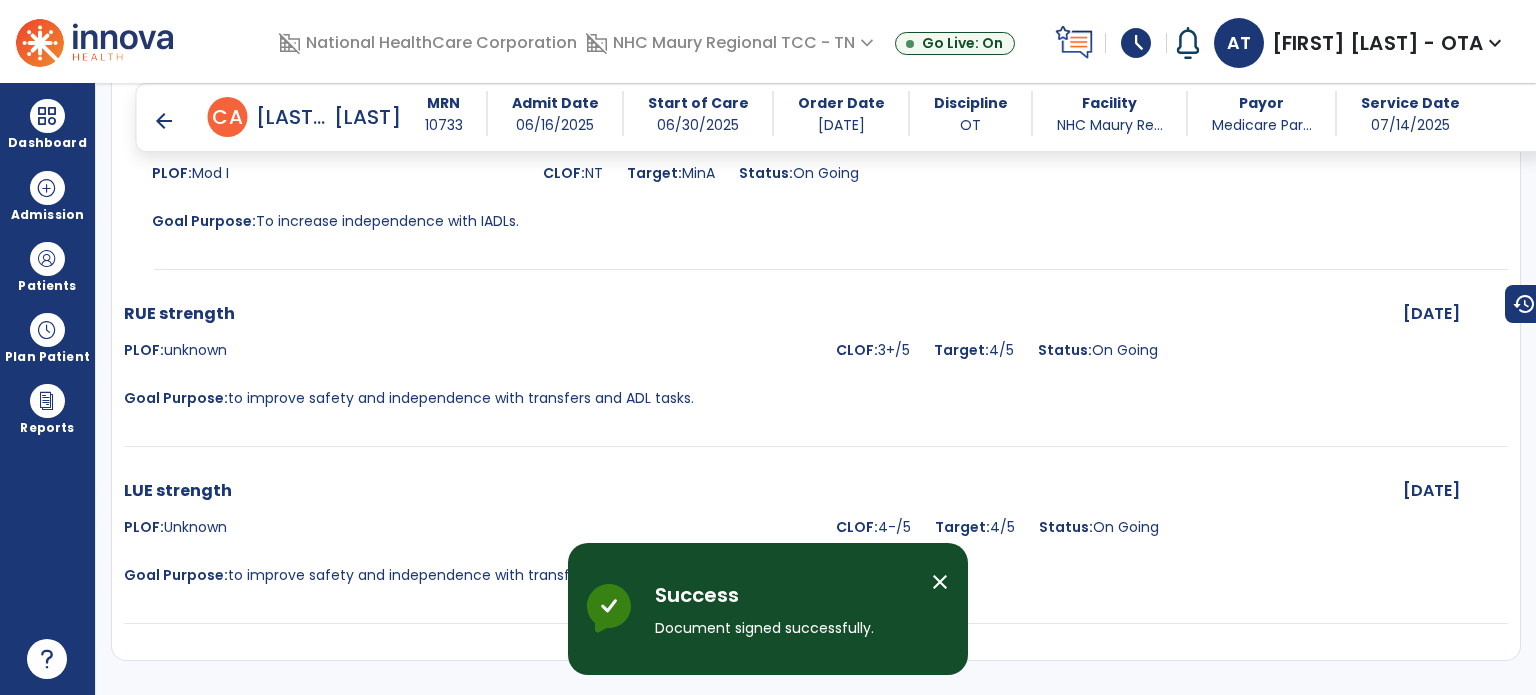 scroll, scrollTop: 4372, scrollLeft: 0, axis: vertical 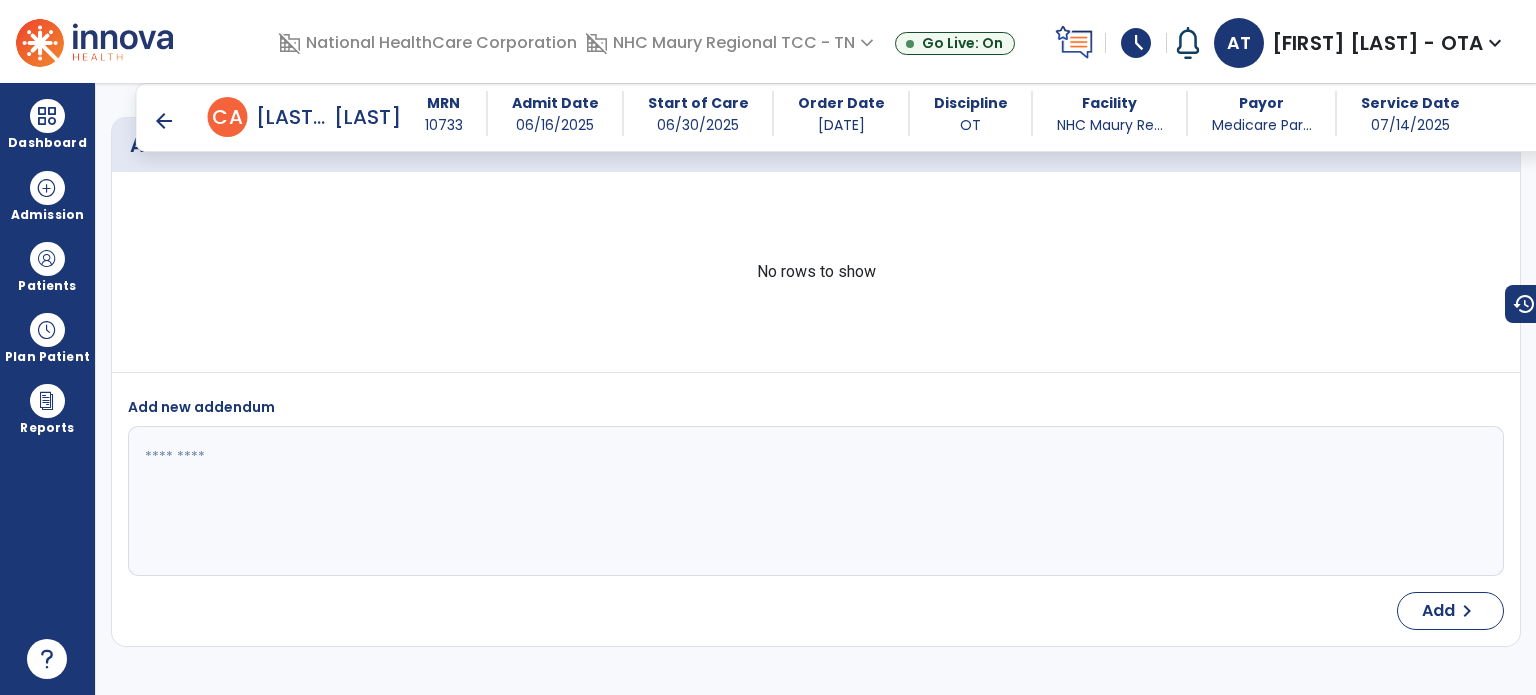 click on "arrow_back" at bounding box center [164, 121] 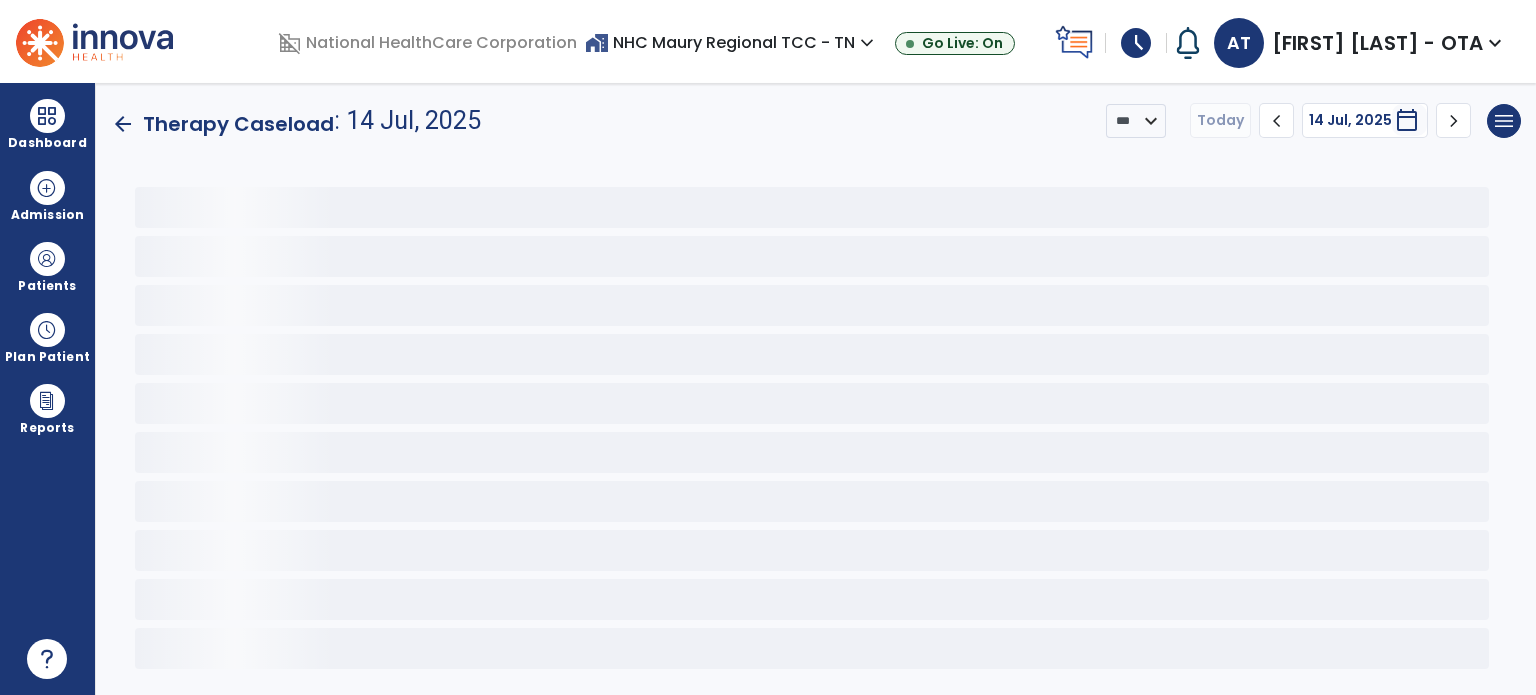 scroll, scrollTop: 0, scrollLeft: 0, axis: both 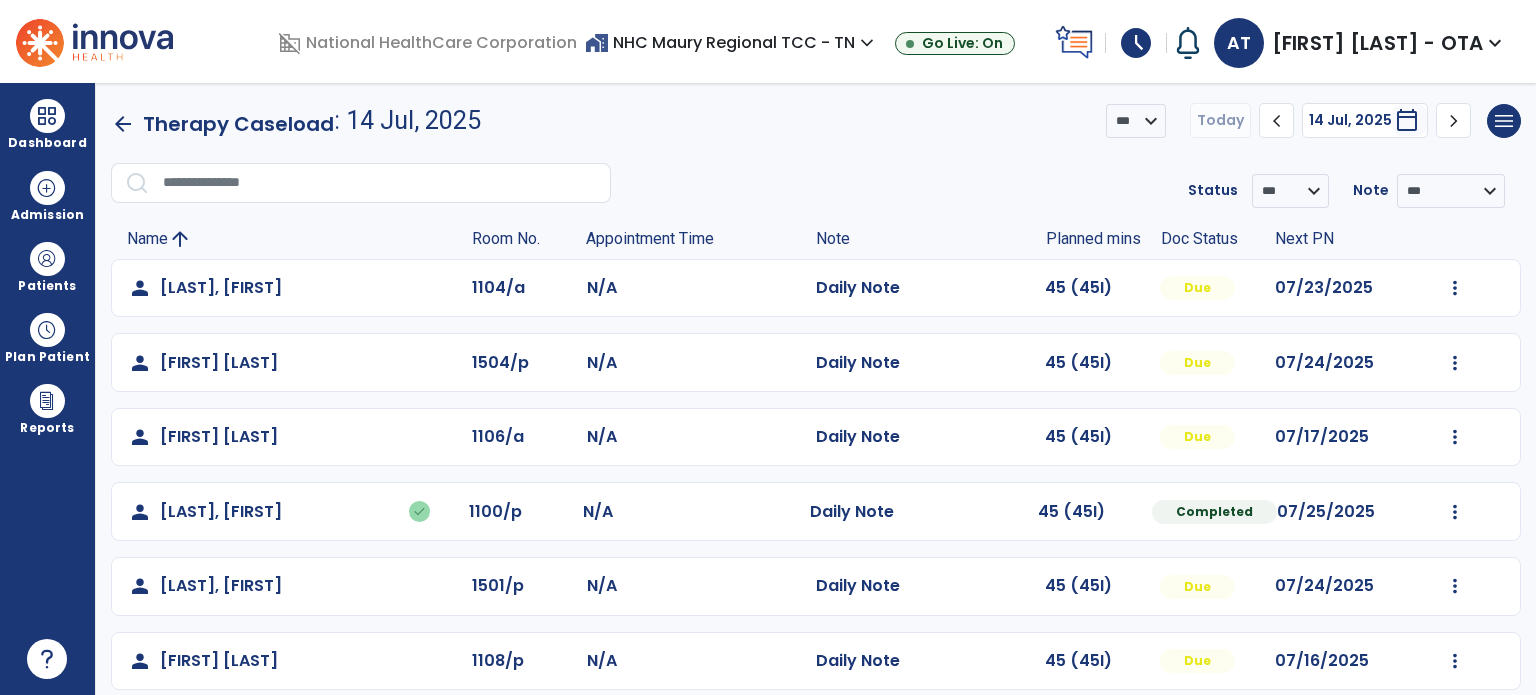 click on "Mark Visit As Complete   Reset Note   Open Document   G + C Mins" 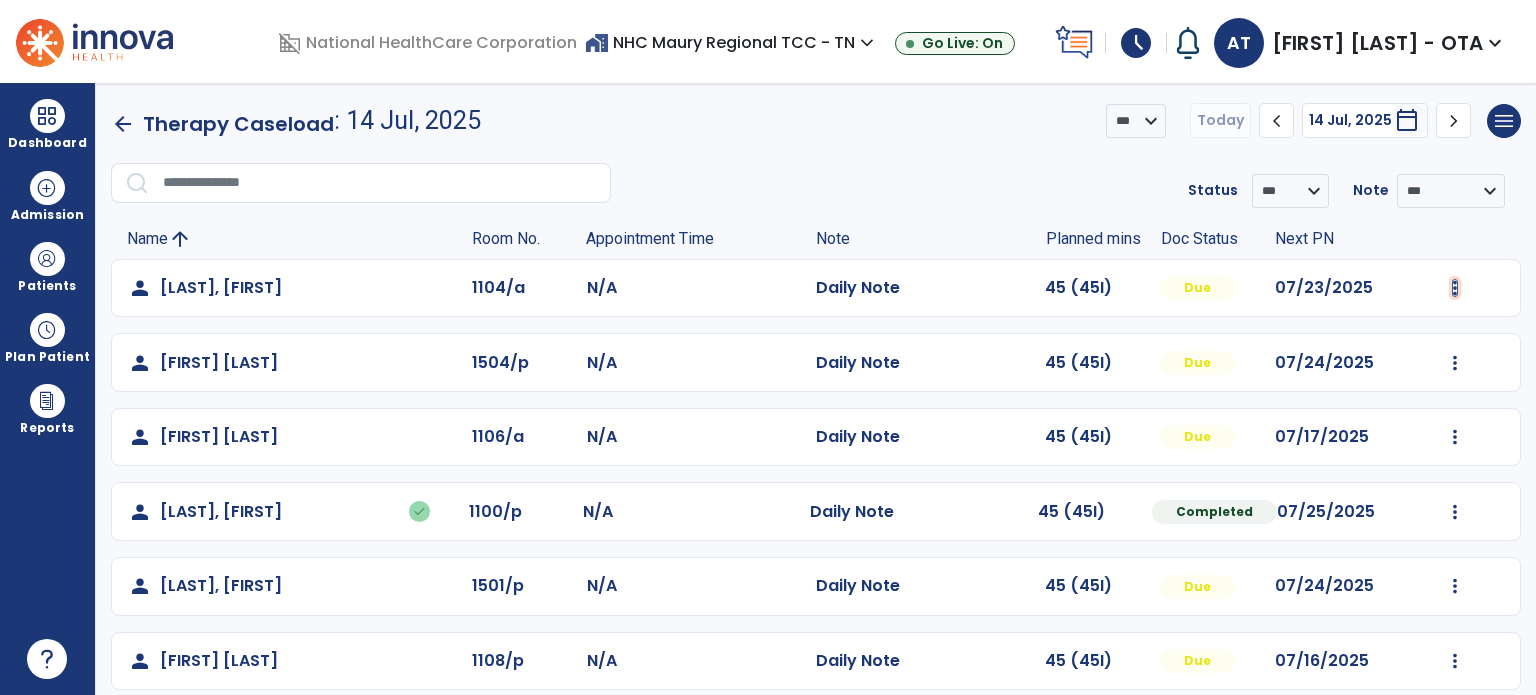 click at bounding box center [1455, 288] 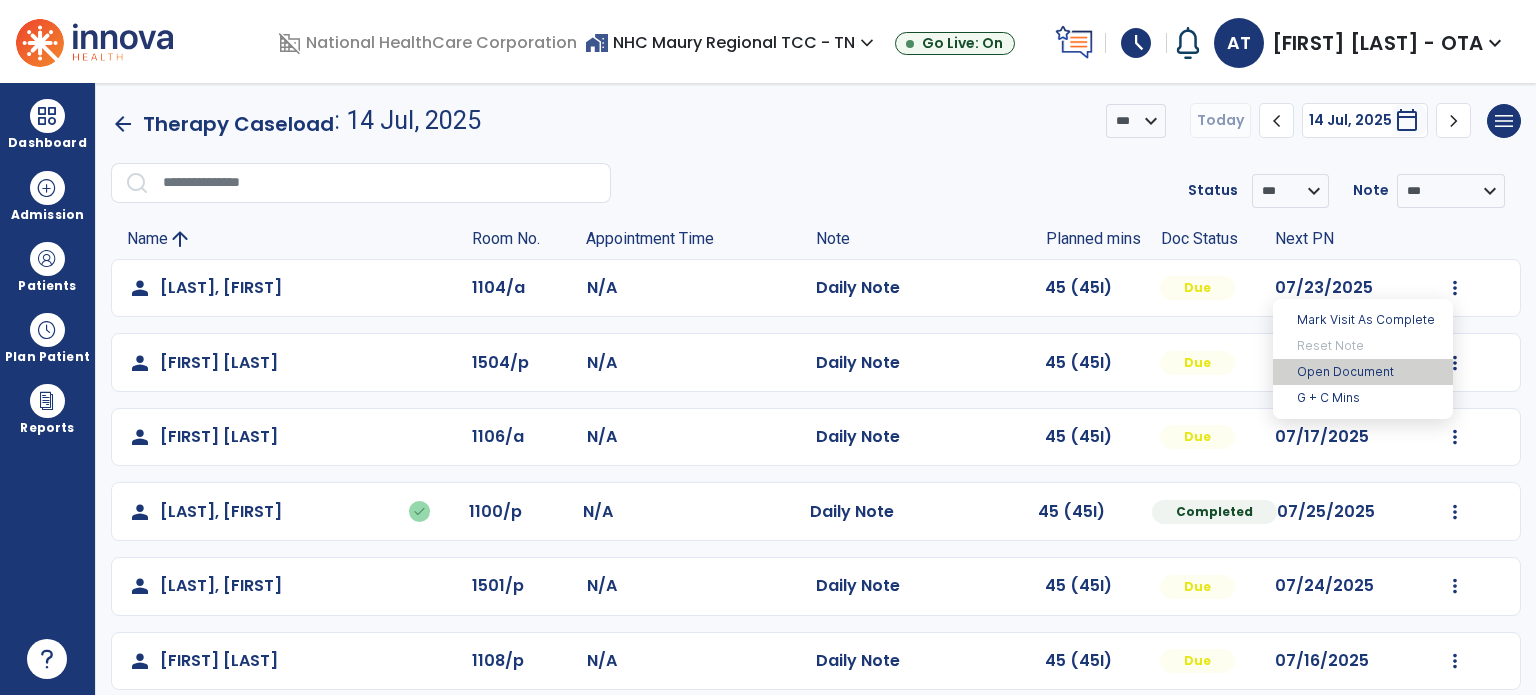 click on "Open Document" at bounding box center [1363, 372] 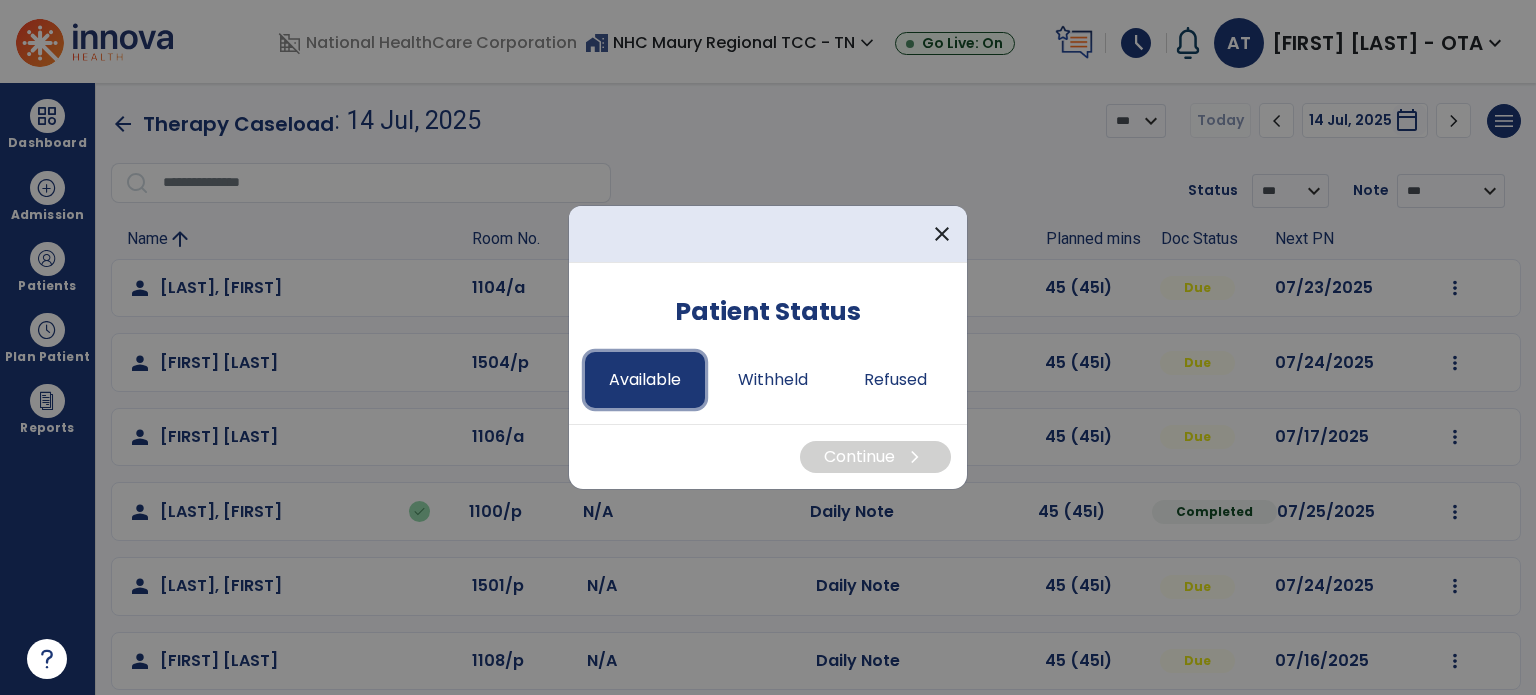 click on "Available" at bounding box center [645, 380] 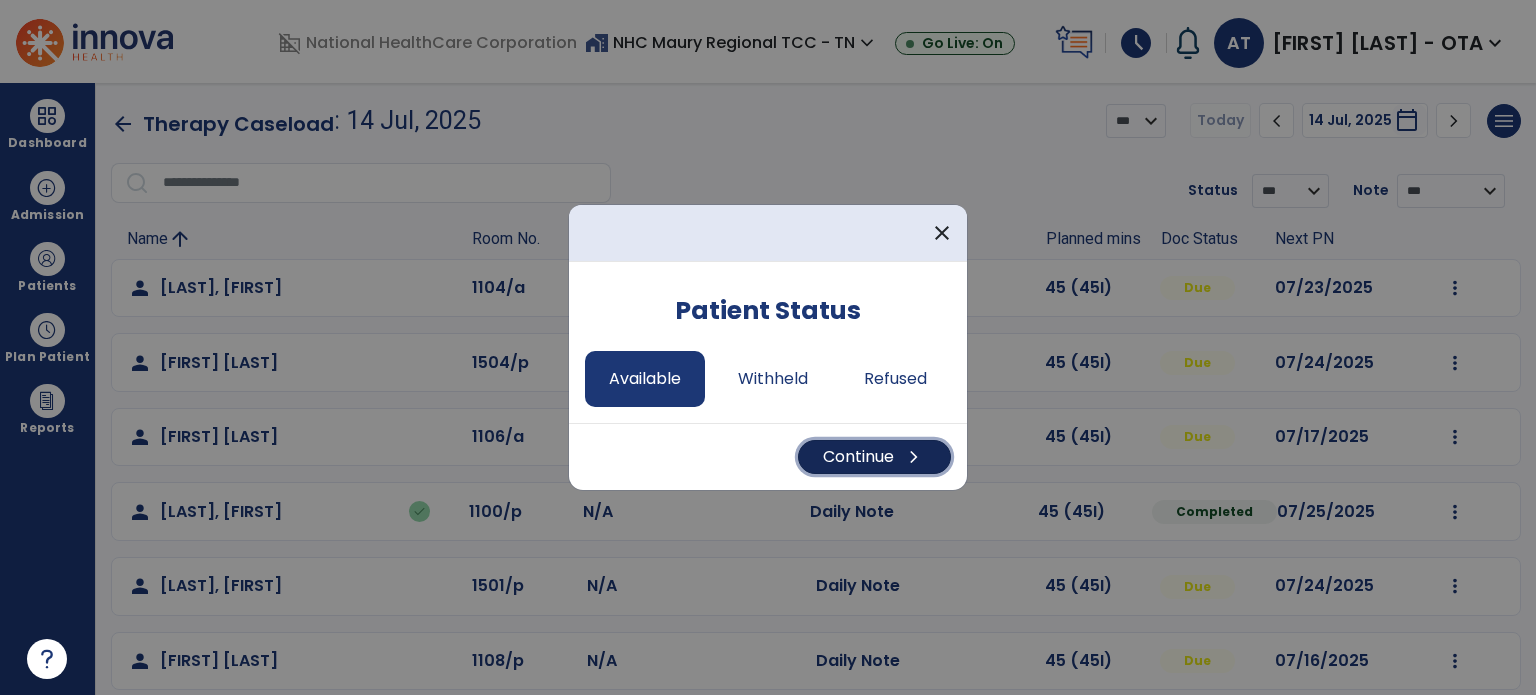 click on "Continue   chevron_right" at bounding box center [874, 457] 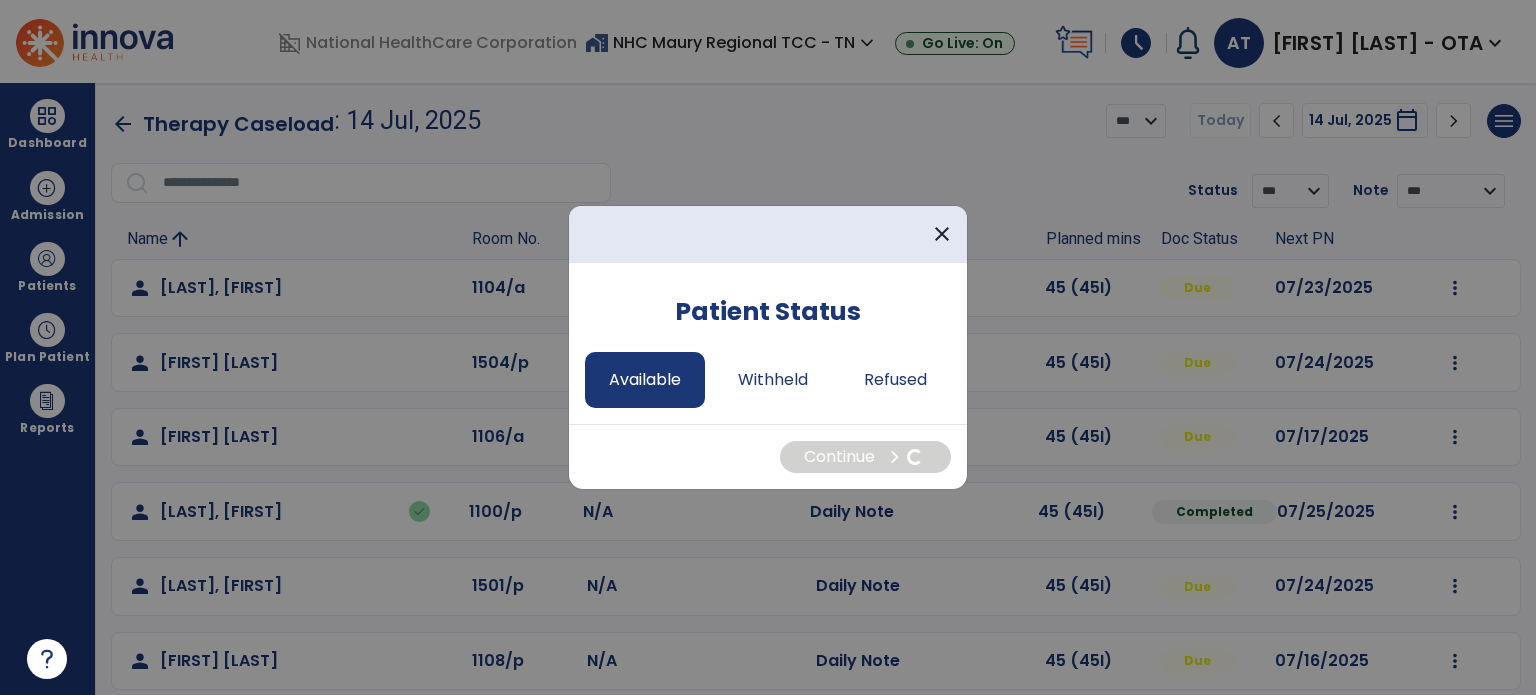 select on "*" 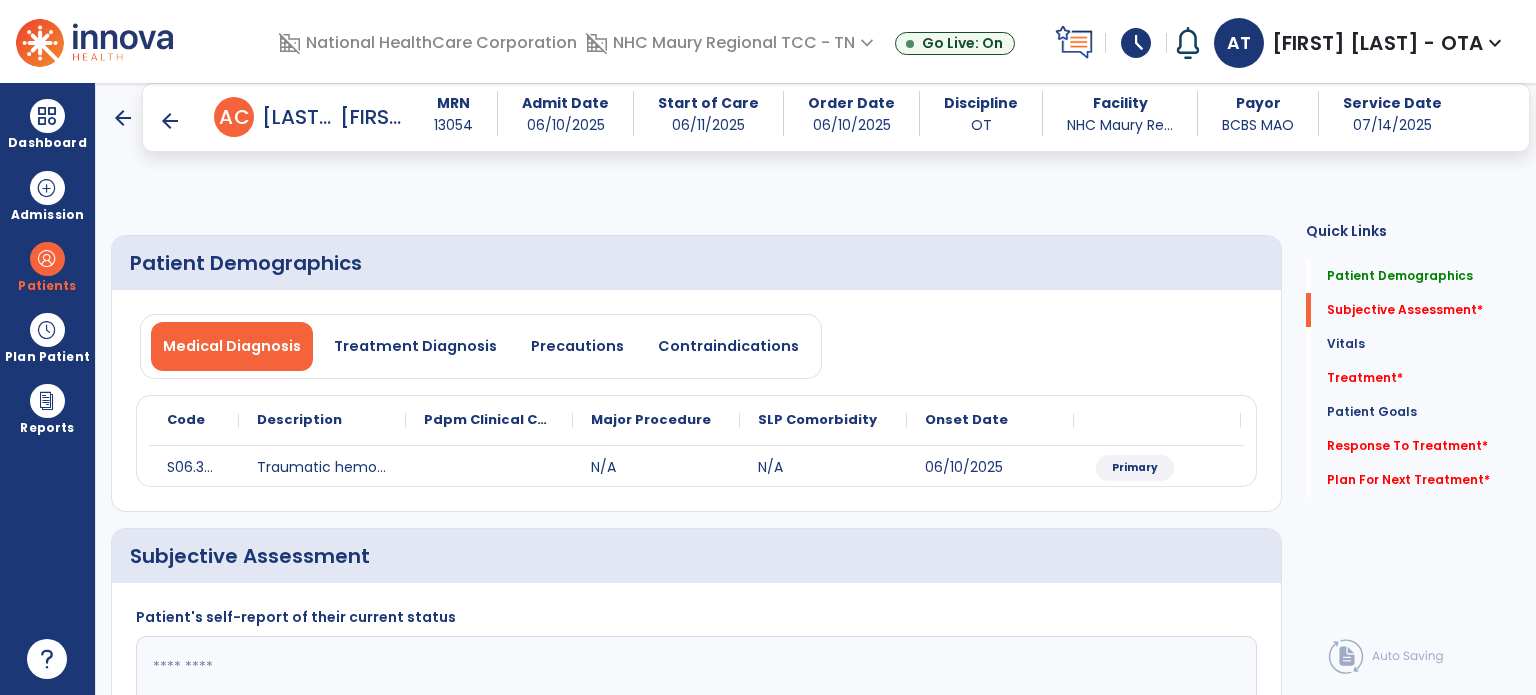scroll, scrollTop: 409, scrollLeft: 0, axis: vertical 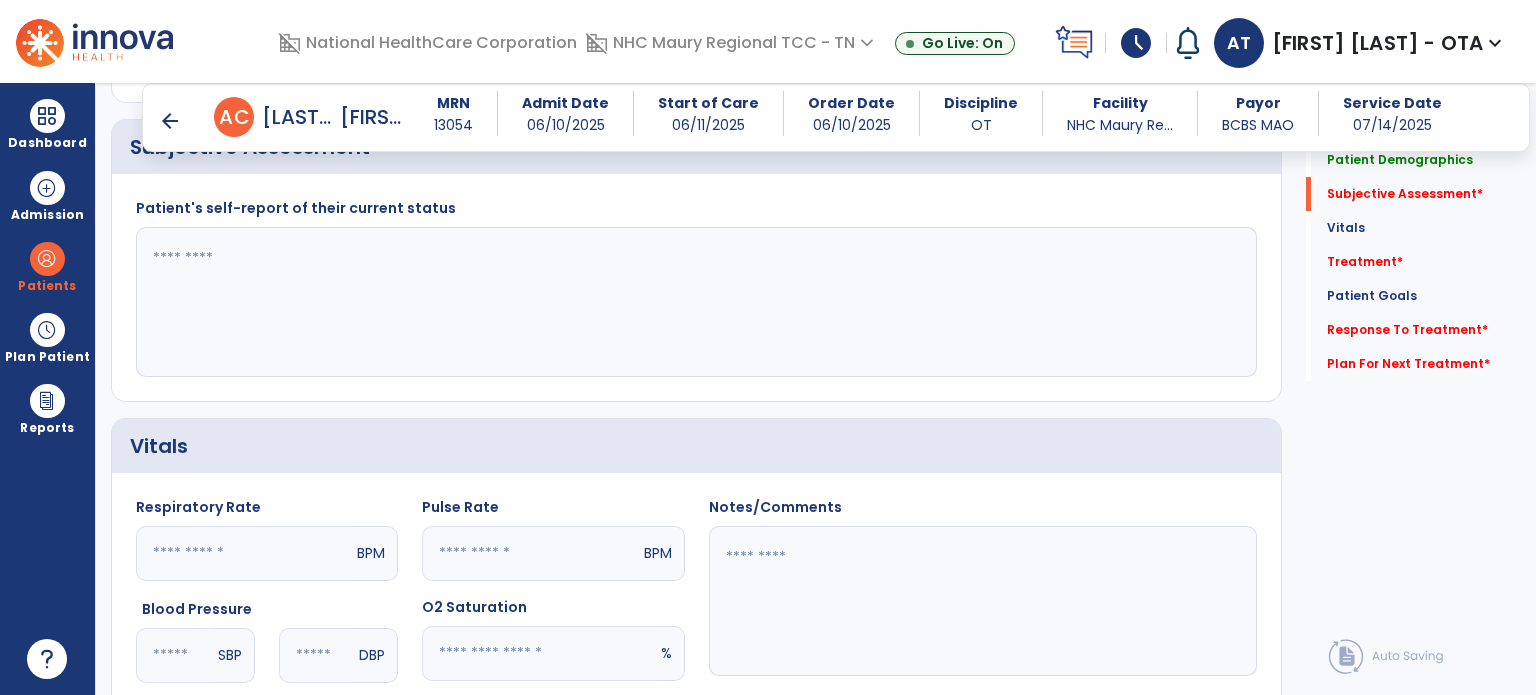 click 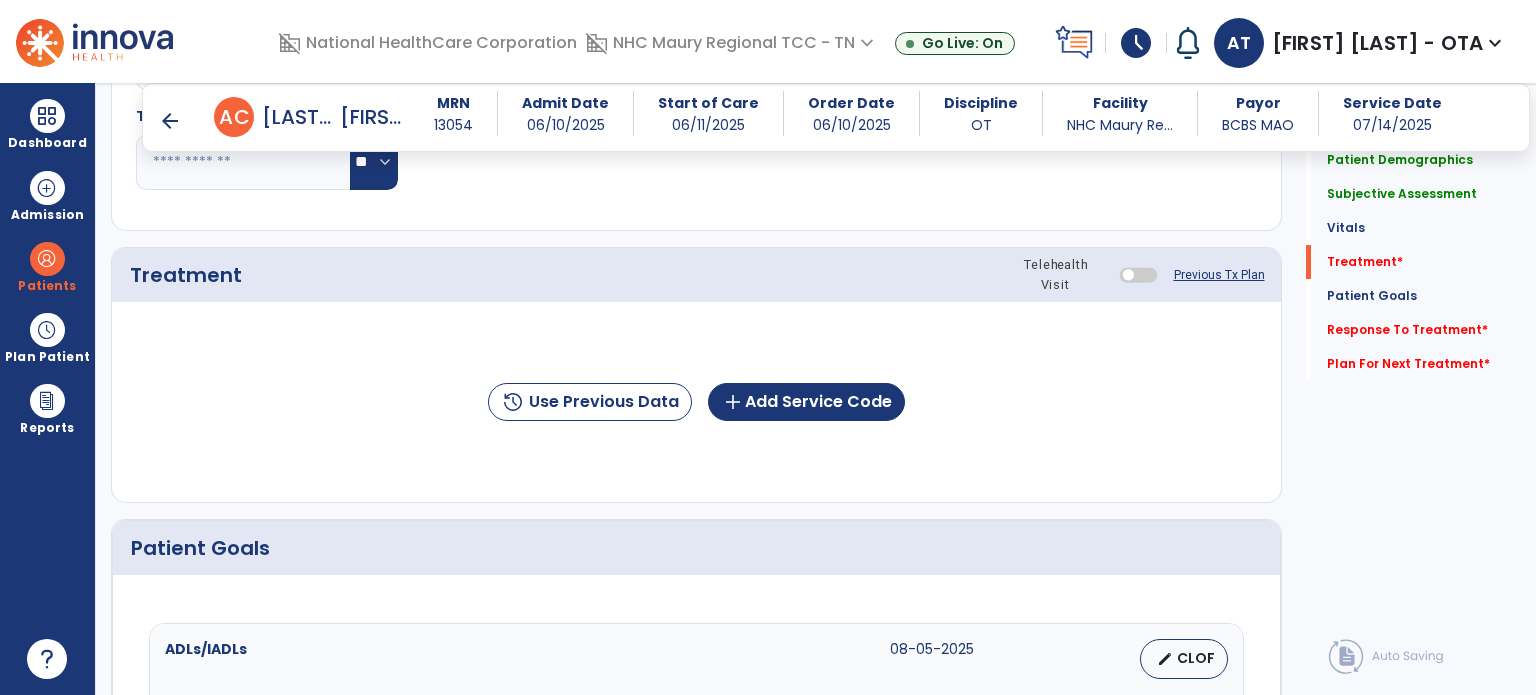 scroll, scrollTop: 1148, scrollLeft: 0, axis: vertical 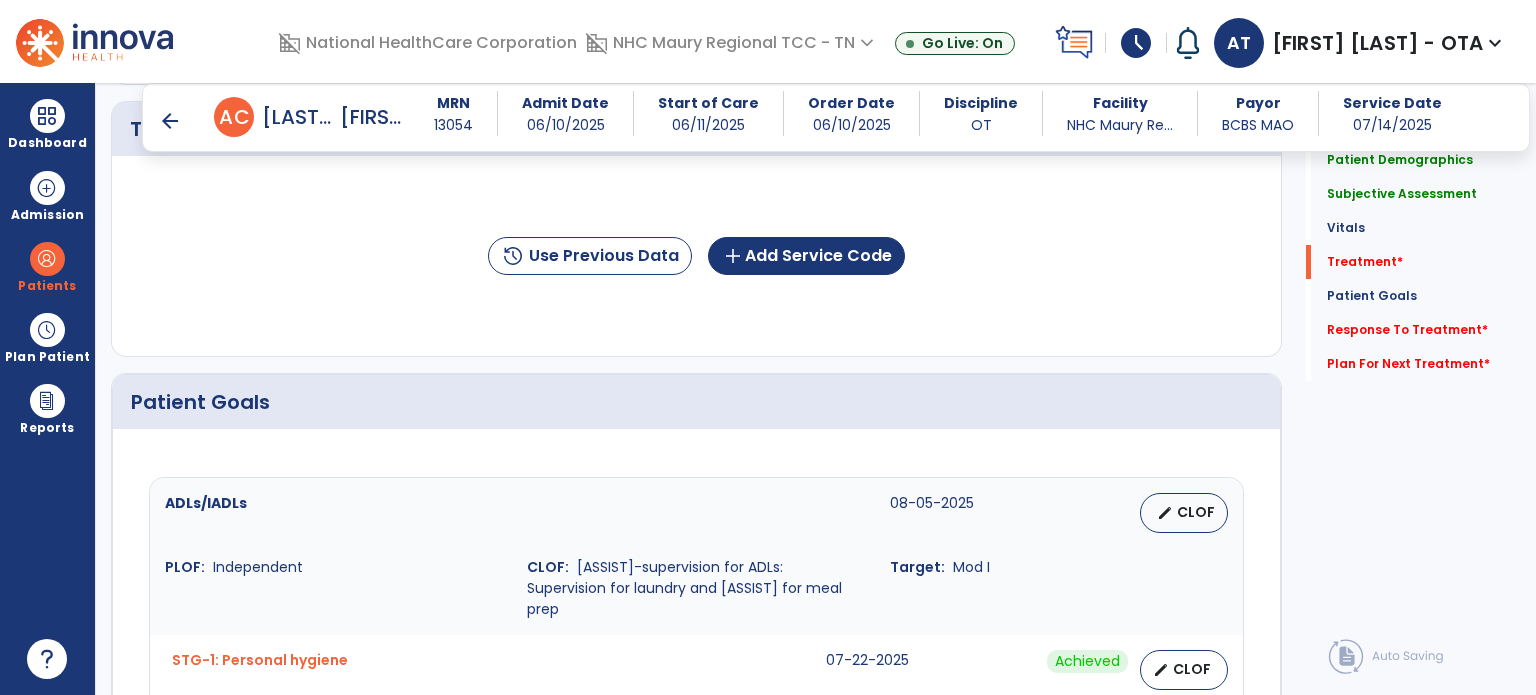 type on "**********" 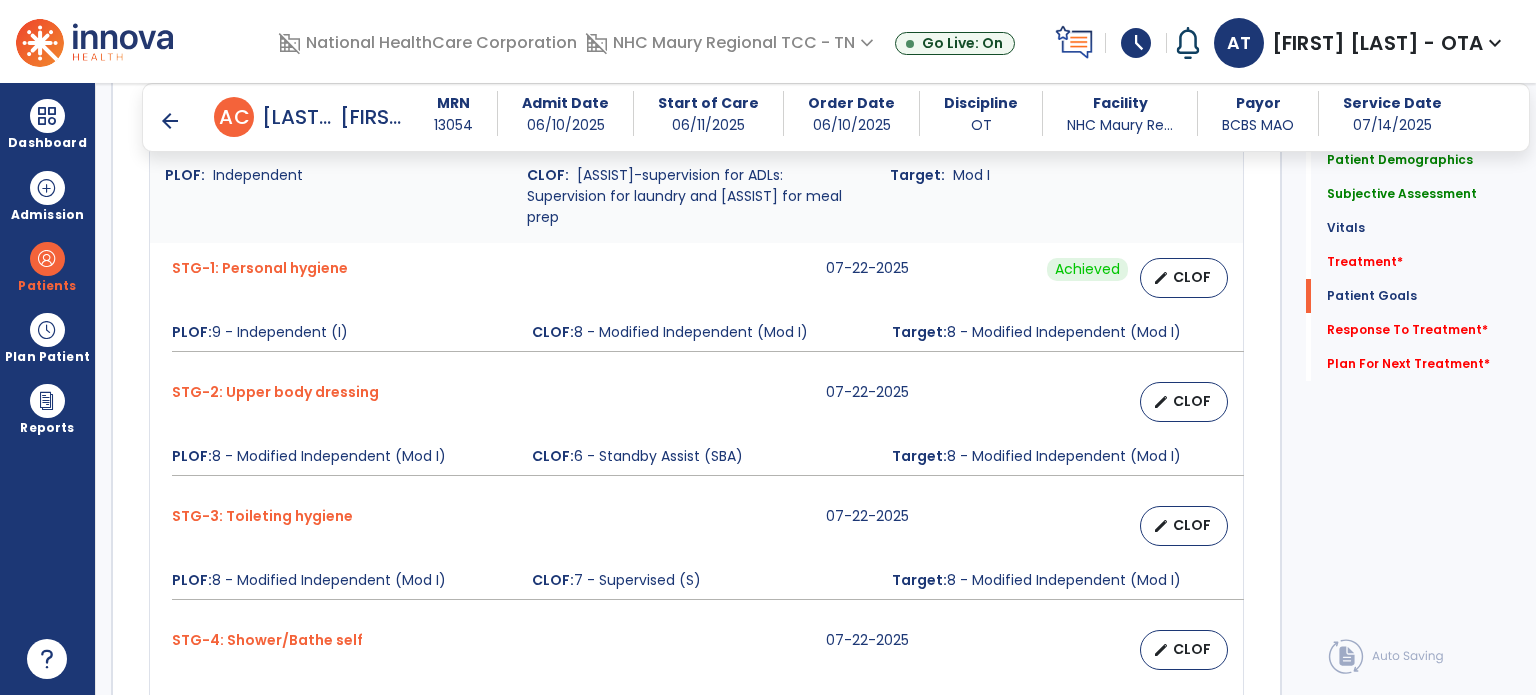scroll, scrollTop: 1549, scrollLeft: 0, axis: vertical 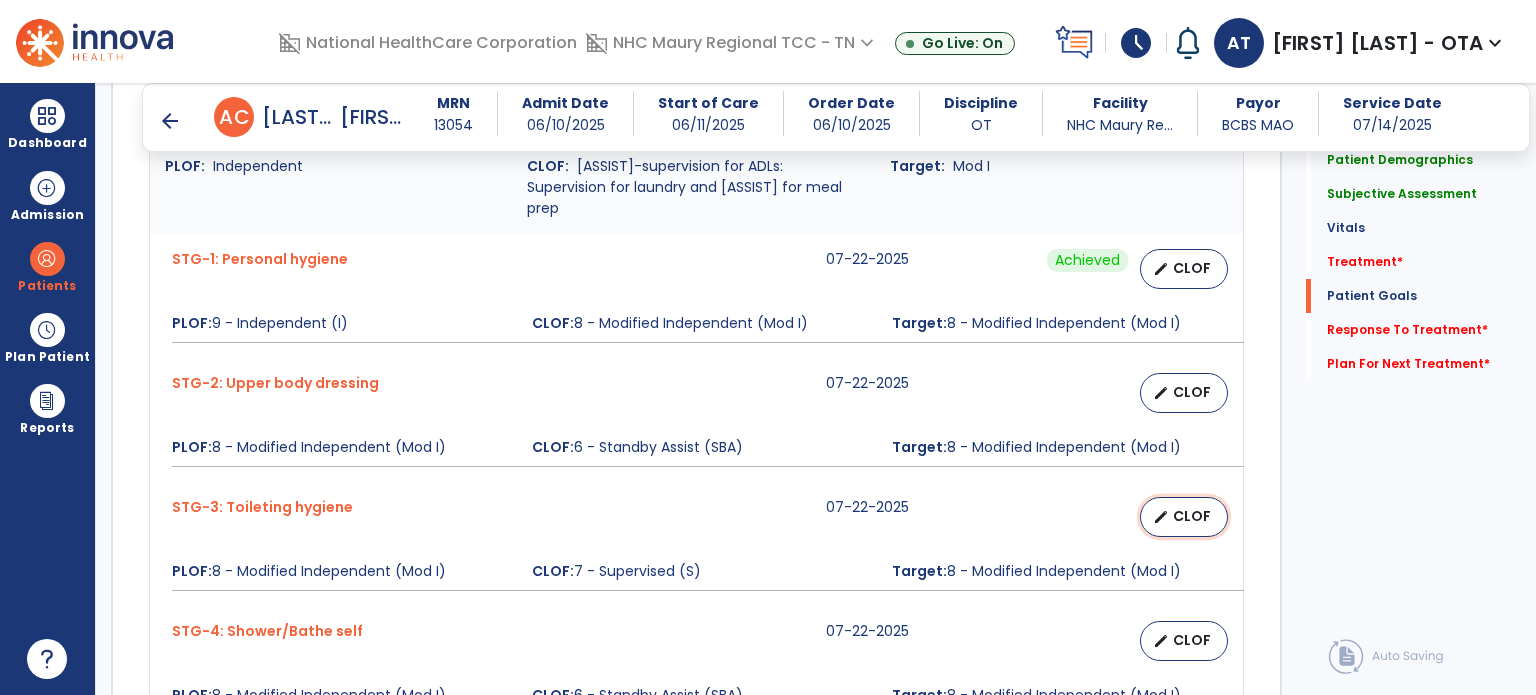click on "edit   CLOF" at bounding box center (1184, 517) 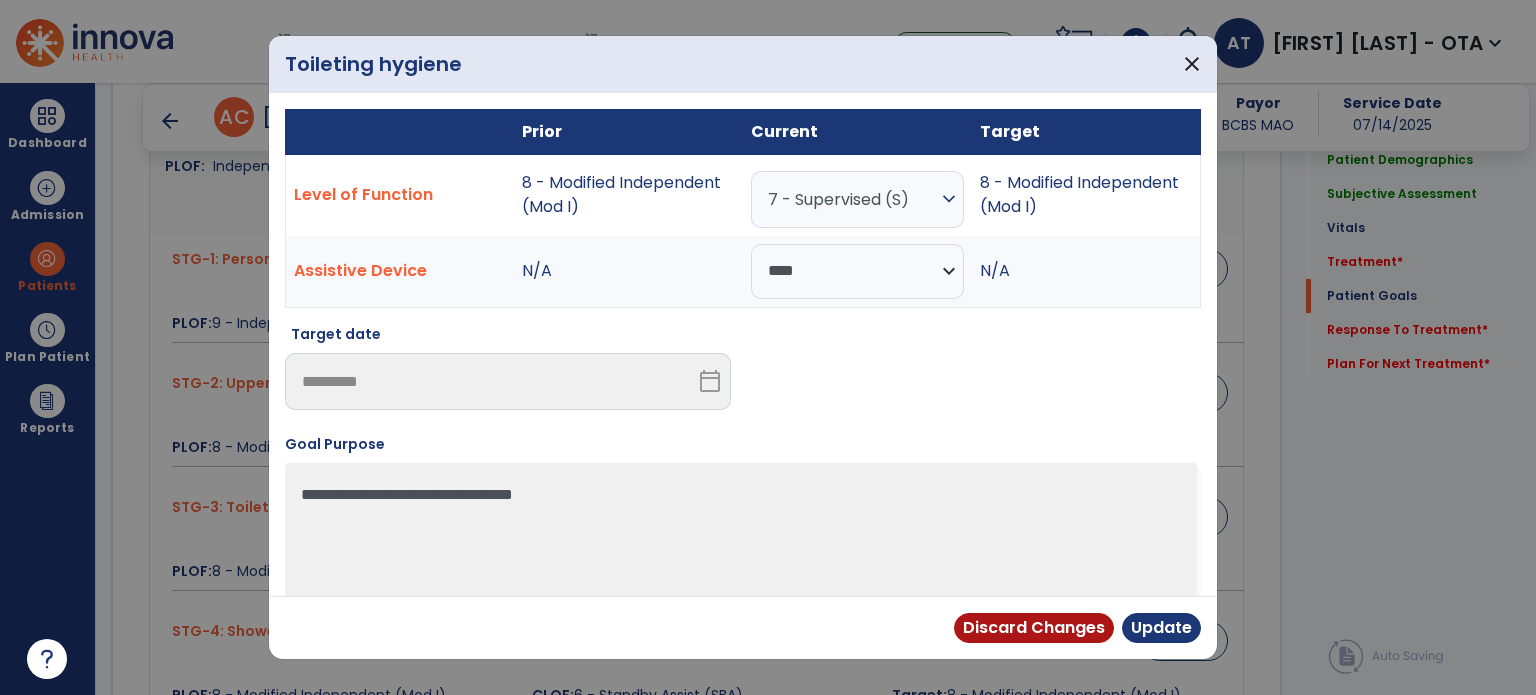 click on "7 - Supervised (S)" at bounding box center (852, 199) 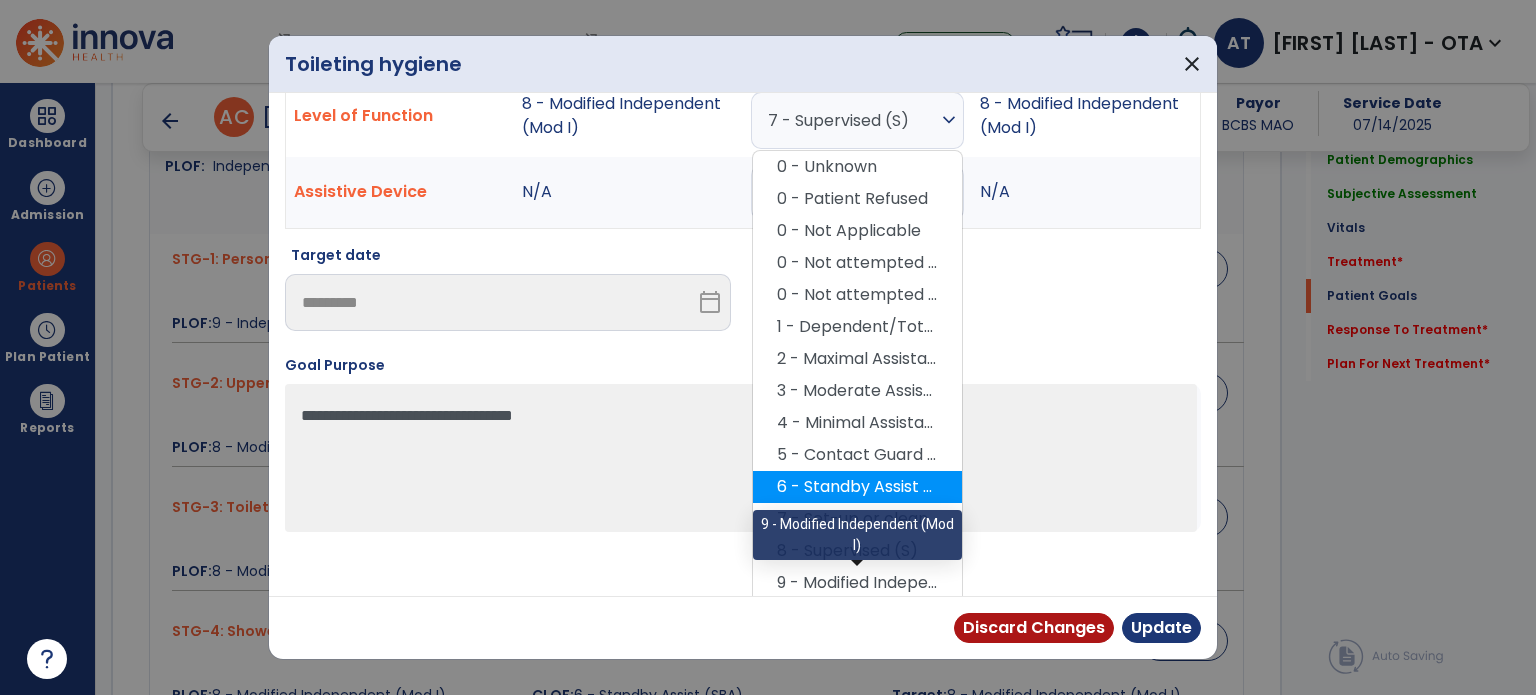 scroll, scrollTop: 80, scrollLeft: 0, axis: vertical 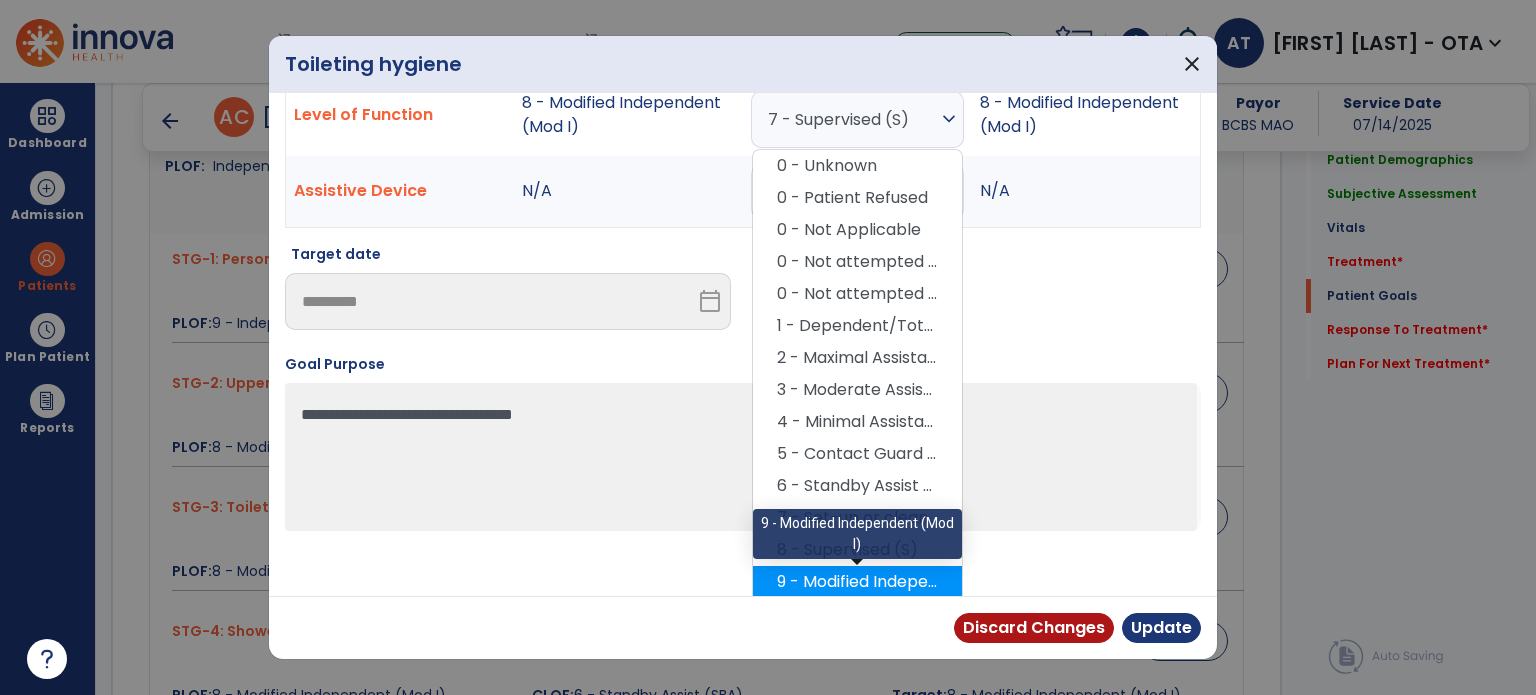 click on "9 - Modified Independent (Mod I)" at bounding box center (857, 582) 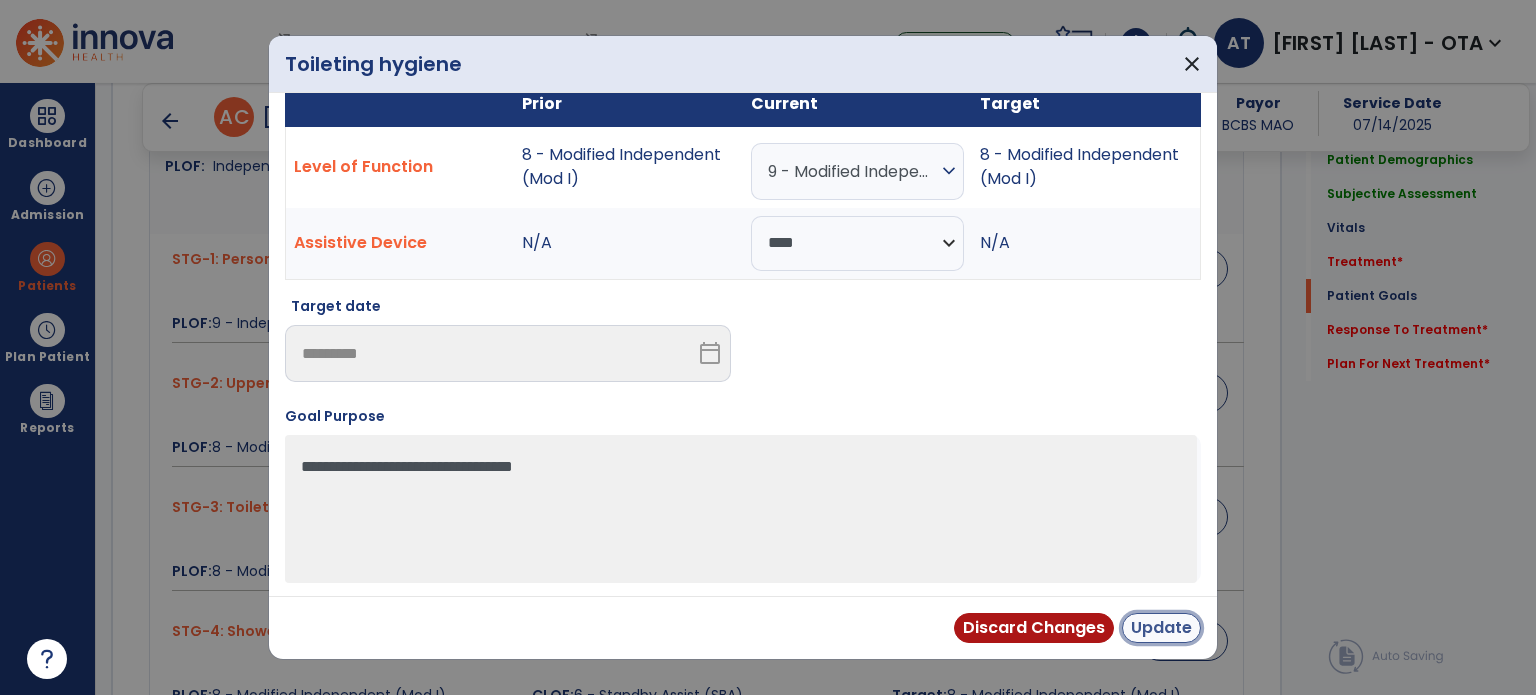 click on "Update" at bounding box center [1161, 628] 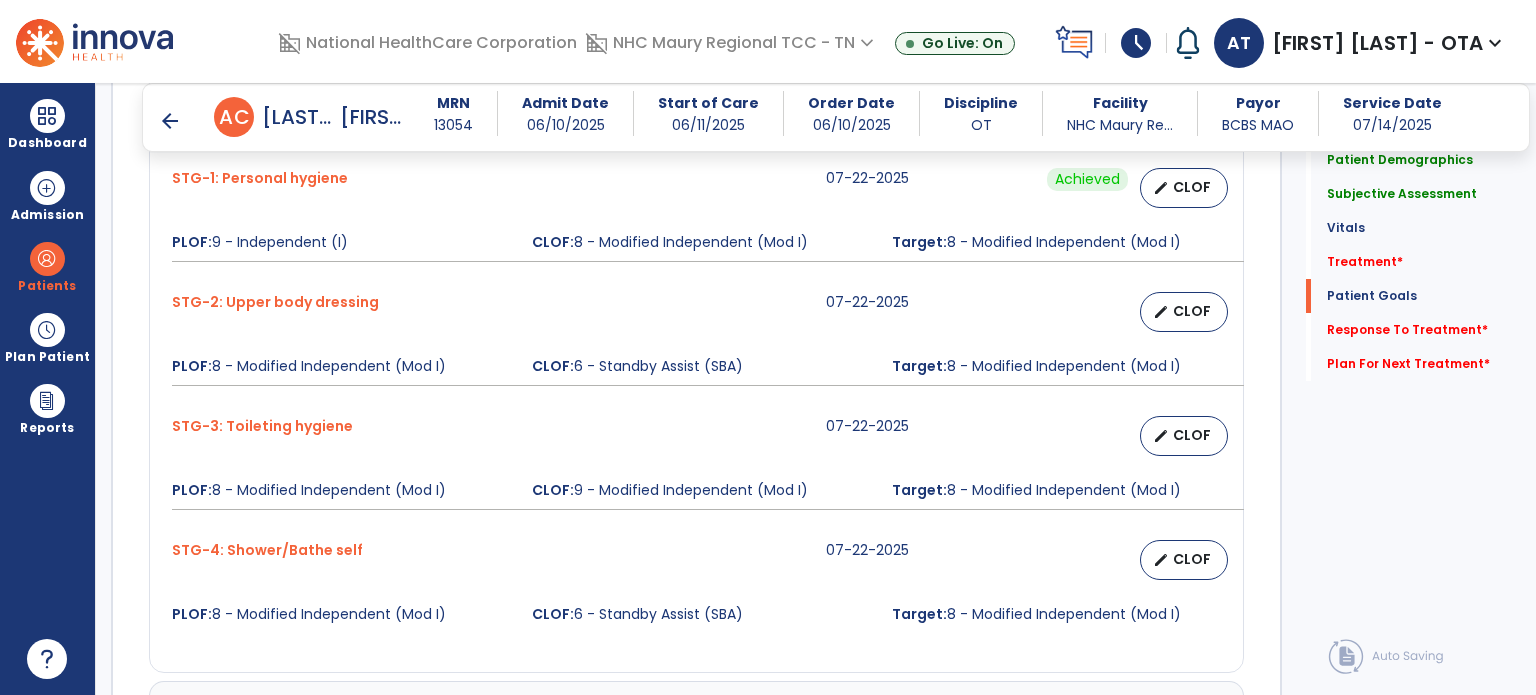 scroll, scrollTop: 1643, scrollLeft: 0, axis: vertical 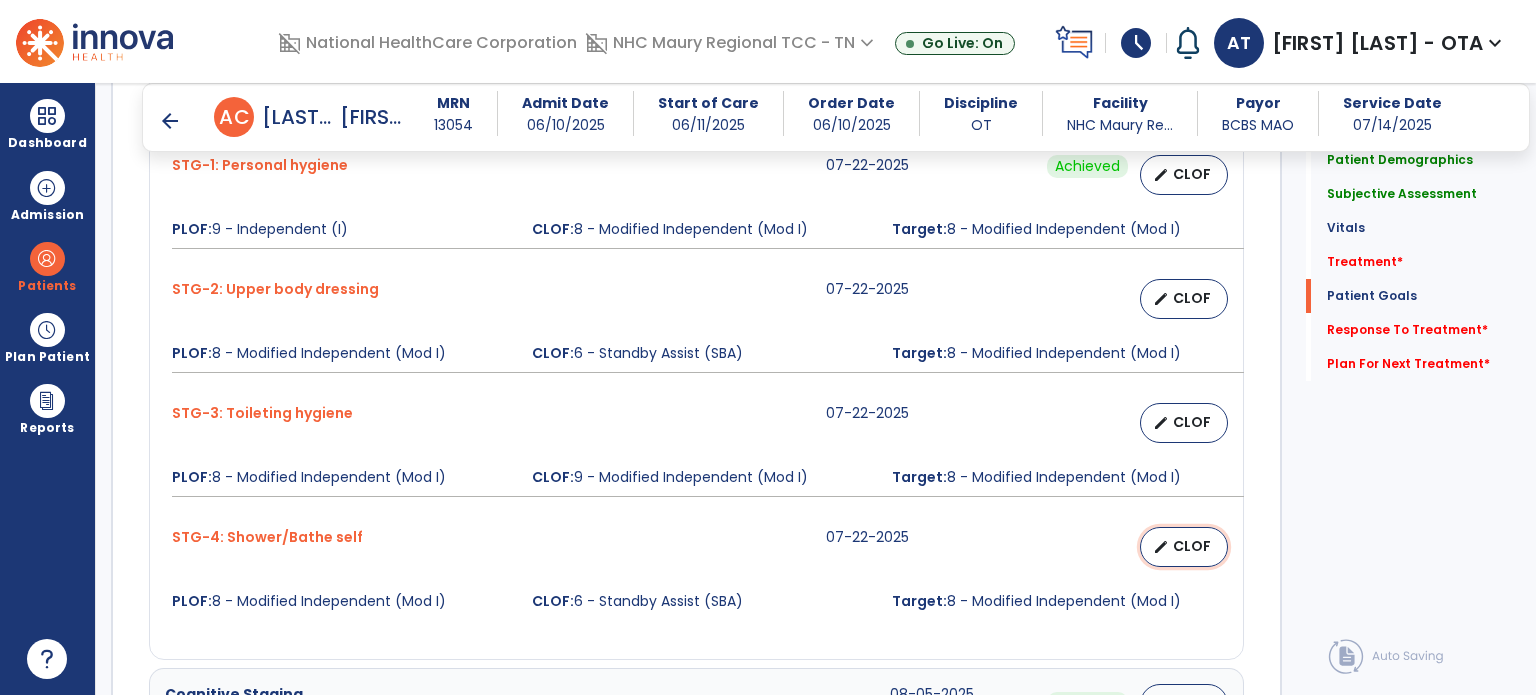 click on "CLOF" at bounding box center (1192, 546) 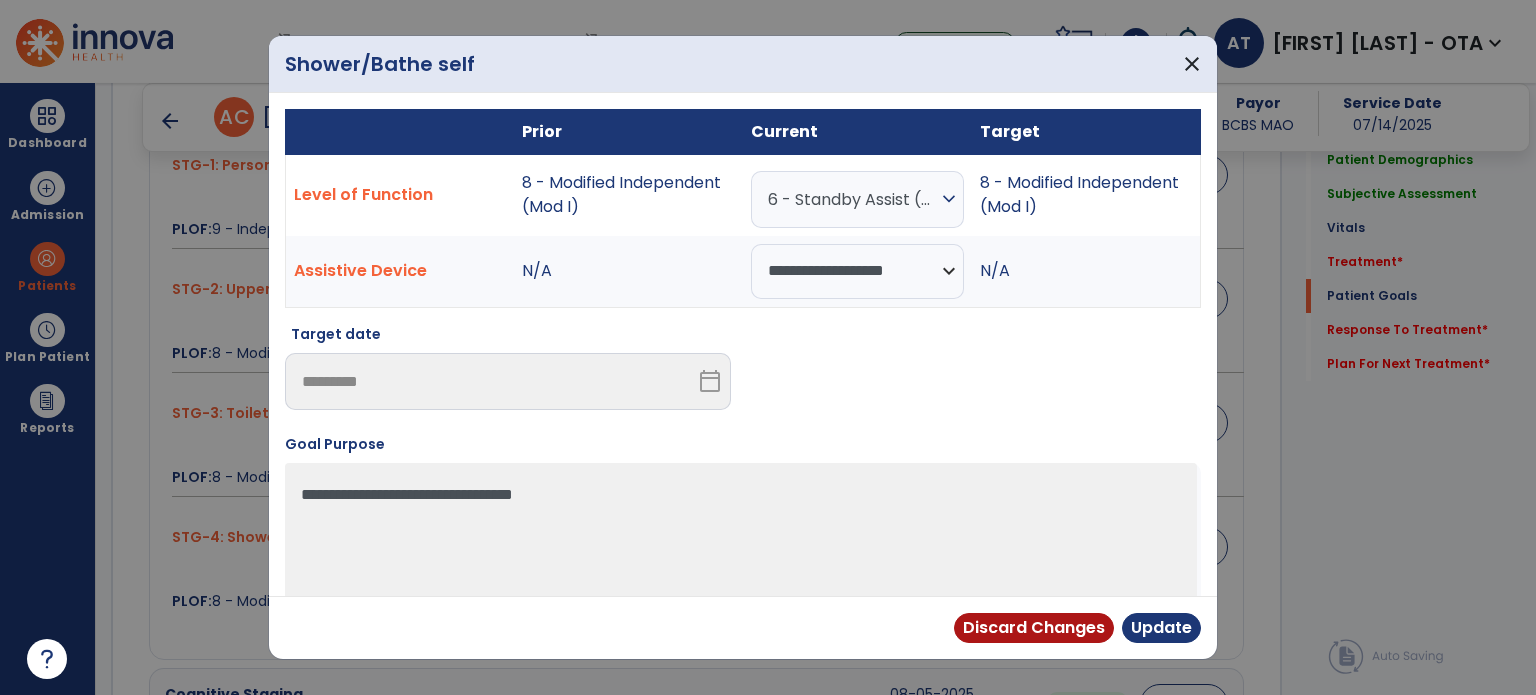 click on "6 - Standby Assist (SBA)" at bounding box center [852, 199] 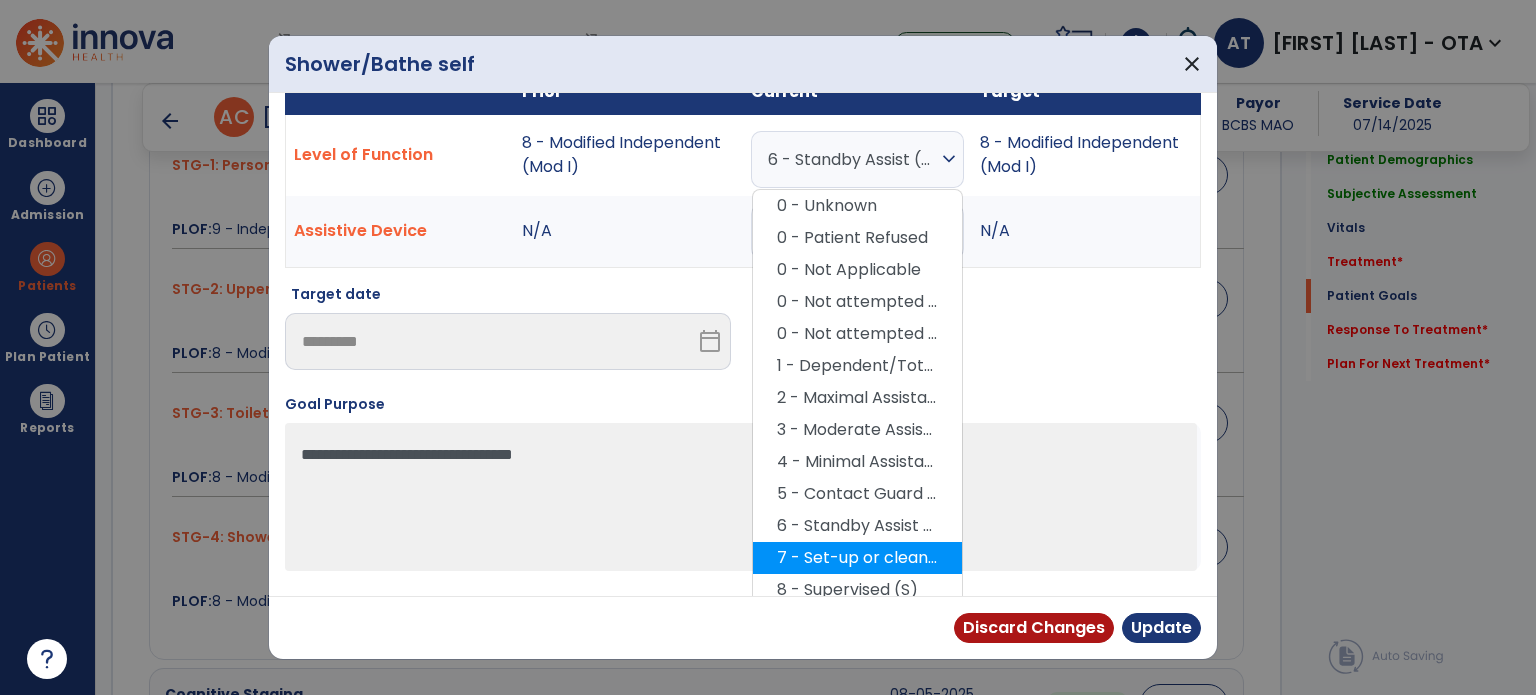 click on "8 - Supervised (S)" at bounding box center (857, 590) 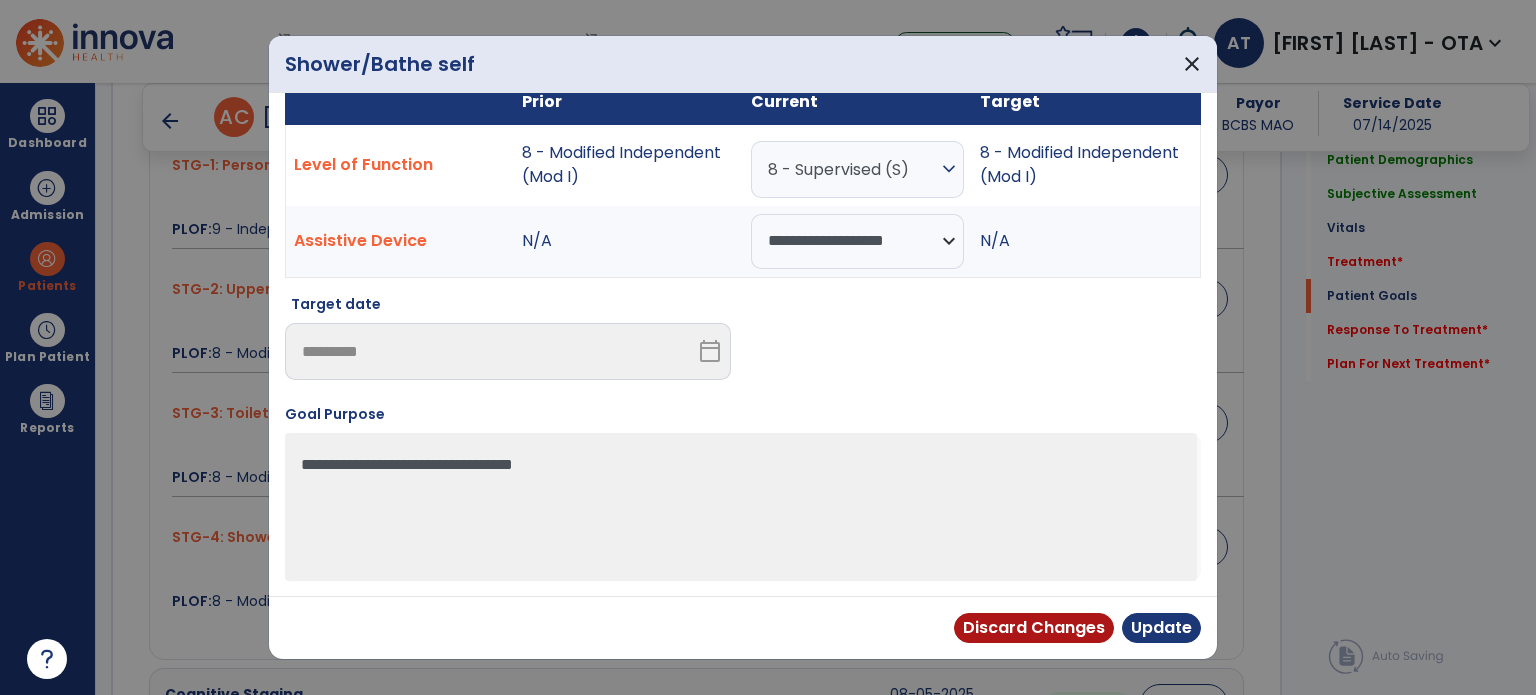 scroll, scrollTop: 28, scrollLeft: 0, axis: vertical 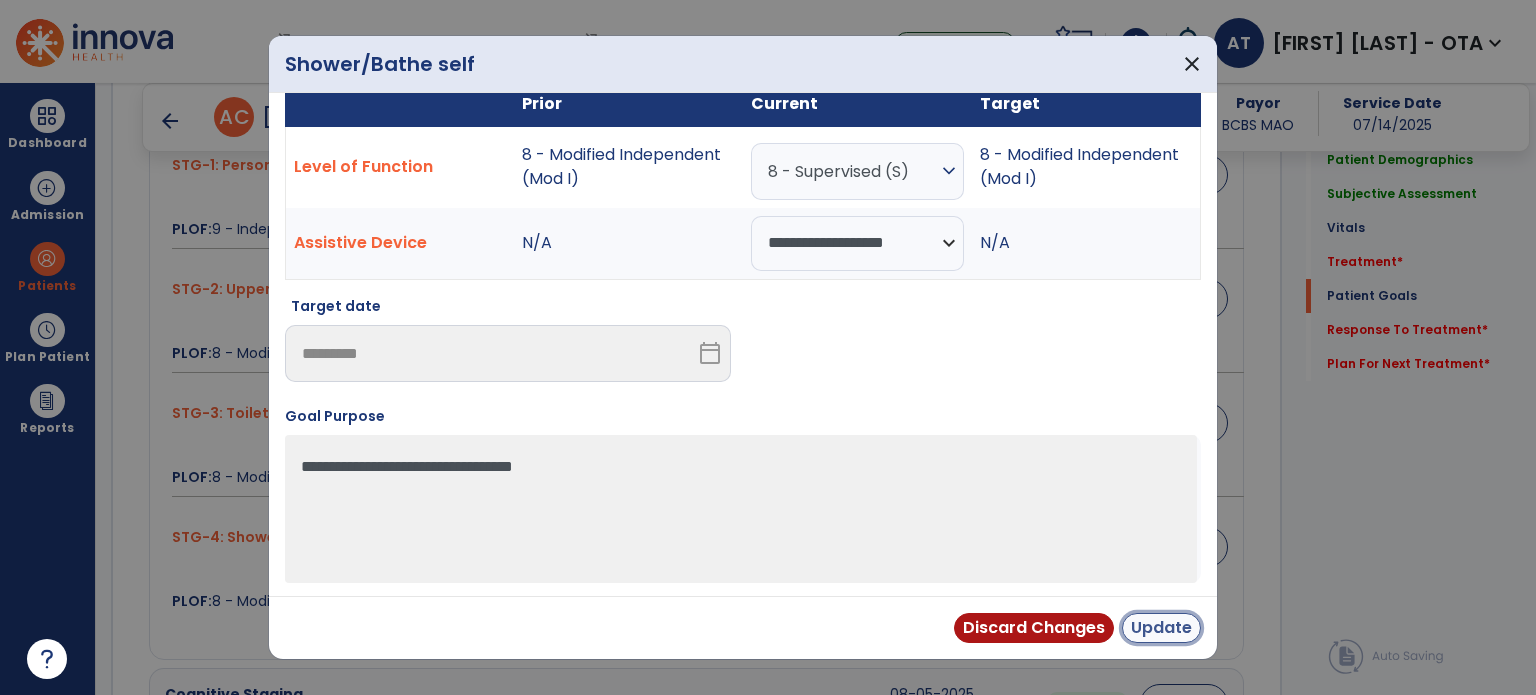click on "Update" at bounding box center (1161, 628) 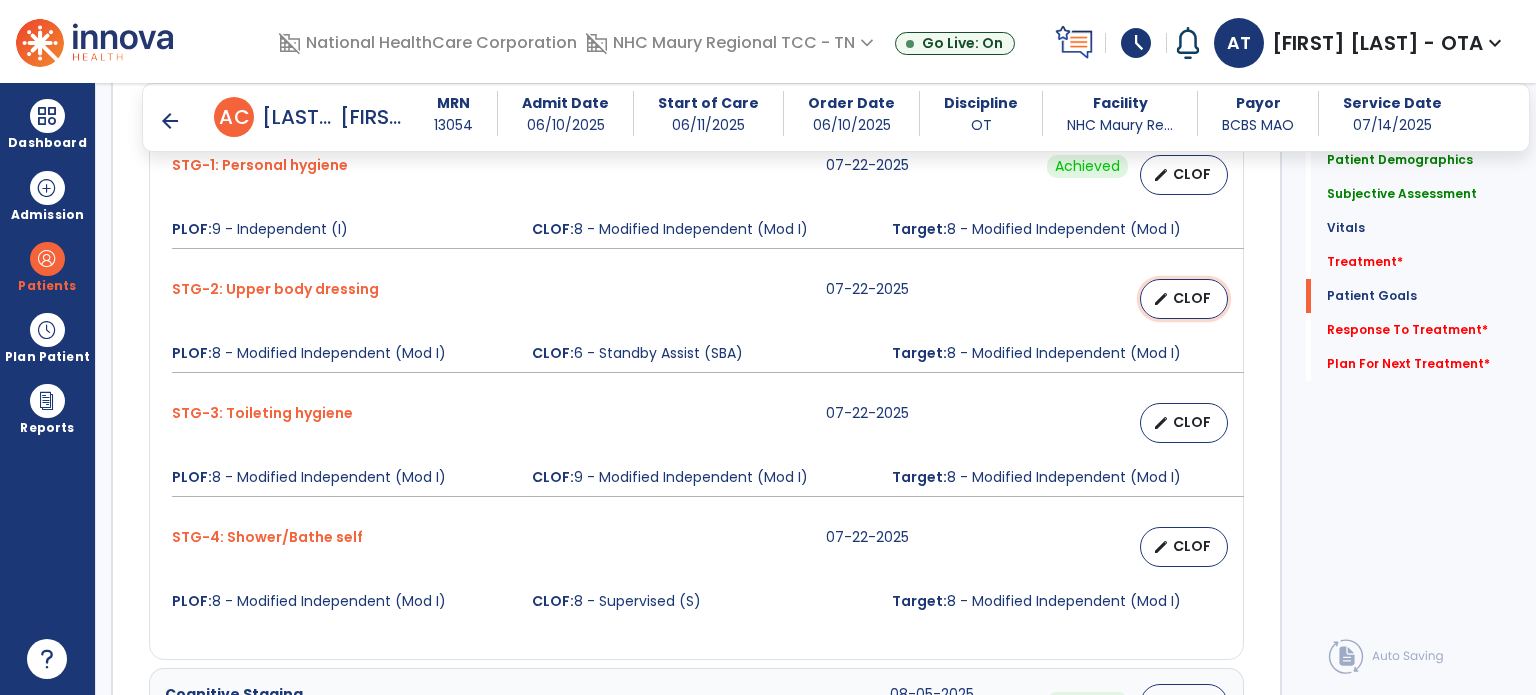 click on "CLOF" at bounding box center (1192, 298) 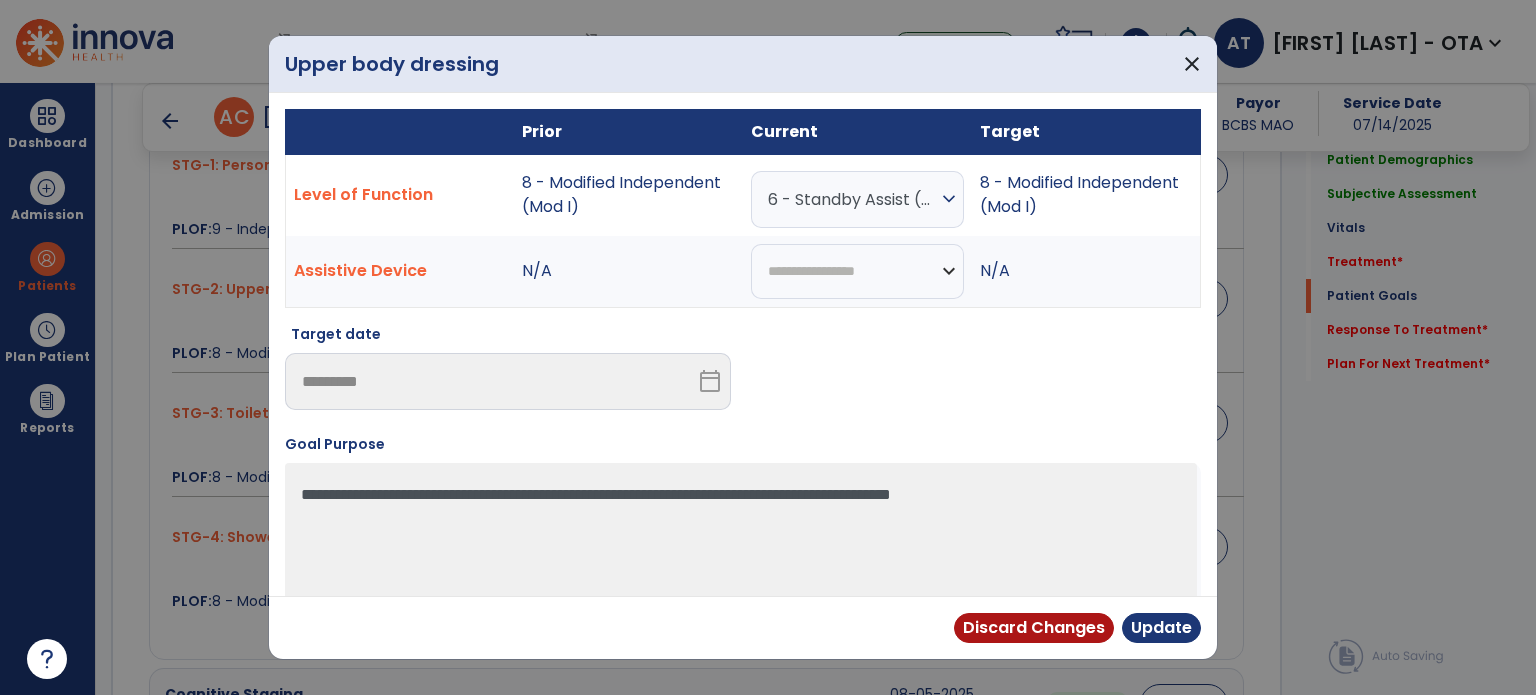 click on "6 - Standby Assist (SBA)" at bounding box center [852, 199] 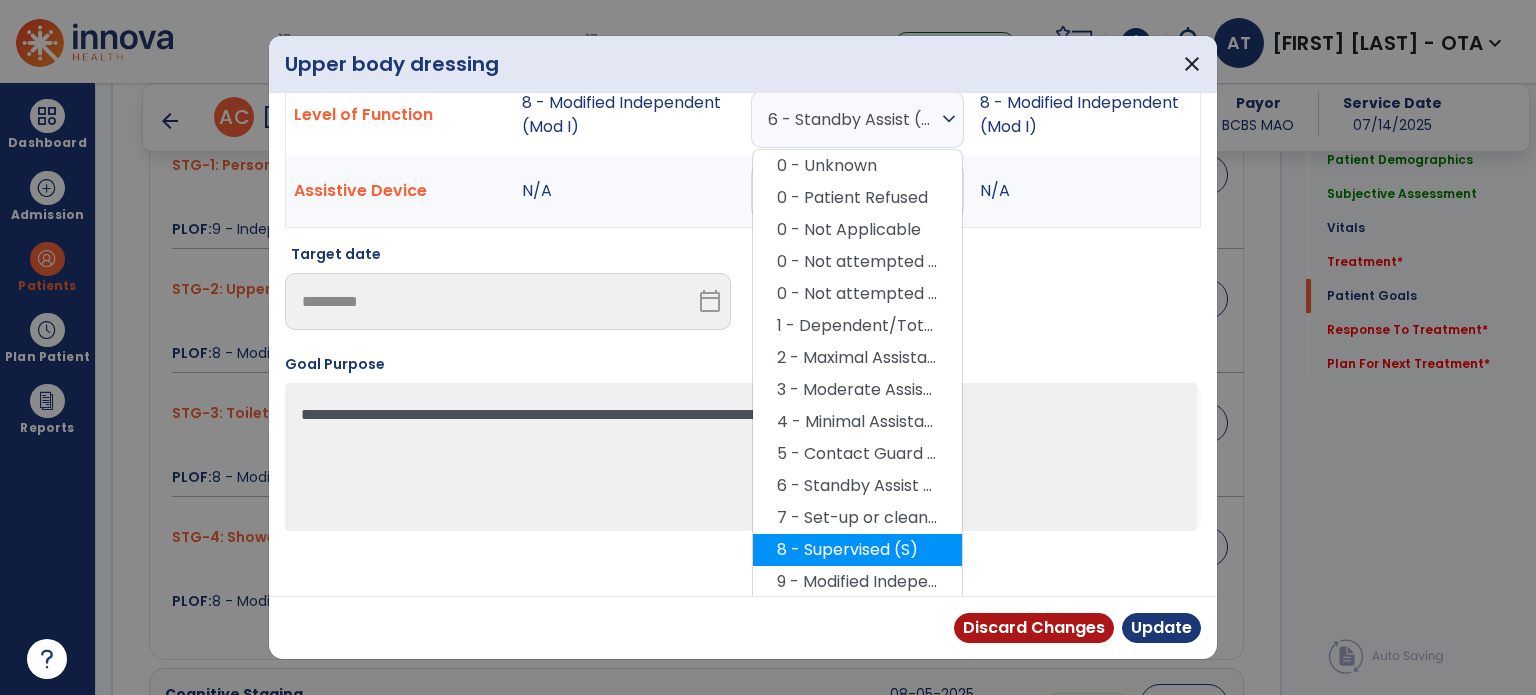 click on "8 - Supervised (S)" at bounding box center [857, 550] 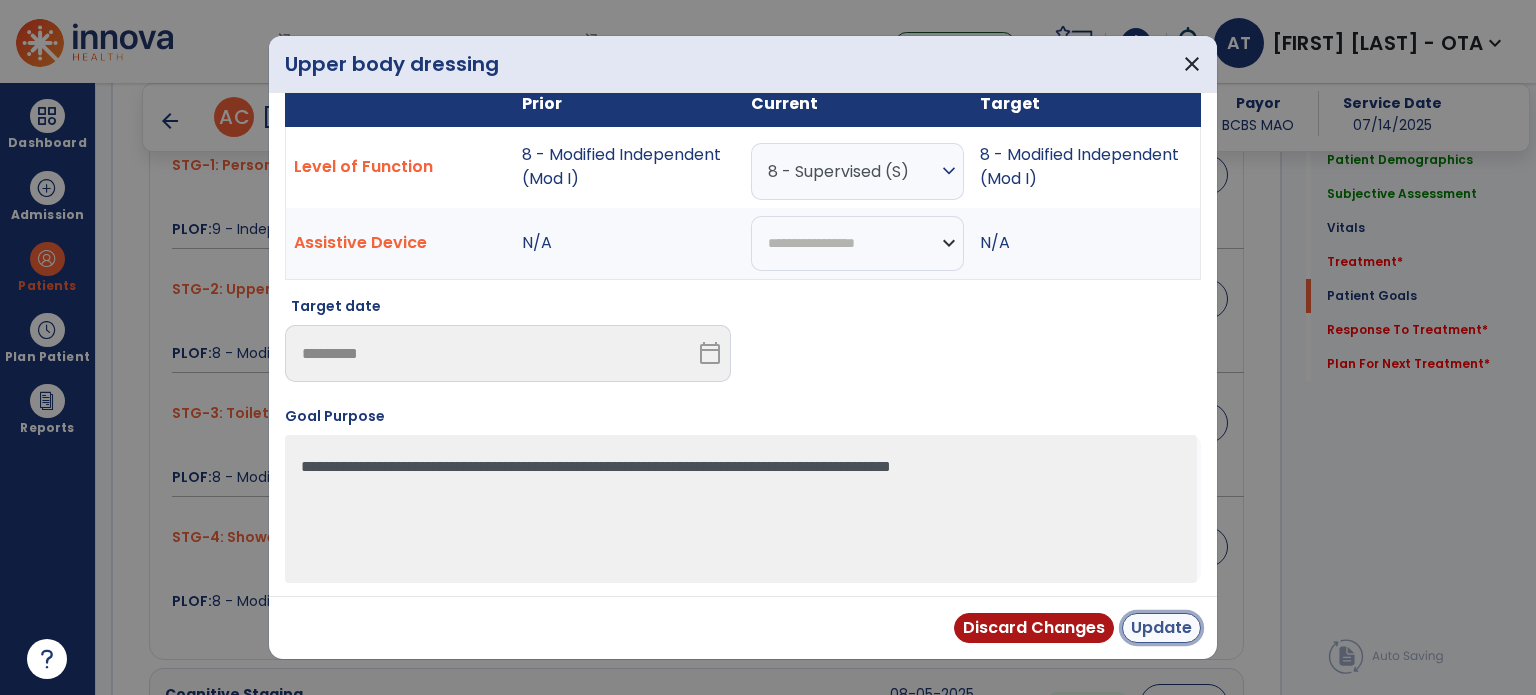 click on "Update" at bounding box center (1161, 628) 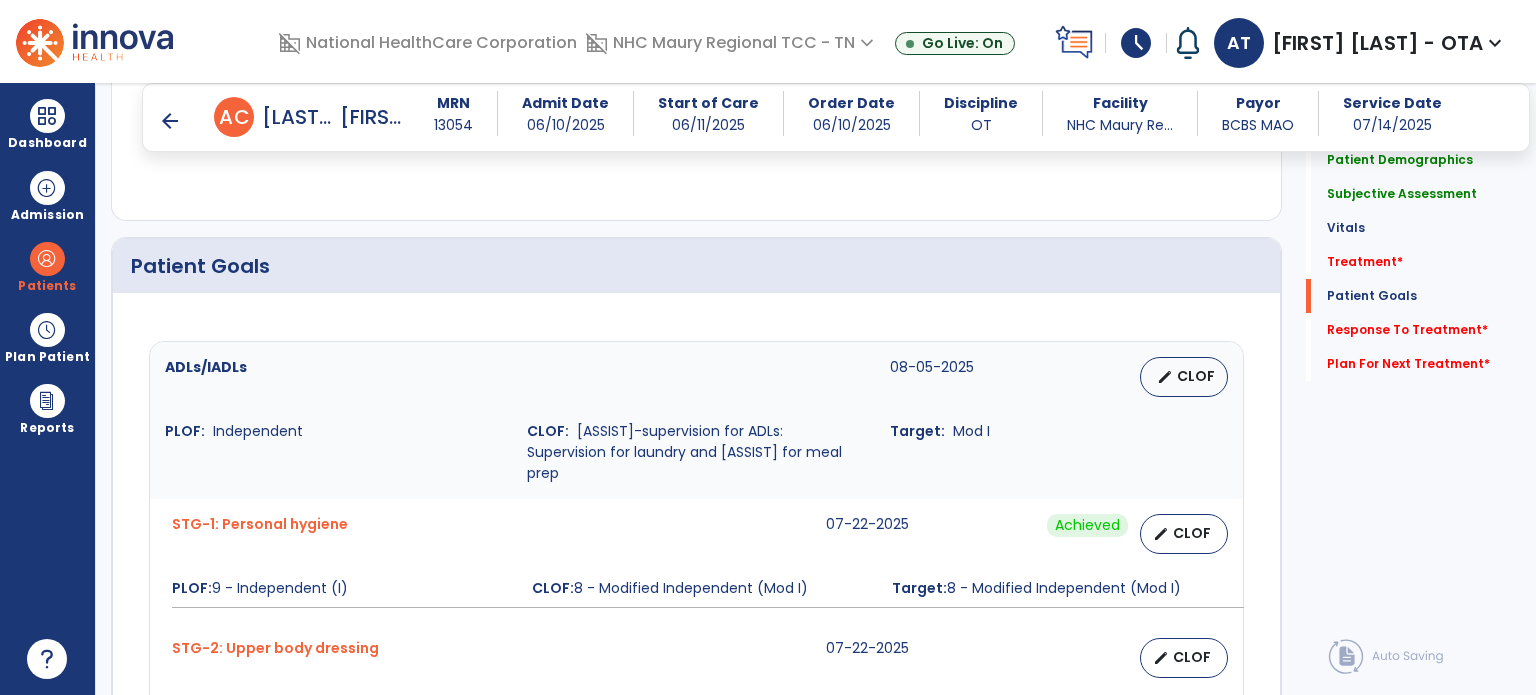 scroll, scrollTop: 1276, scrollLeft: 0, axis: vertical 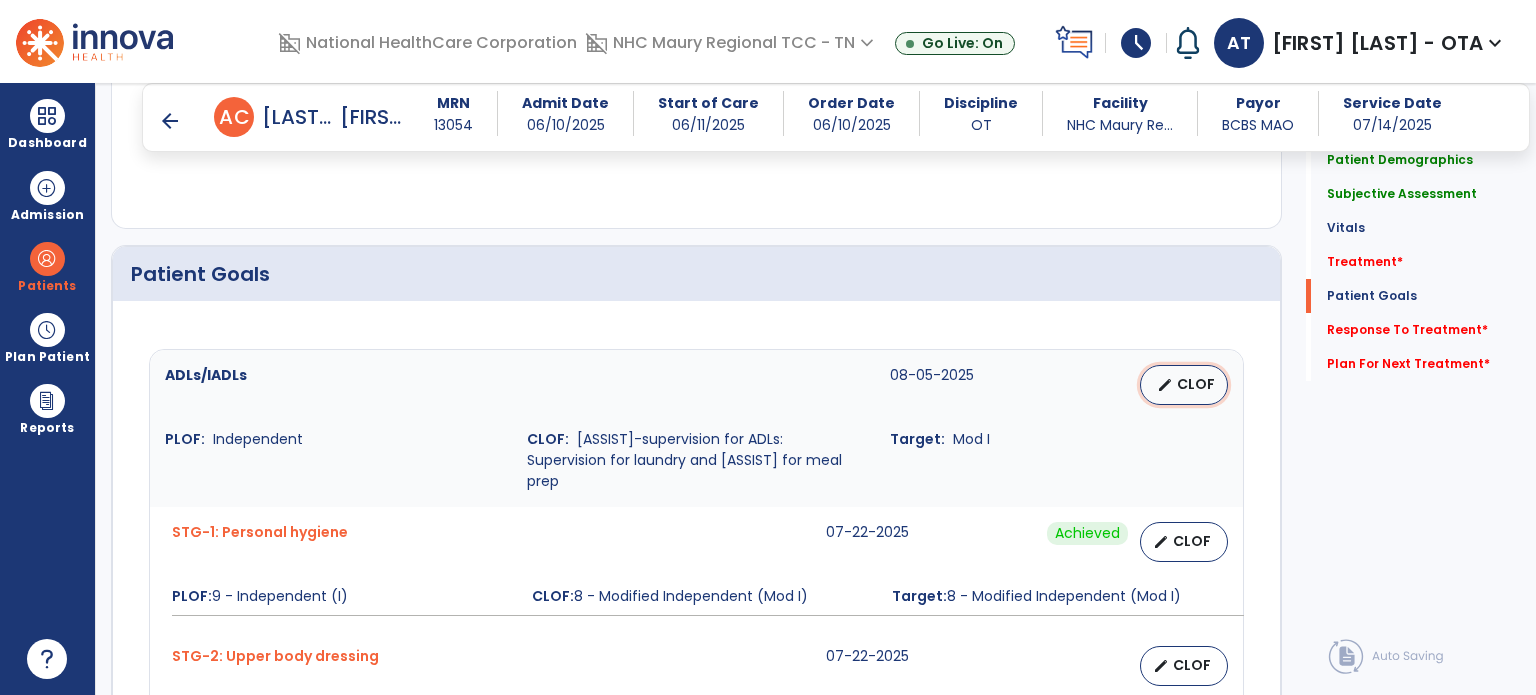 click on "CLOF" at bounding box center [1196, 384] 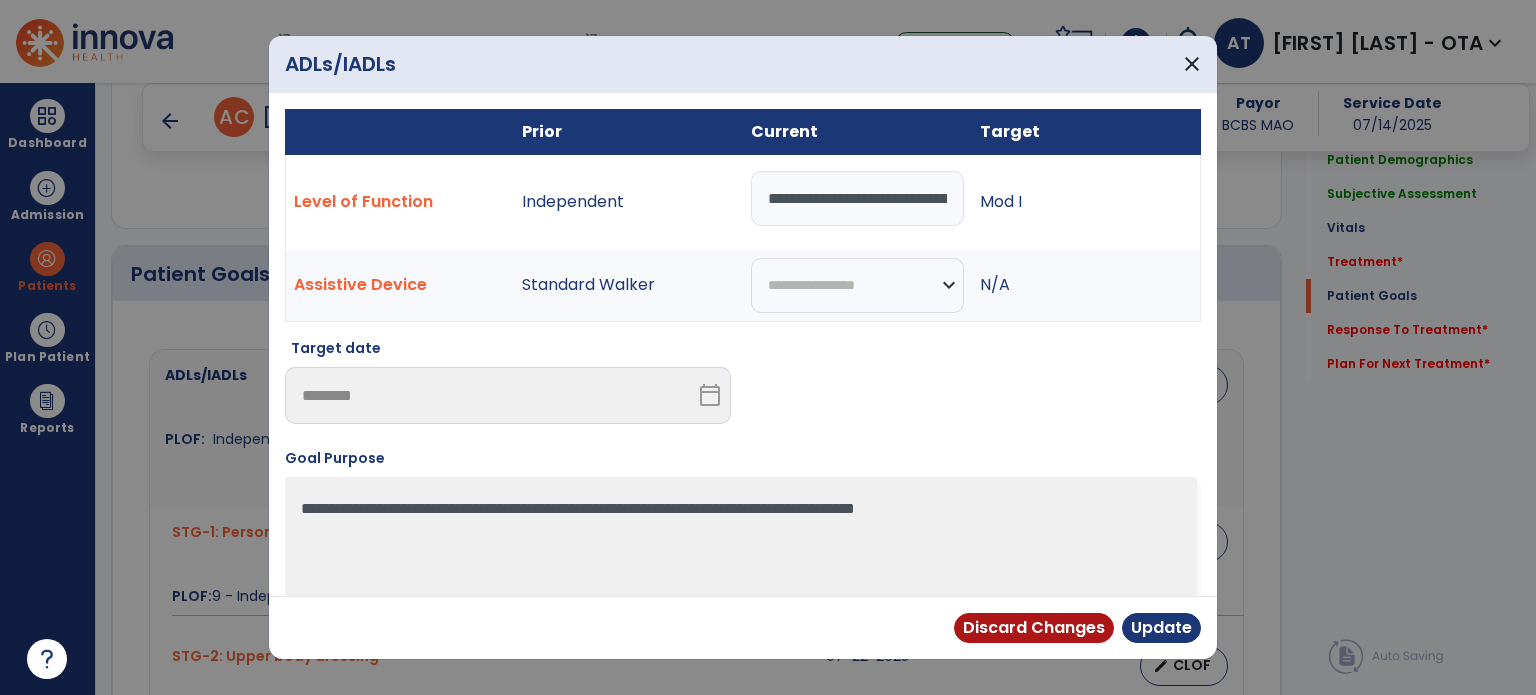 scroll, scrollTop: 0, scrollLeft: 392, axis: horizontal 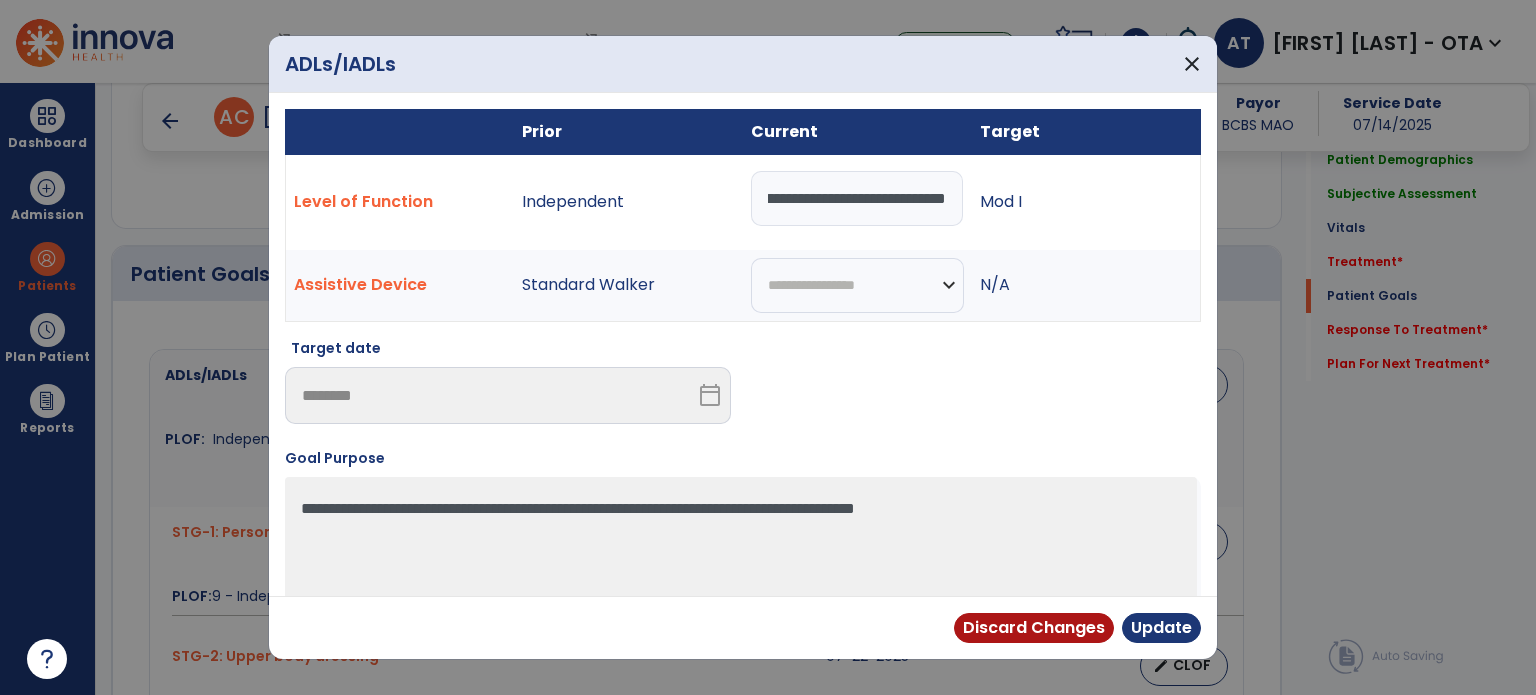 drag, startPoint x: 764, startPoint y: 195, endPoint x: 1042, endPoint y: 183, distance: 278.25888 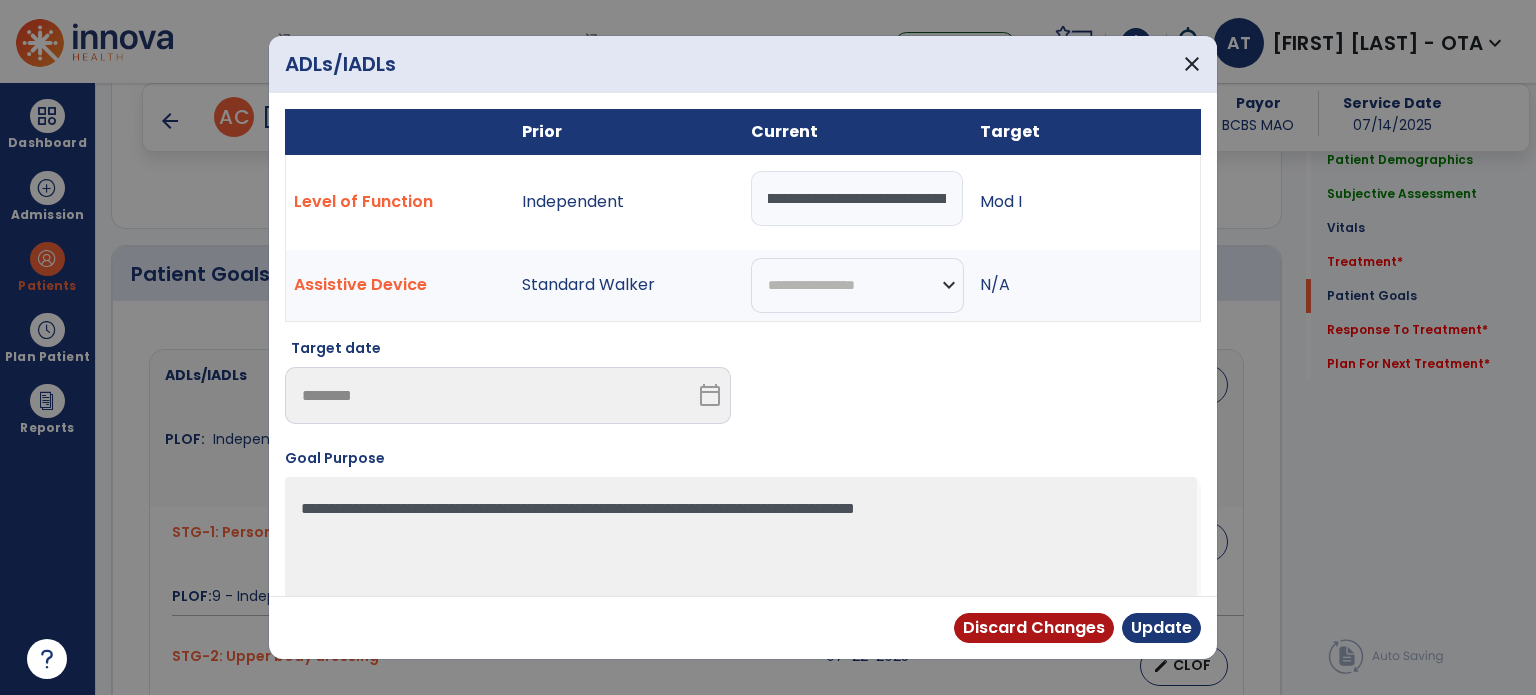 scroll, scrollTop: 0, scrollLeft: 0, axis: both 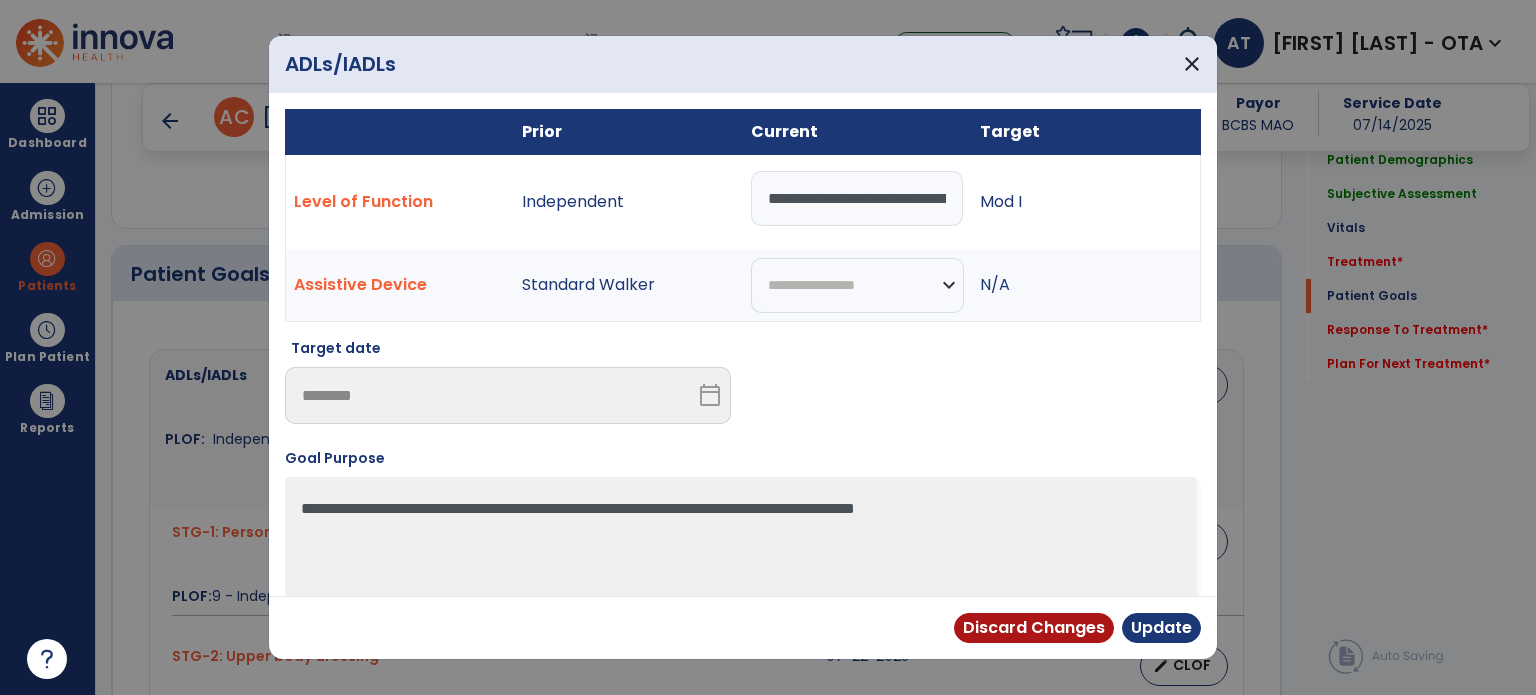 click on "**********" at bounding box center [857, 198] 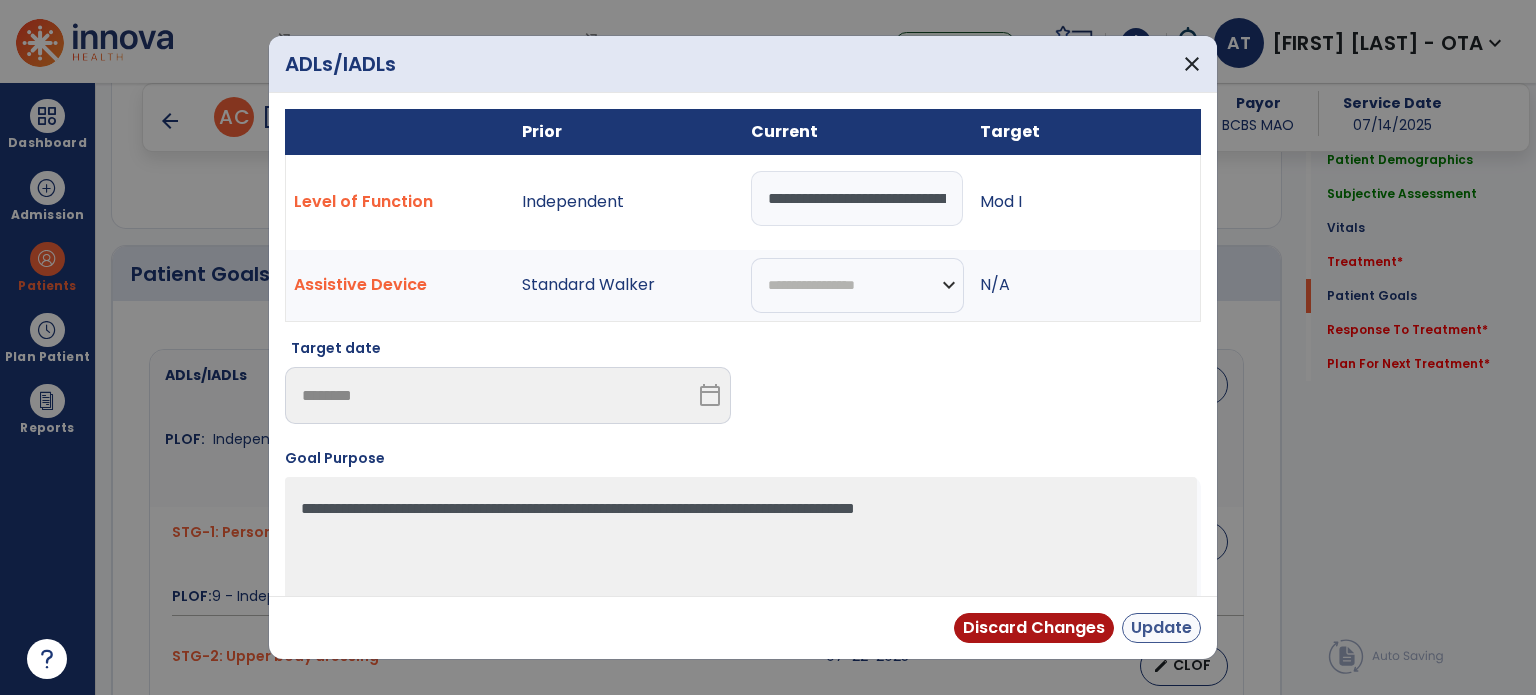 type on "**********" 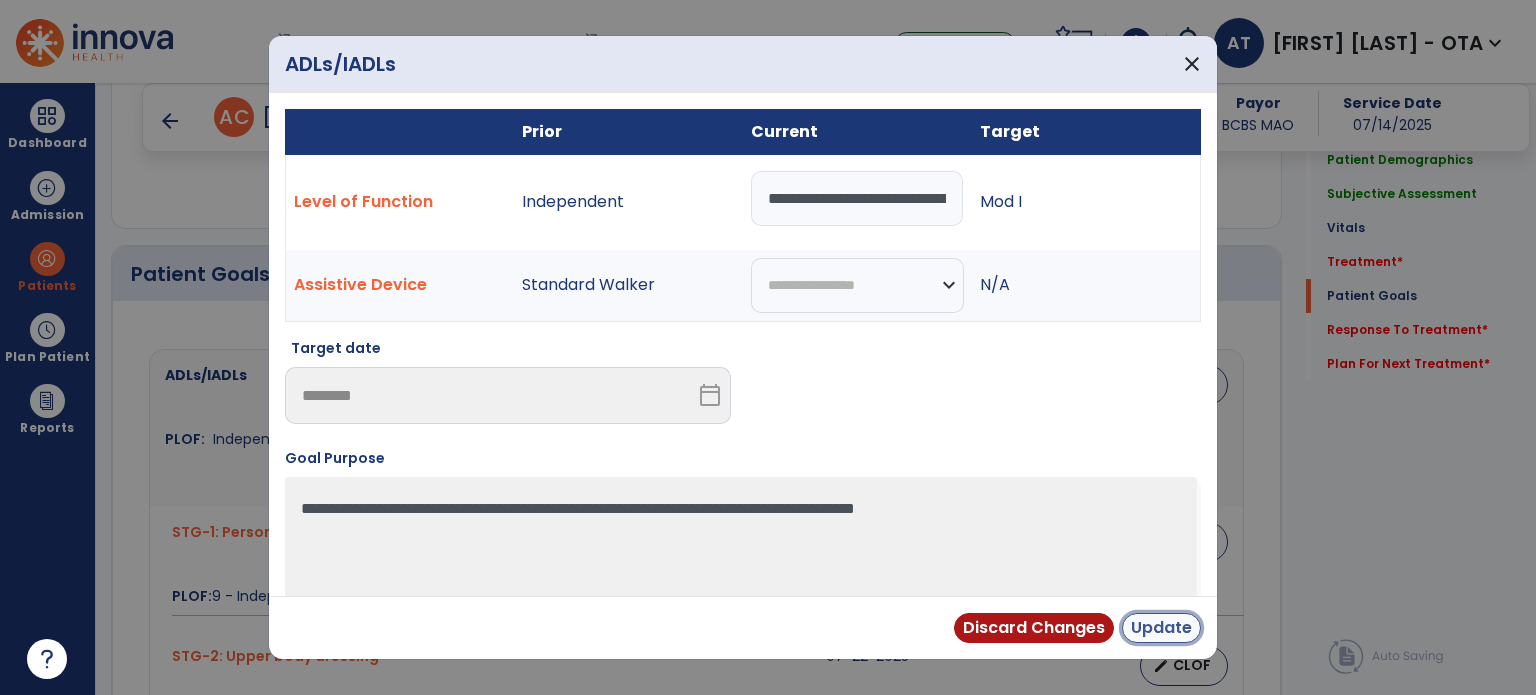 click on "Update" at bounding box center [1161, 628] 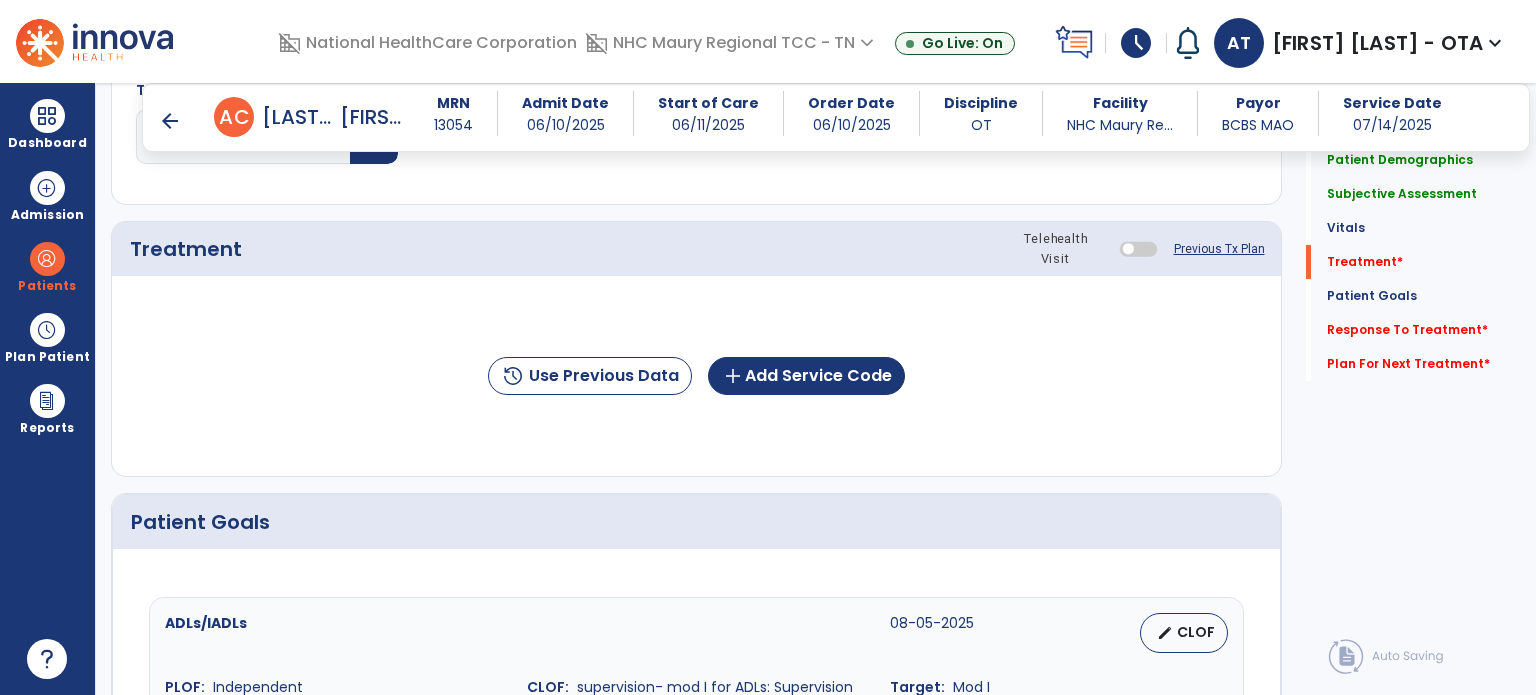 scroll, scrollTop: 1011, scrollLeft: 0, axis: vertical 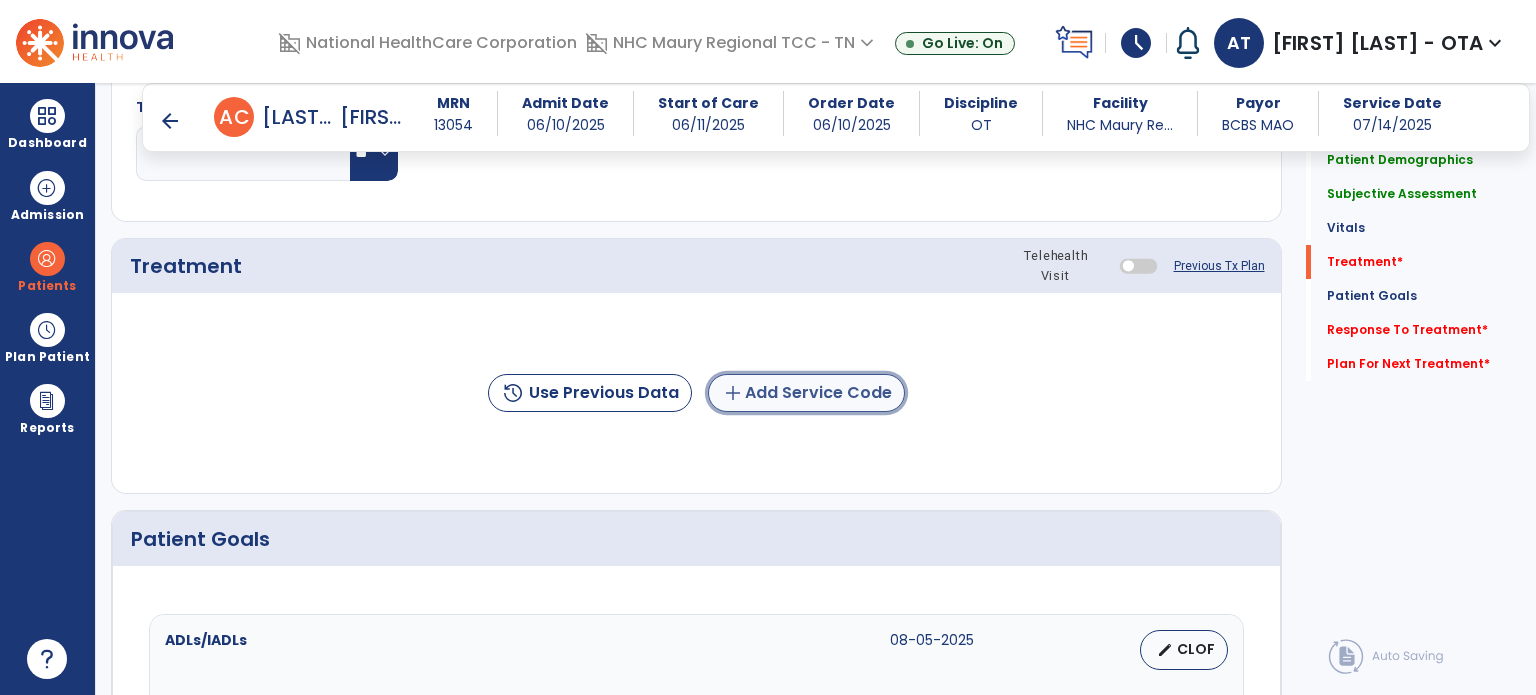 click on "add  Add Service Code" 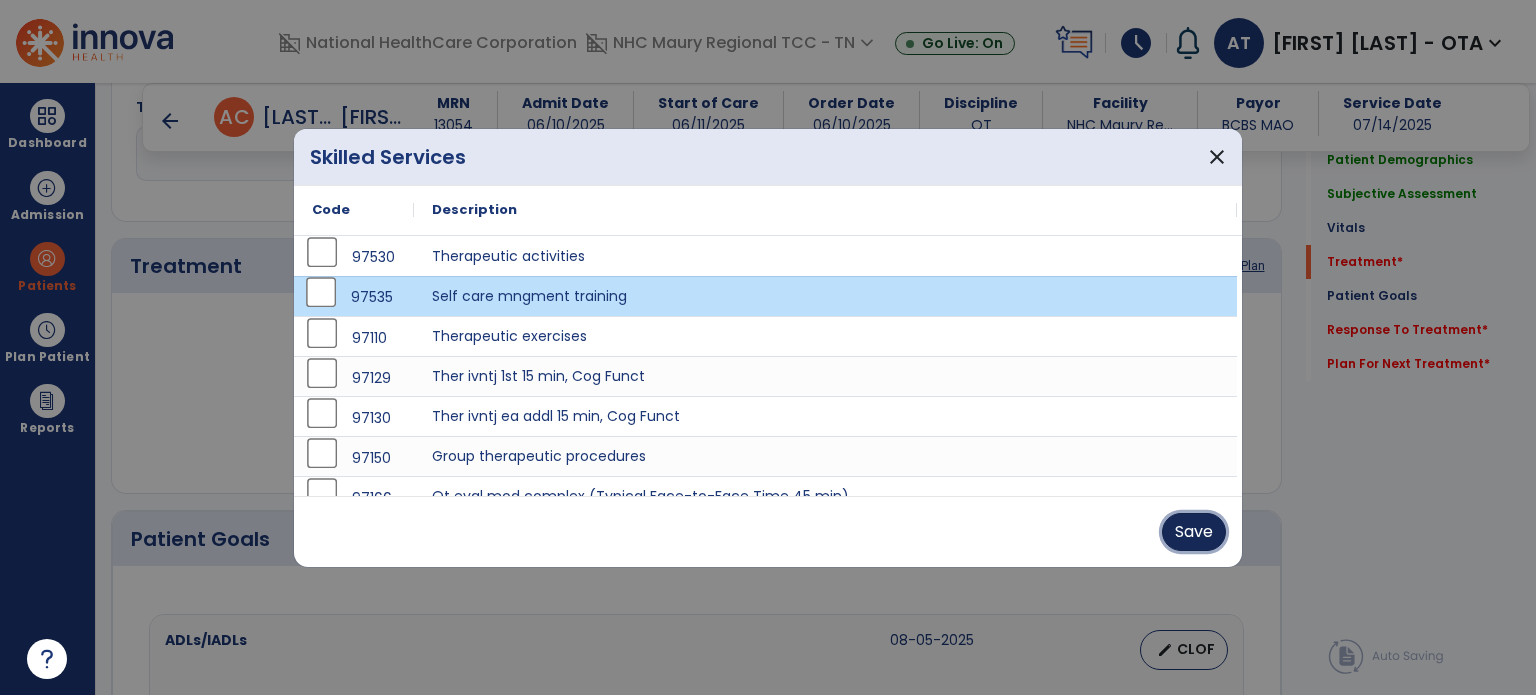 click on "Save" at bounding box center [1194, 532] 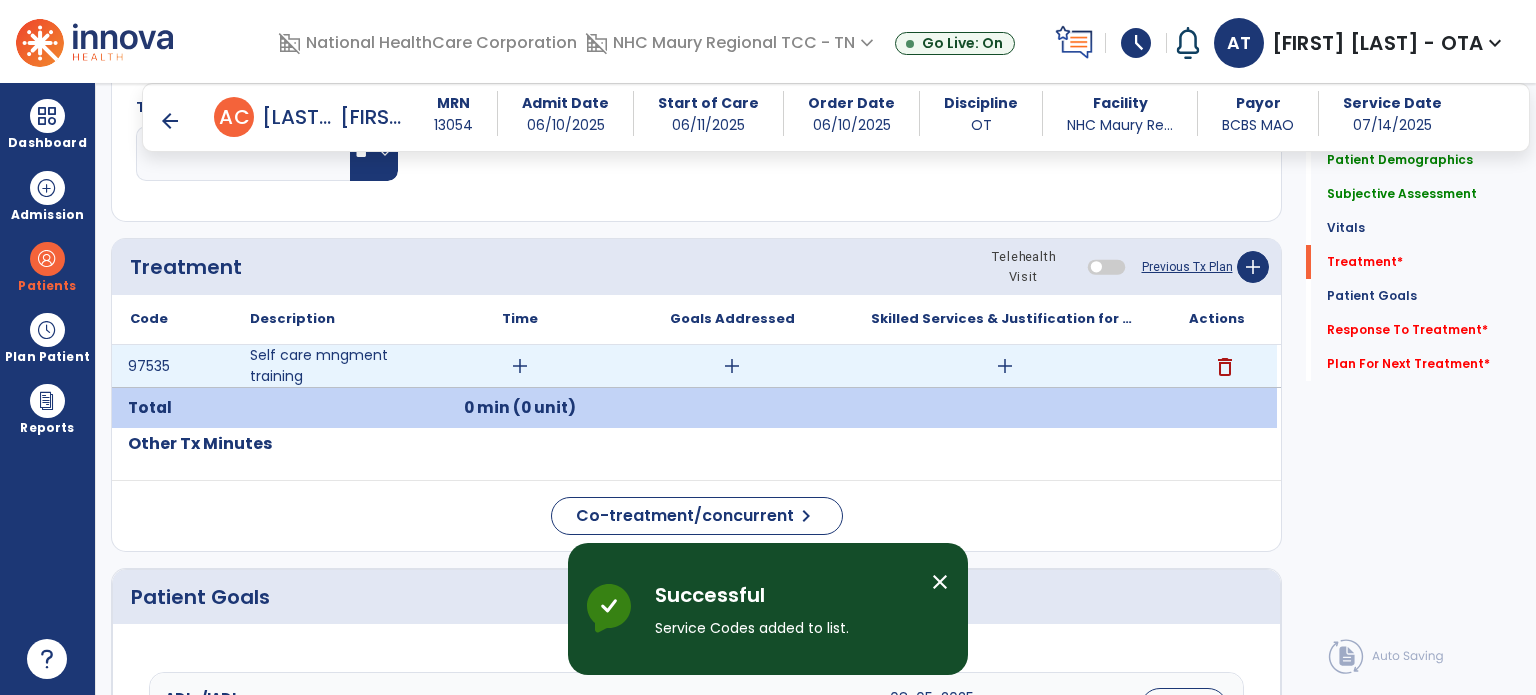 click on "add" at bounding box center (520, 366) 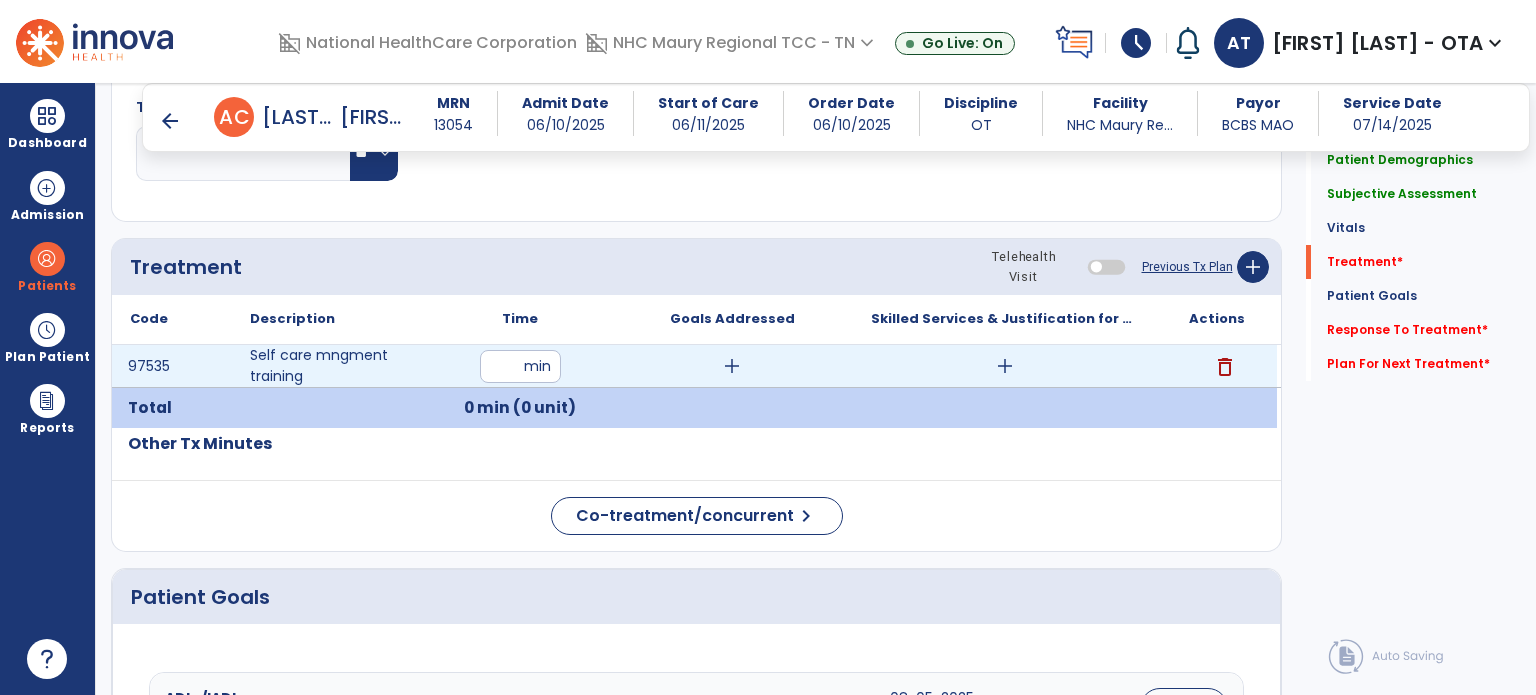 type on "**" 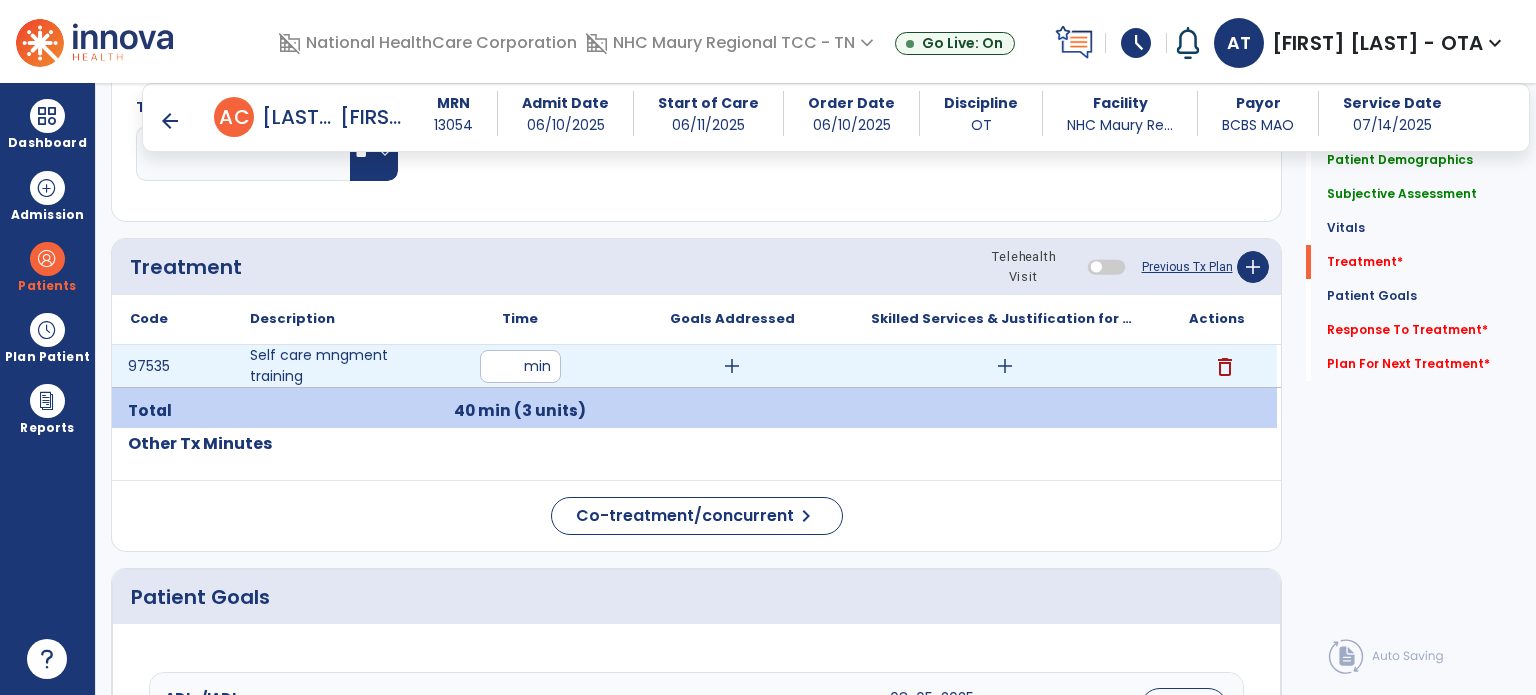 click on "add" at bounding box center (732, 366) 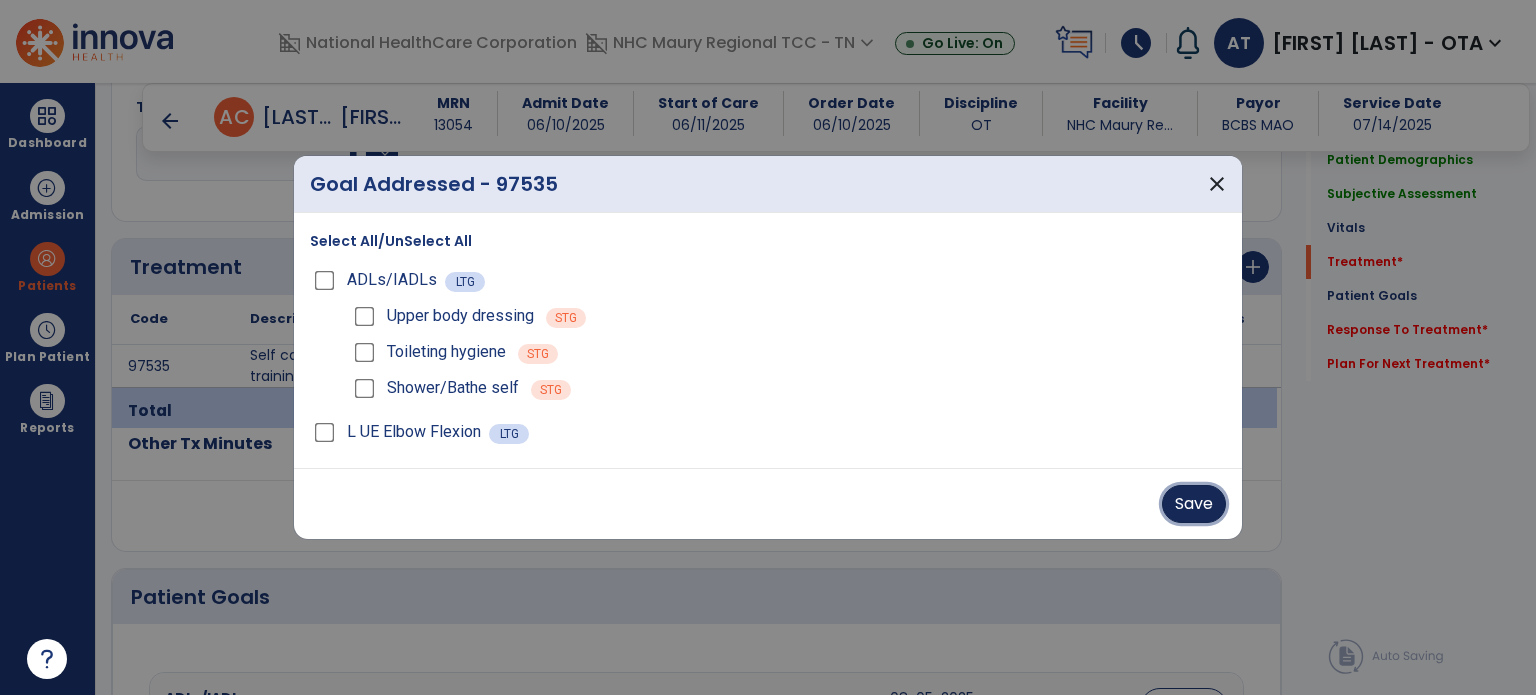 click on "Save" at bounding box center [1194, 504] 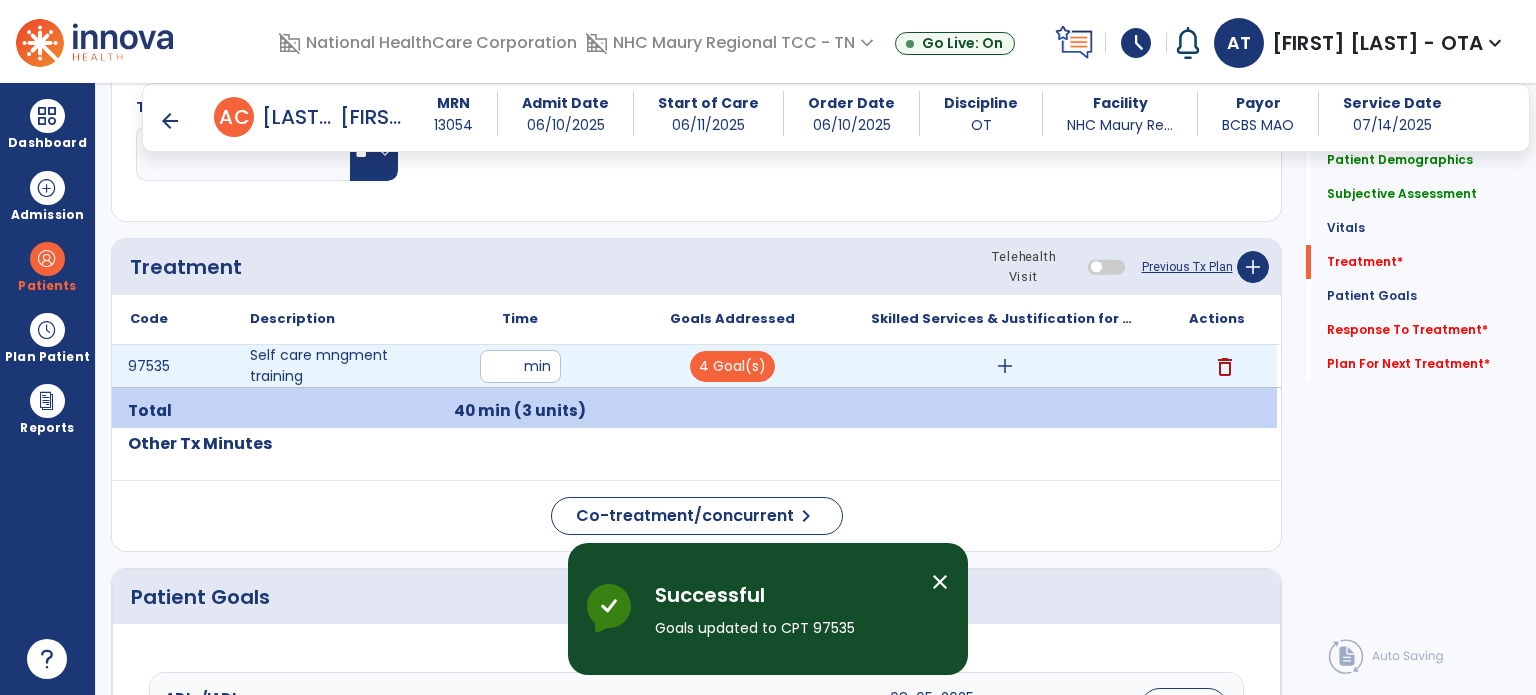 click on "add" at bounding box center [1005, 366] 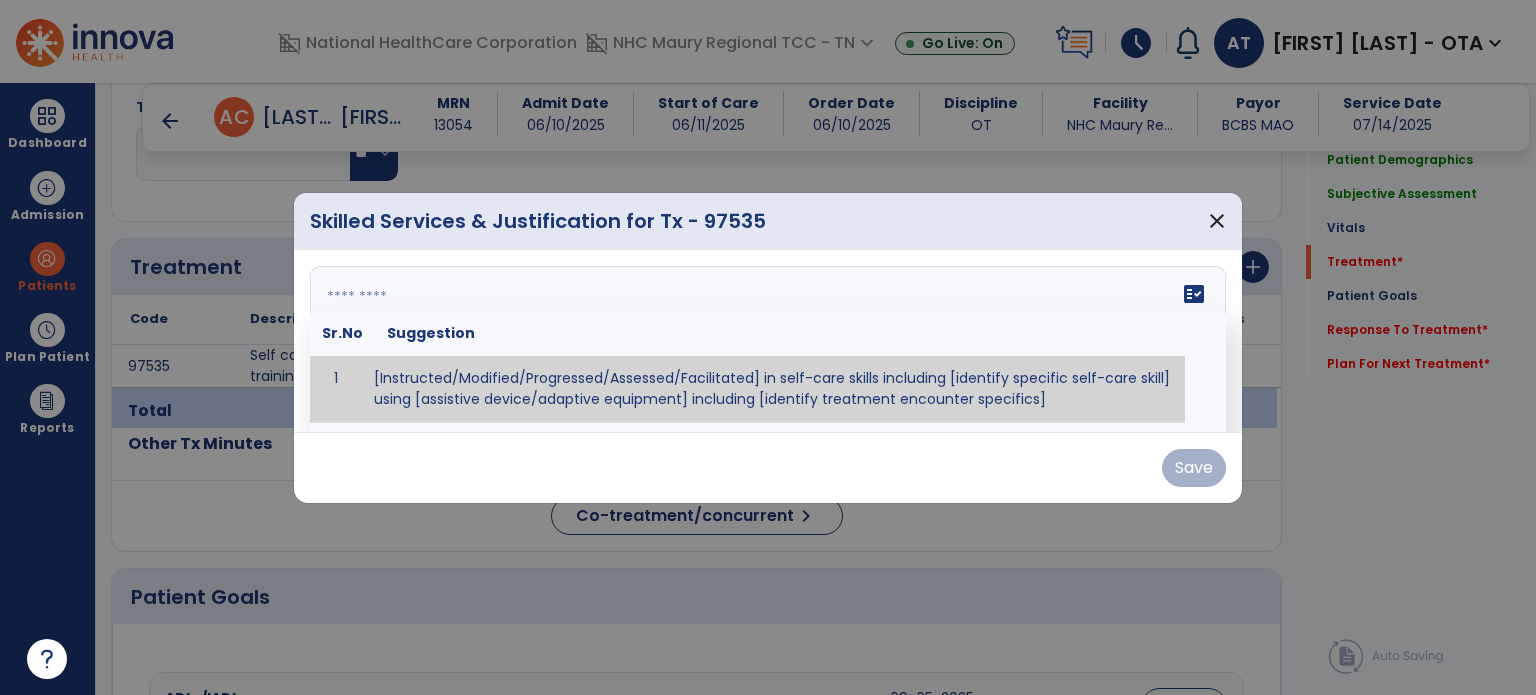 click on "fact_check  Sr.No Suggestion 1 [Instructed/Modified/Progressed/Assessed/Facilitated] in self-care skills including [identify specific self-care skill] using [assistive device/adaptive equipment] including [identify treatment encounter specifics]" at bounding box center (768, 341) 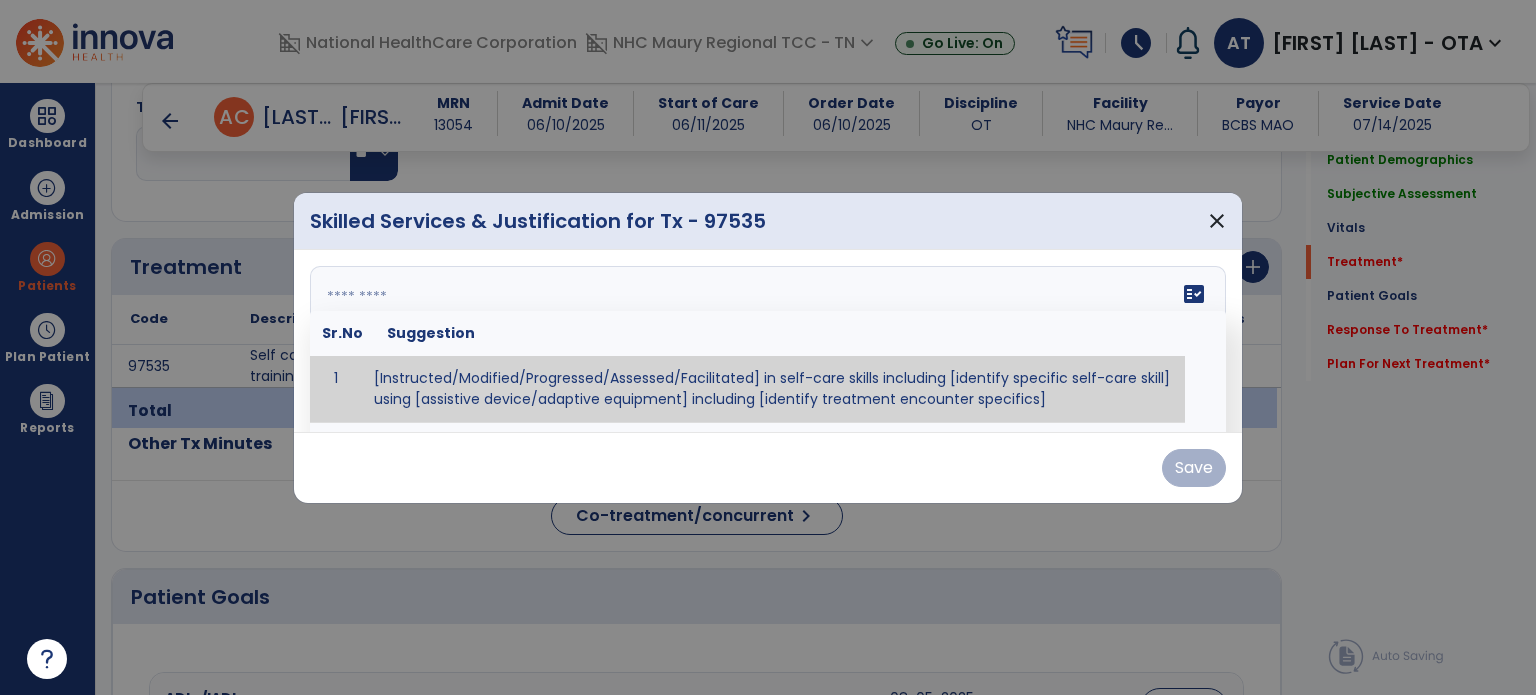 paste on "**********" 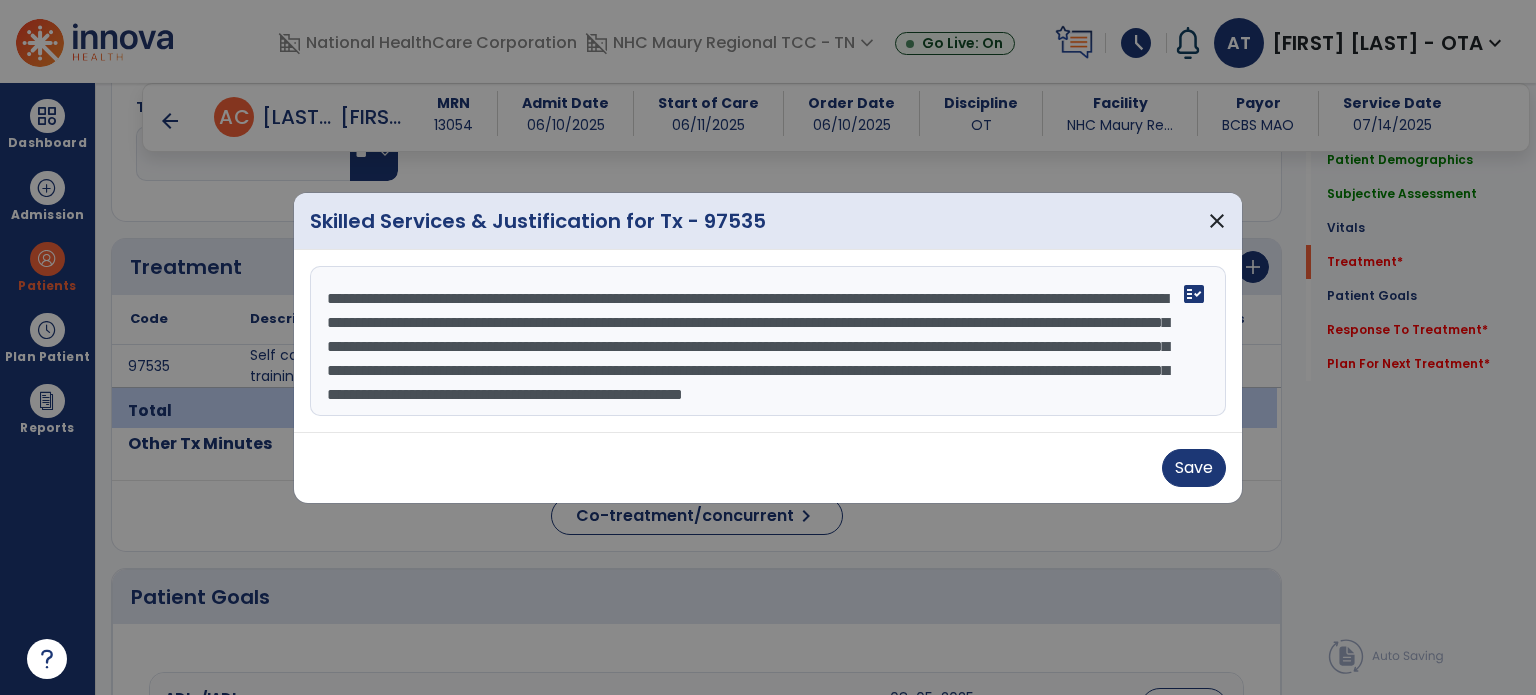 scroll, scrollTop: 48, scrollLeft: 0, axis: vertical 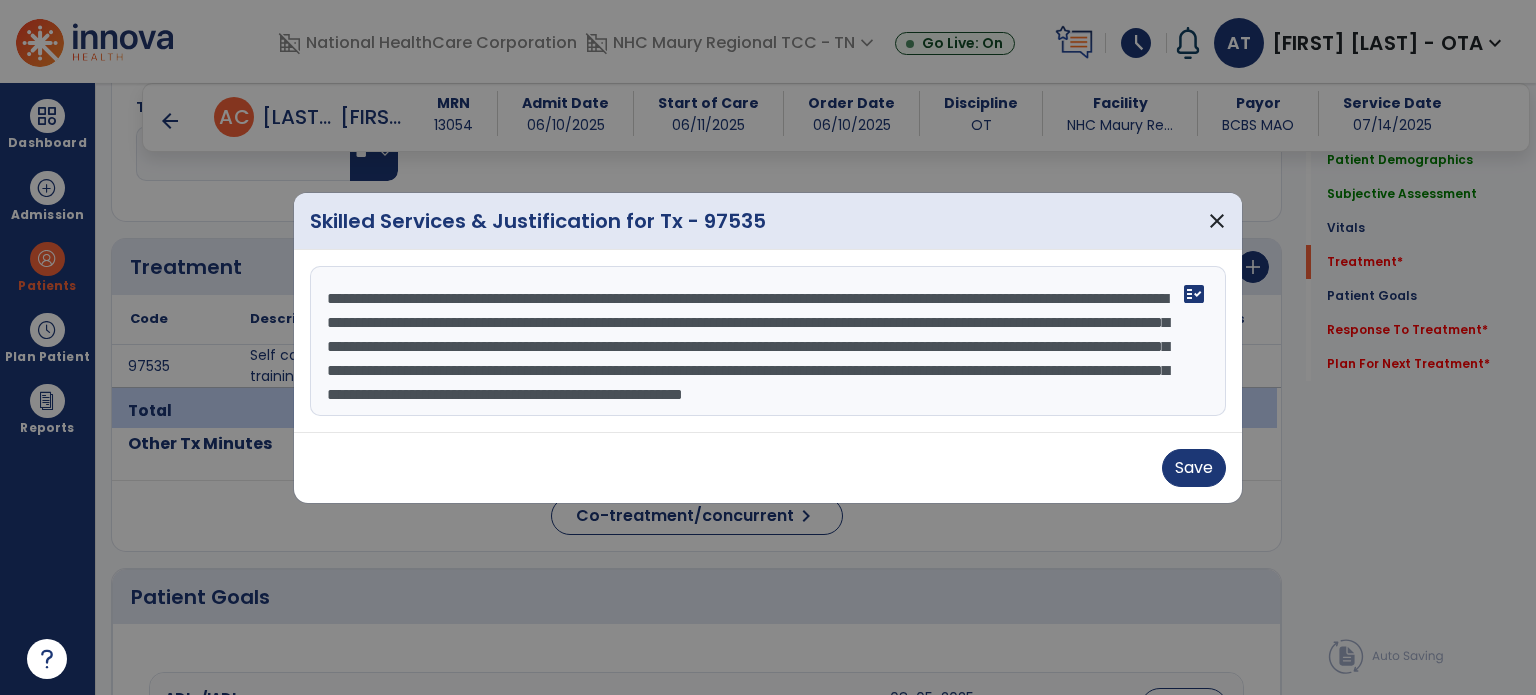 click on "**********" at bounding box center (768, 341) 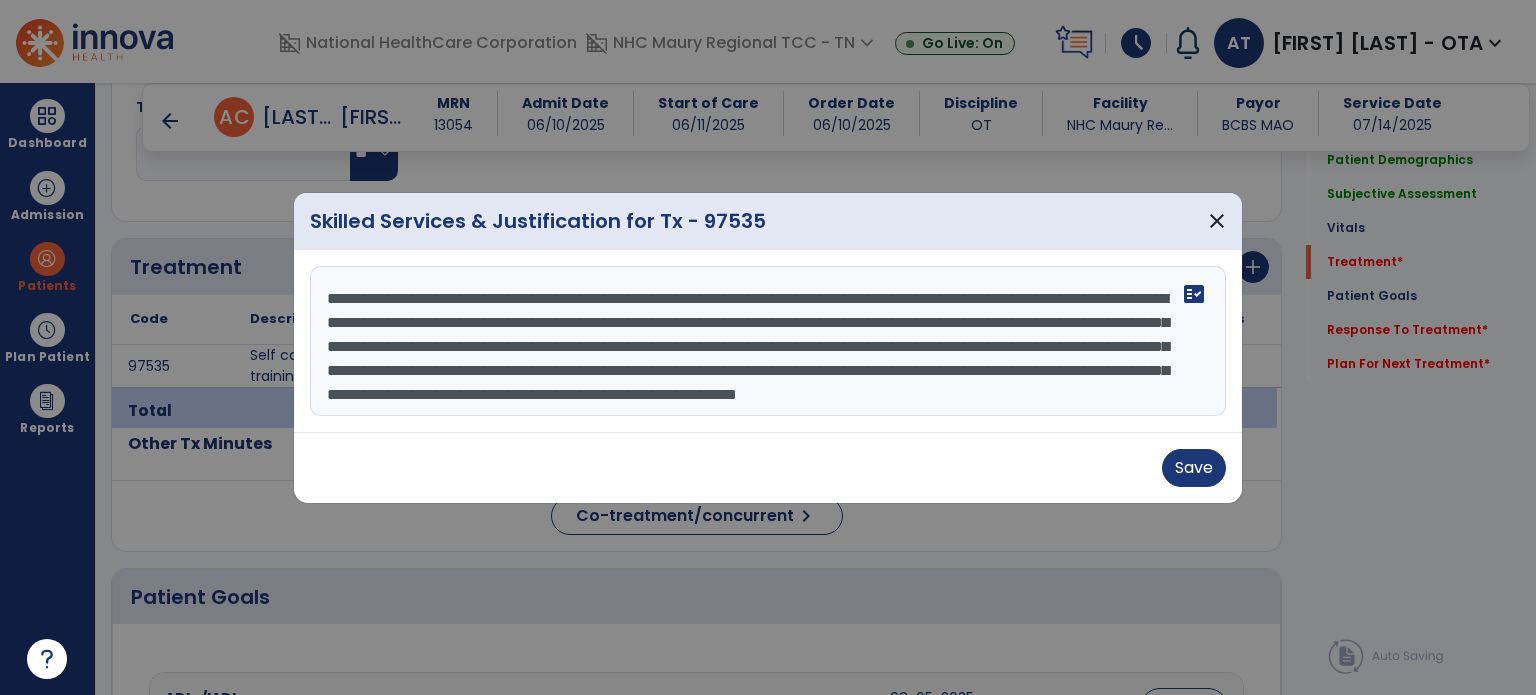 click on "**********" at bounding box center [768, 341] 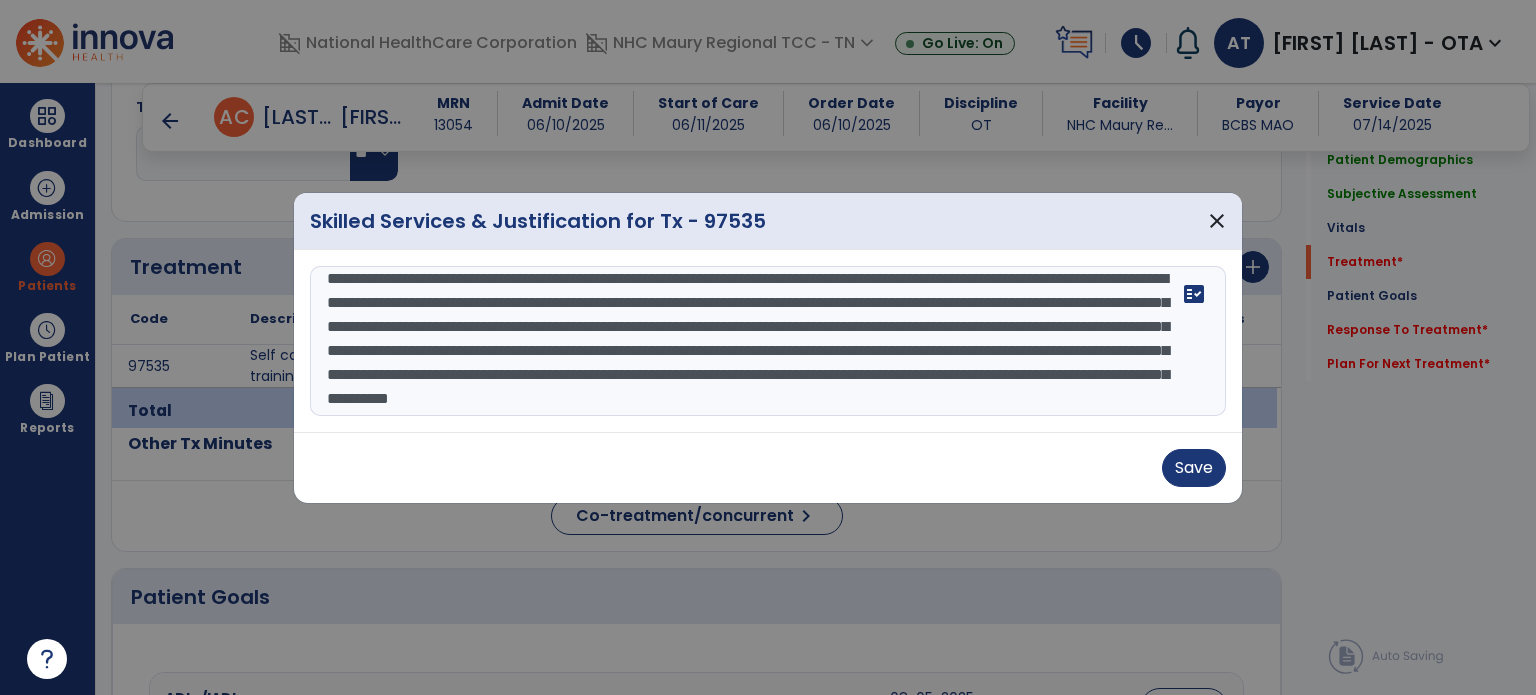 scroll, scrollTop: 39, scrollLeft: 0, axis: vertical 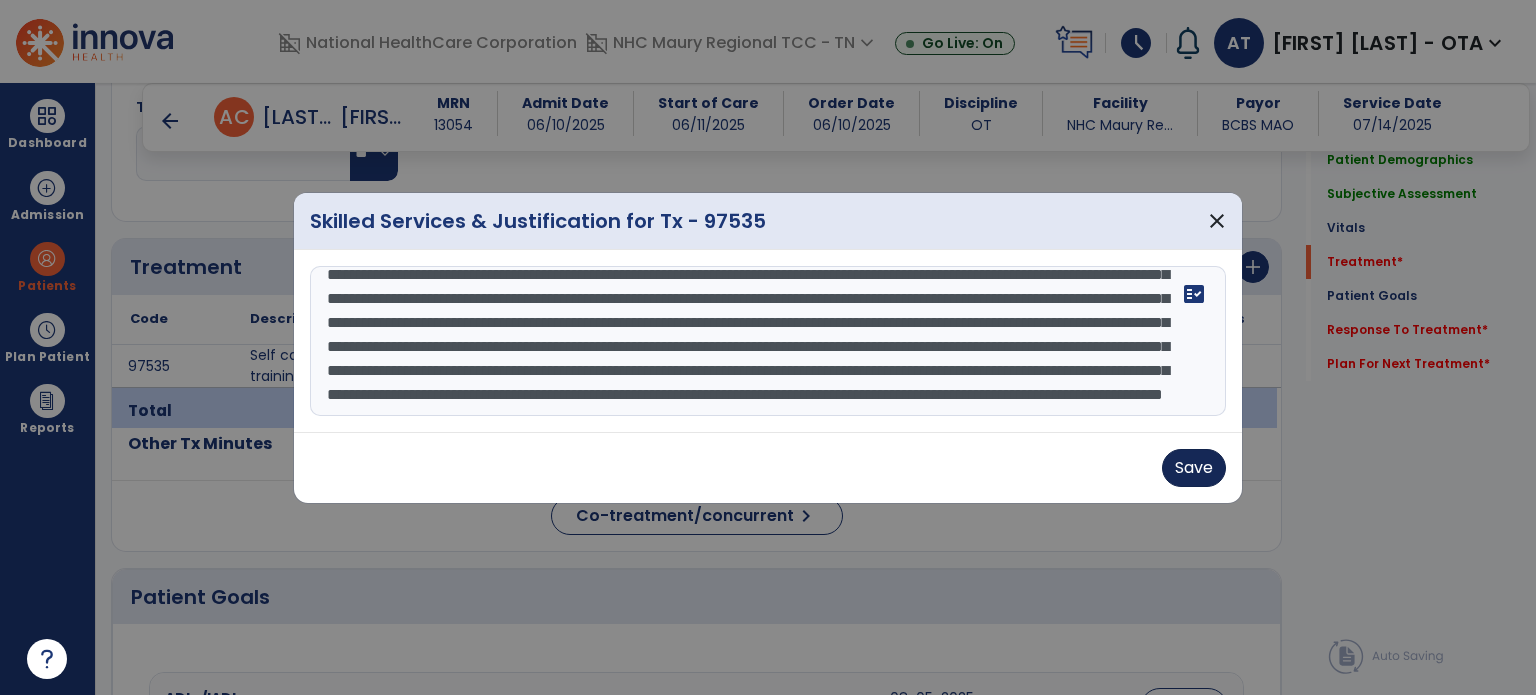 type on "**********" 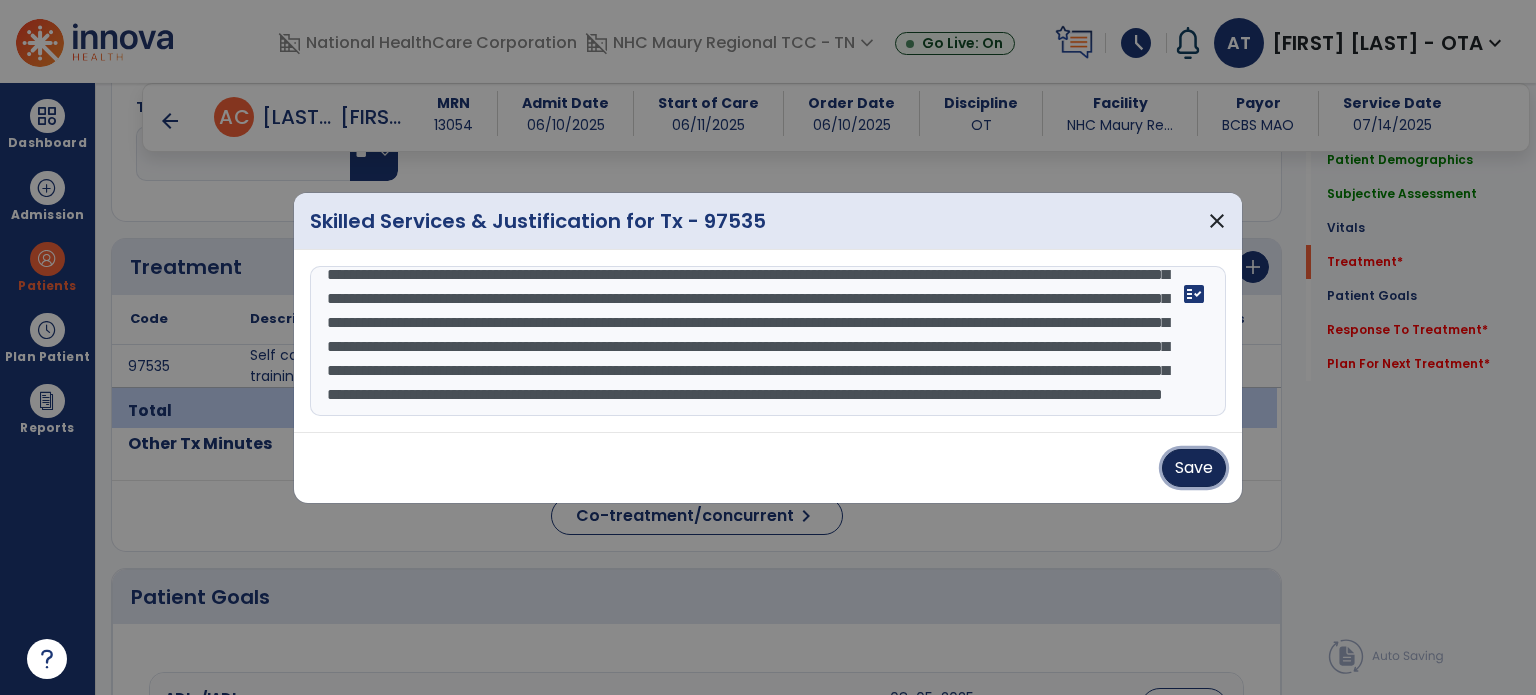 click on "Save" at bounding box center (1194, 468) 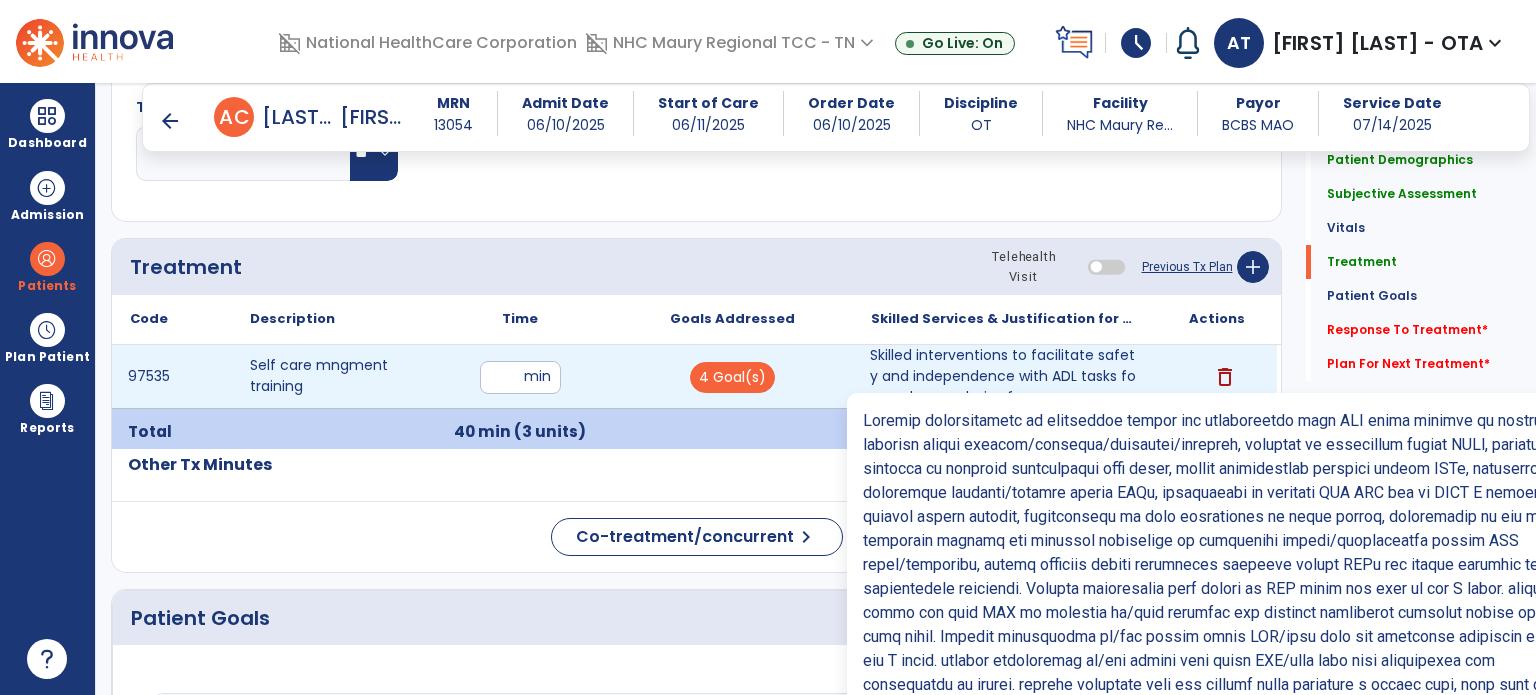 click on "Skilled interventions to facilitate safety and independence with ADL tasks focused on analysis of mo..." at bounding box center (1004, 376) 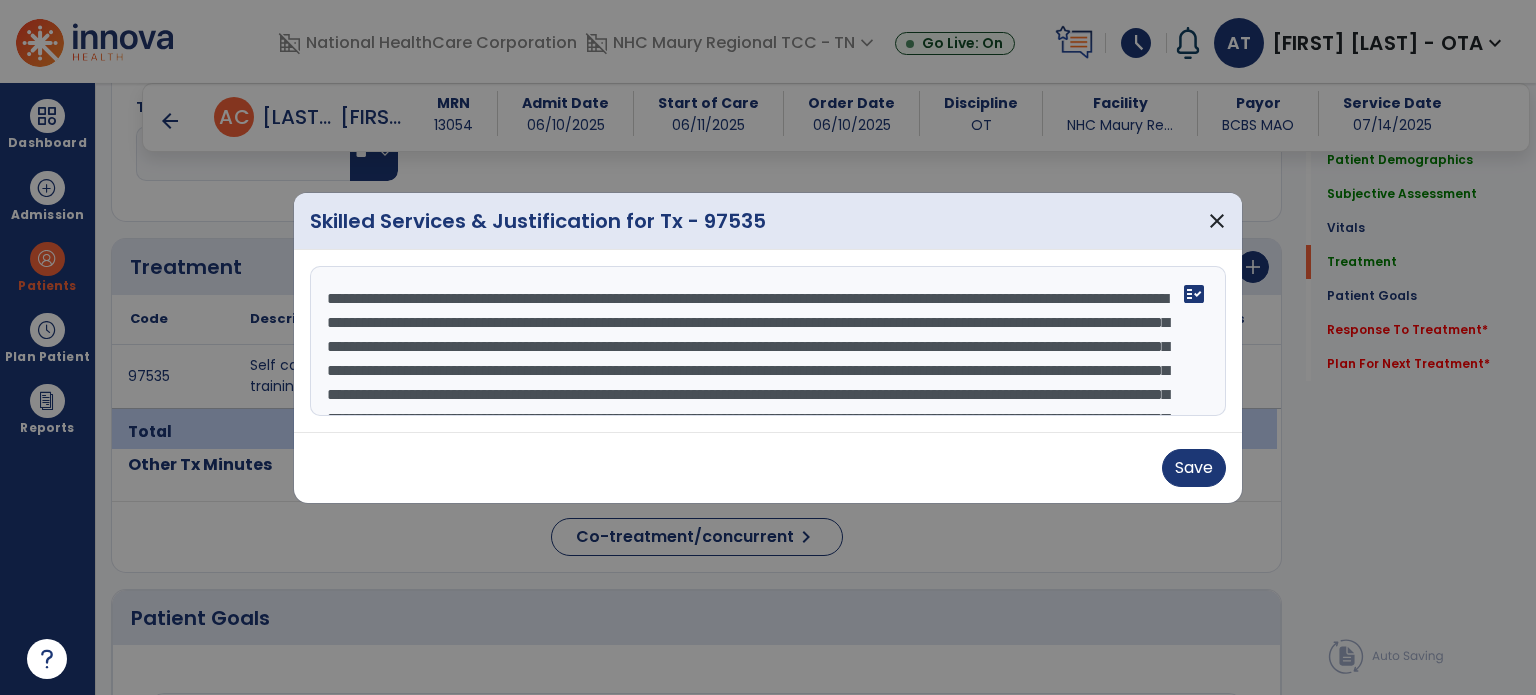 click on "fact_check" at bounding box center (768, 341) 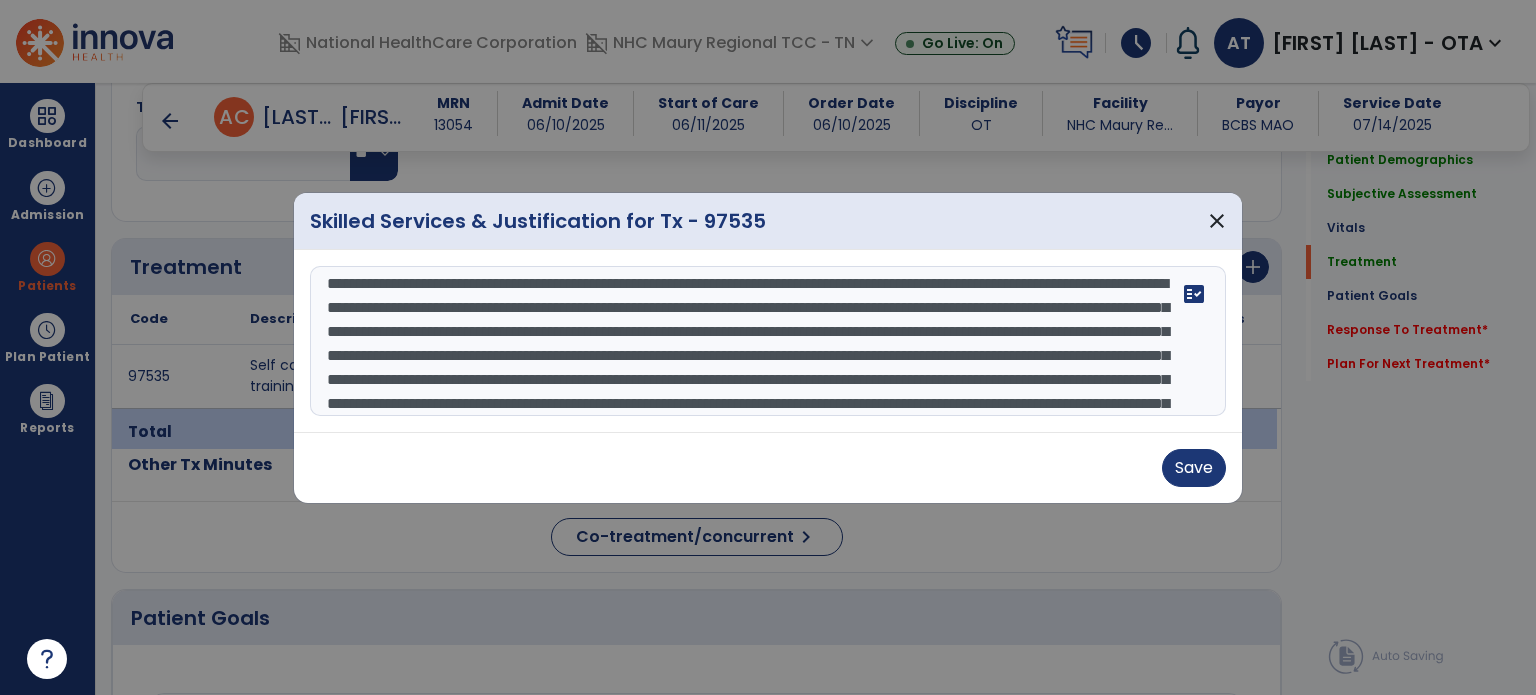 scroll, scrollTop: 135, scrollLeft: 0, axis: vertical 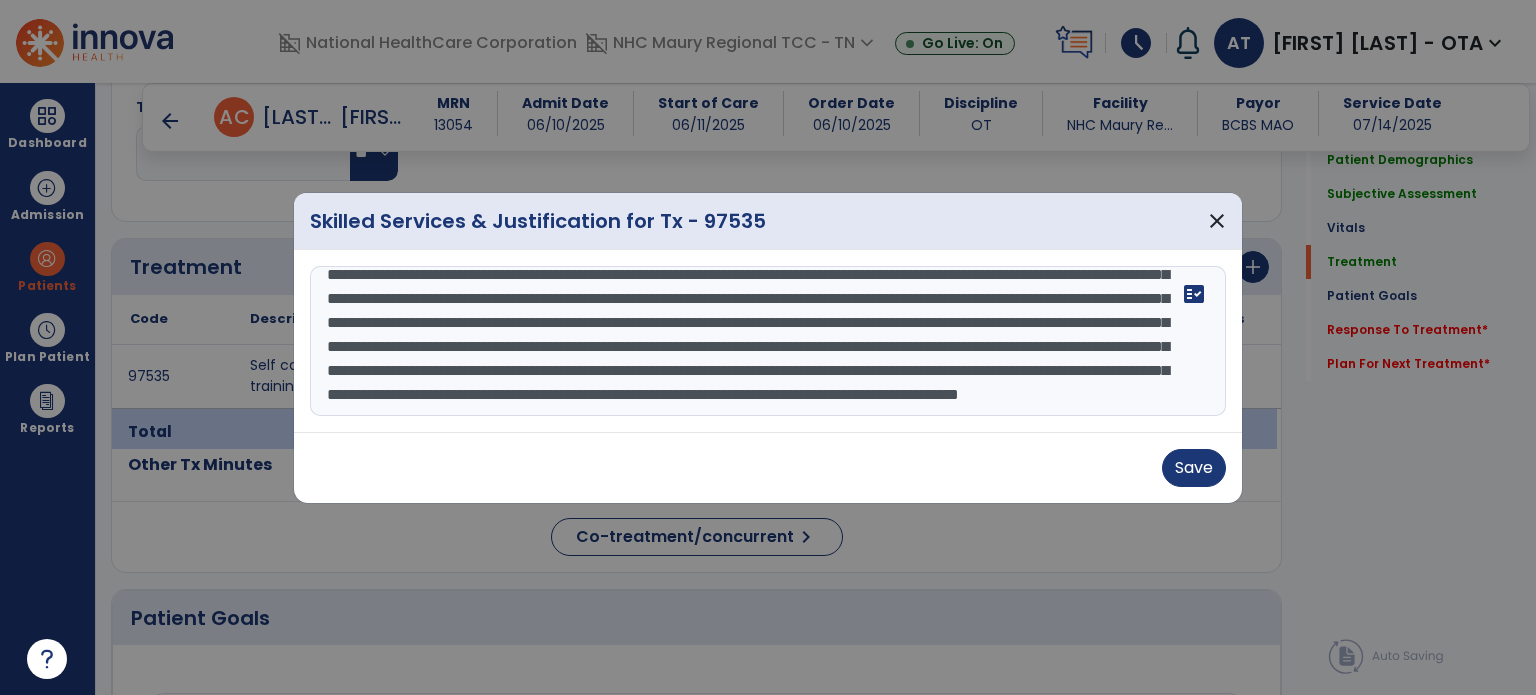 type on "**********" 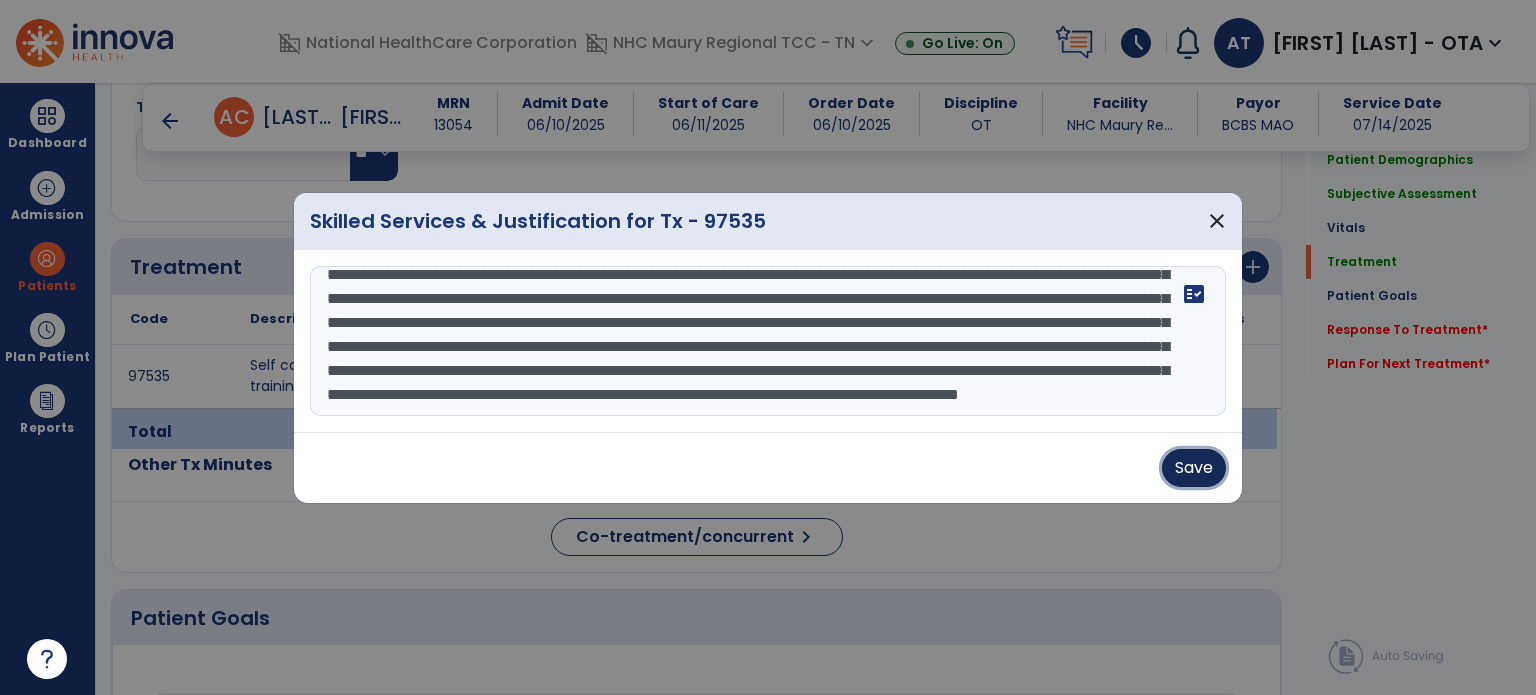 click on "Save" at bounding box center [1194, 468] 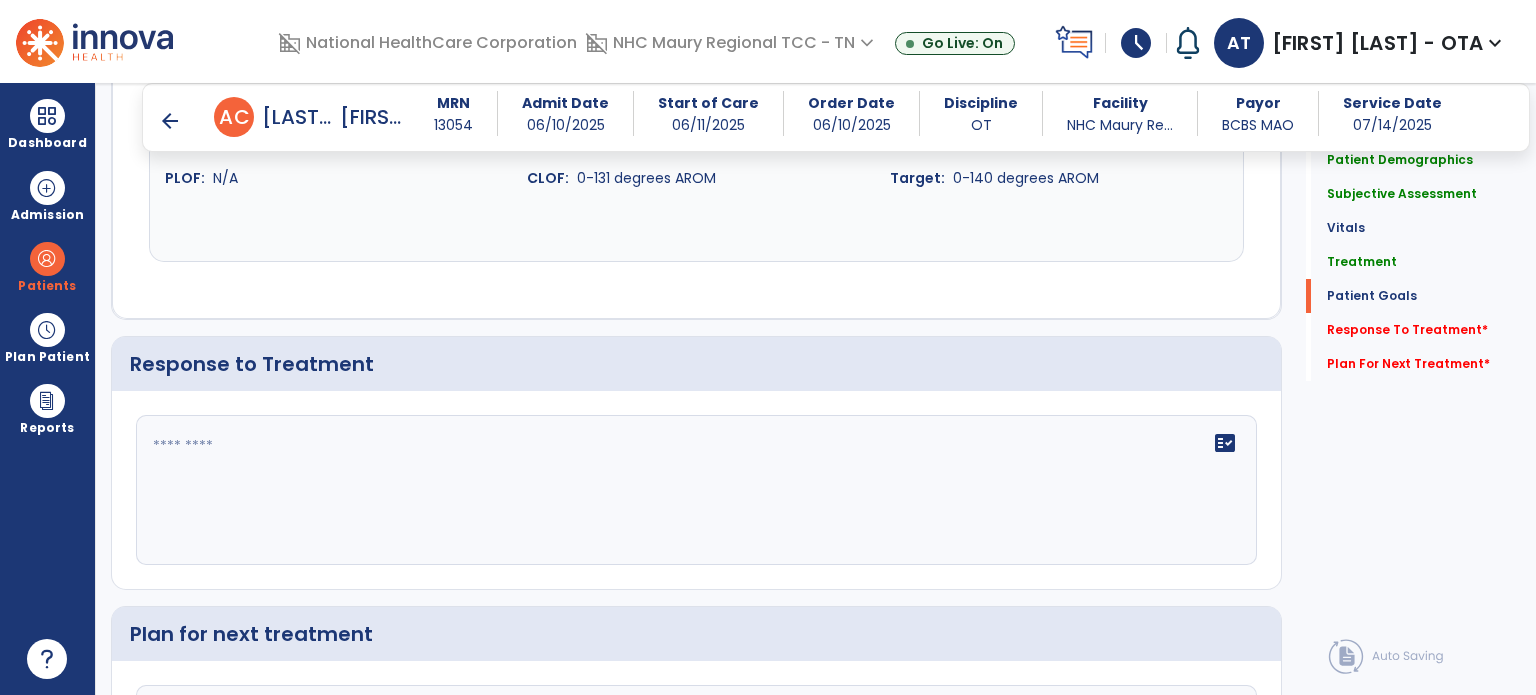 scroll, scrollTop: 2511, scrollLeft: 0, axis: vertical 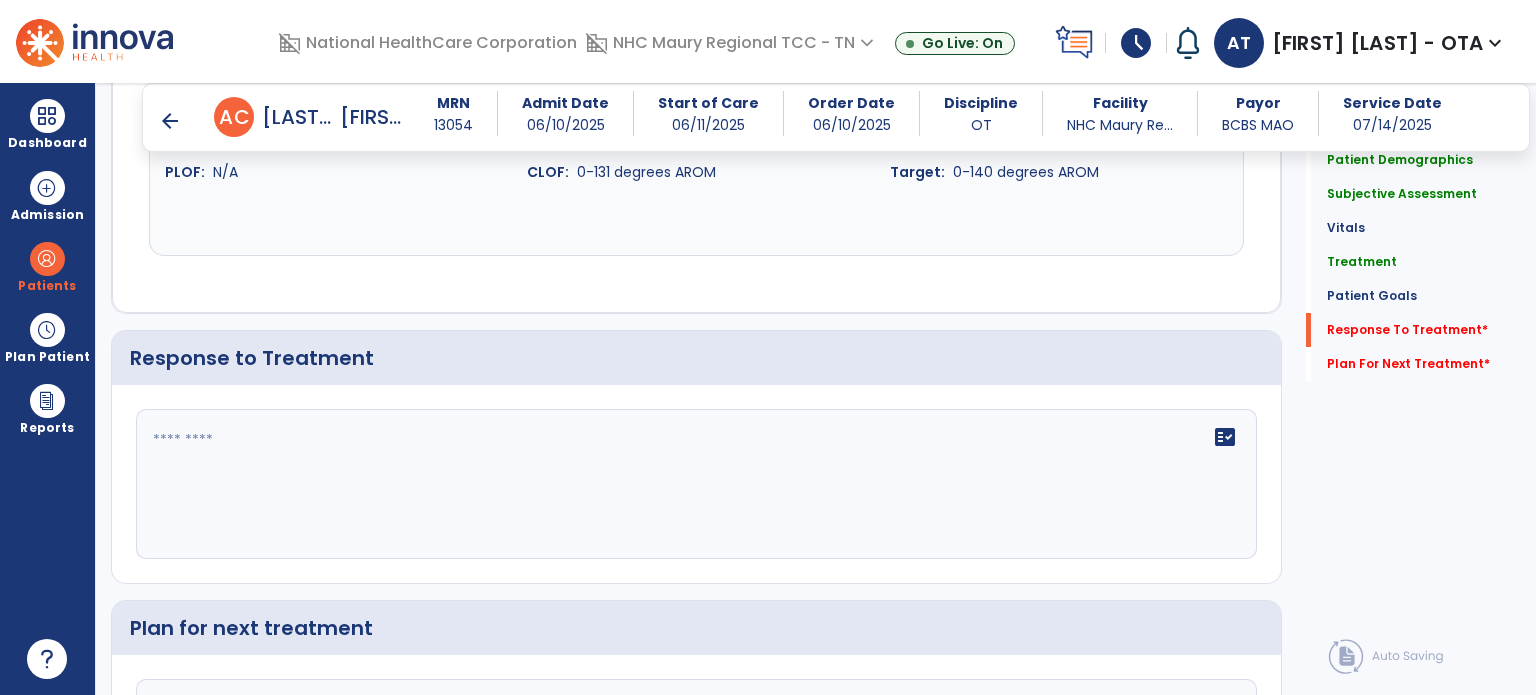 click on "fact_check" 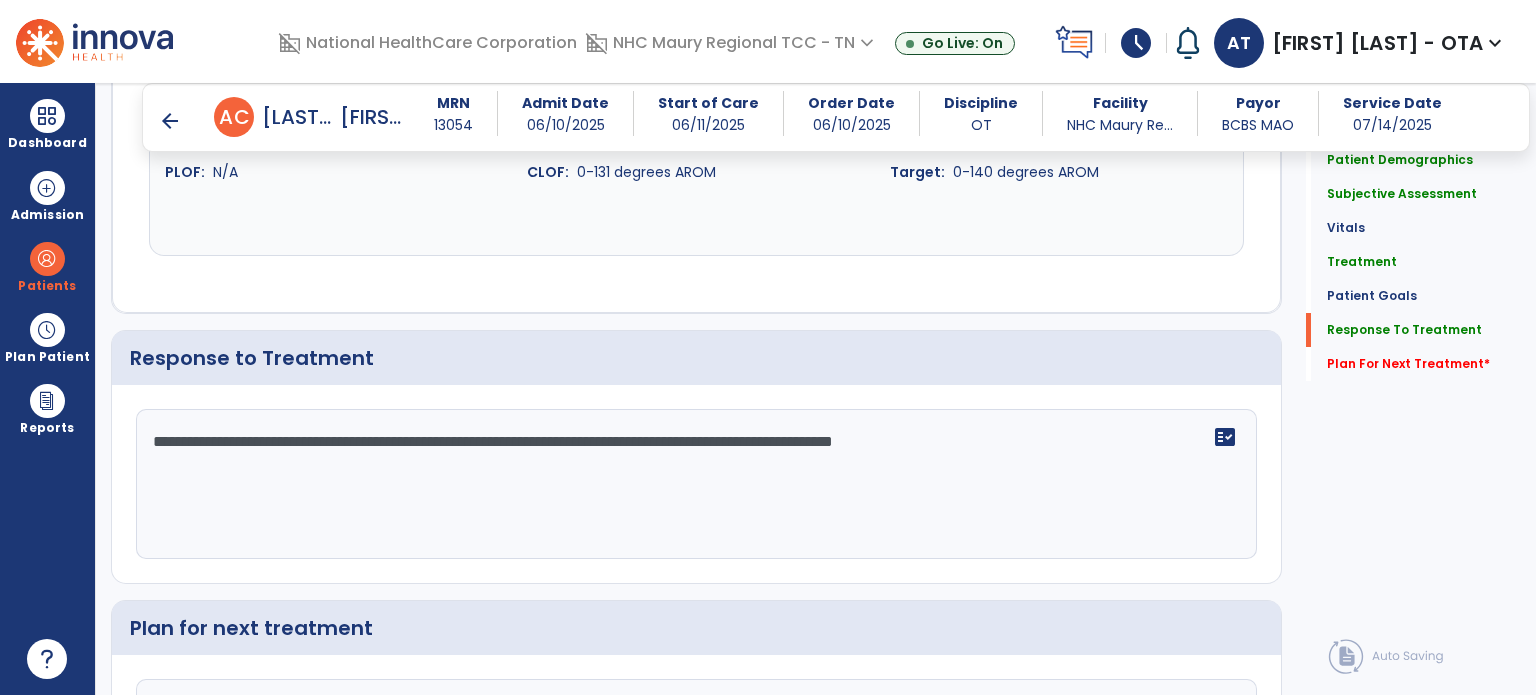 scroll, scrollTop: 2511, scrollLeft: 0, axis: vertical 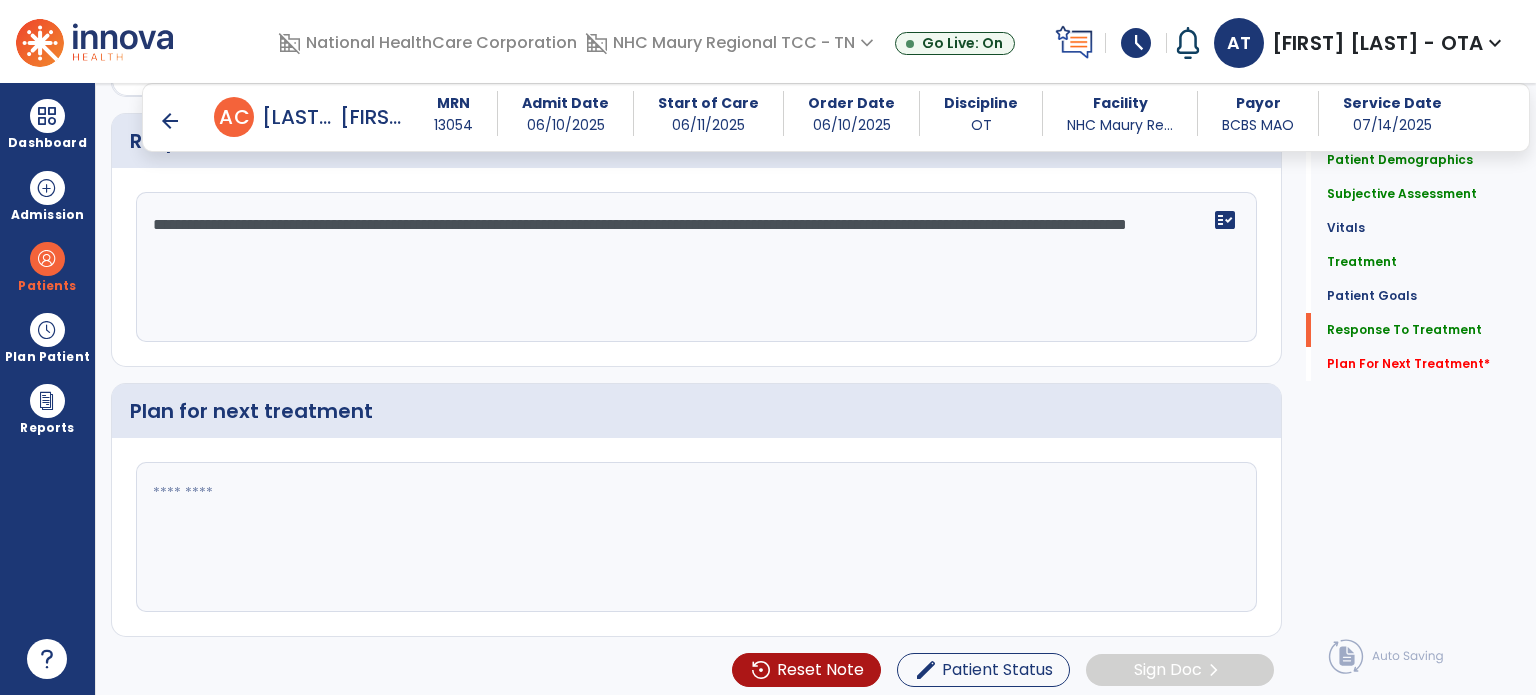 type on "**********" 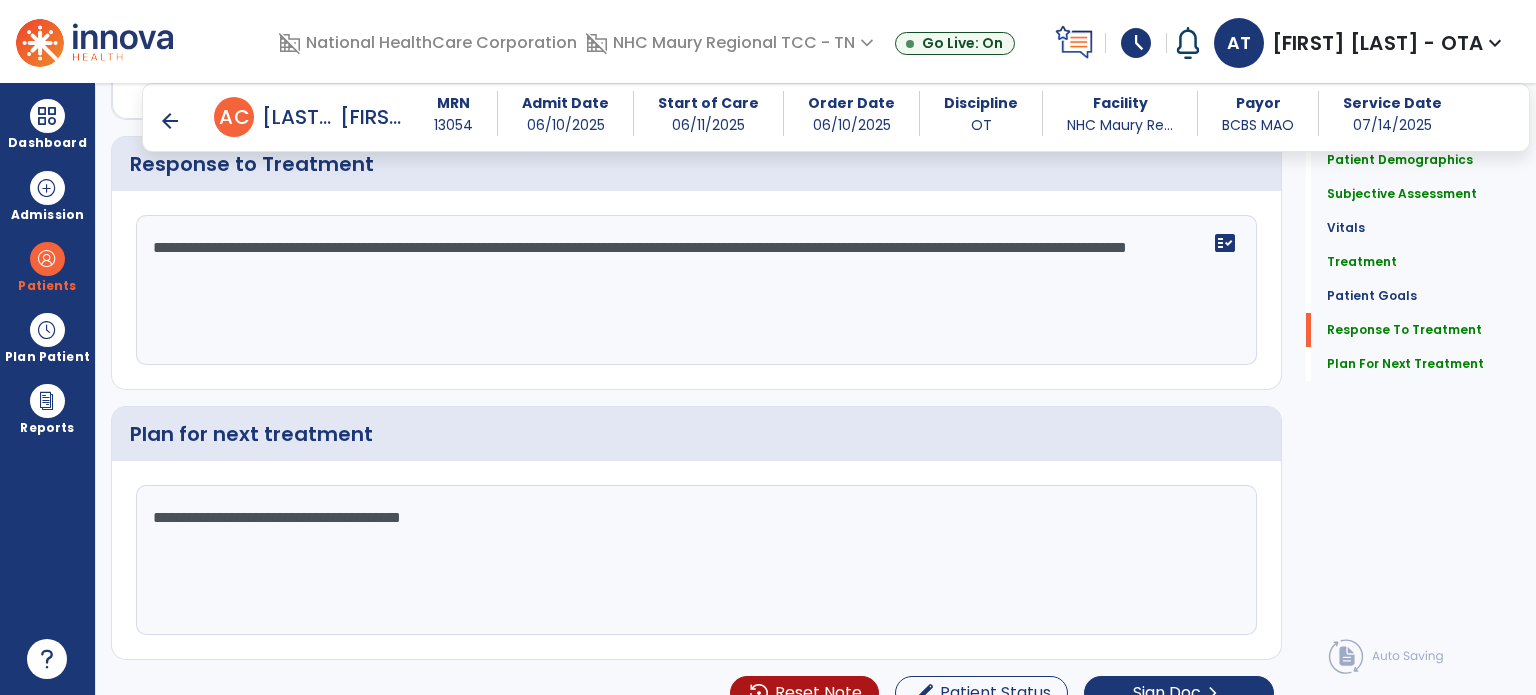 scroll, scrollTop: 2728, scrollLeft: 0, axis: vertical 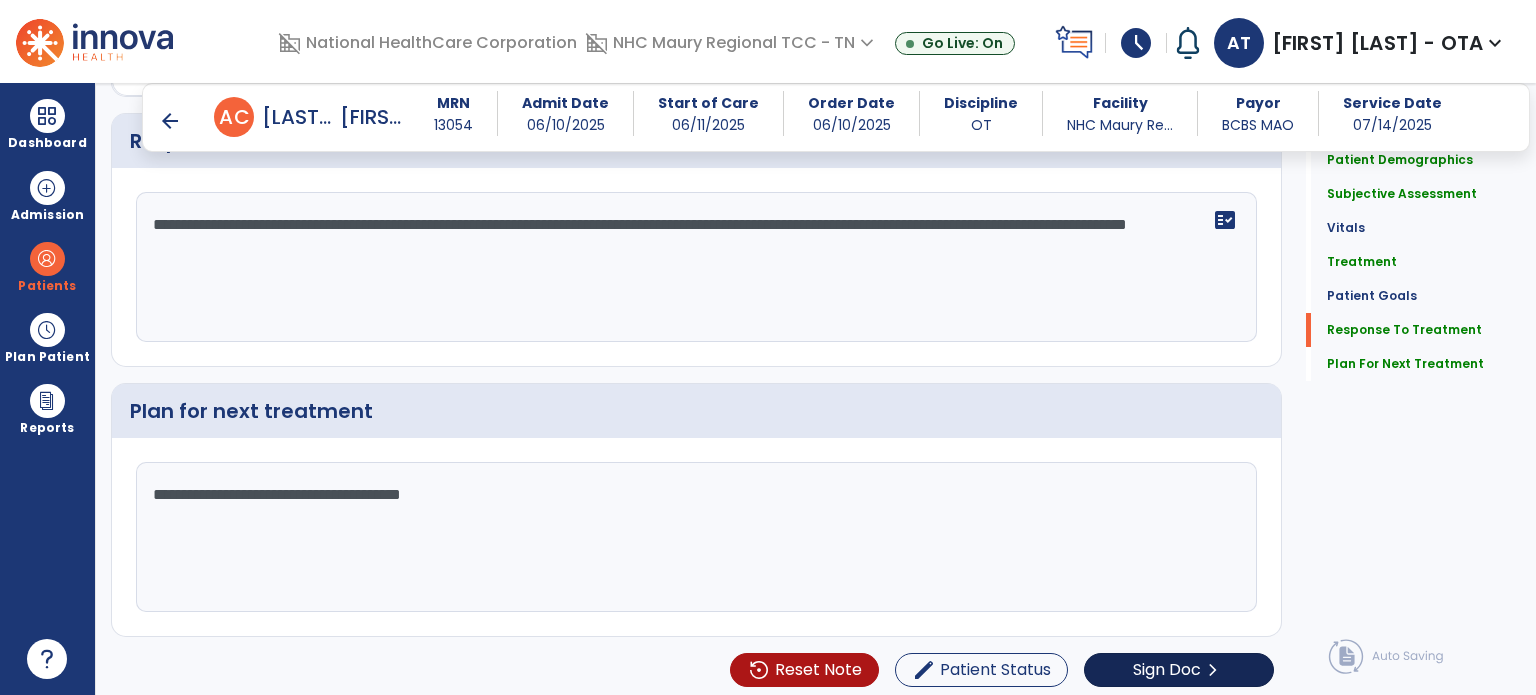 type on "**********" 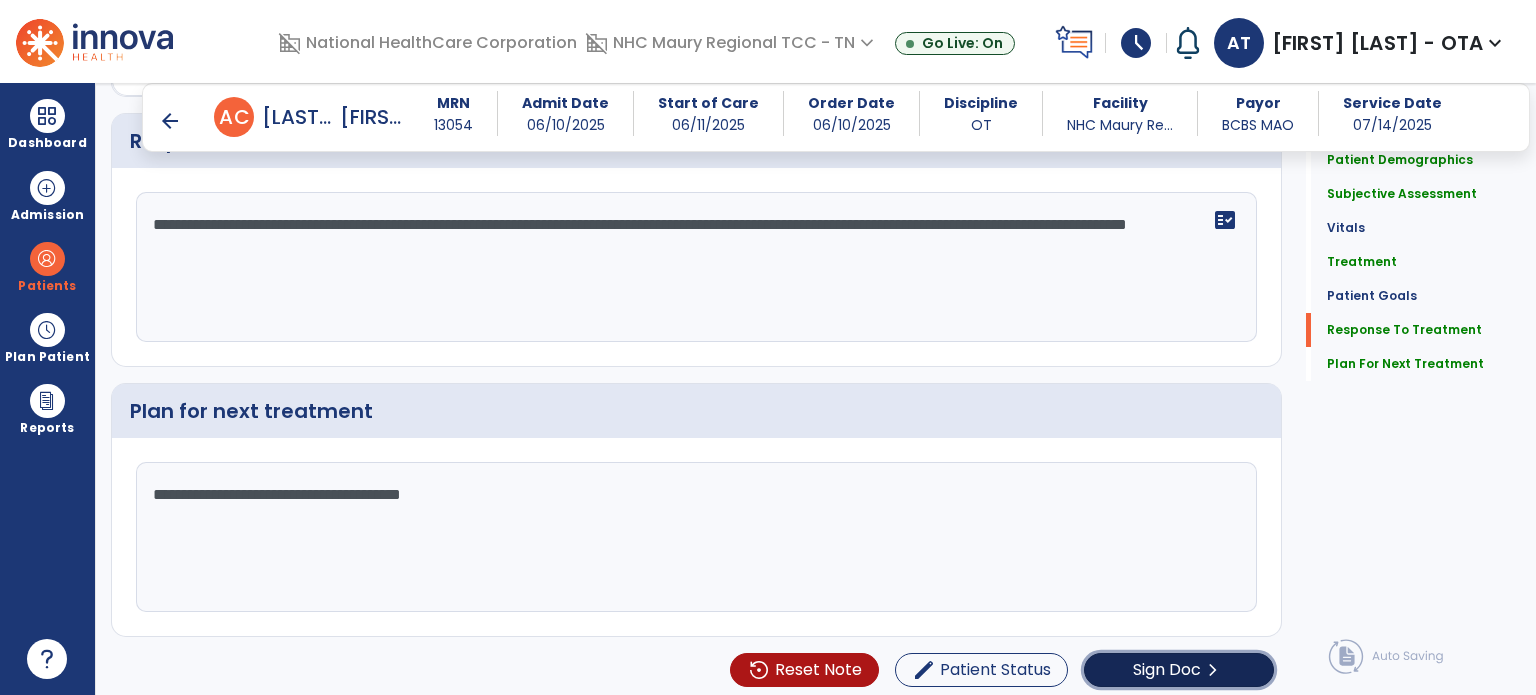 click on "chevron_right" 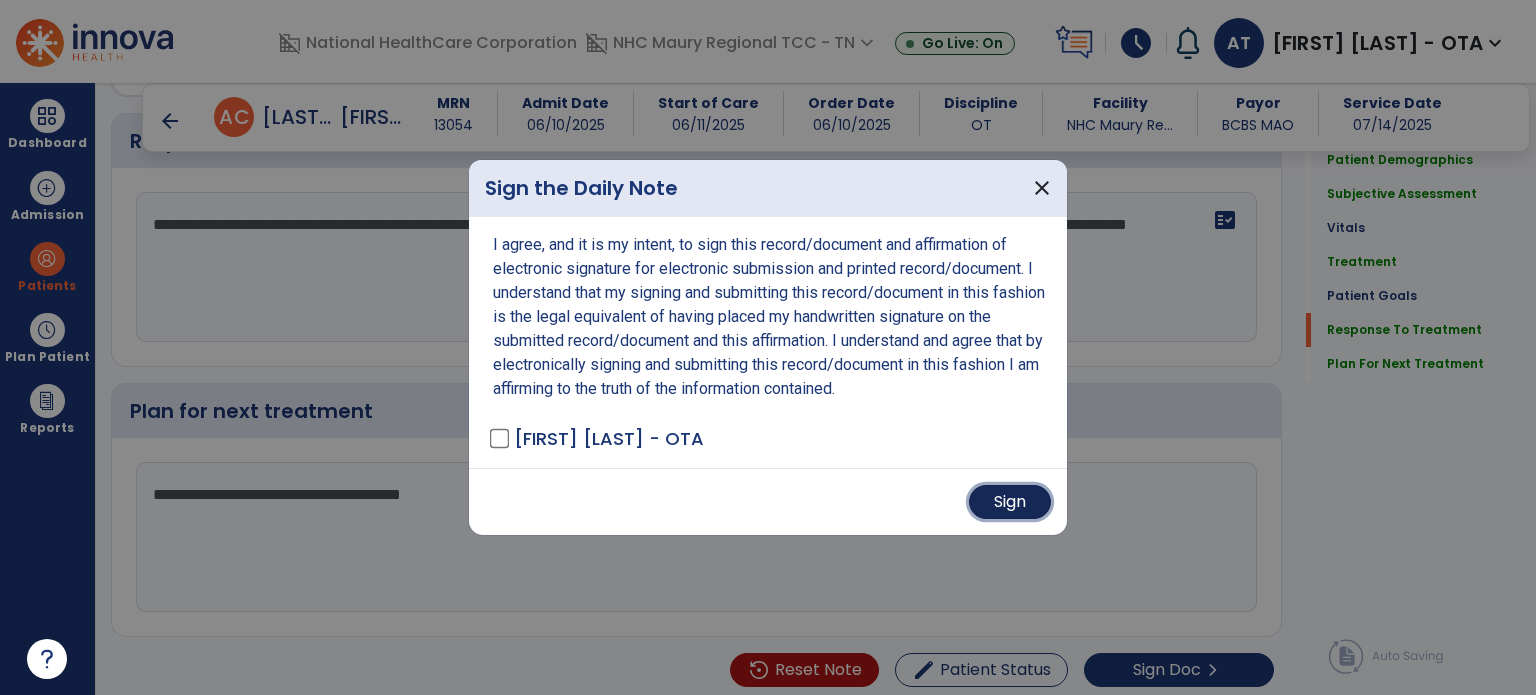 click on "Sign" at bounding box center [1010, 502] 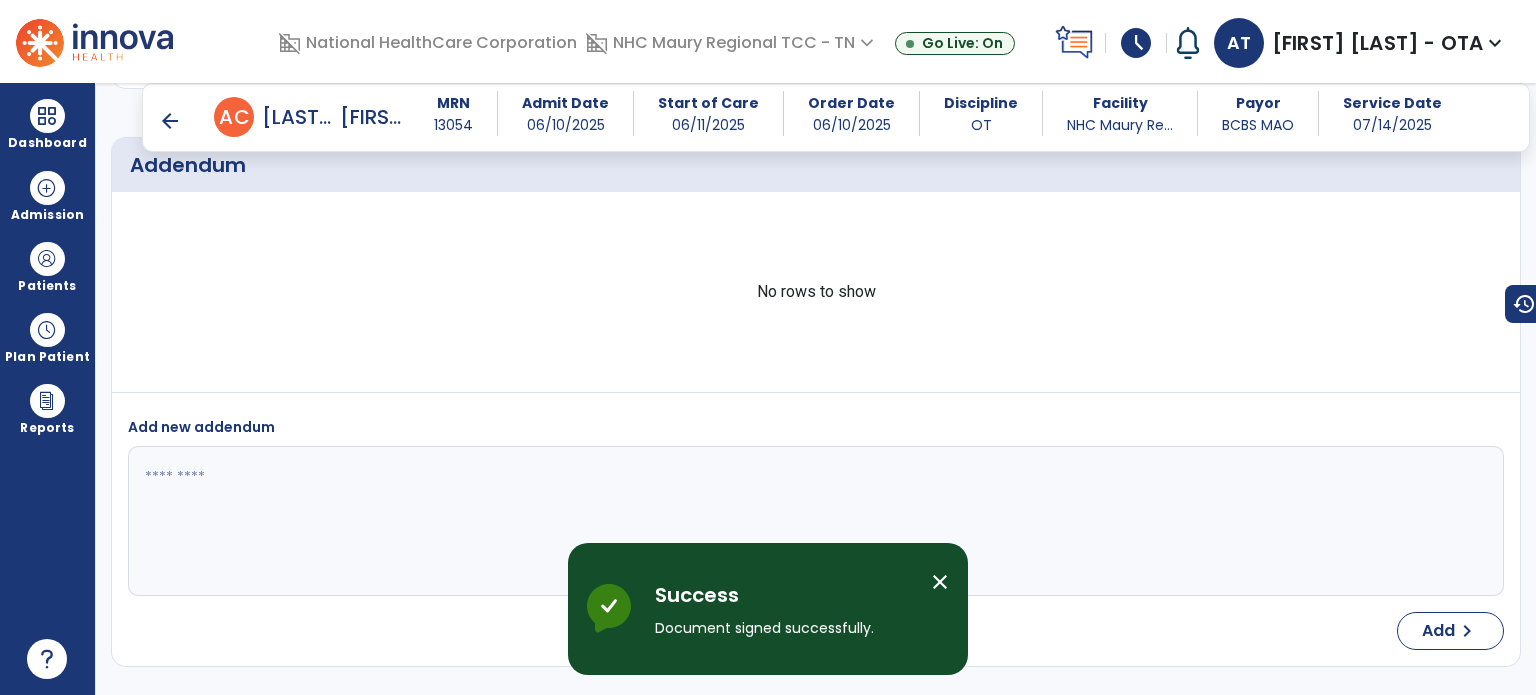 scroll, scrollTop: 4584, scrollLeft: 0, axis: vertical 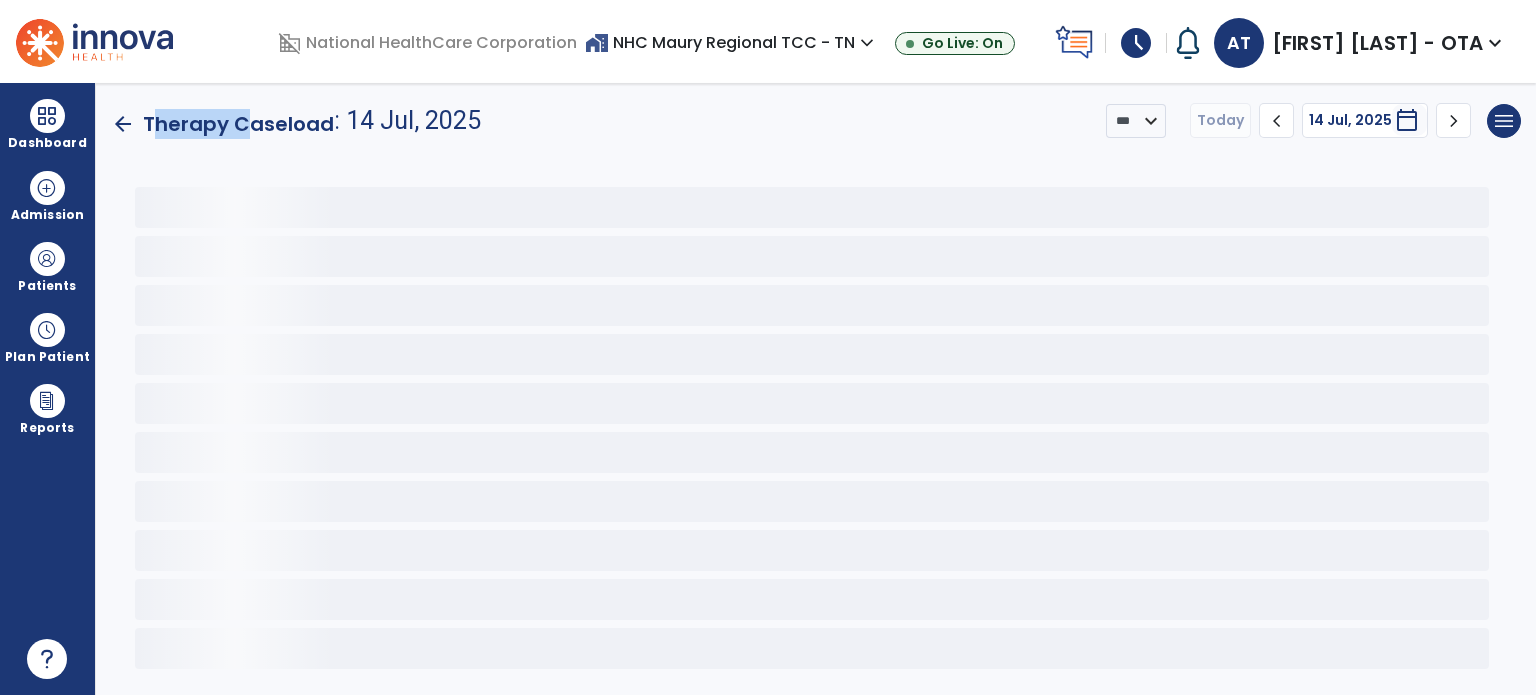 click on "Therapy Caseload" 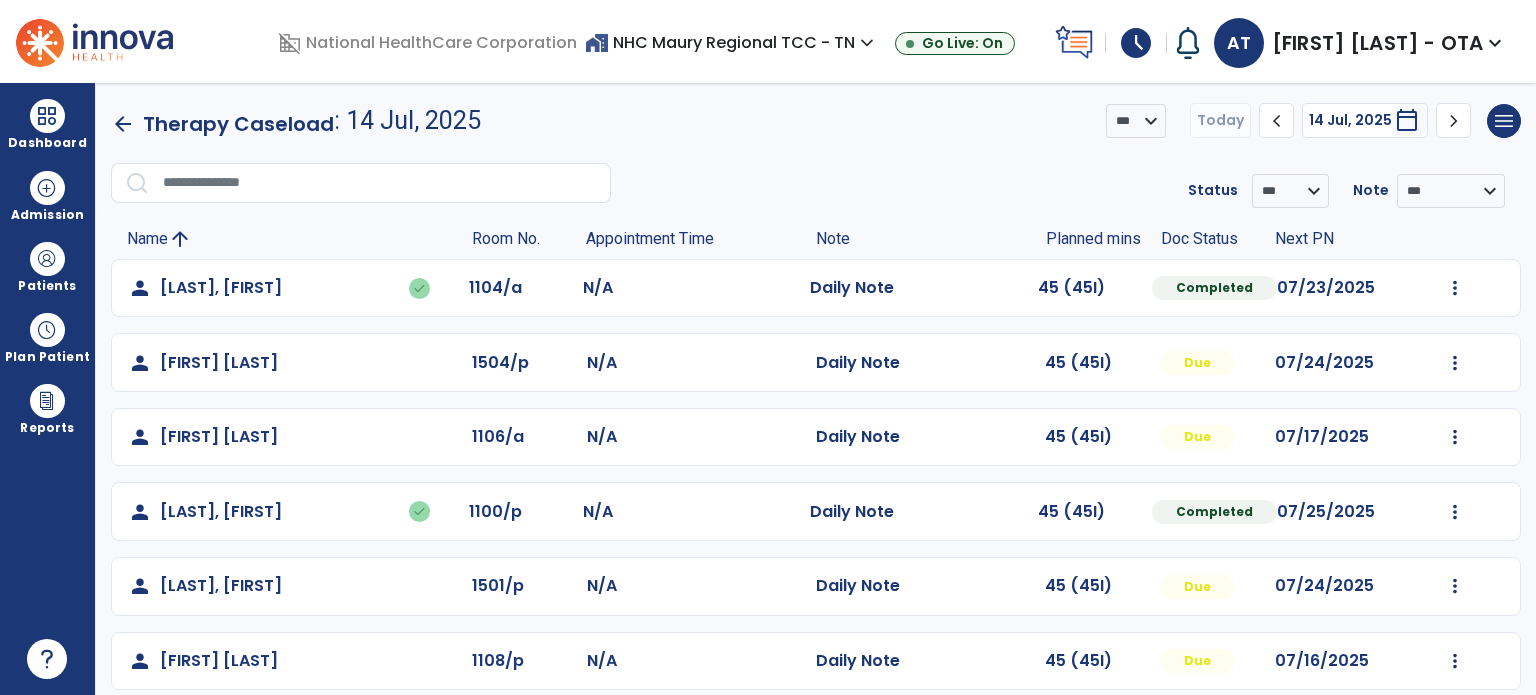 click on "**********" 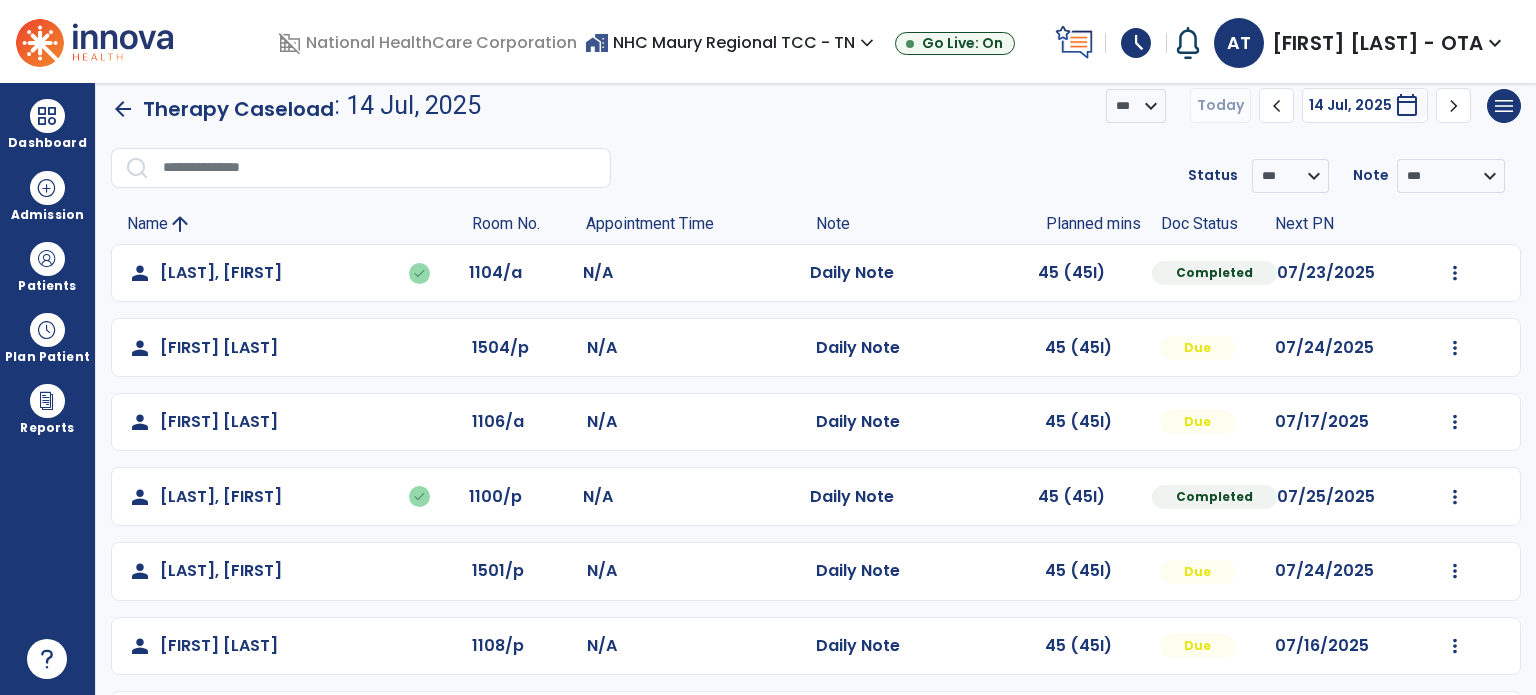scroll, scrollTop: 0, scrollLeft: 0, axis: both 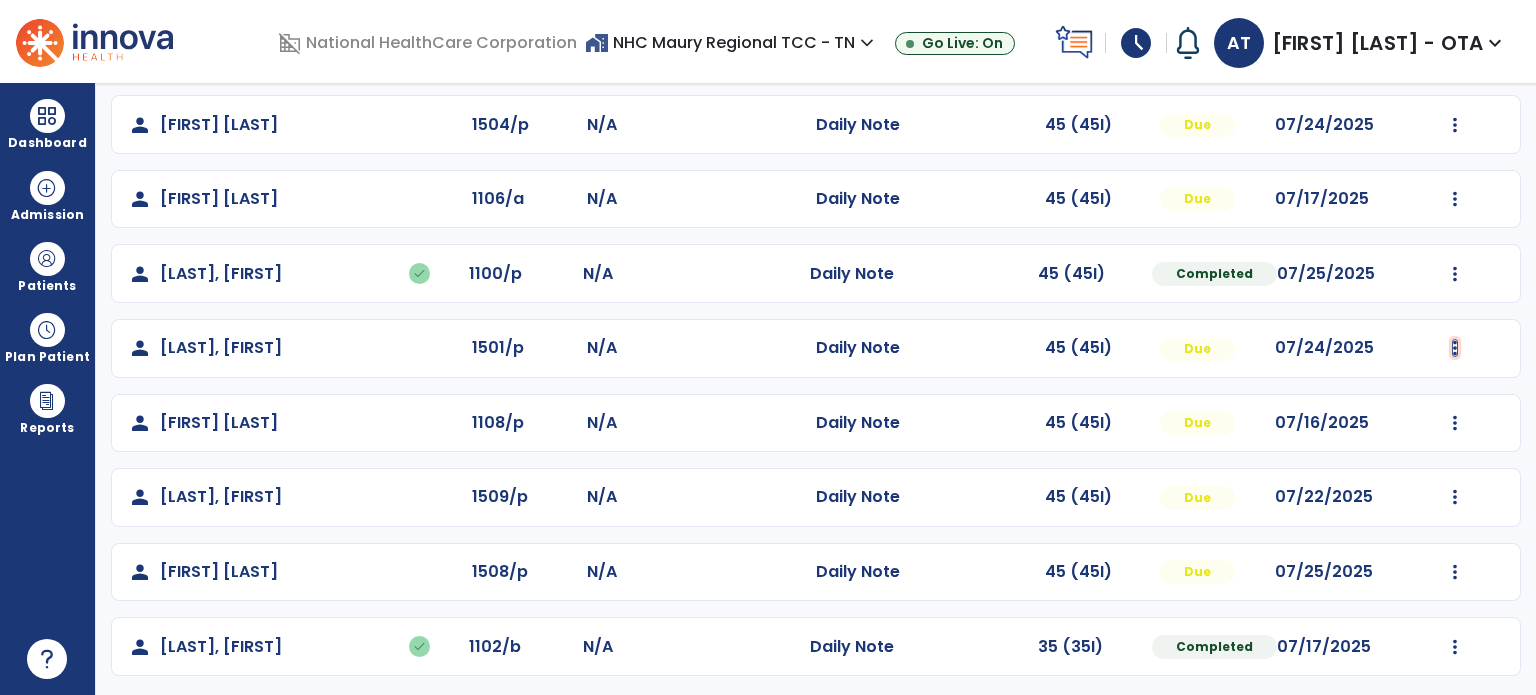 click at bounding box center (1455, 50) 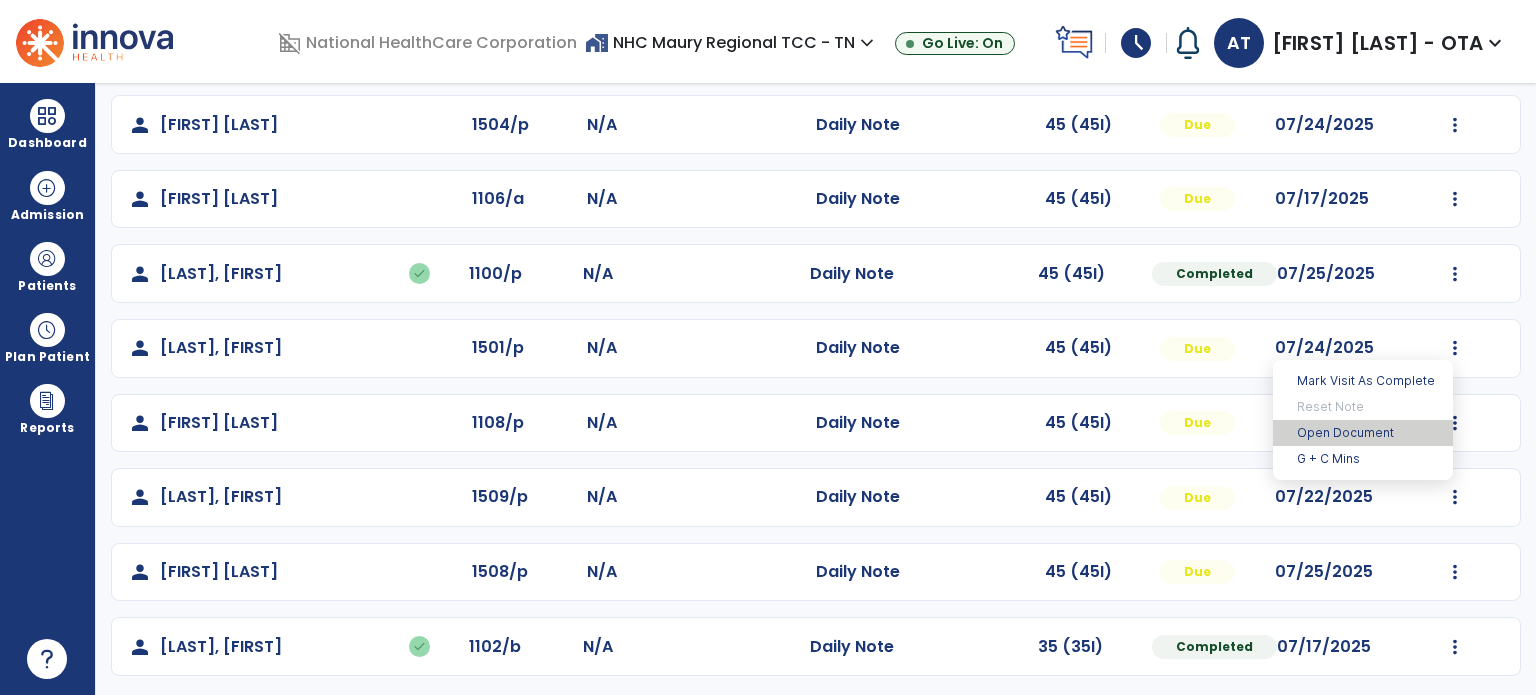 click on "Open Document" at bounding box center [1363, 433] 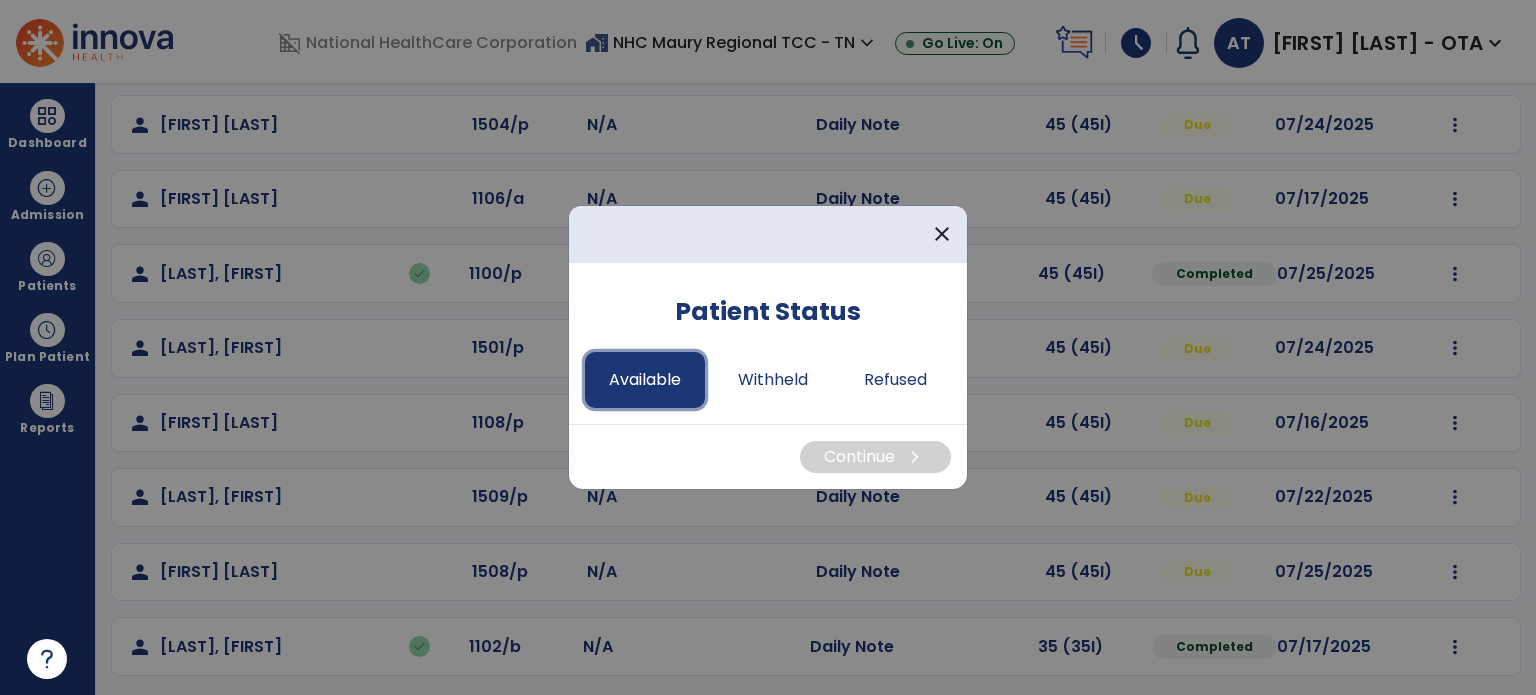 click on "Available" at bounding box center (645, 380) 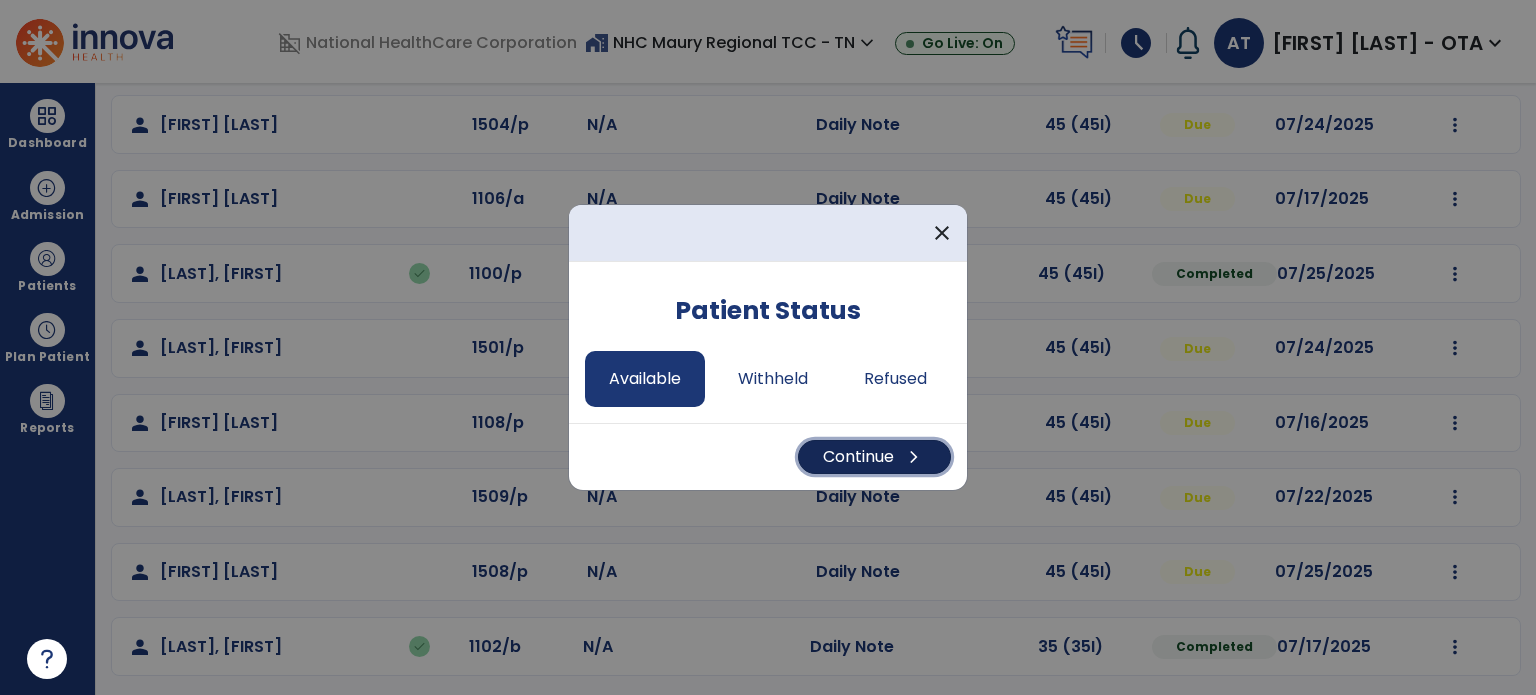 click on "Continue   chevron_right" at bounding box center [874, 457] 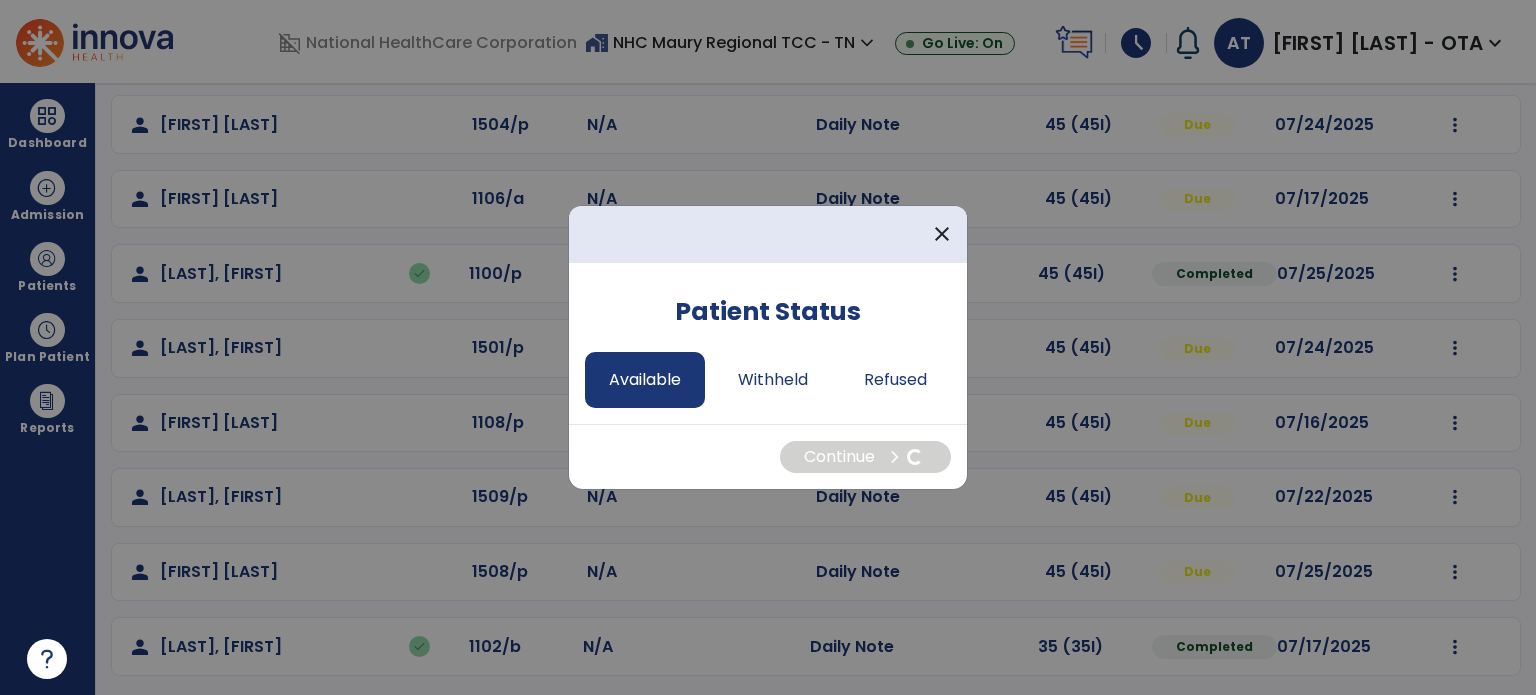 select on "*" 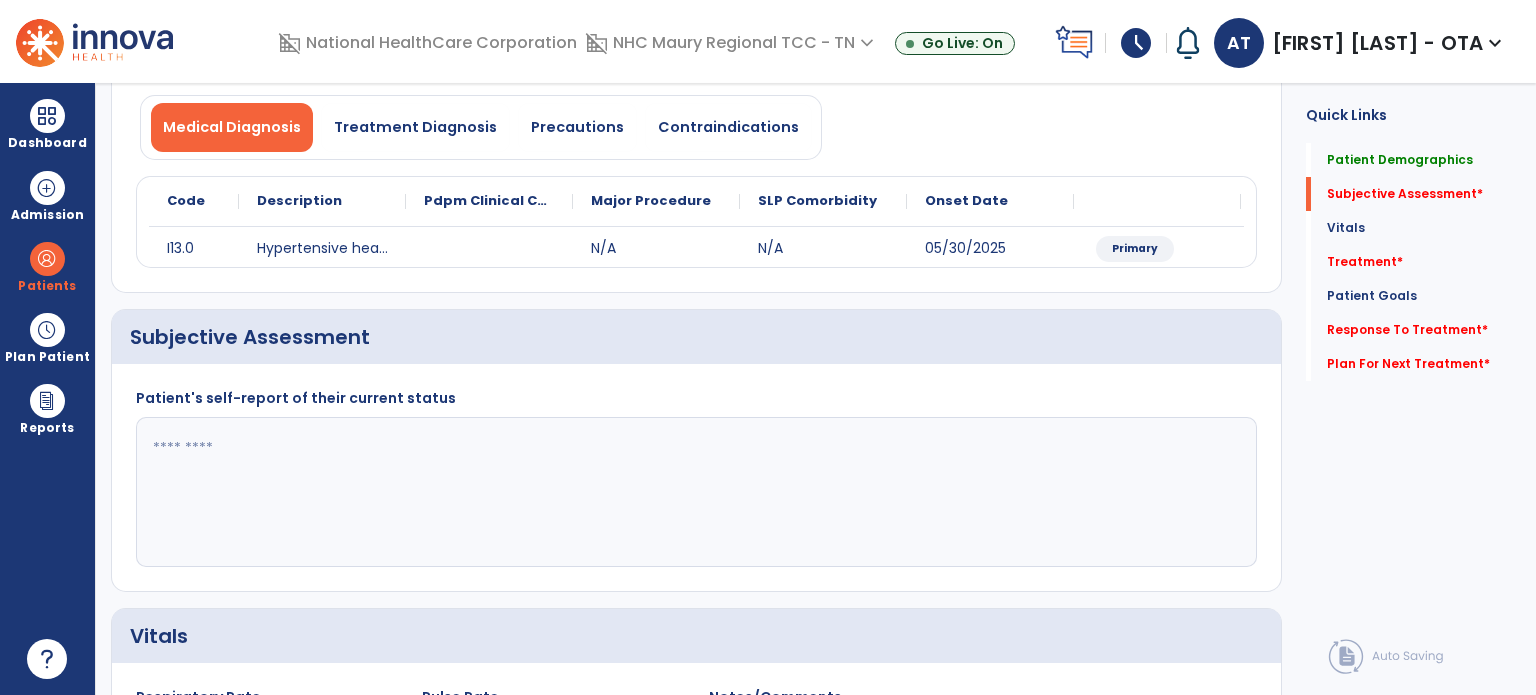 click 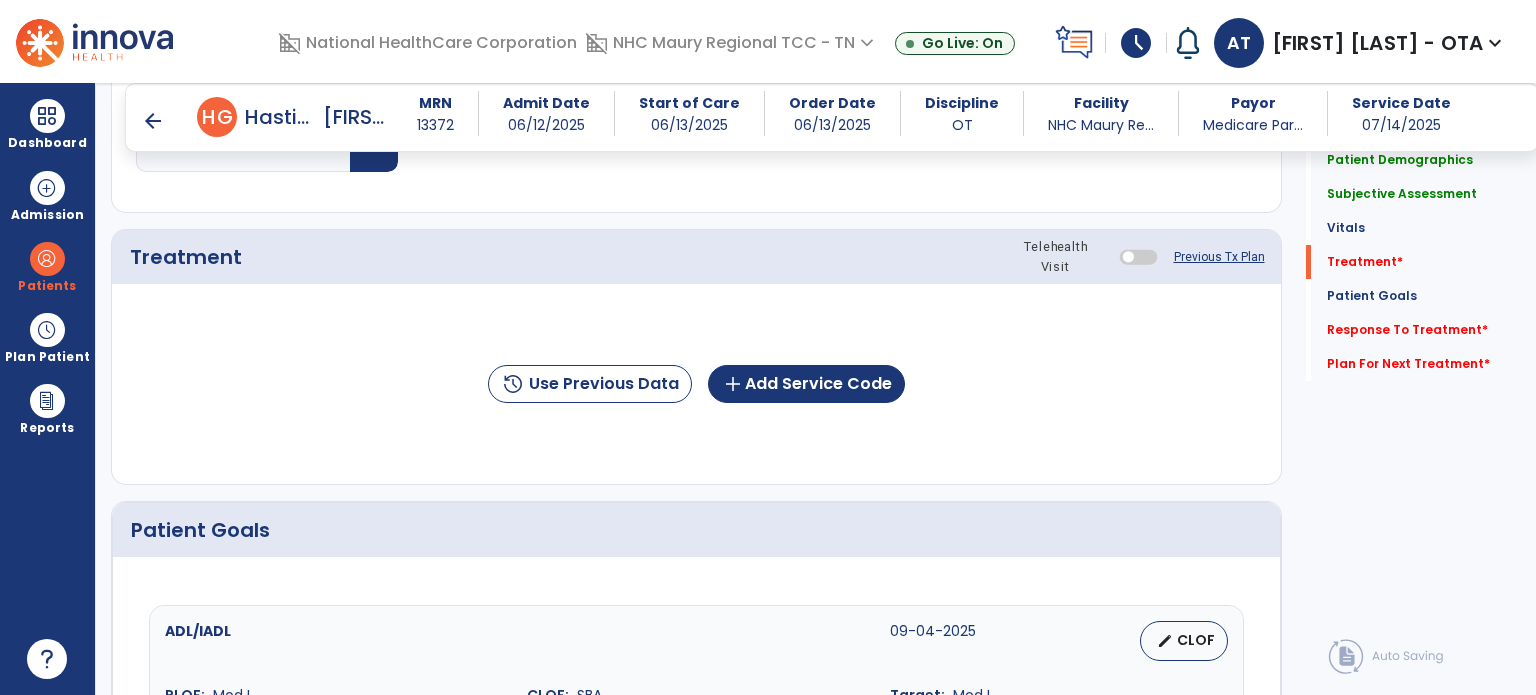 scroll, scrollTop: 1029, scrollLeft: 0, axis: vertical 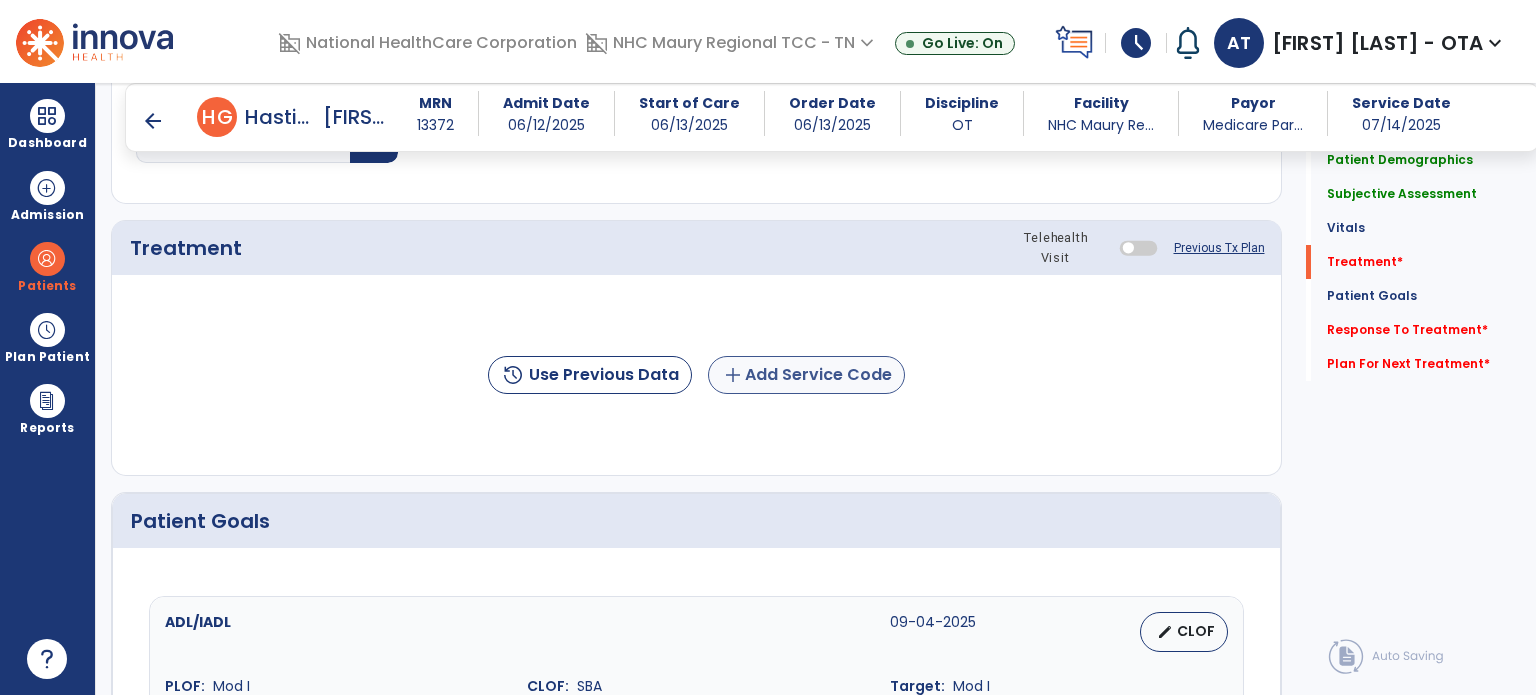 type on "**********" 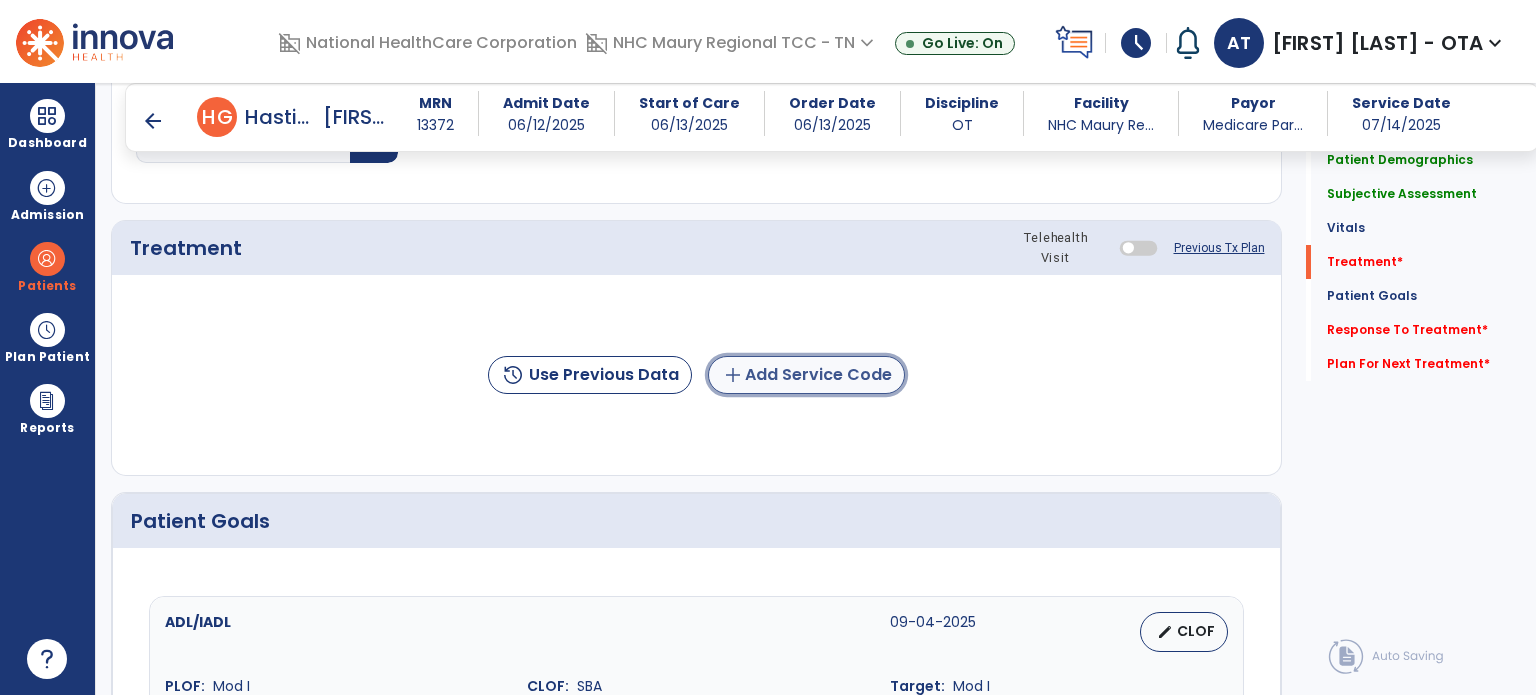 click on "add  Add Service Code" 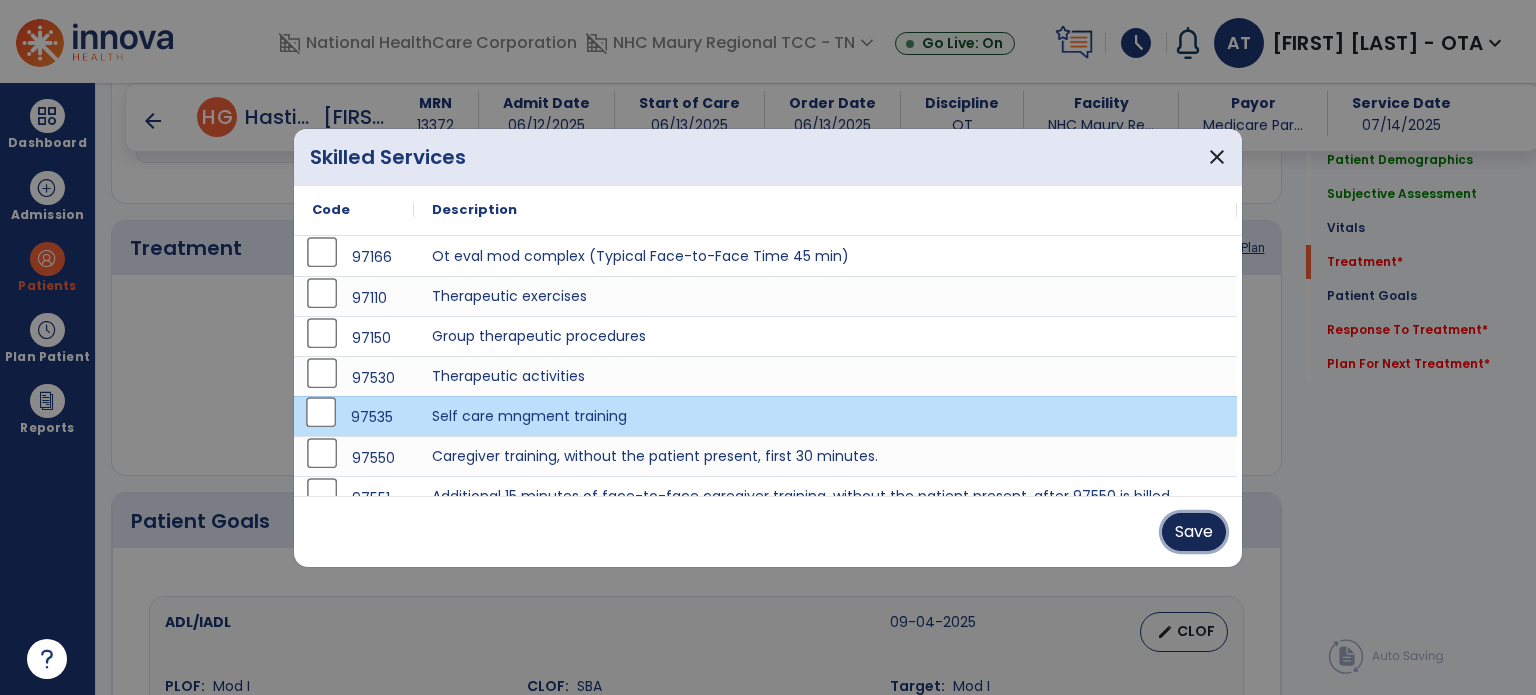 click on "Save" at bounding box center [1194, 532] 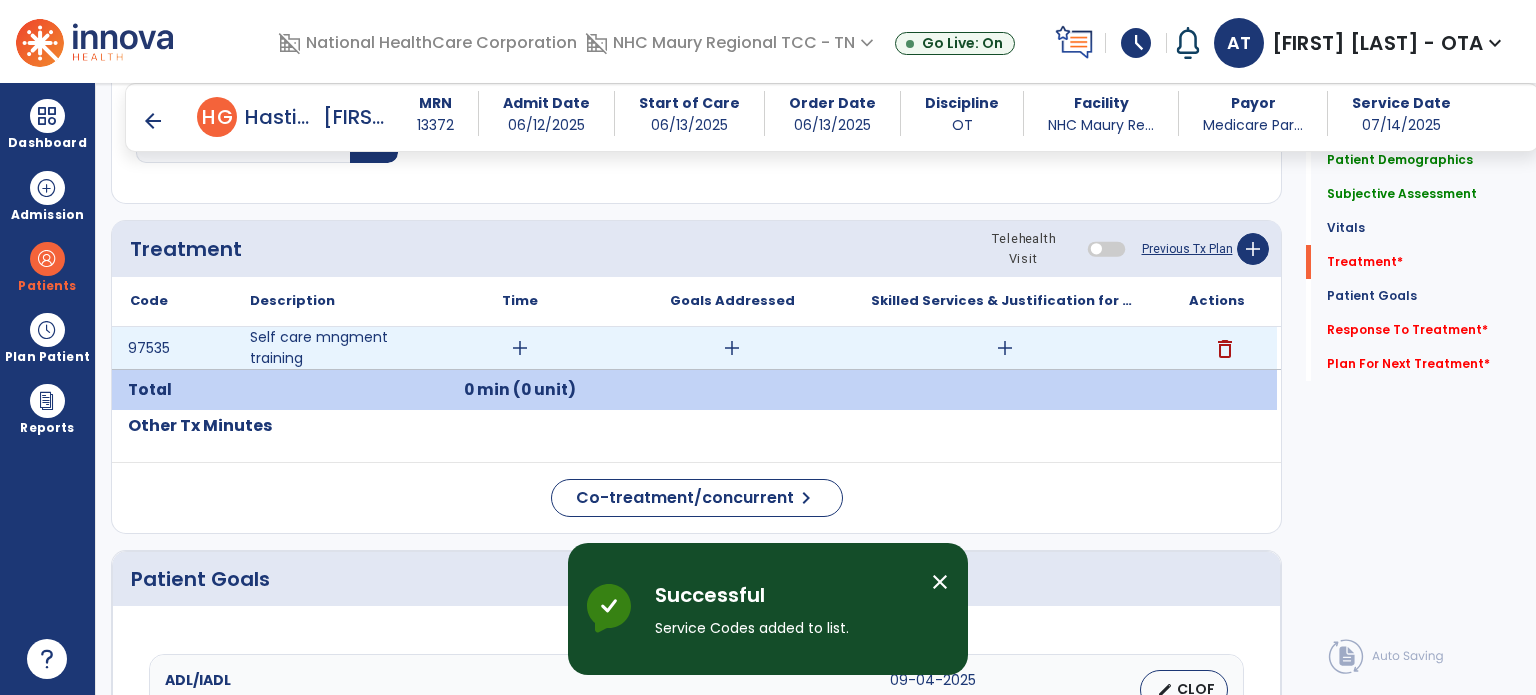 click on "add" at bounding box center [520, 348] 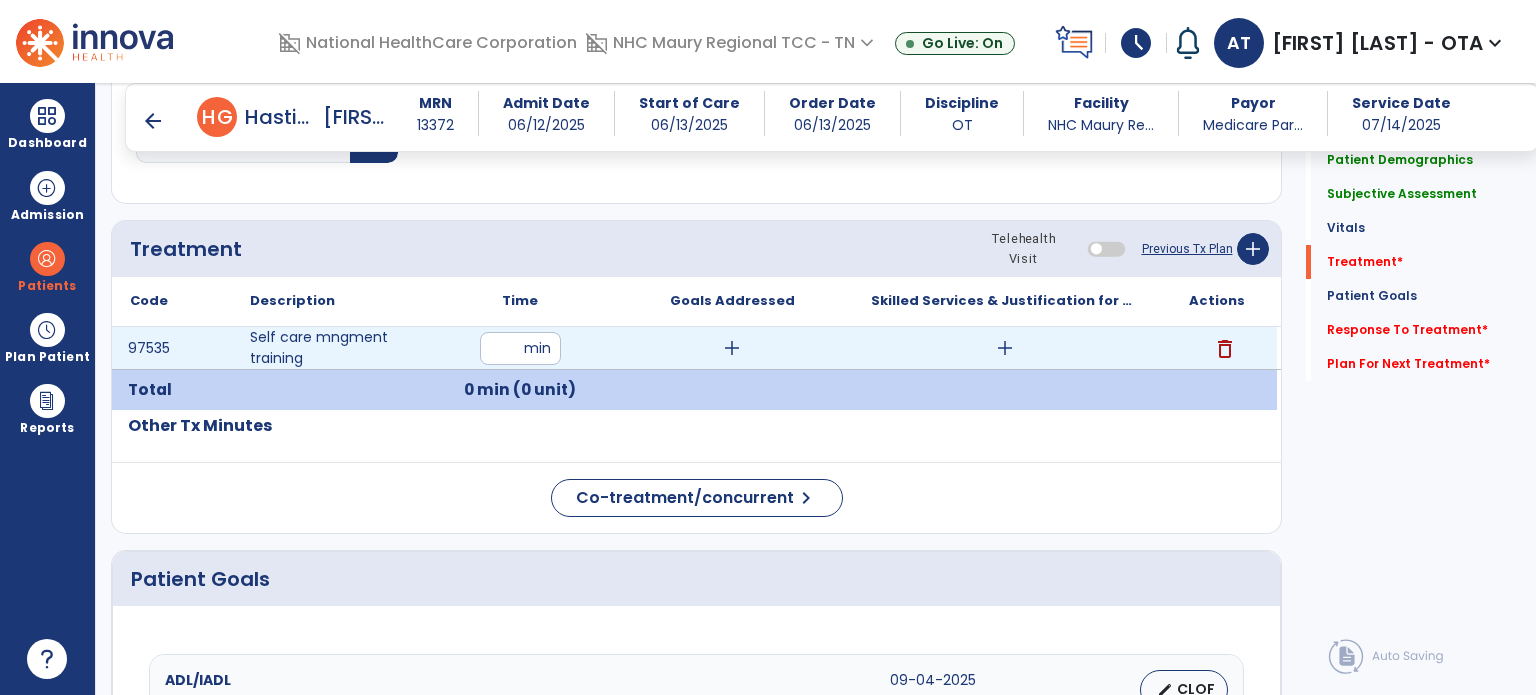 type on "**" 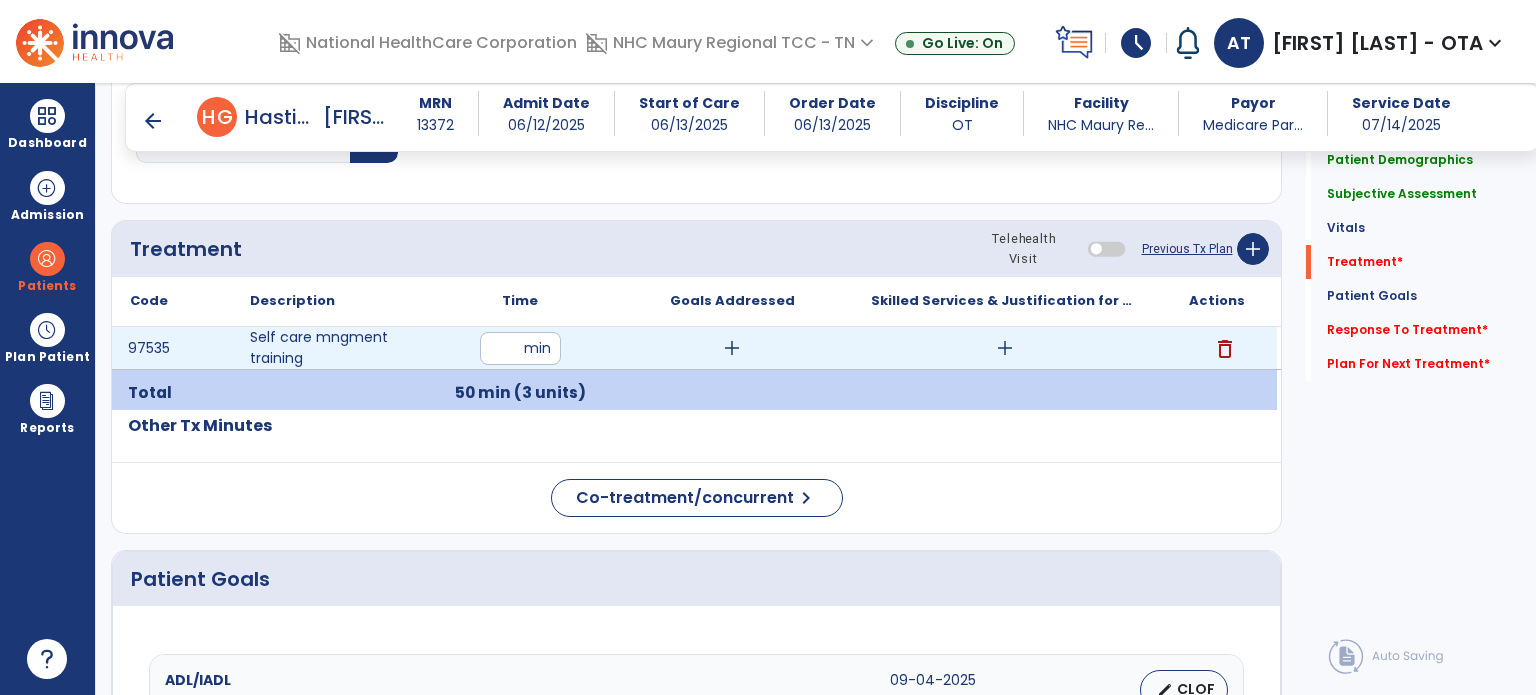 click on "add" at bounding box center (732, 348) 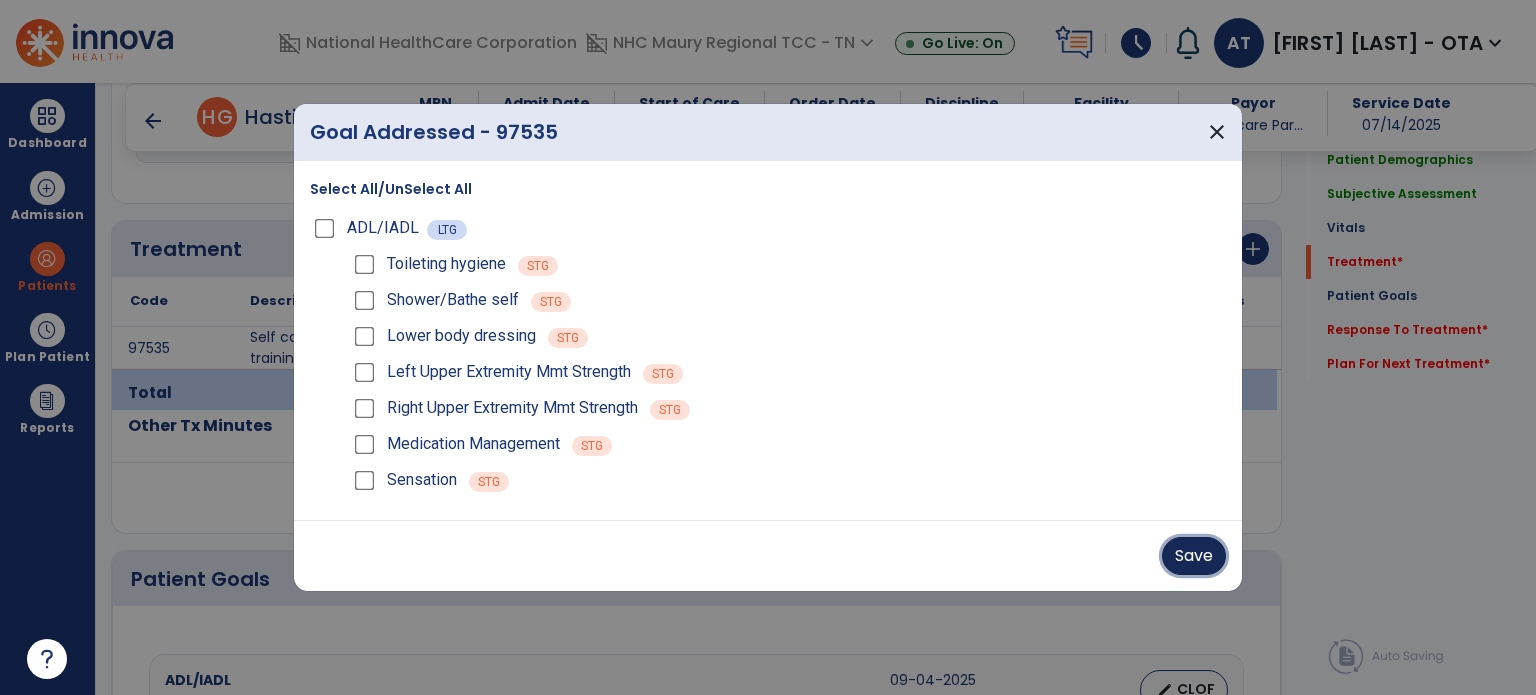 click on "Save" at bounding box center (1194, 556) 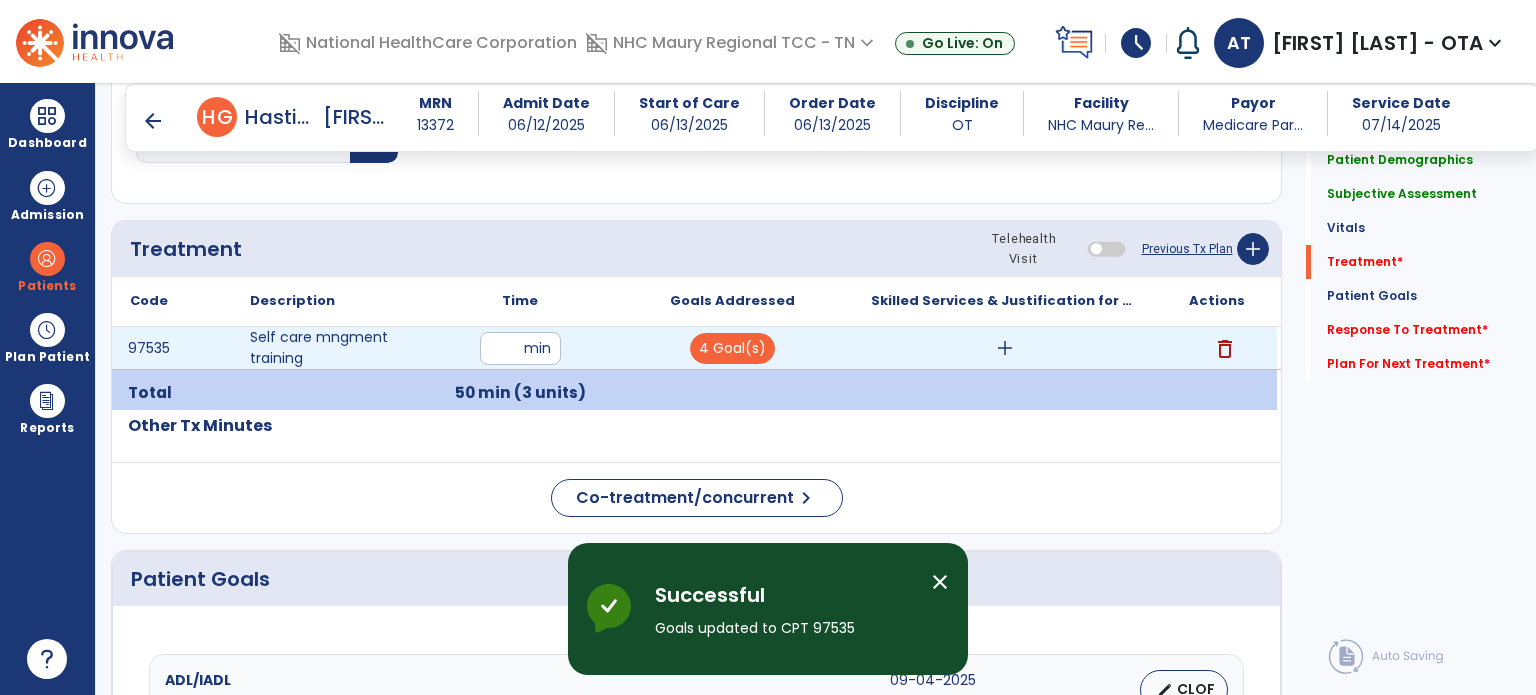 click on "add" at bounding box center (1005, 348) 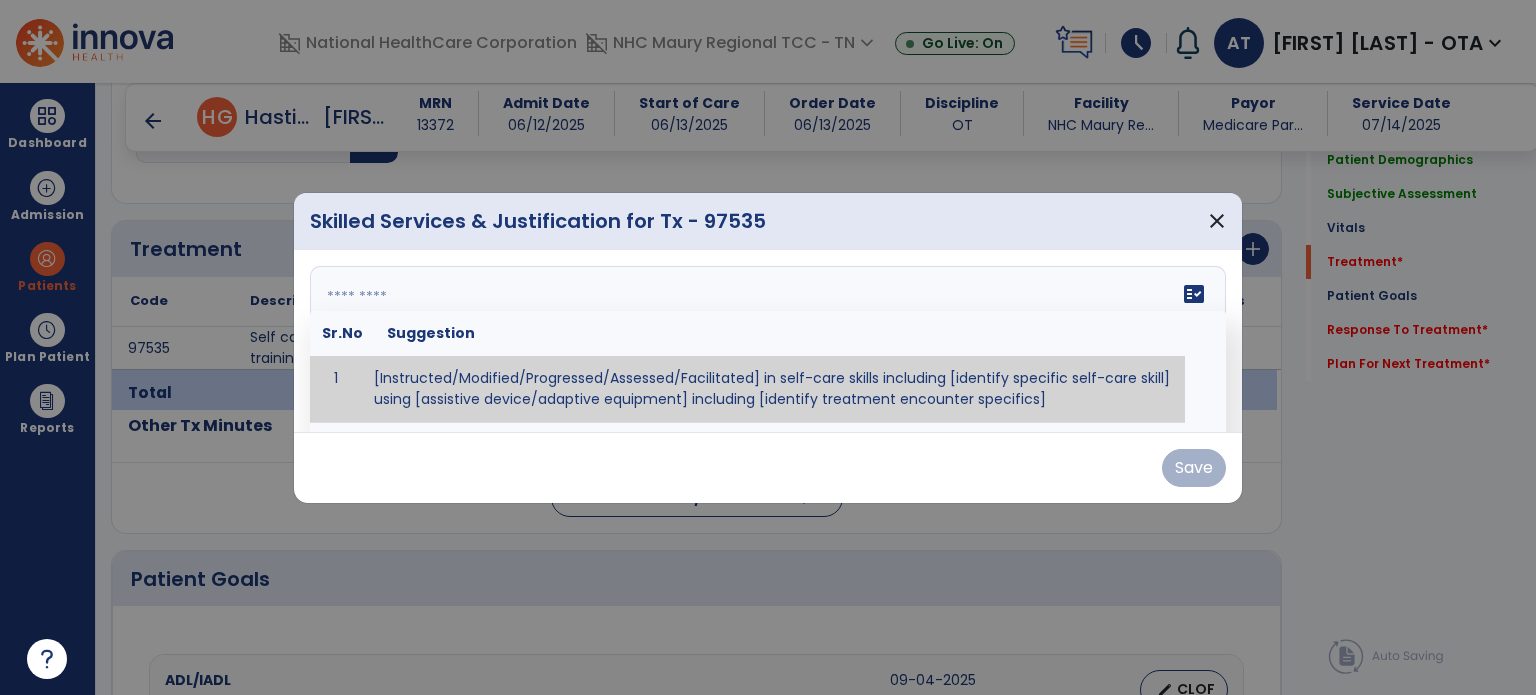 click on "fact_check  Sr.No Suggestion 1 [Instructed/Modified/Progressed/Assessed/Facilitated] in self-care skills including [identify specific self-care skill] using [assistive device/adaptive equipment] including [identify treatment encounter specifics]" at bounding box center (768, 341) 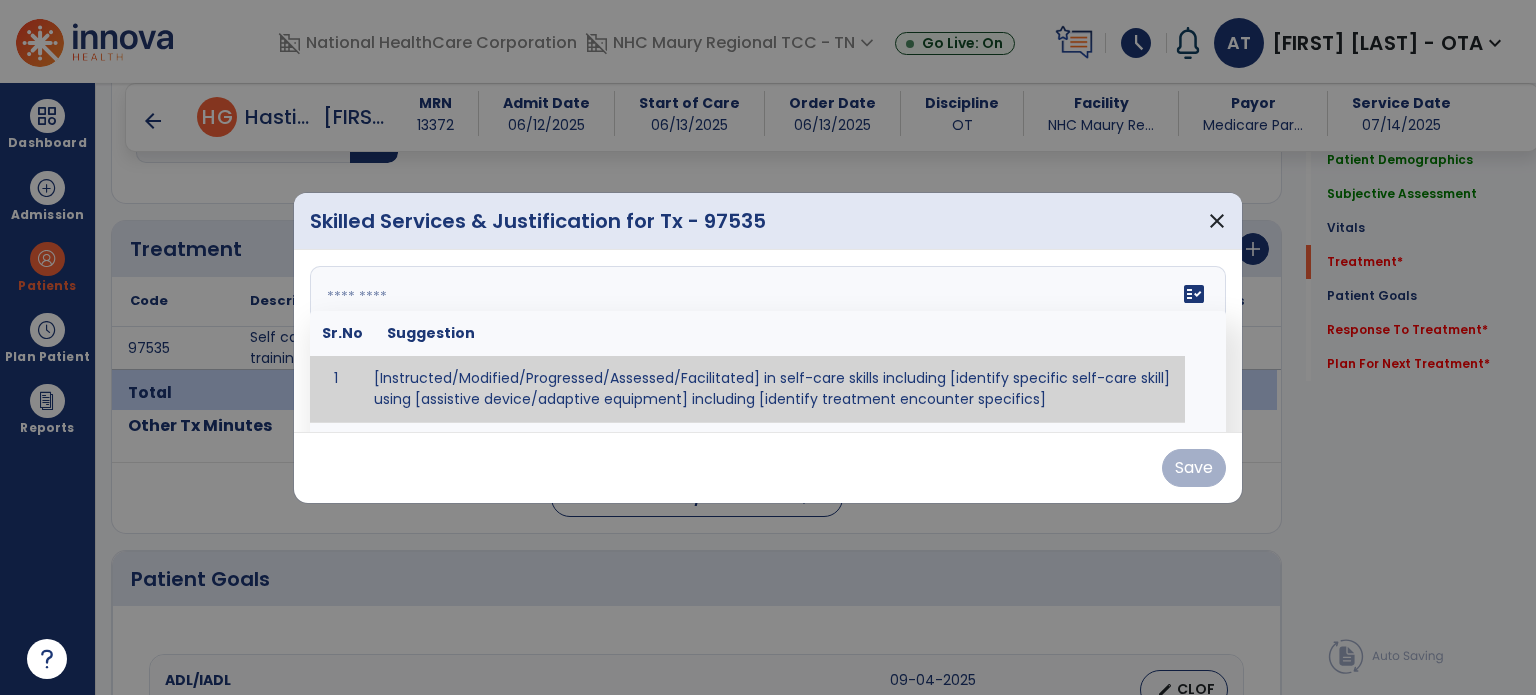 paste on "**********" 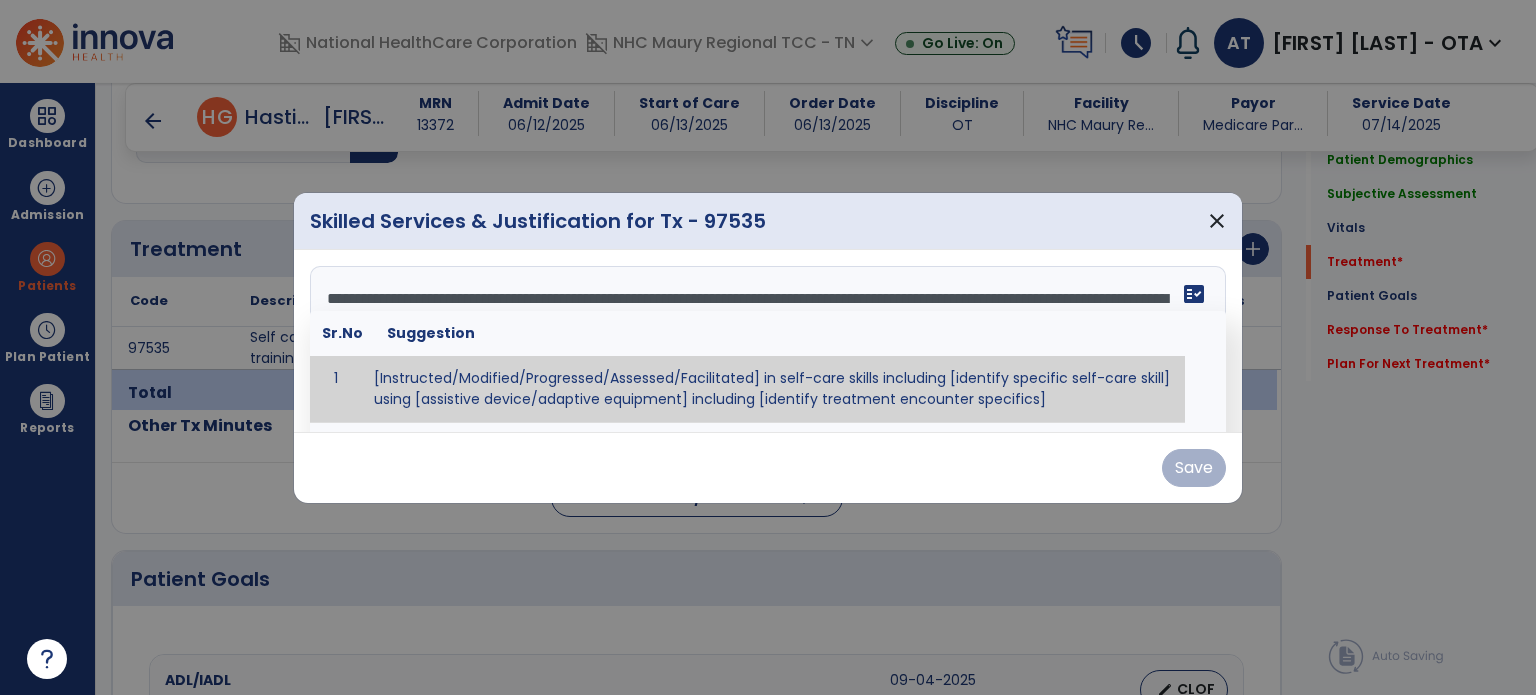 scroll, scrollTop: 48, scrollLeft: 0, axis: vertical 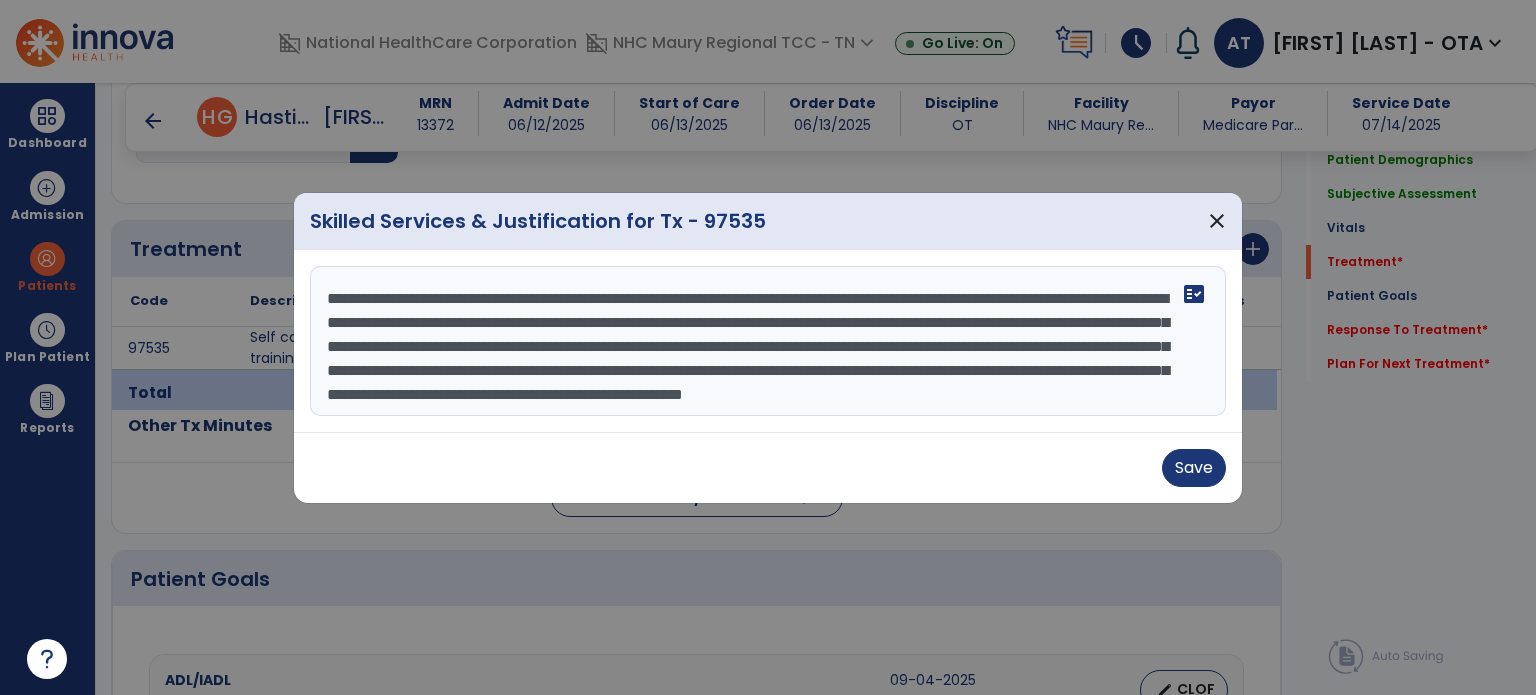 click on "**********" at bounding box center (768, 341) 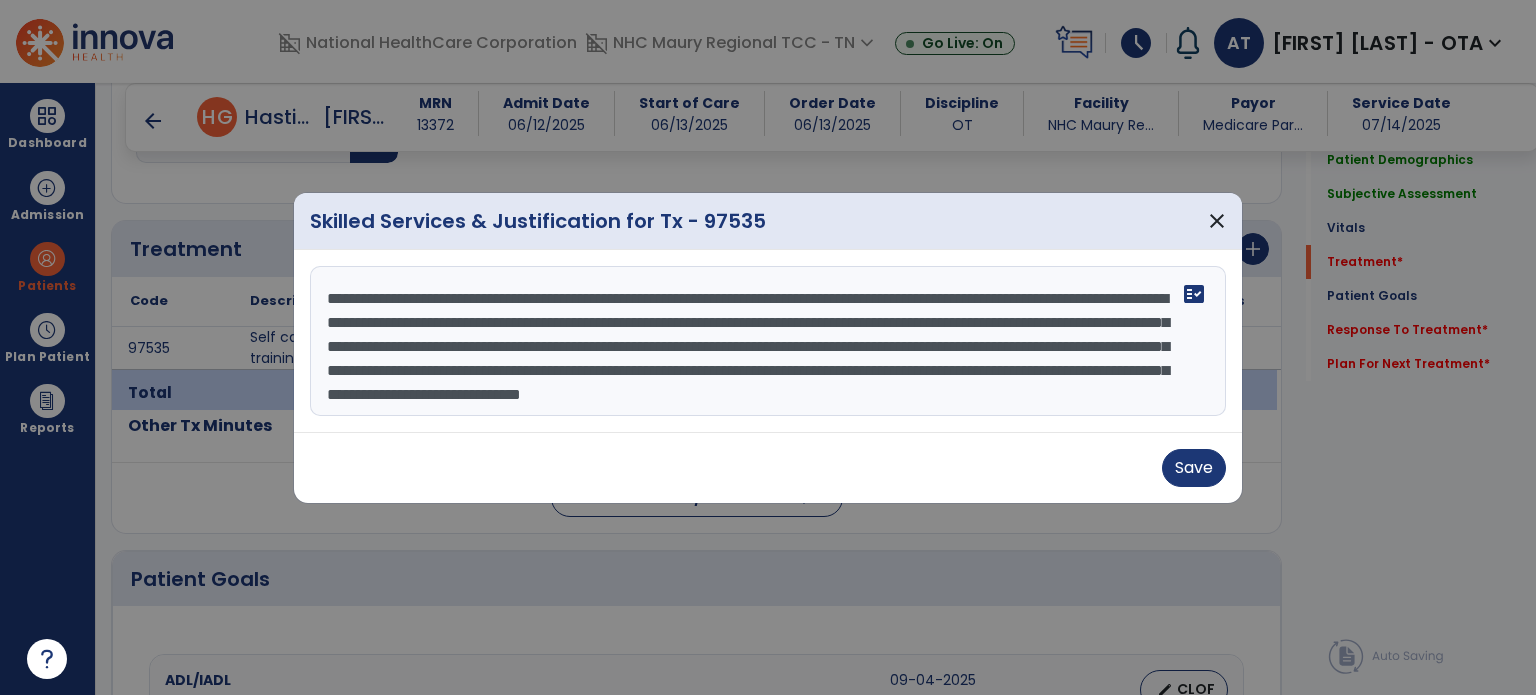 click on "**********" at bounding box center (768, 341) 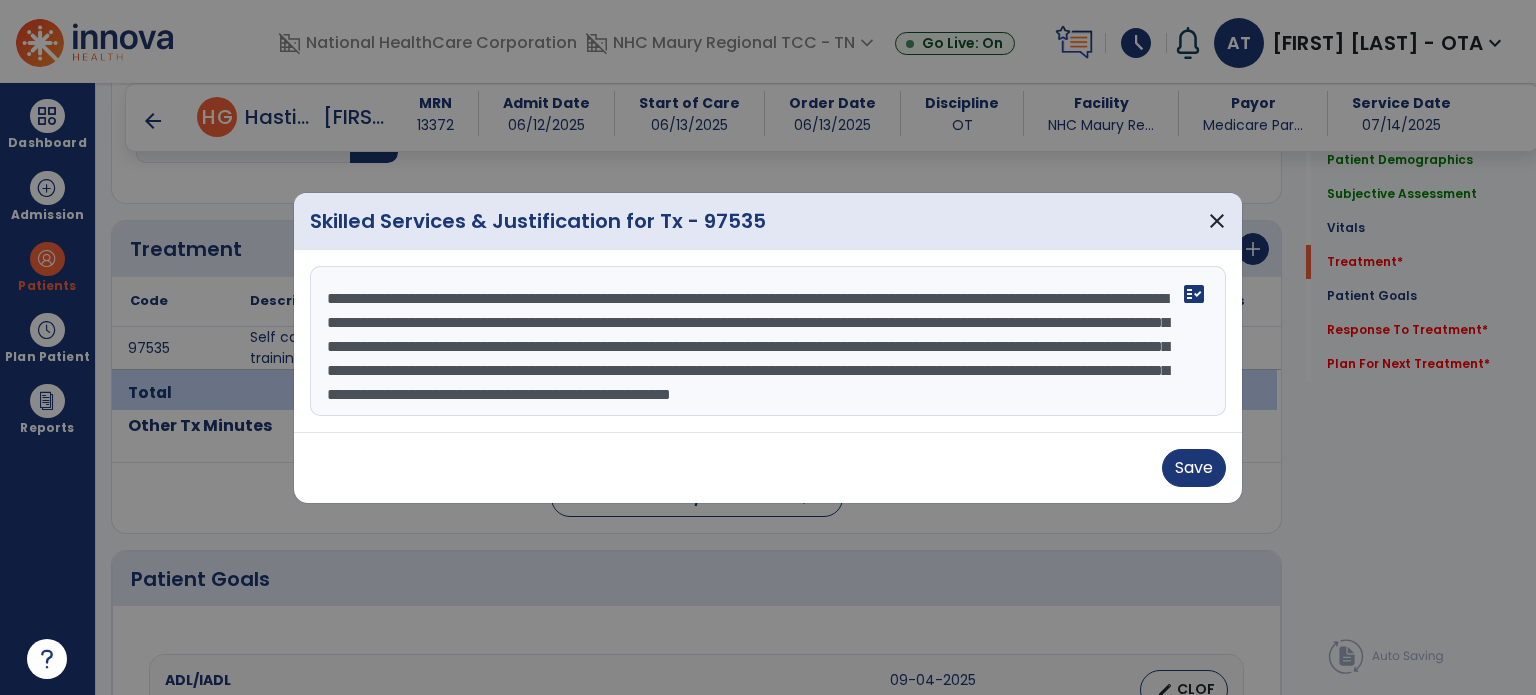 scroll, scrollTop: 39, scrollLeft: 0, axis: vertical 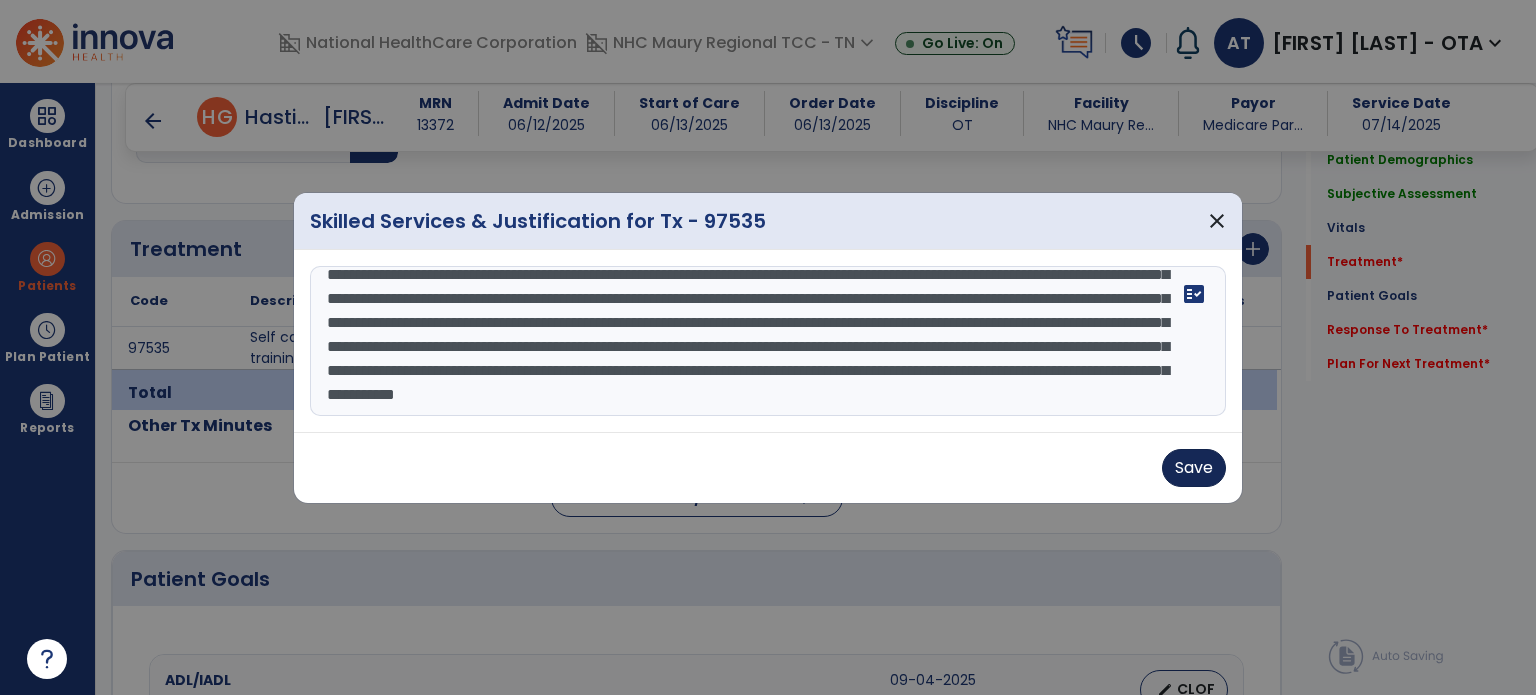 type on "**********" 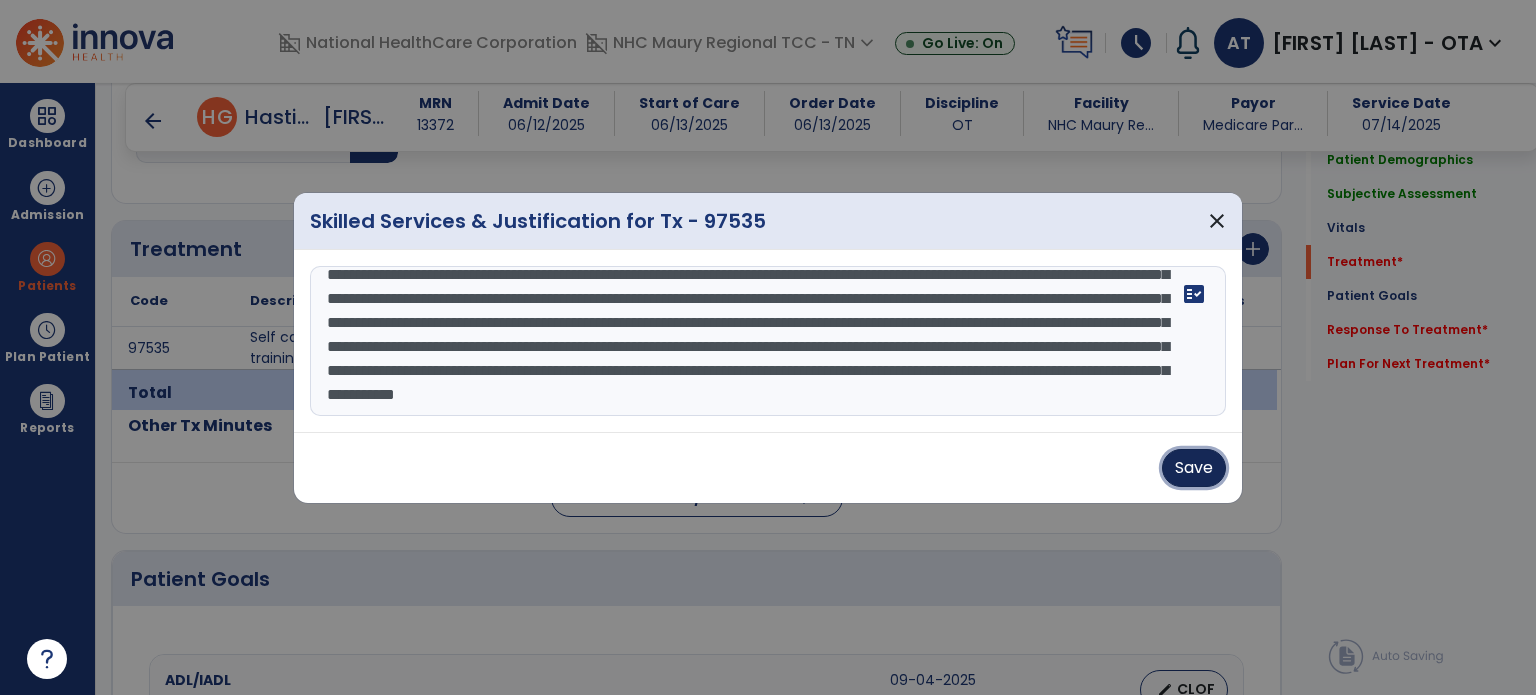 click on "Save" at bounding box center (1194, 468) 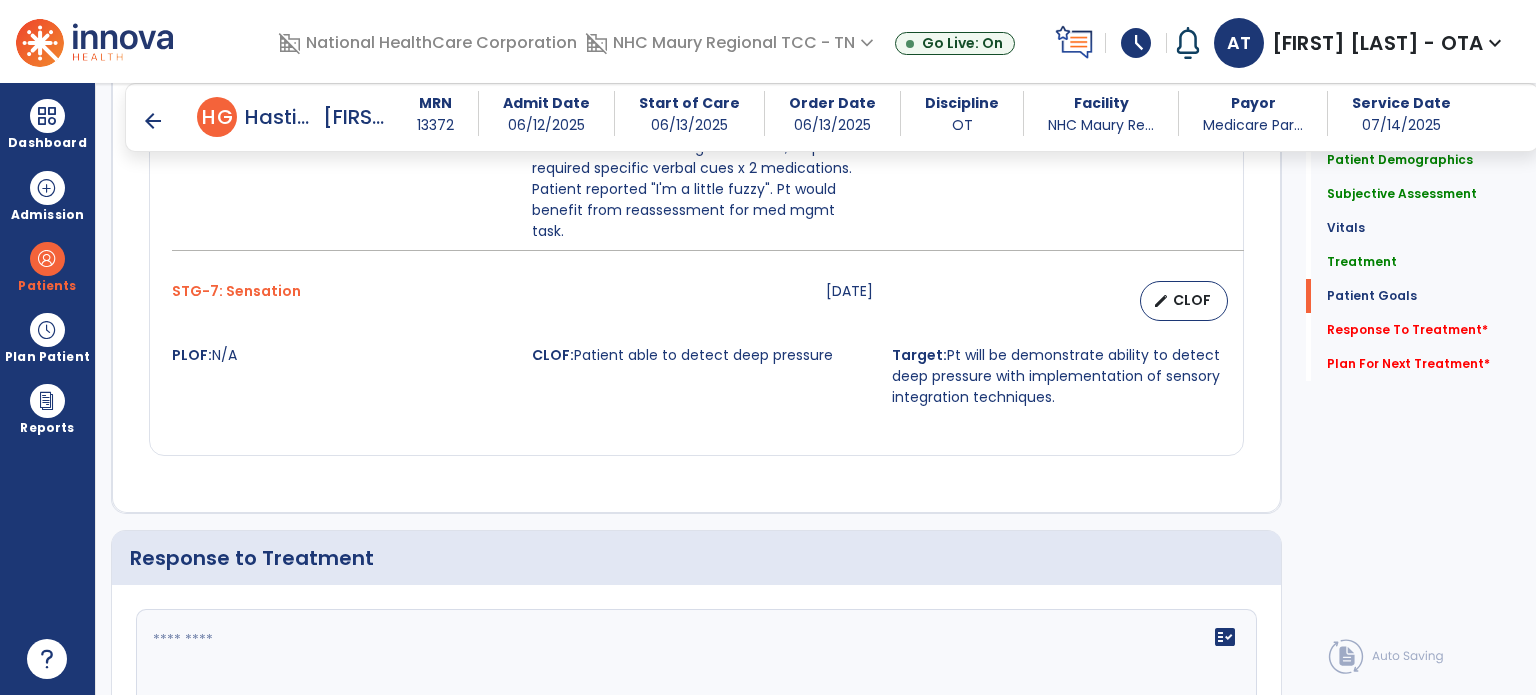 scroll, scrollTop: 2407, scrollLeft: 0, axis: vertical 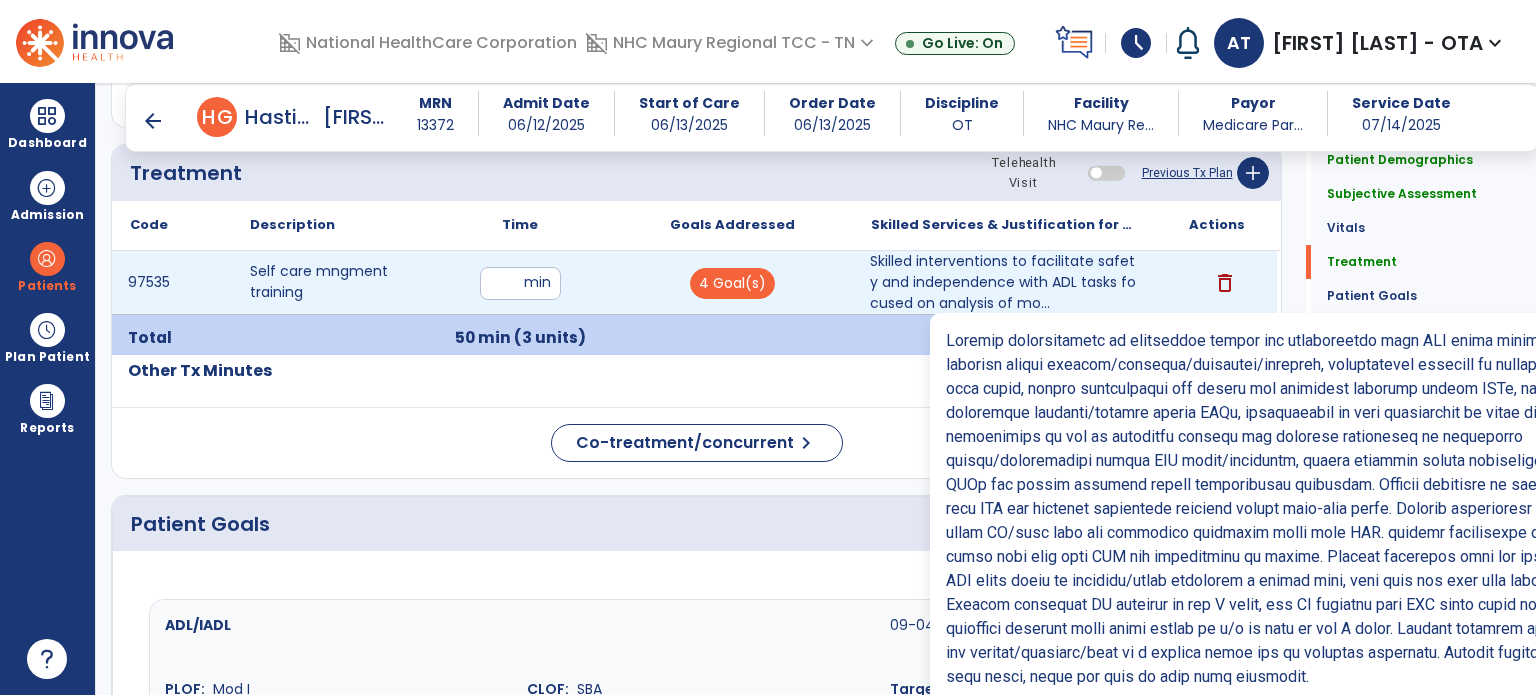 click on "Skilled interventions to facilitate safety and independence with ADL tasks focused on analysis of mo..." at bounding box center (1004, 282) 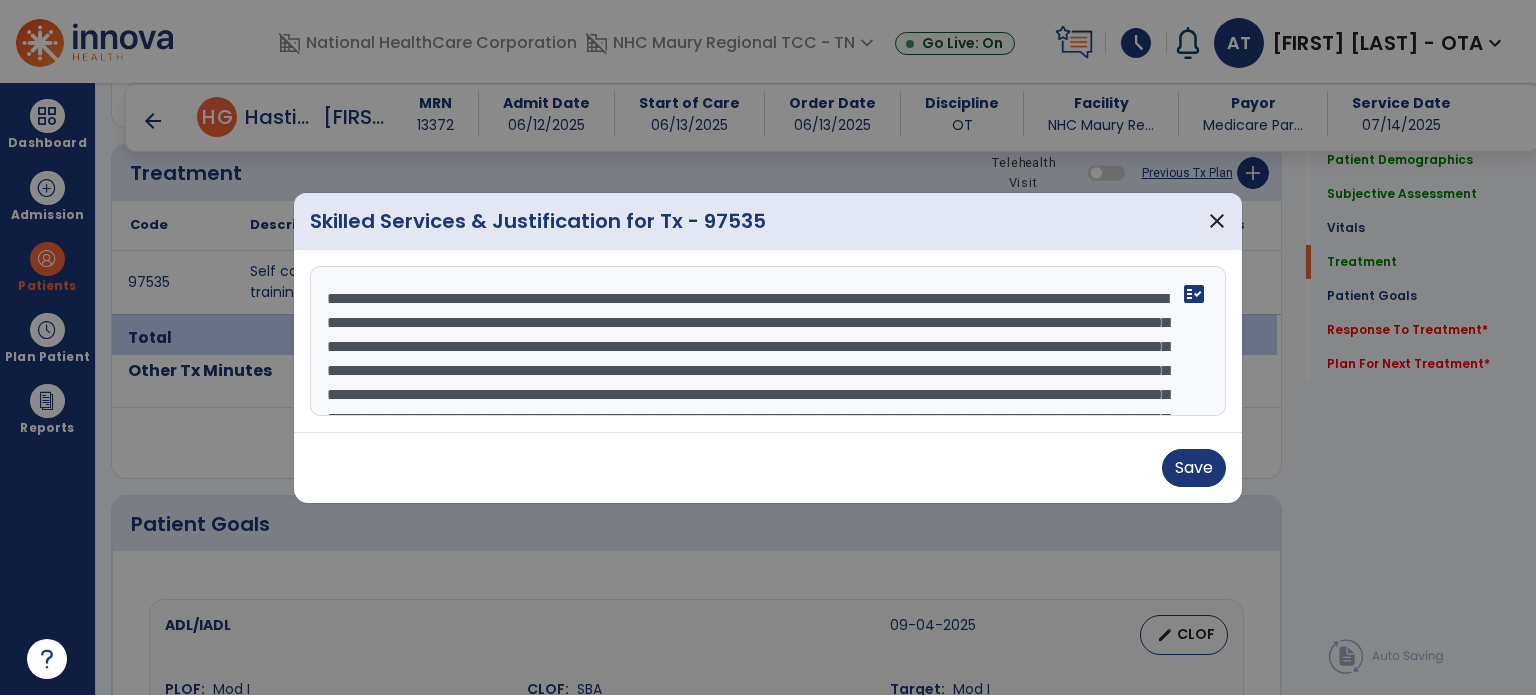 scroll, scrollTop: 60, scrollLeft: 0, axis: vertical 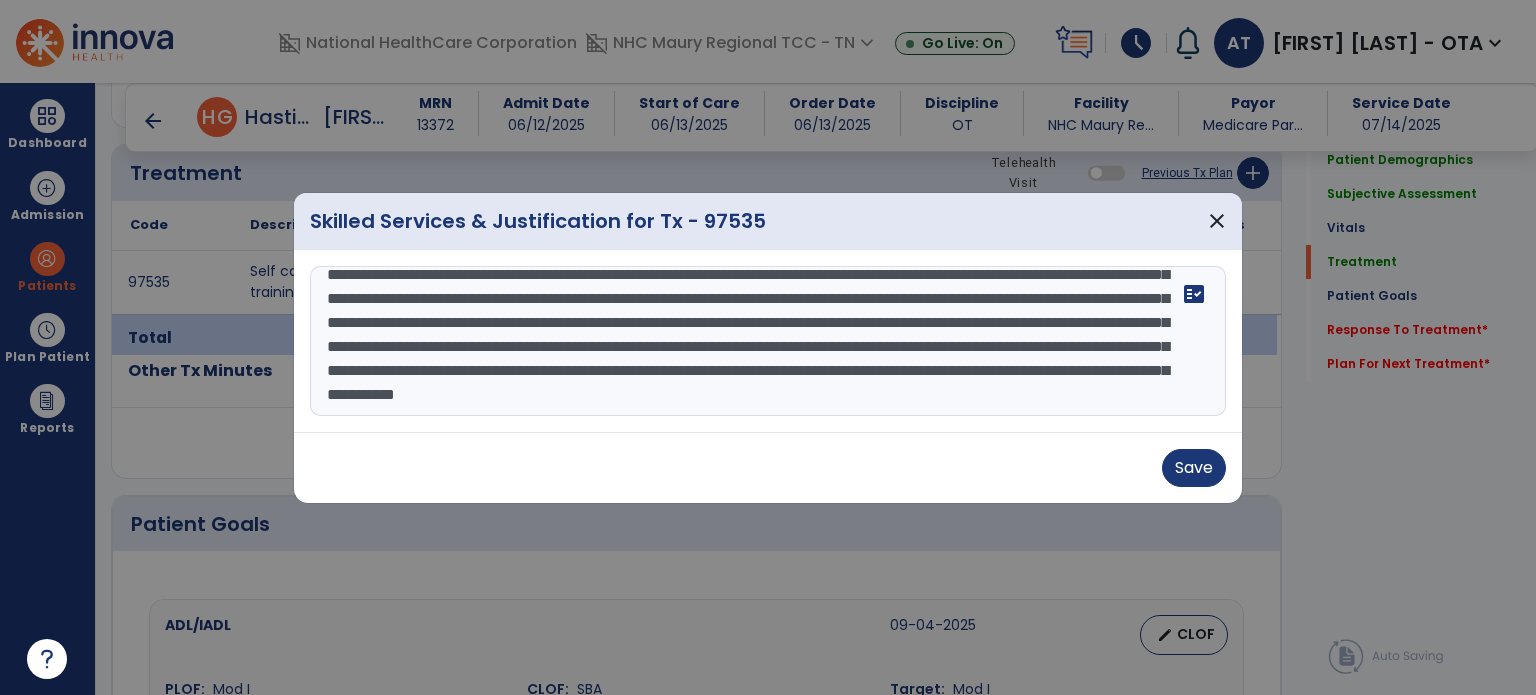 drag, startPoint x: 442, startPoint y: 364, endPoint x: 484, endPoint y: 382, distance: 45.694637 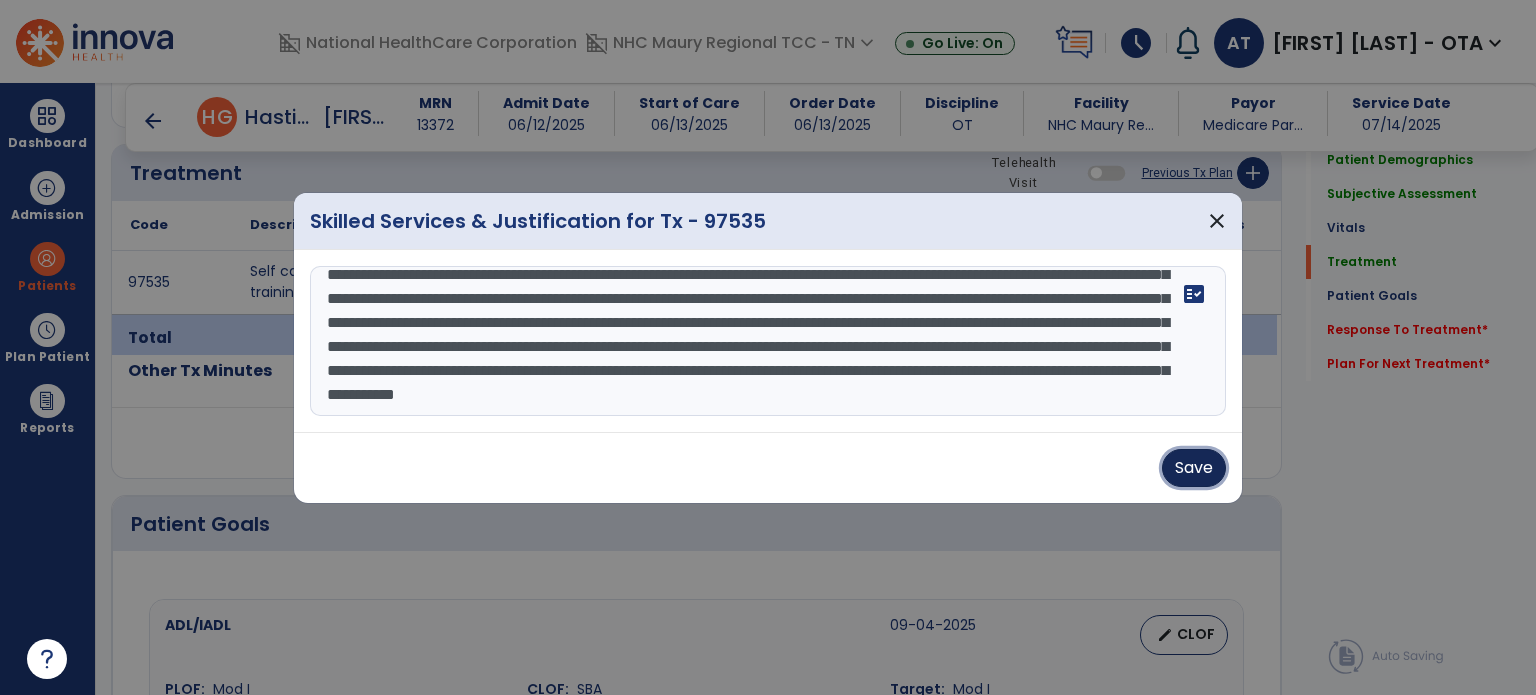 click on "Save" at bounding box center (1194, 468) 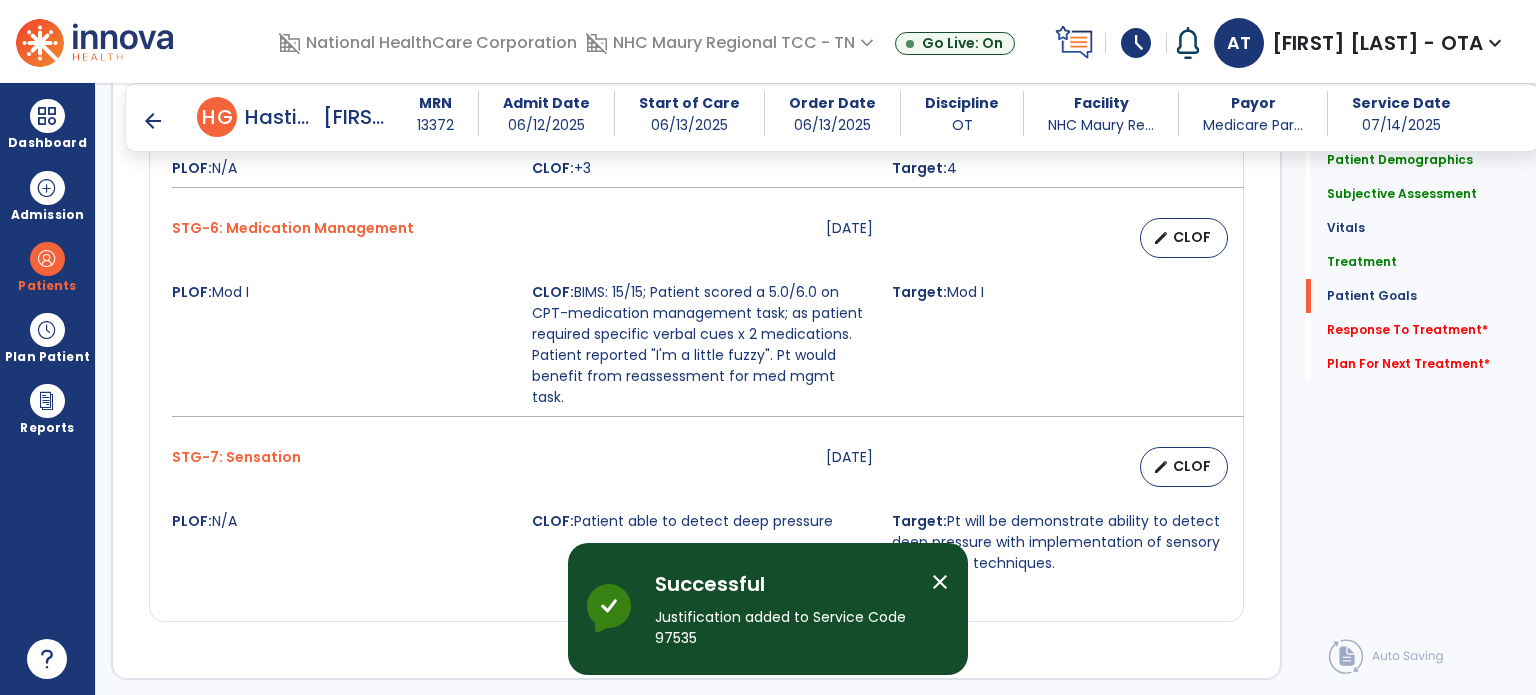 scroll, scrollTop: 2251, scrollLeft: 0, axis: vertical 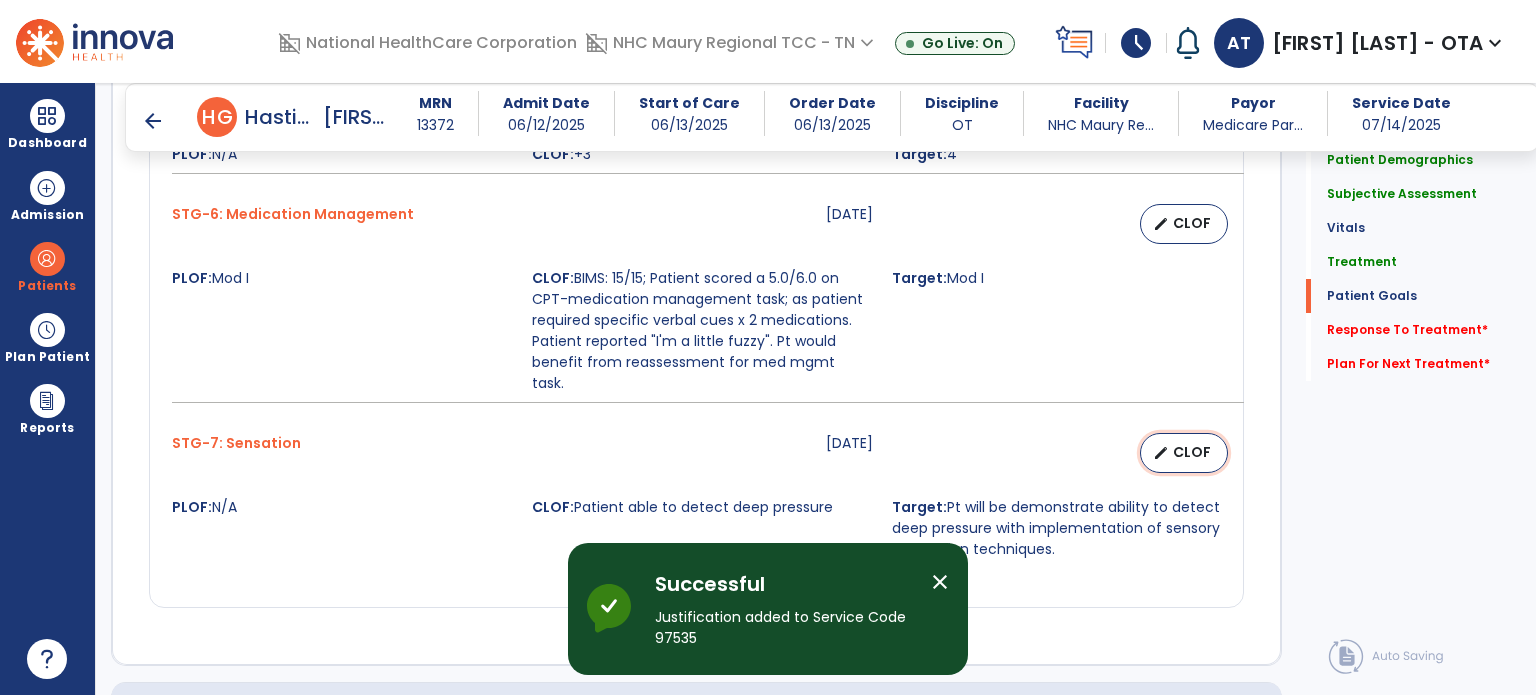 click on "CLOF" at bounding box center (1192, 452) 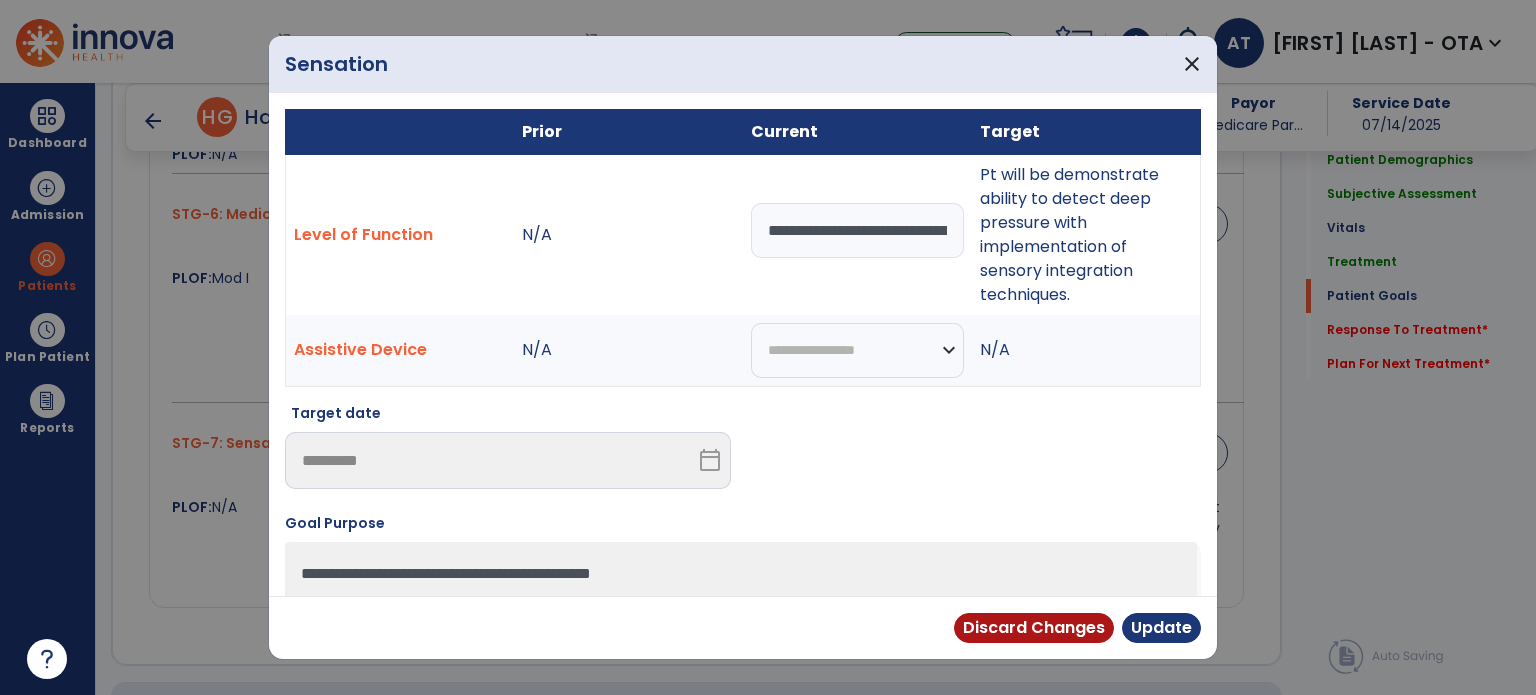 click on "**********" at bounding box center (857, 230) 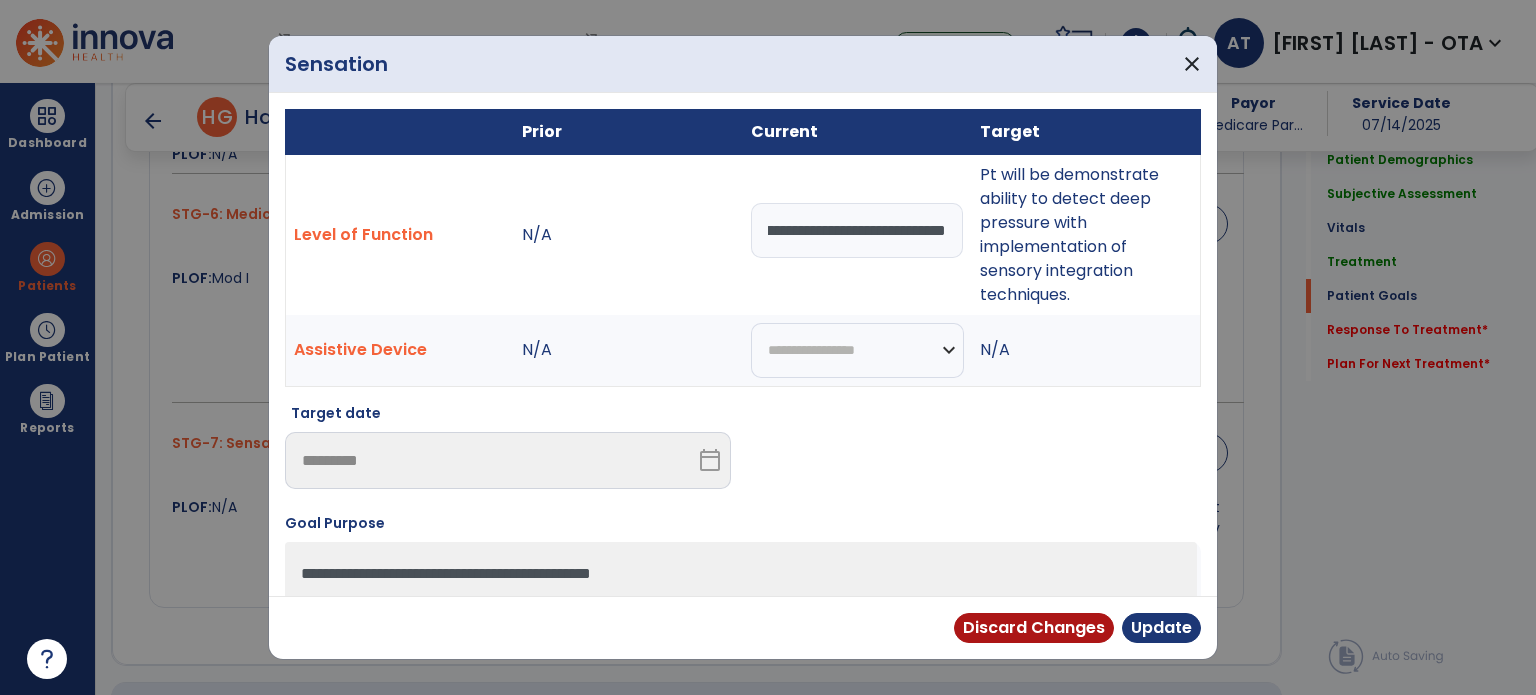 scroll, scrollTop: 0, scrollLeft: 113, axis: horizontal 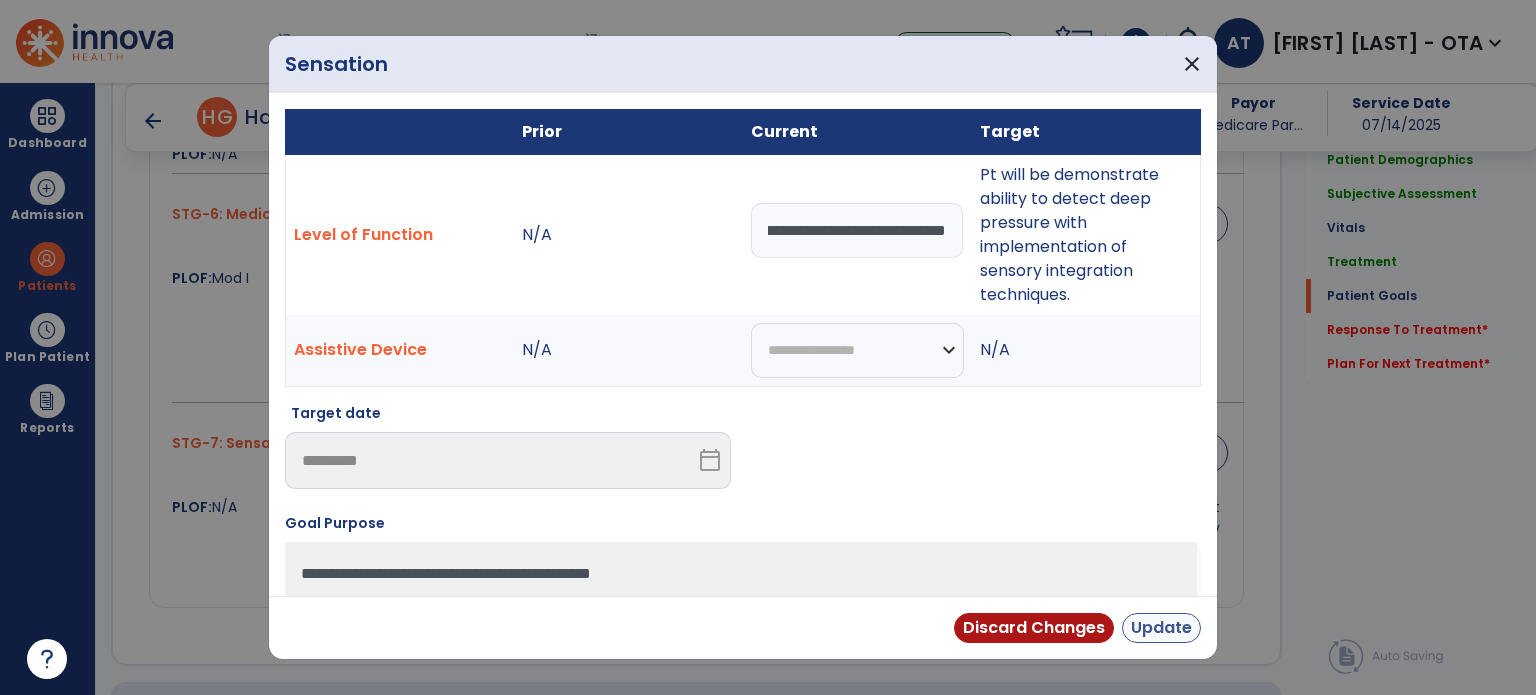 type on "**********" 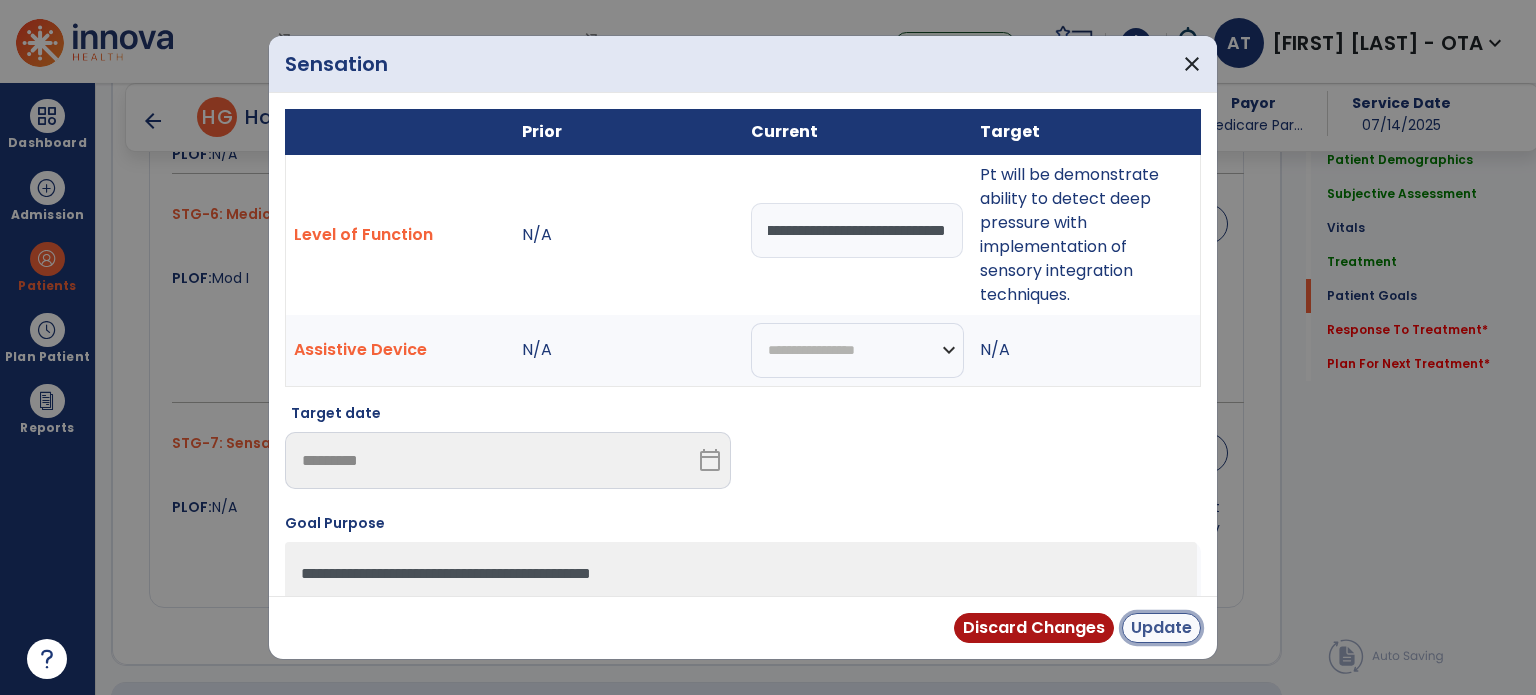 click on "Update" at bounding box center (1161, 628) 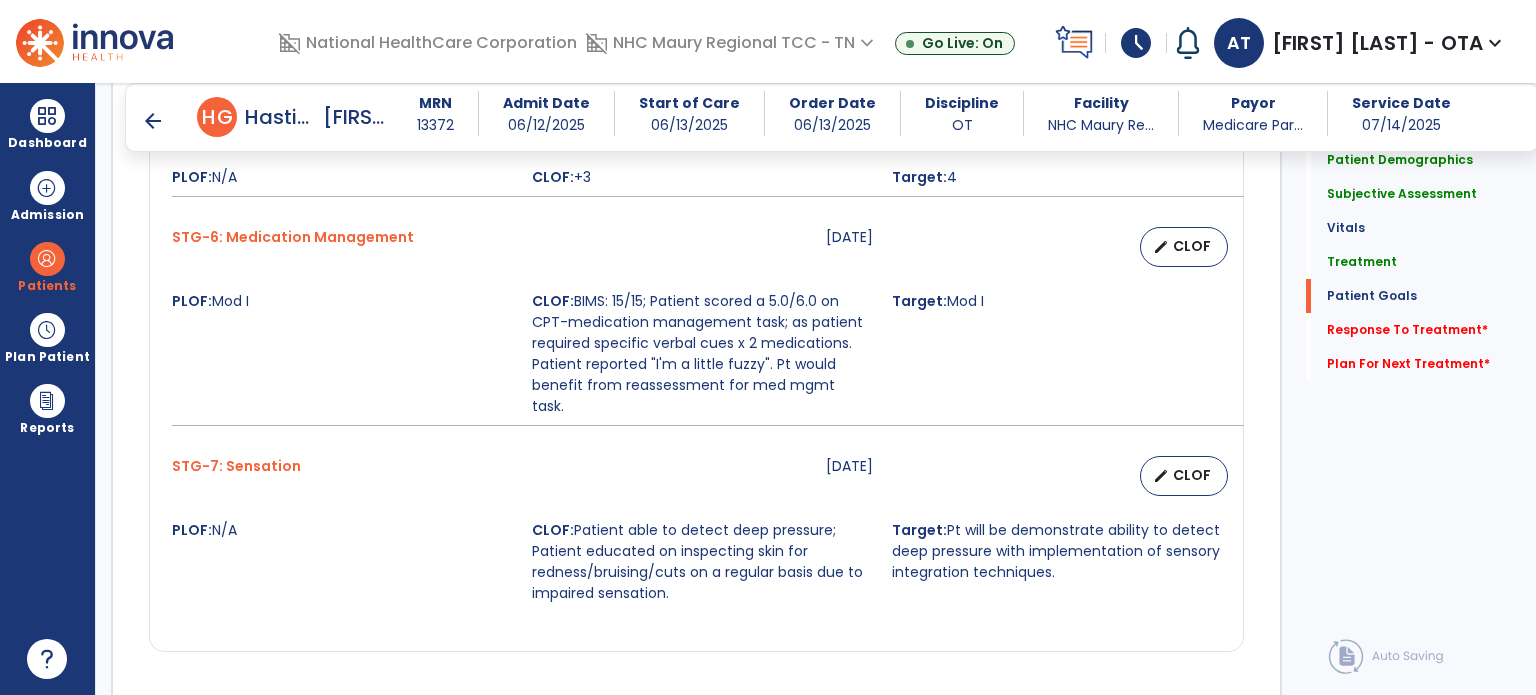 scroll, scrollTop: 2251, scrollLeft: 0, axis: vertical 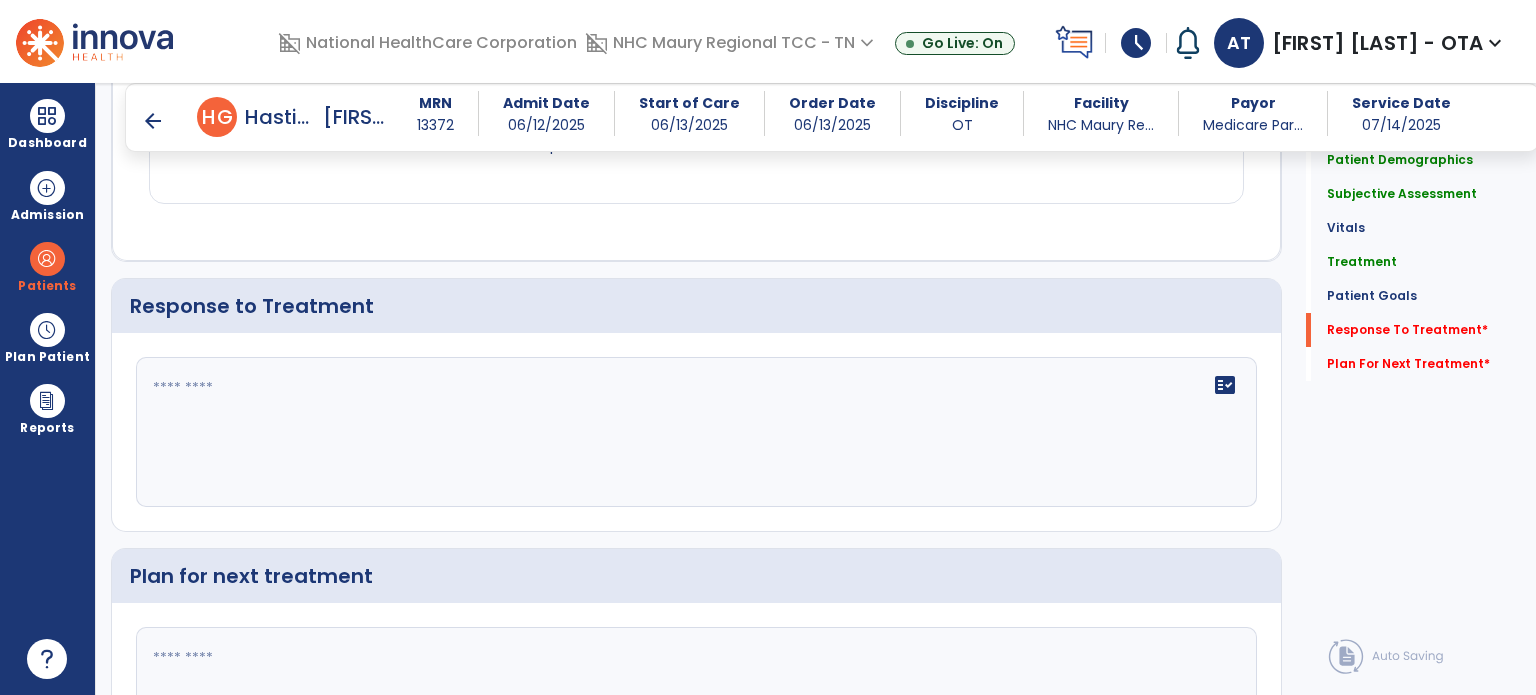 click 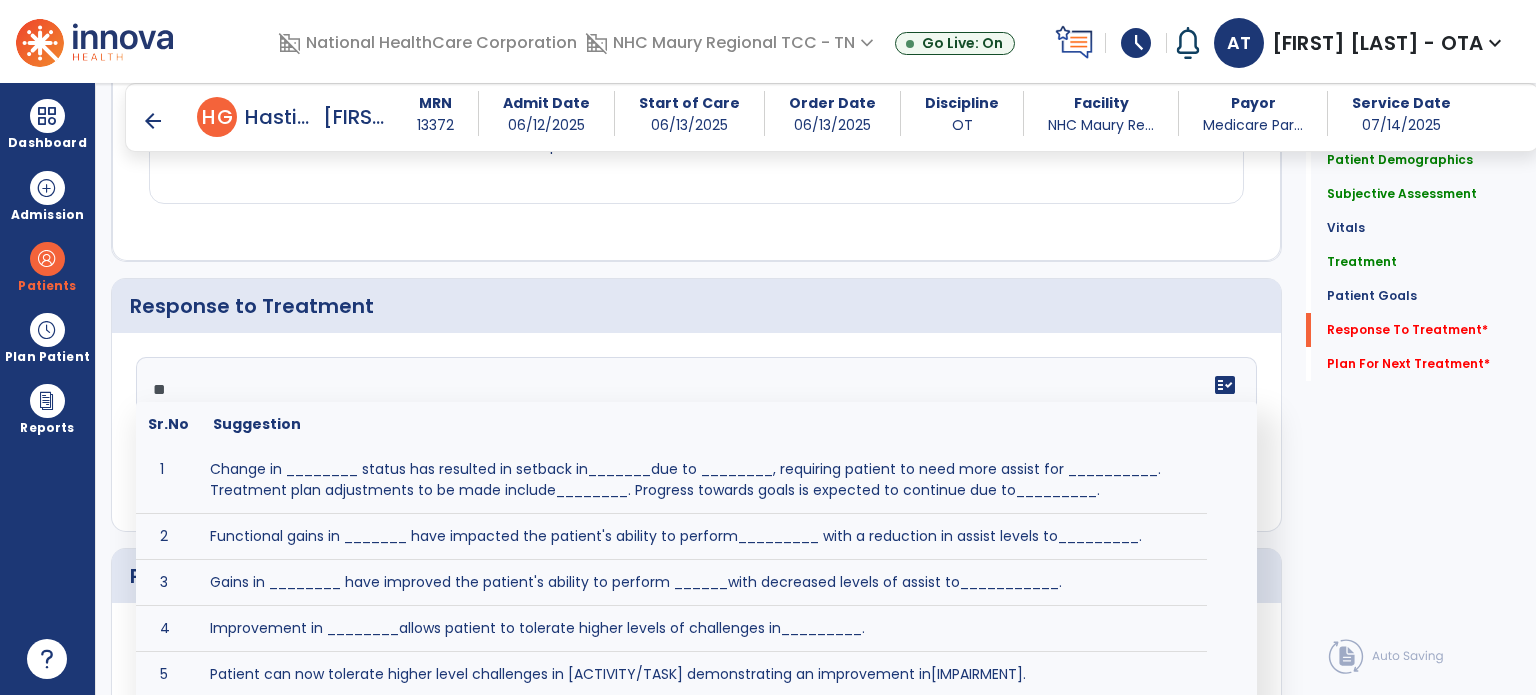 type on "*" 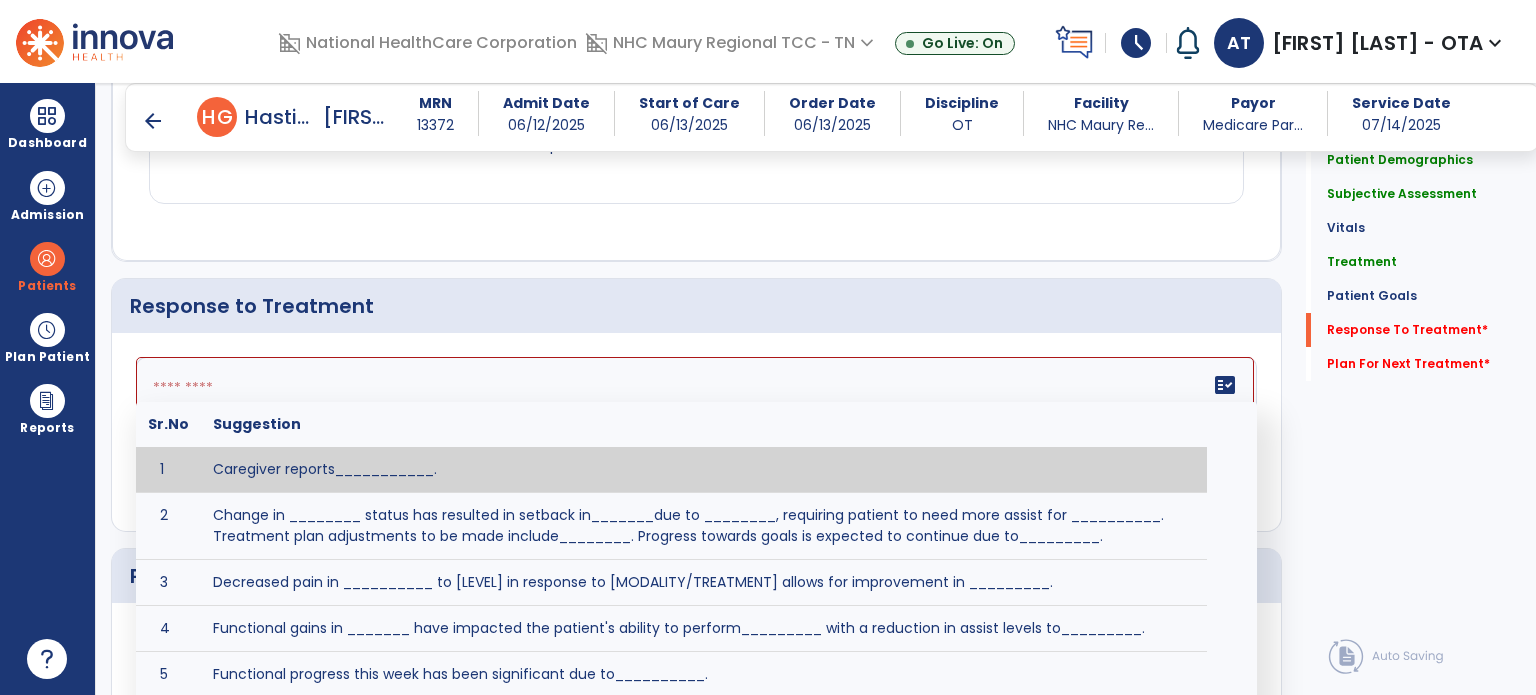 type on "*" 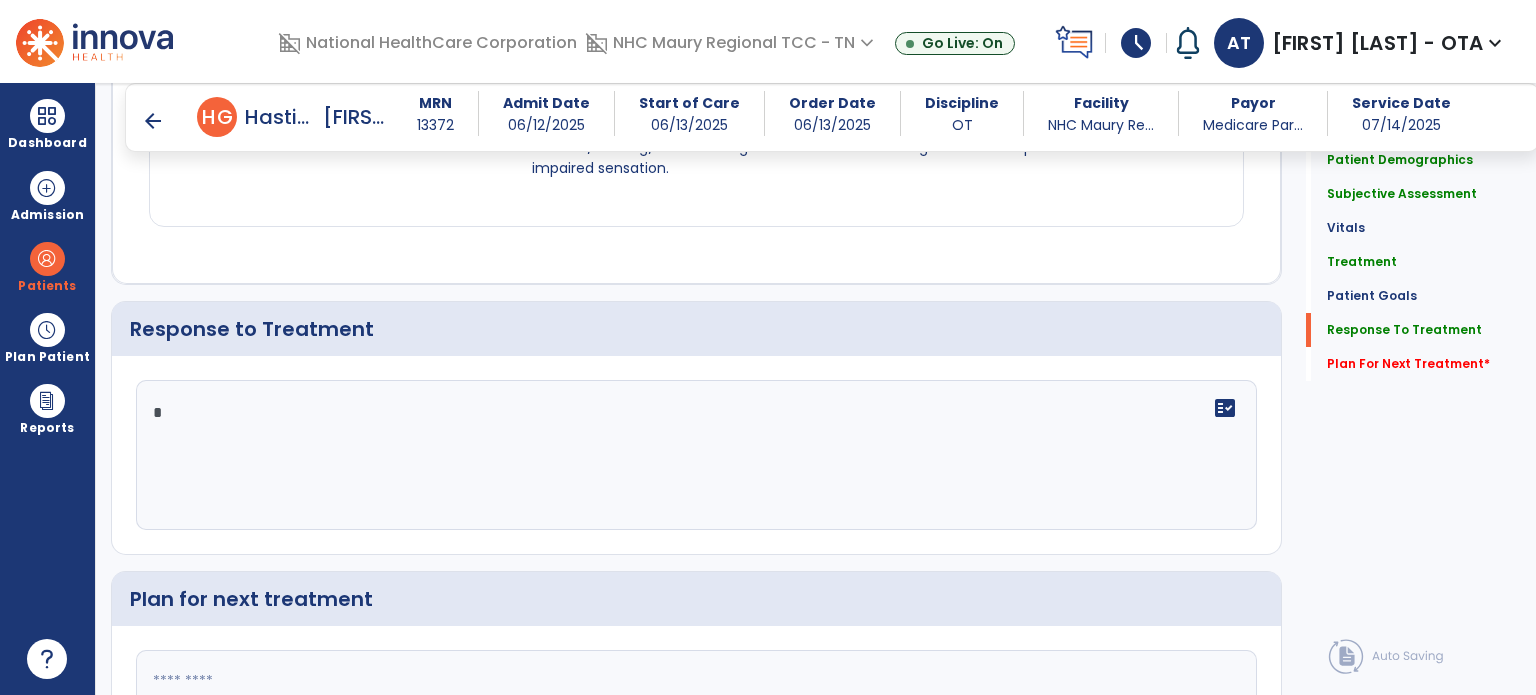 scroll, scrollTop: 2676, scrollLeft: 0, axis: vertical 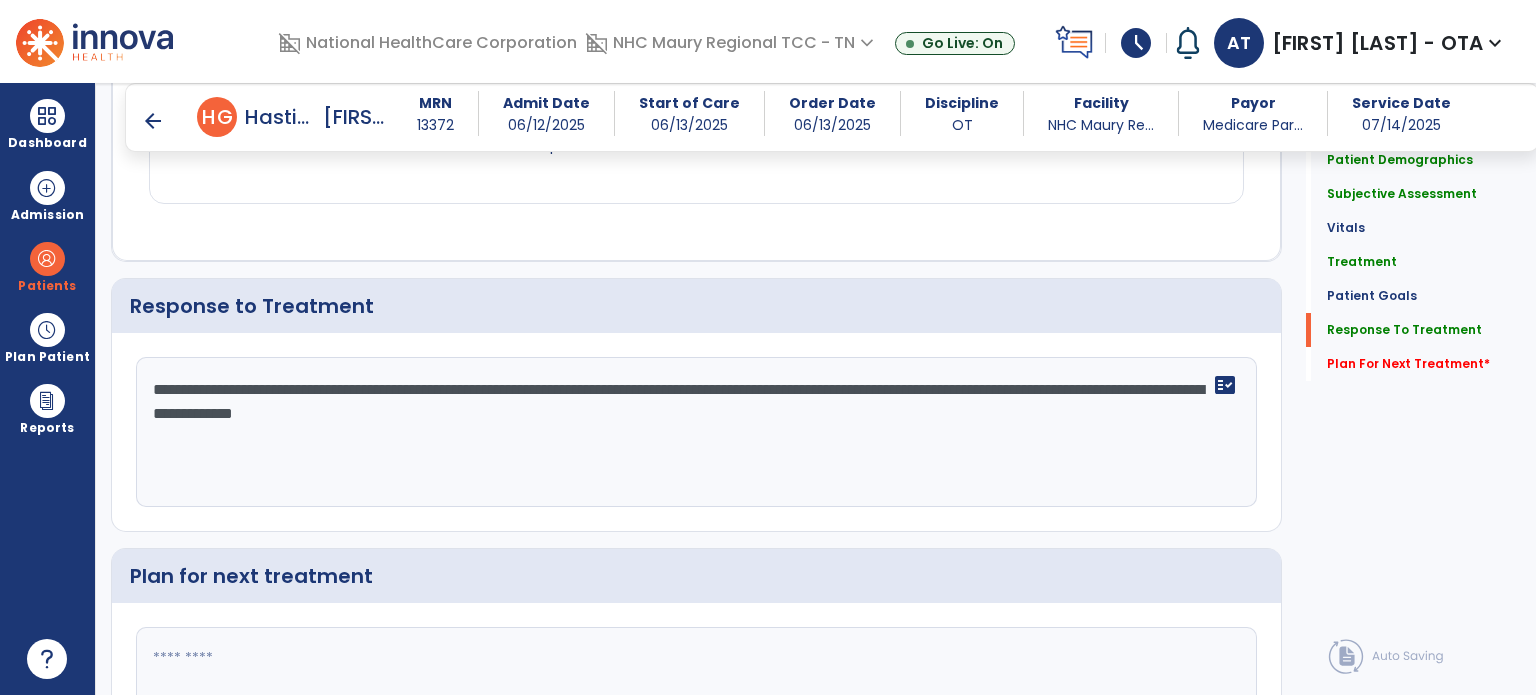 type on "**********" 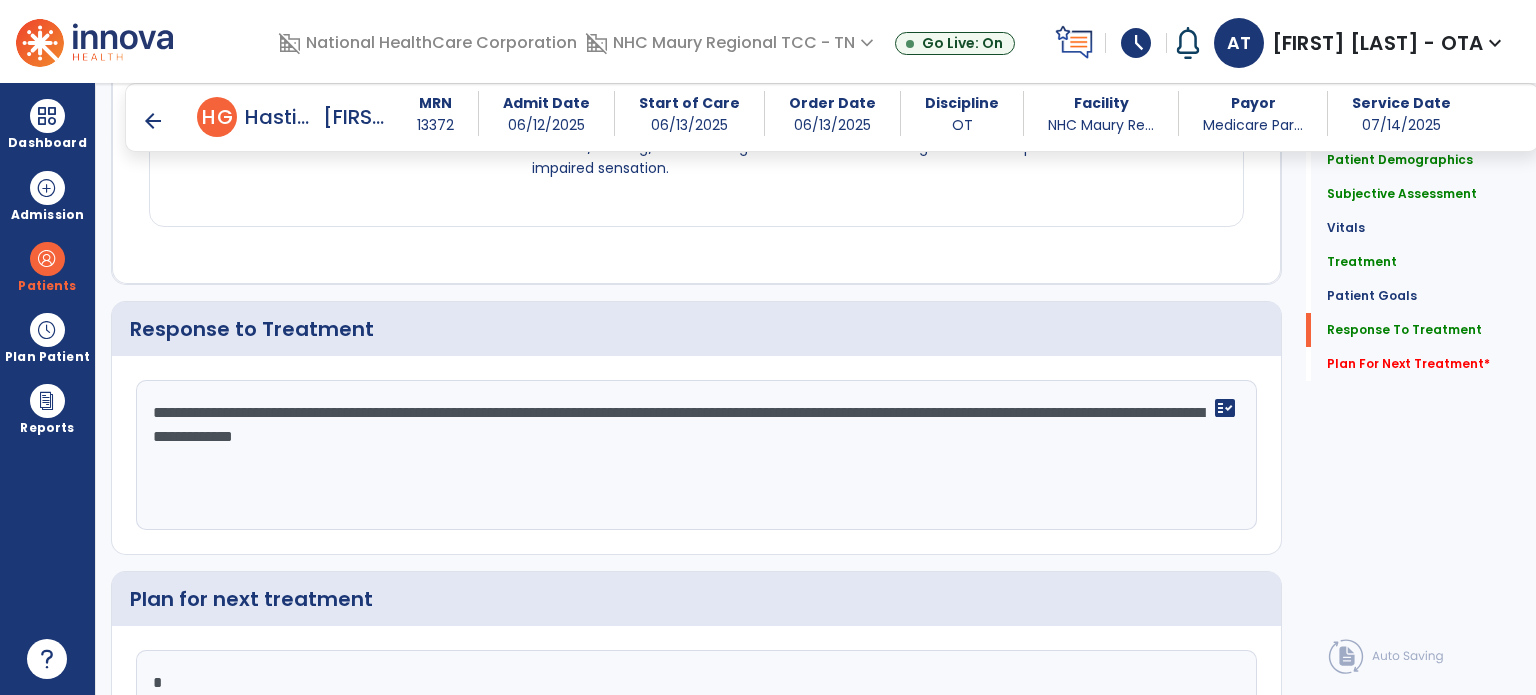 scroll, scrollTop: 2676, scrollLeft: 0, axis: vertical 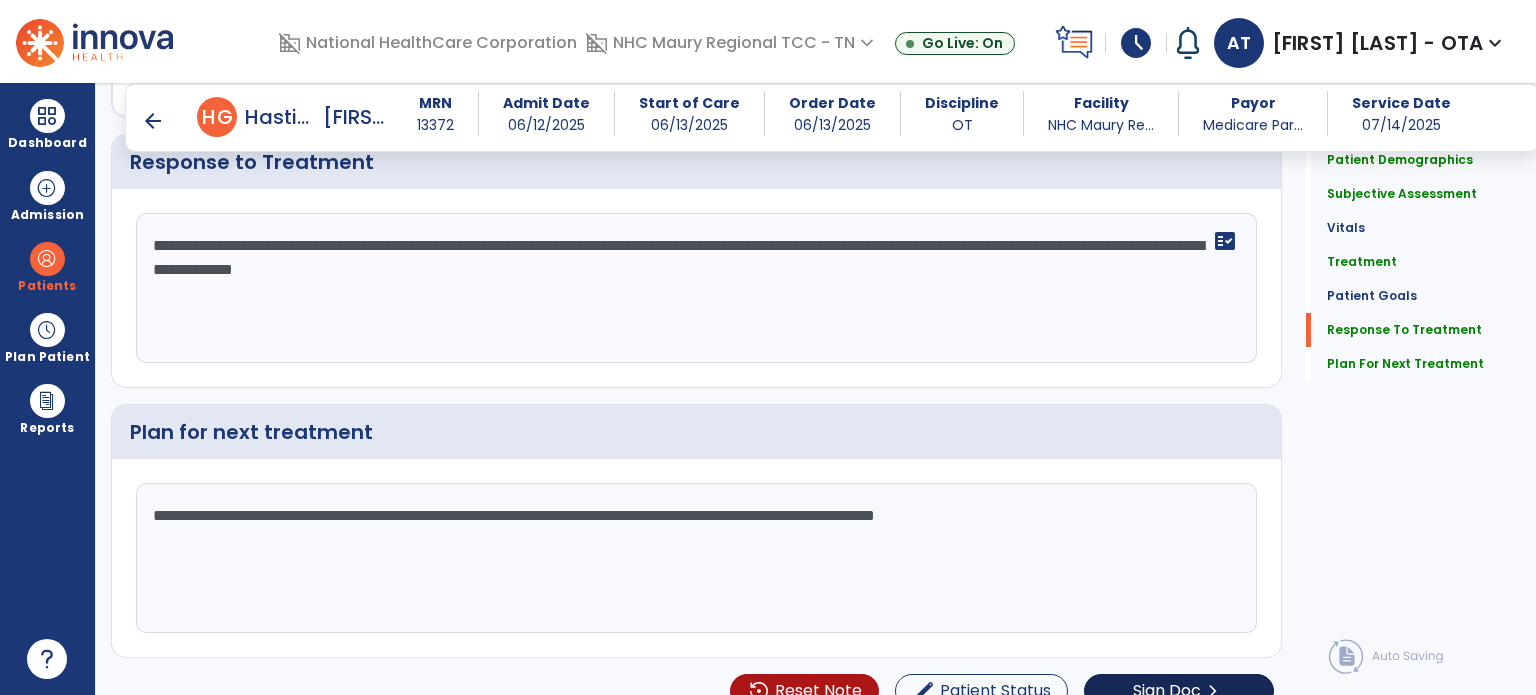 type on "**********" 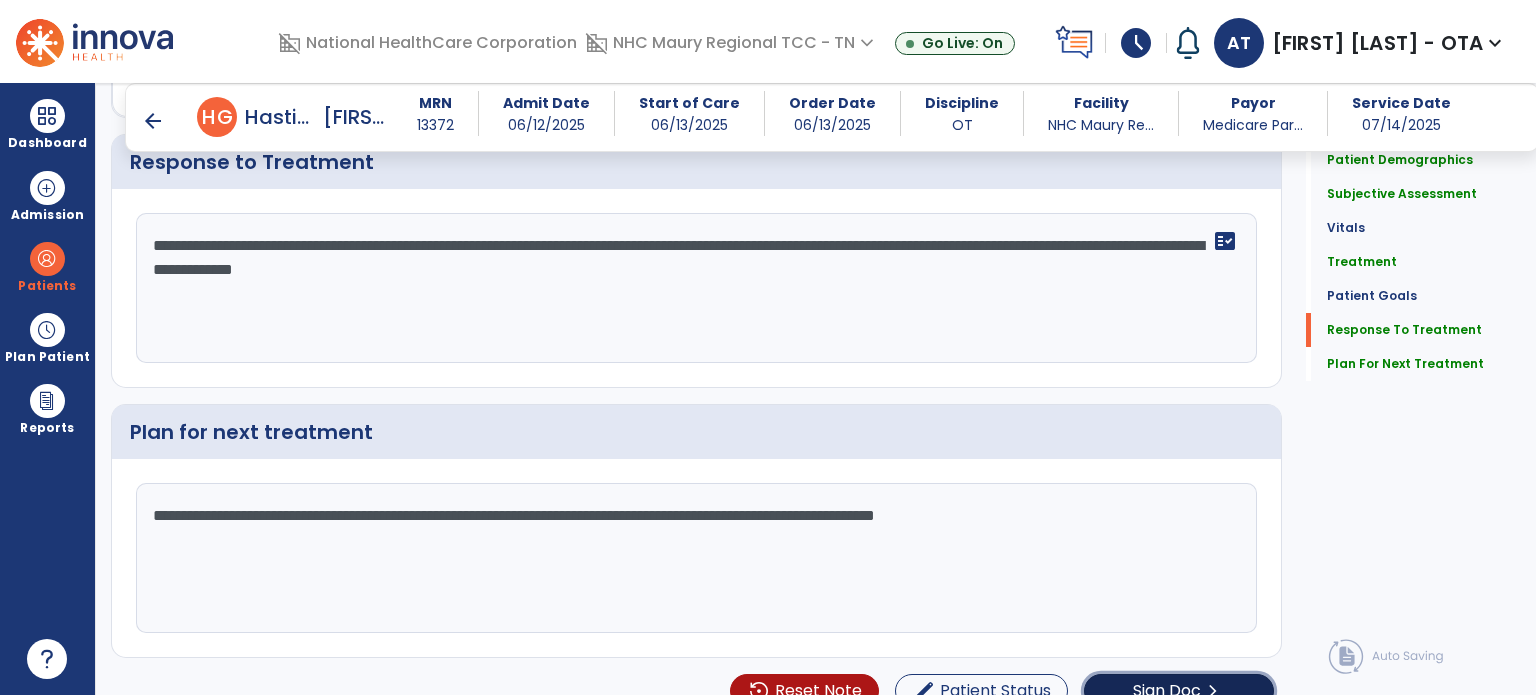 click on "Sign Doc" 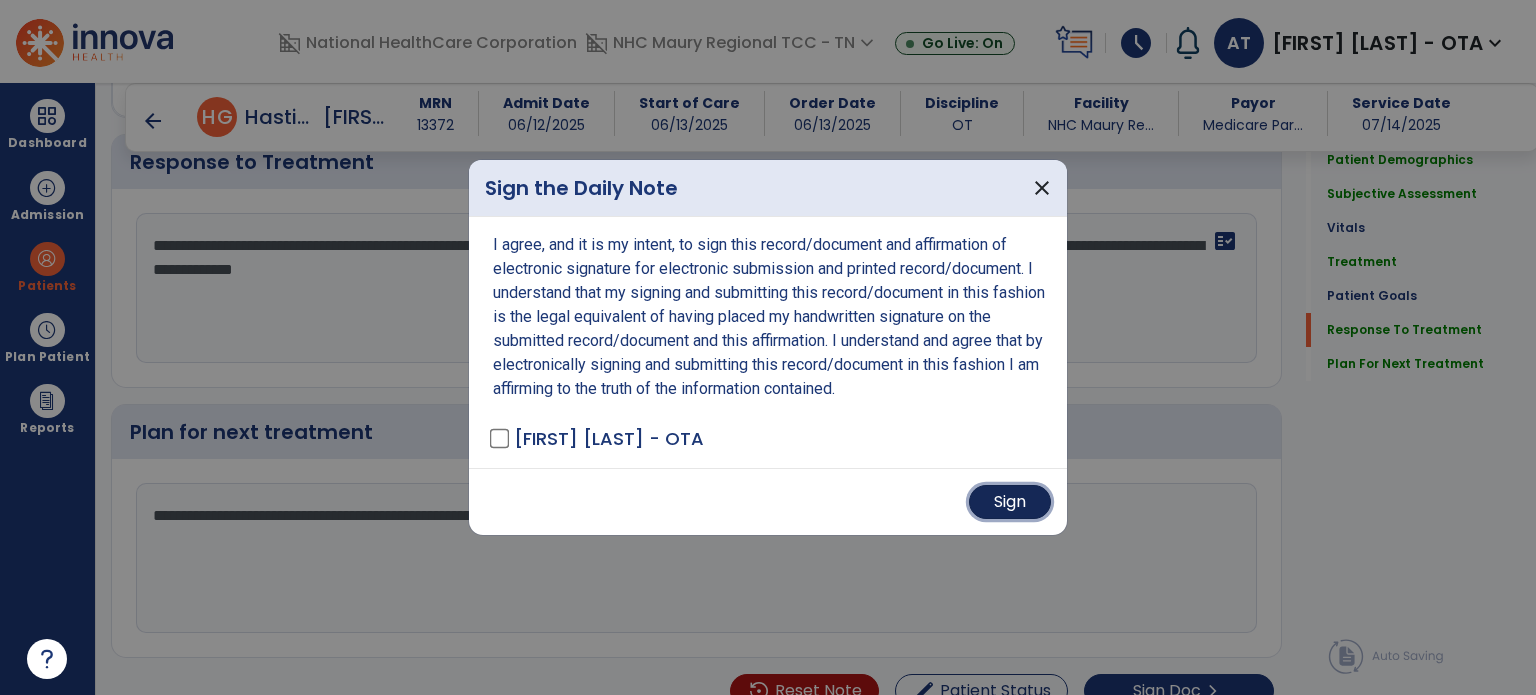 click on "Sign" at bounding box center (1010, 502) 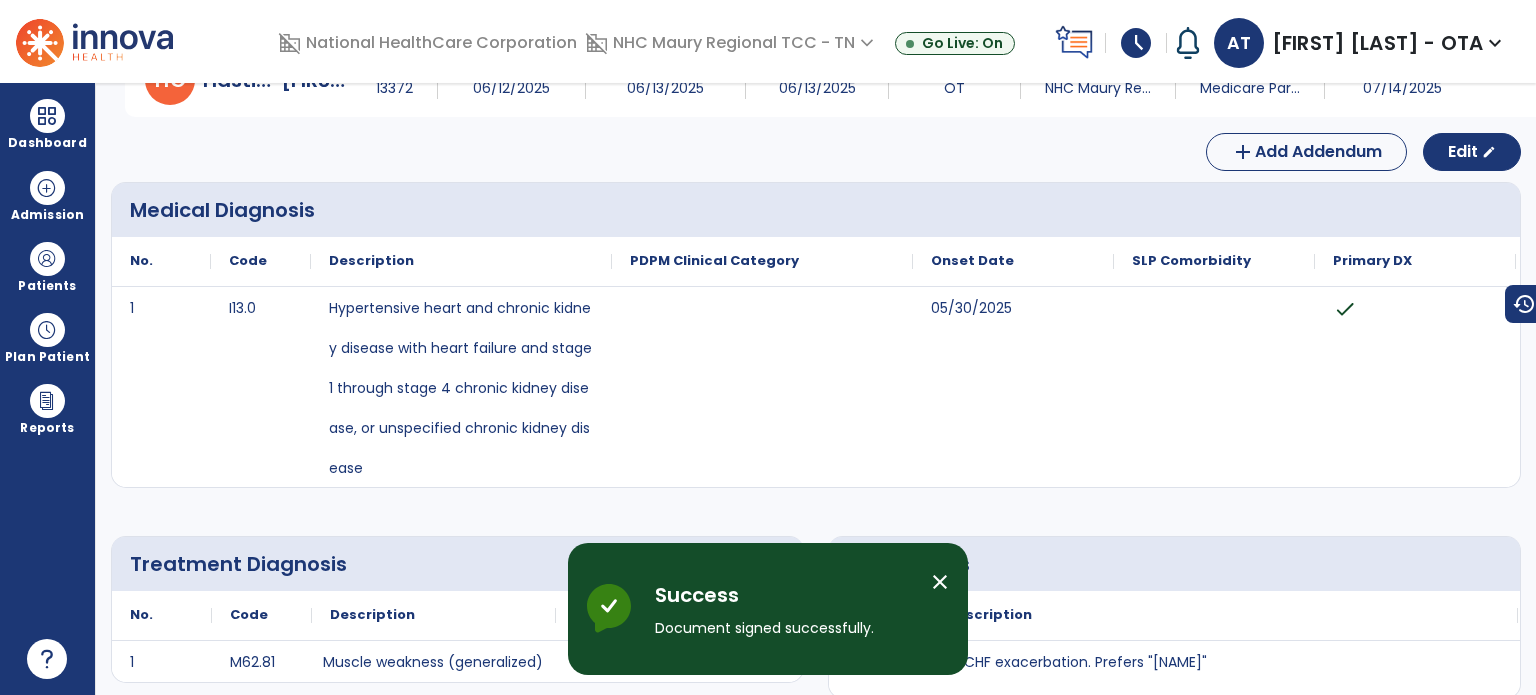 scroll, scrollTop: 0, scrollLeft: 0, axis: both 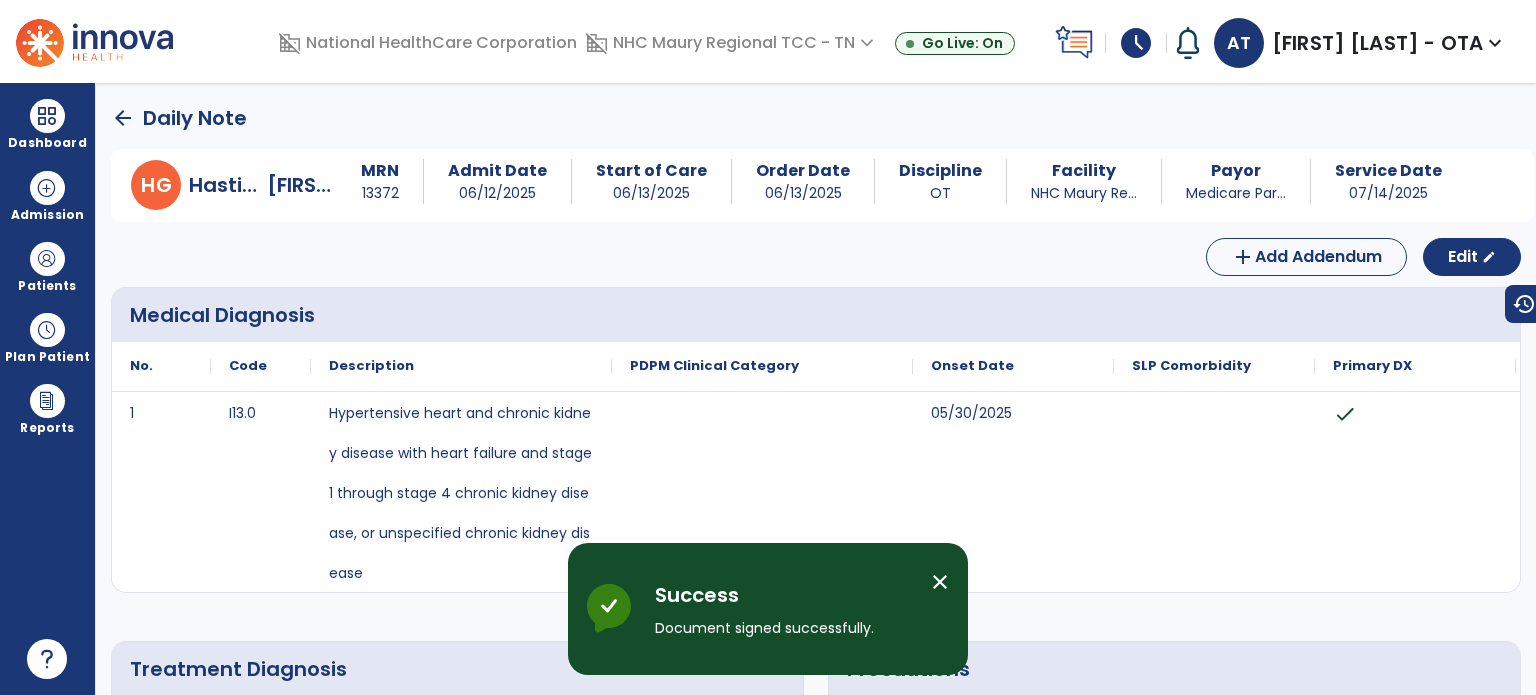 click on "schedule" at bounding box center [1136, 43] 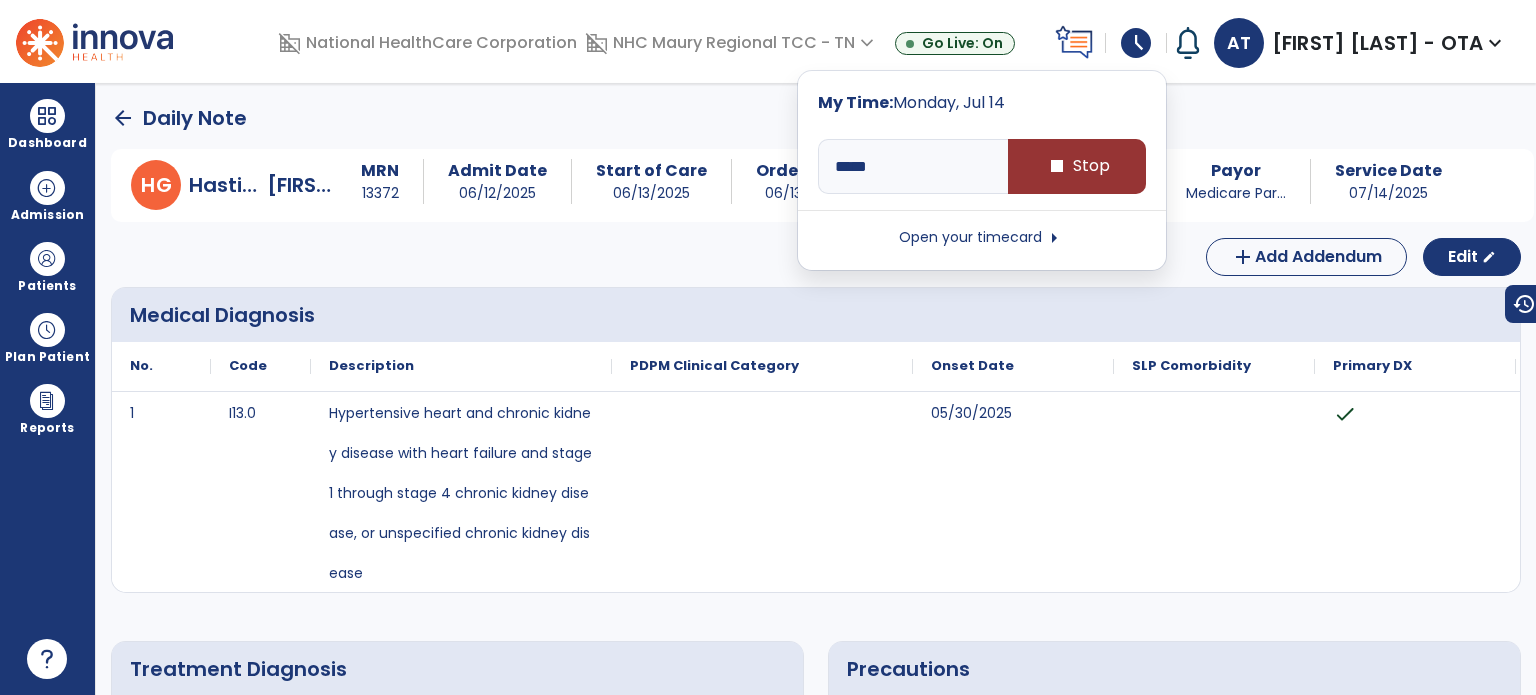 click on "stop  Stop" at bounding box center (1077, 166) 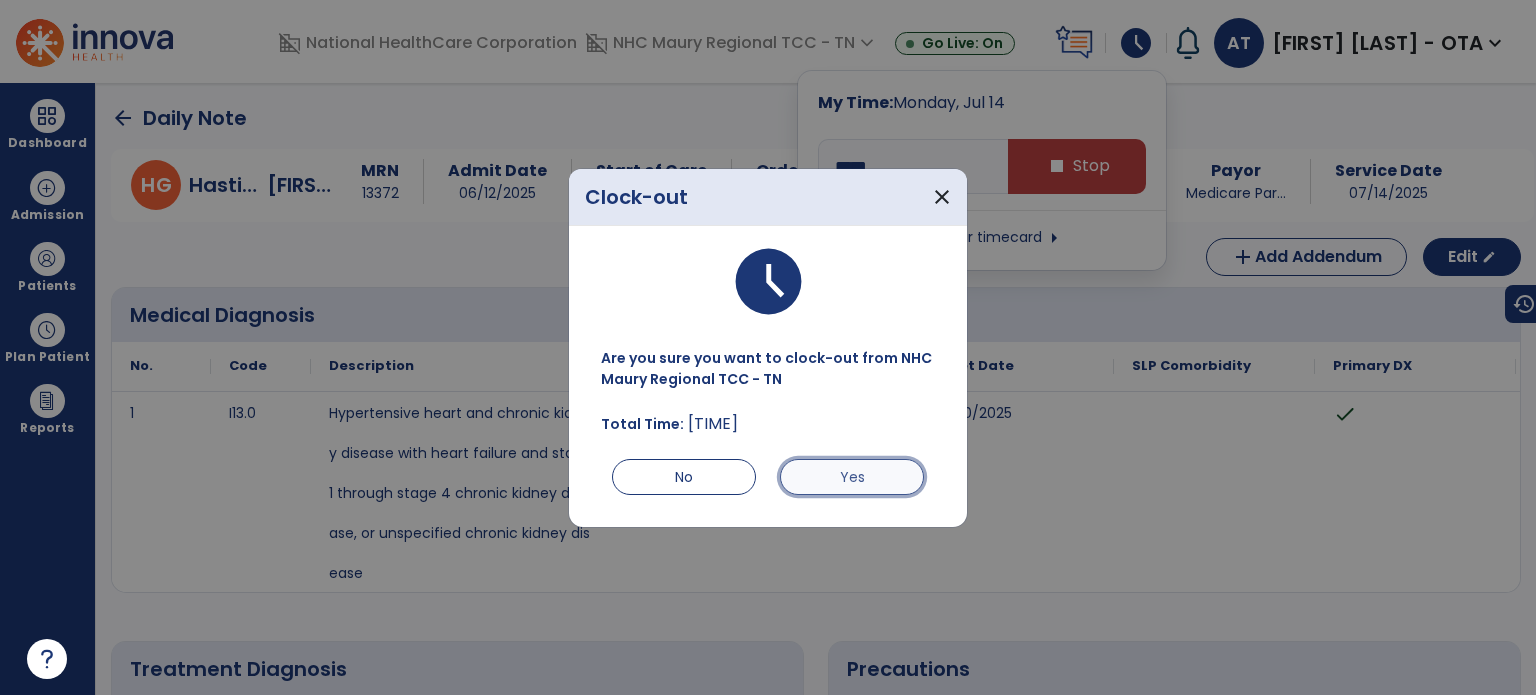 click on "Yes" at bounding box center (852, 477) 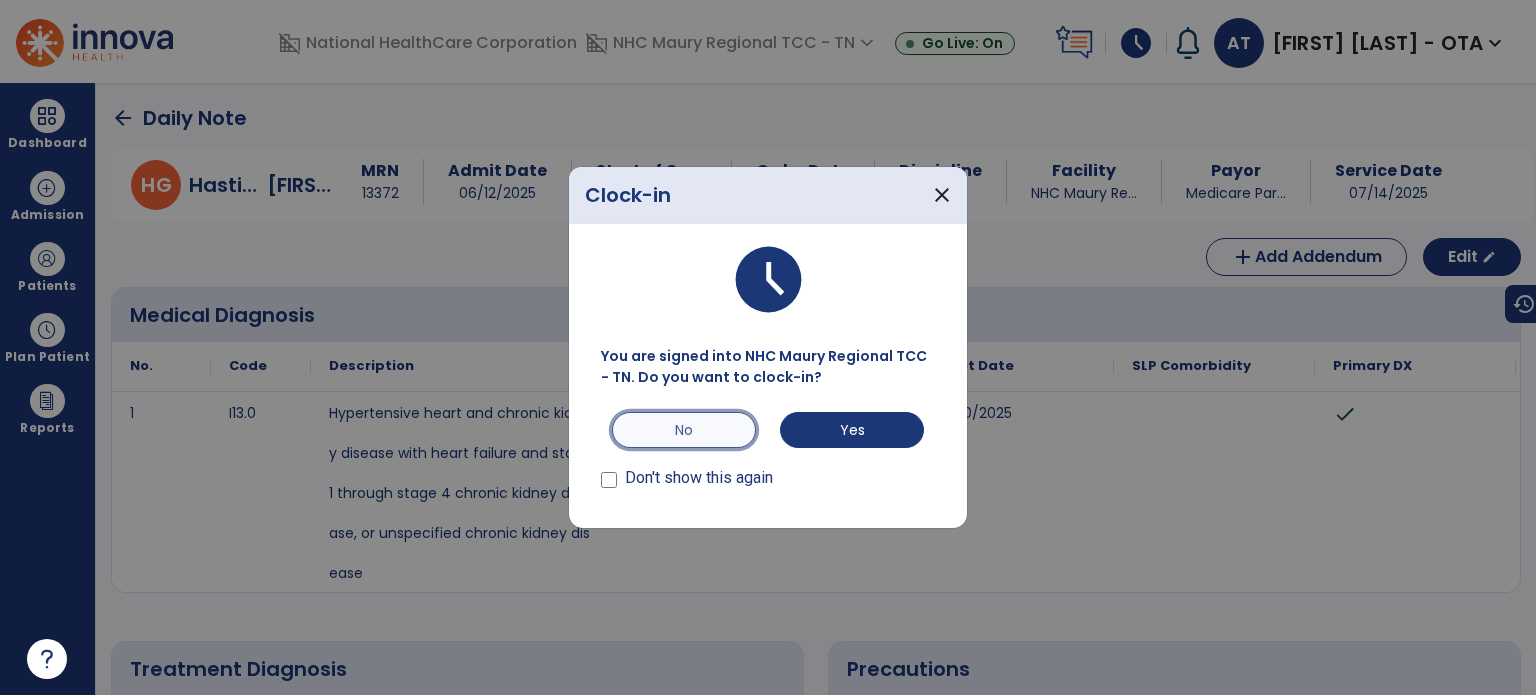 click on "No" at bounding box center (684, 430) 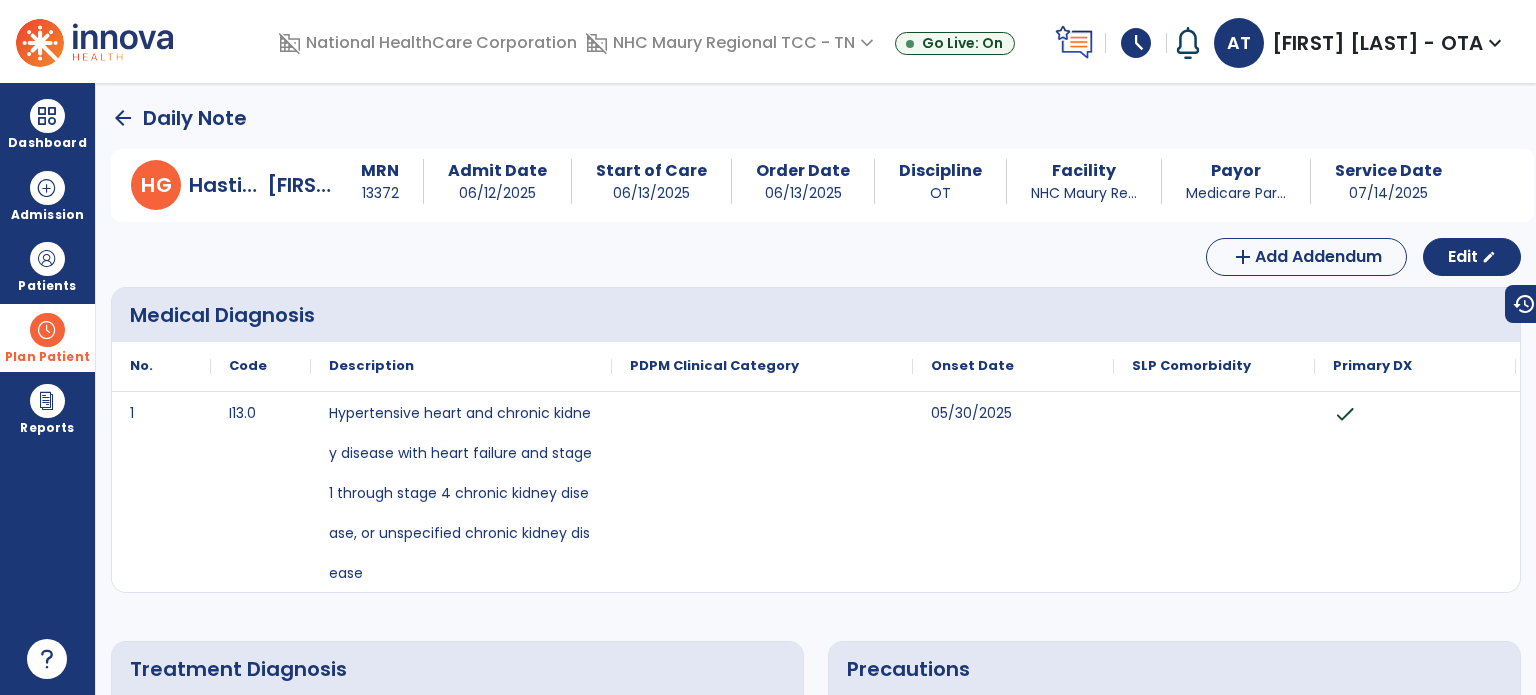 click on "Plan Patient" at bounding box center (47, 286) 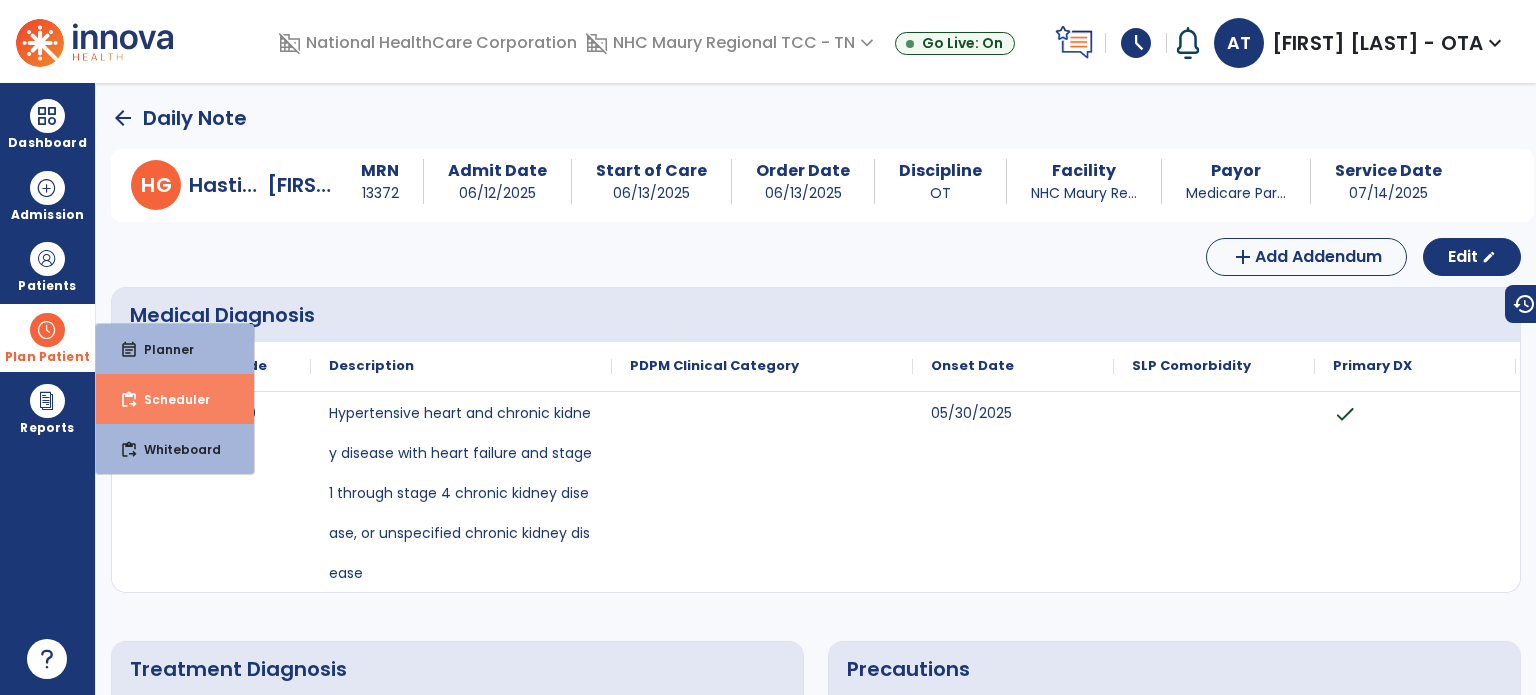 click on "content_paste_go  Scheduler" at bounding box center (175, 399) 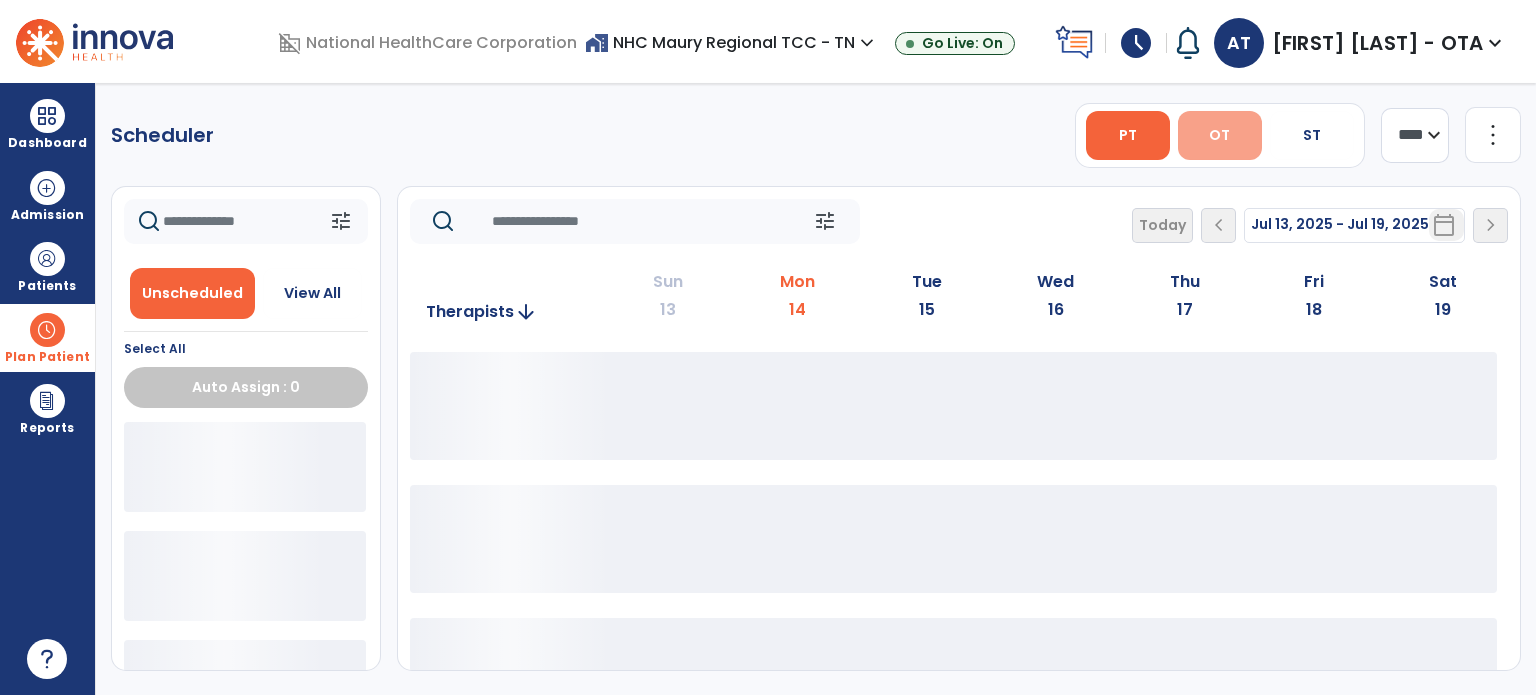 click on "OT" at bounding box center [1219, 135] 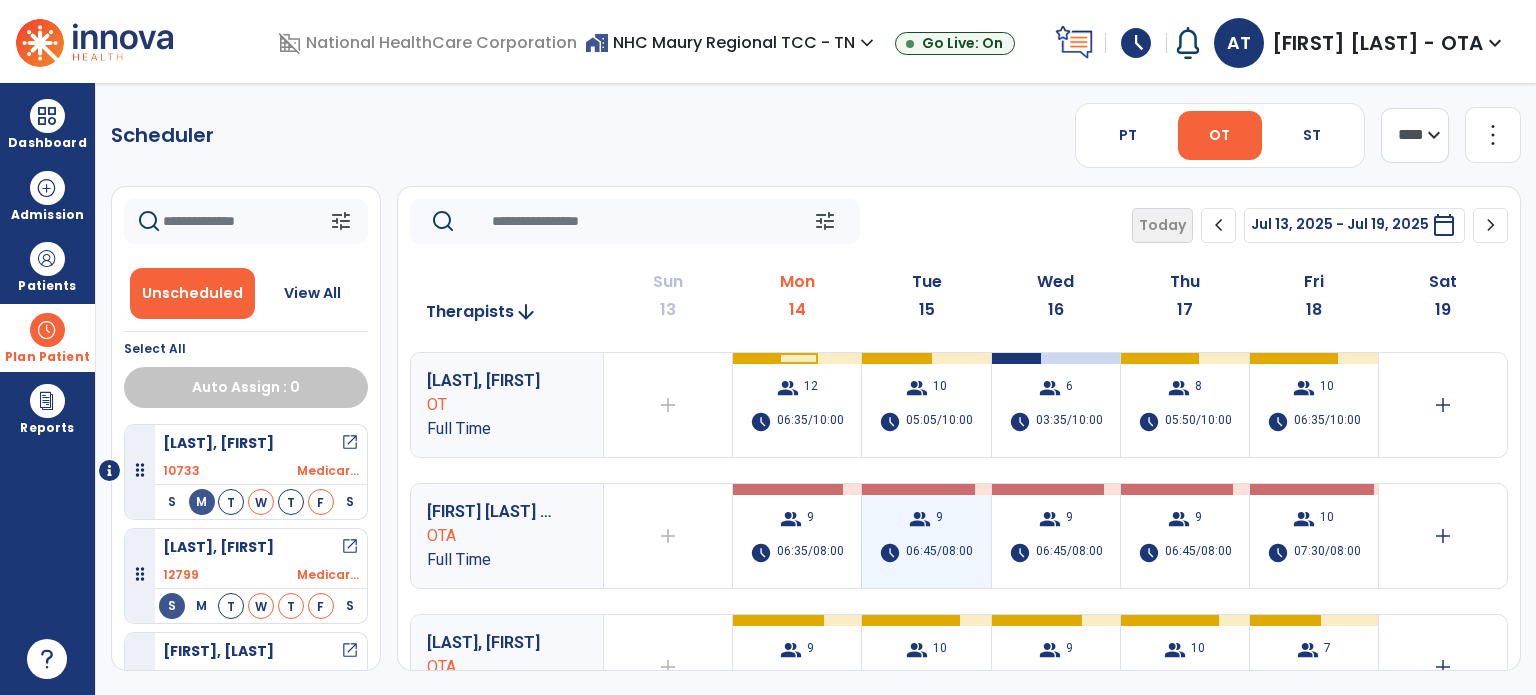 click on "group  9  schedule  06:45/08:00" at bounding box center (926, 536) 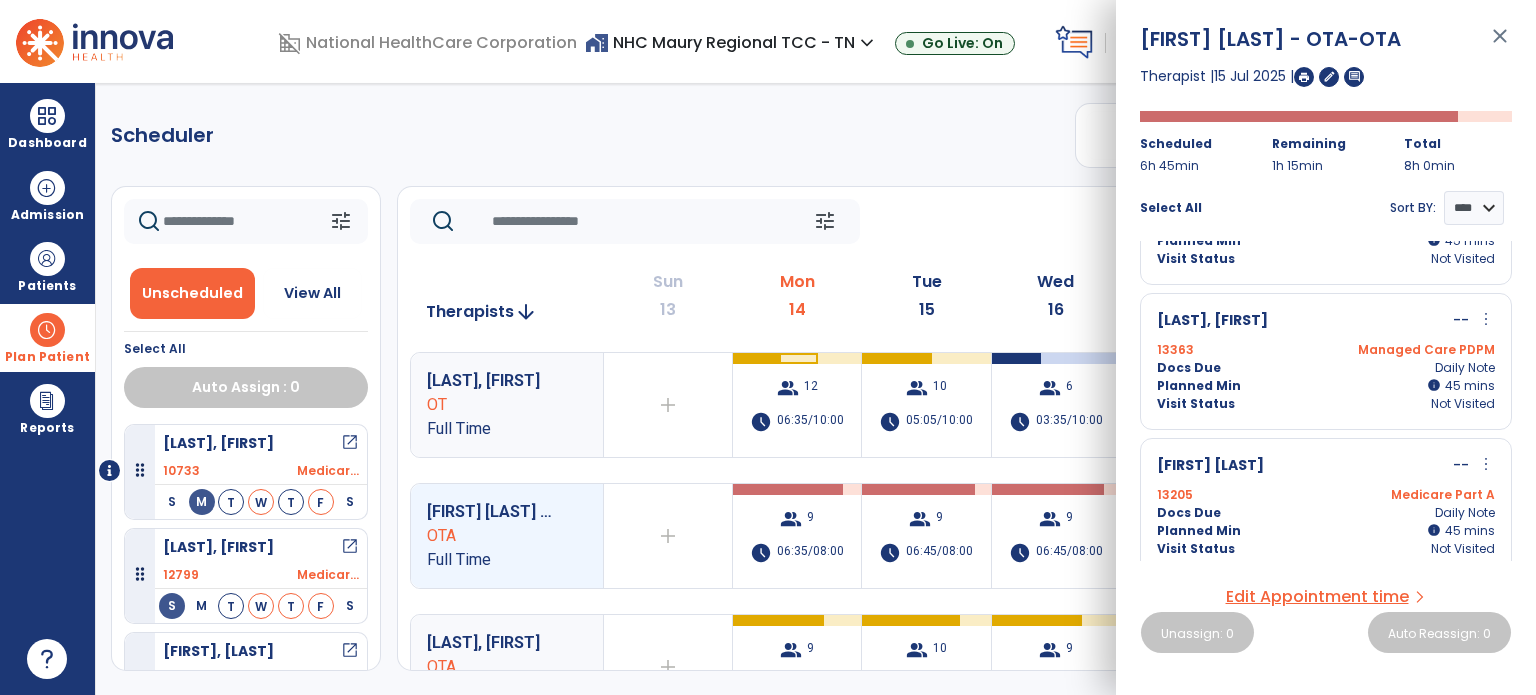 scroll, scrollTop: 541, scrollLeft: 0, axis: vertical 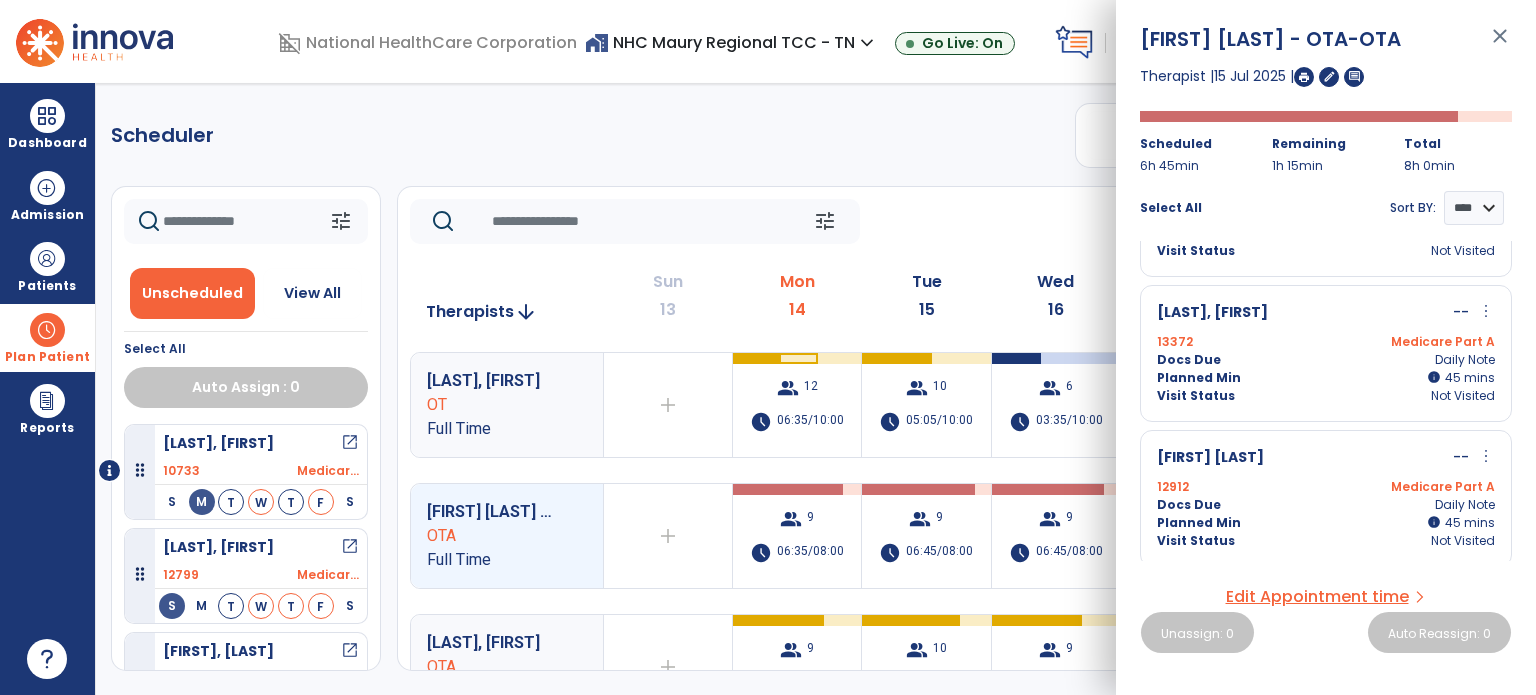 click on "close" at bounding box center [1500, 45] 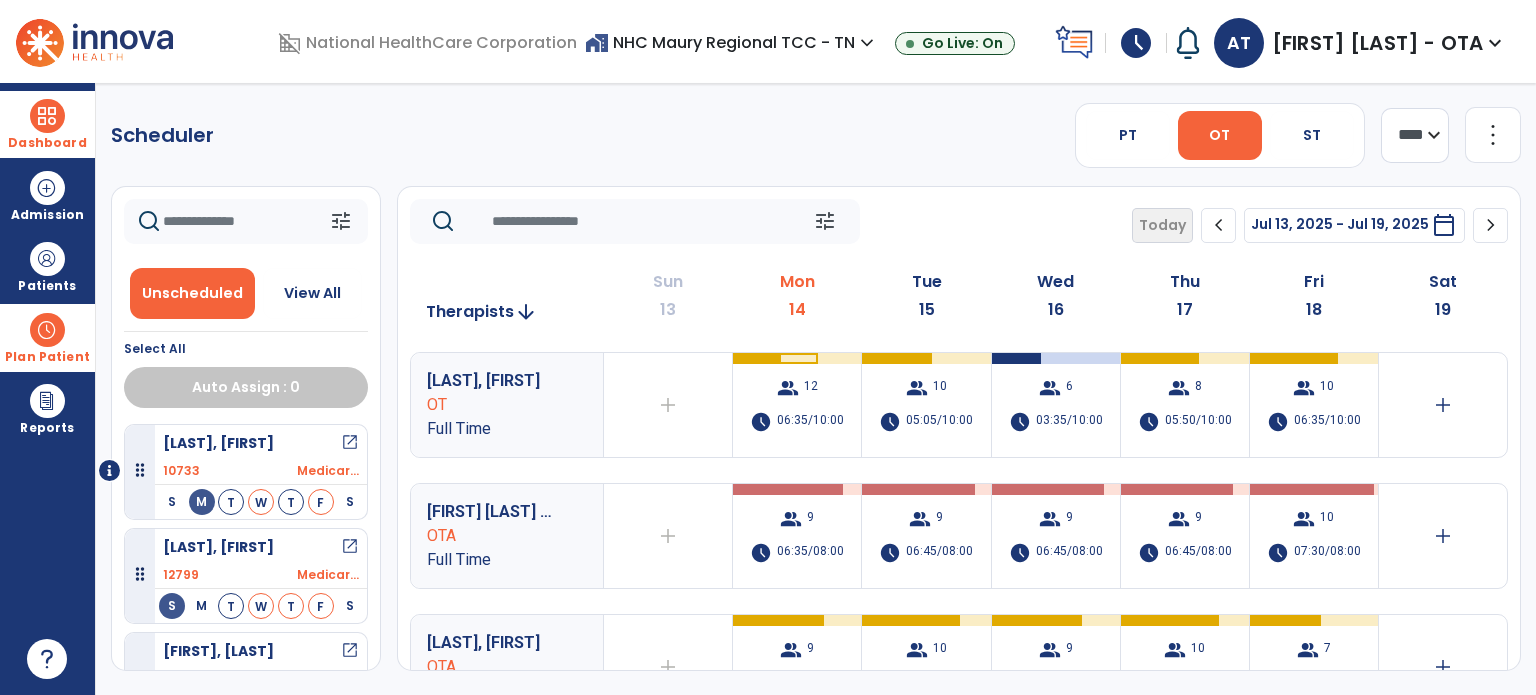 click on "Dashboard" at bounding box center [47, 124] 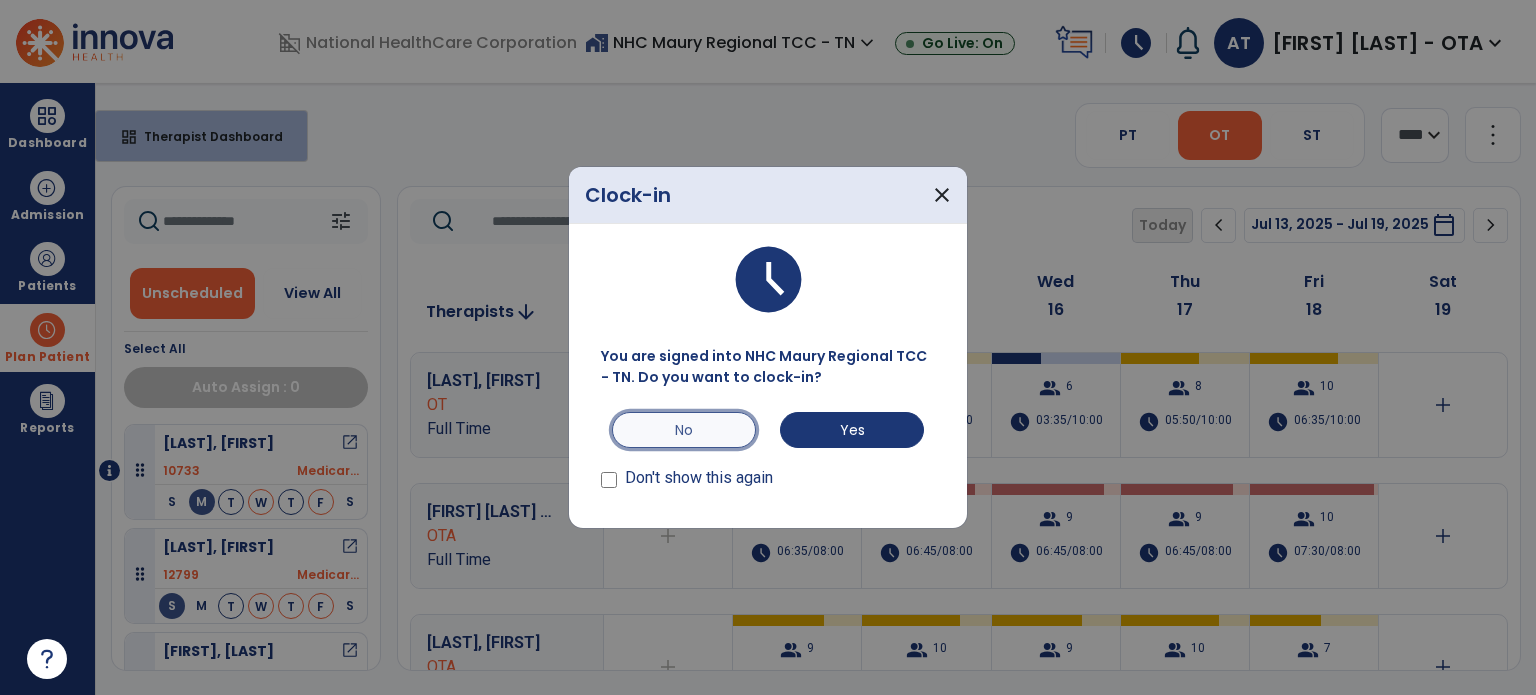 click on "No" at bounding box center [684, 430] 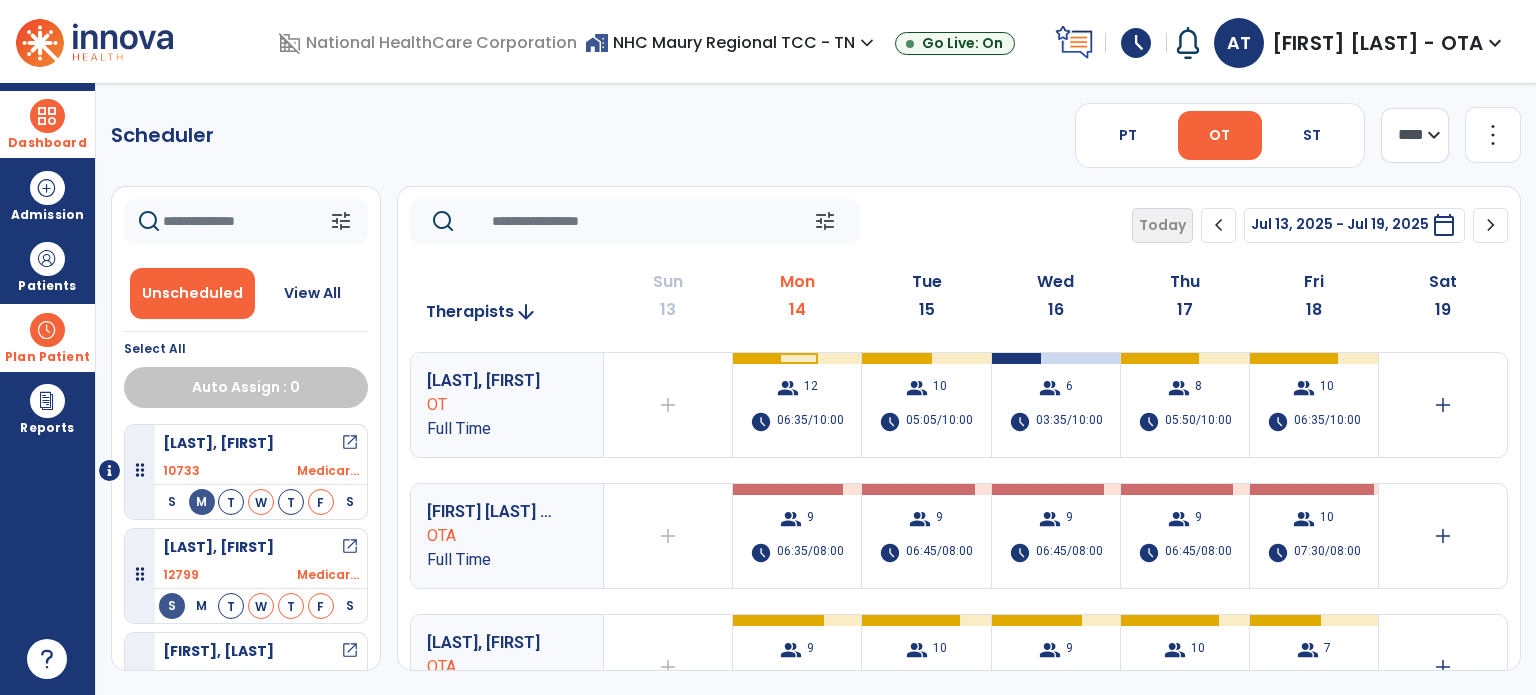 click at bounding box center [47, 116] 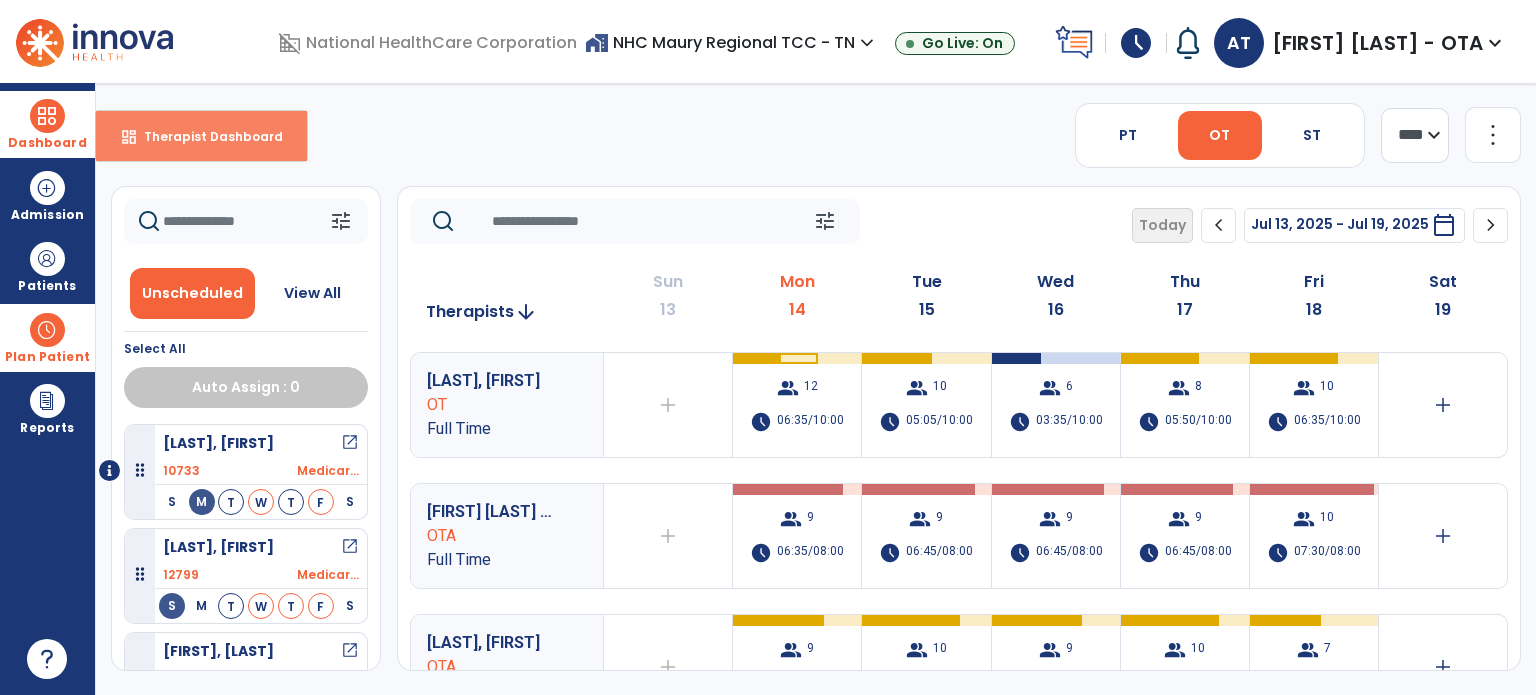 click on "dashboard  Therapist Dashboard" at bounding box center (201, 136) 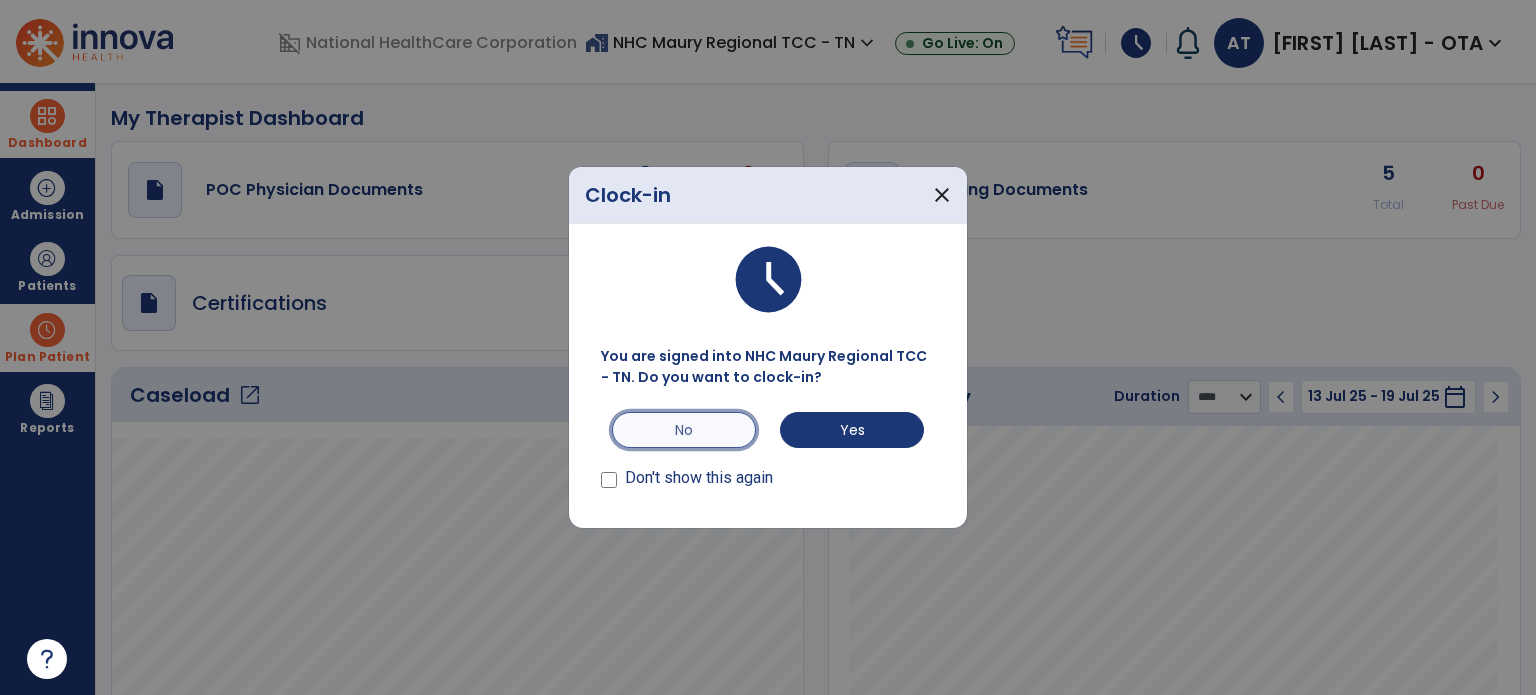 click on "No" at bounding box center [684, 430] 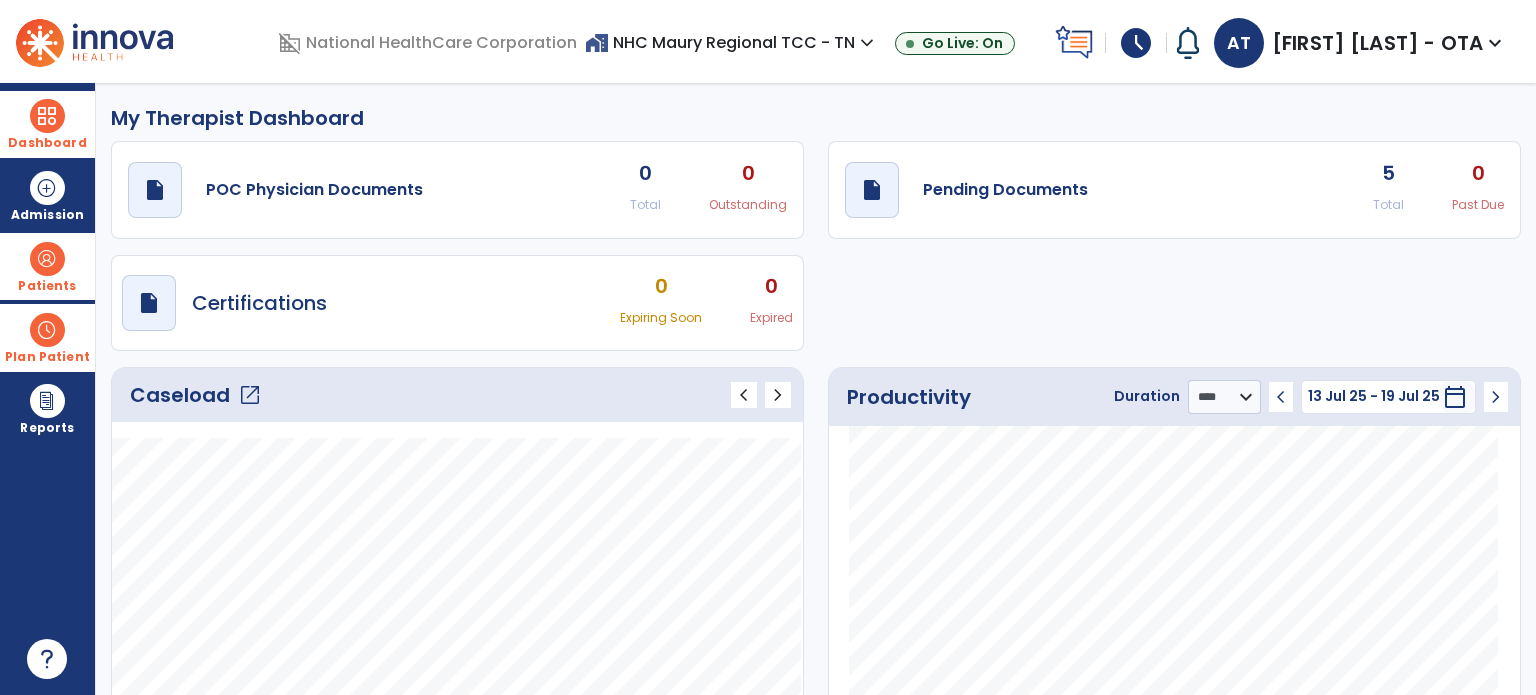 click on "Patients" at bounding box center [47, 286] 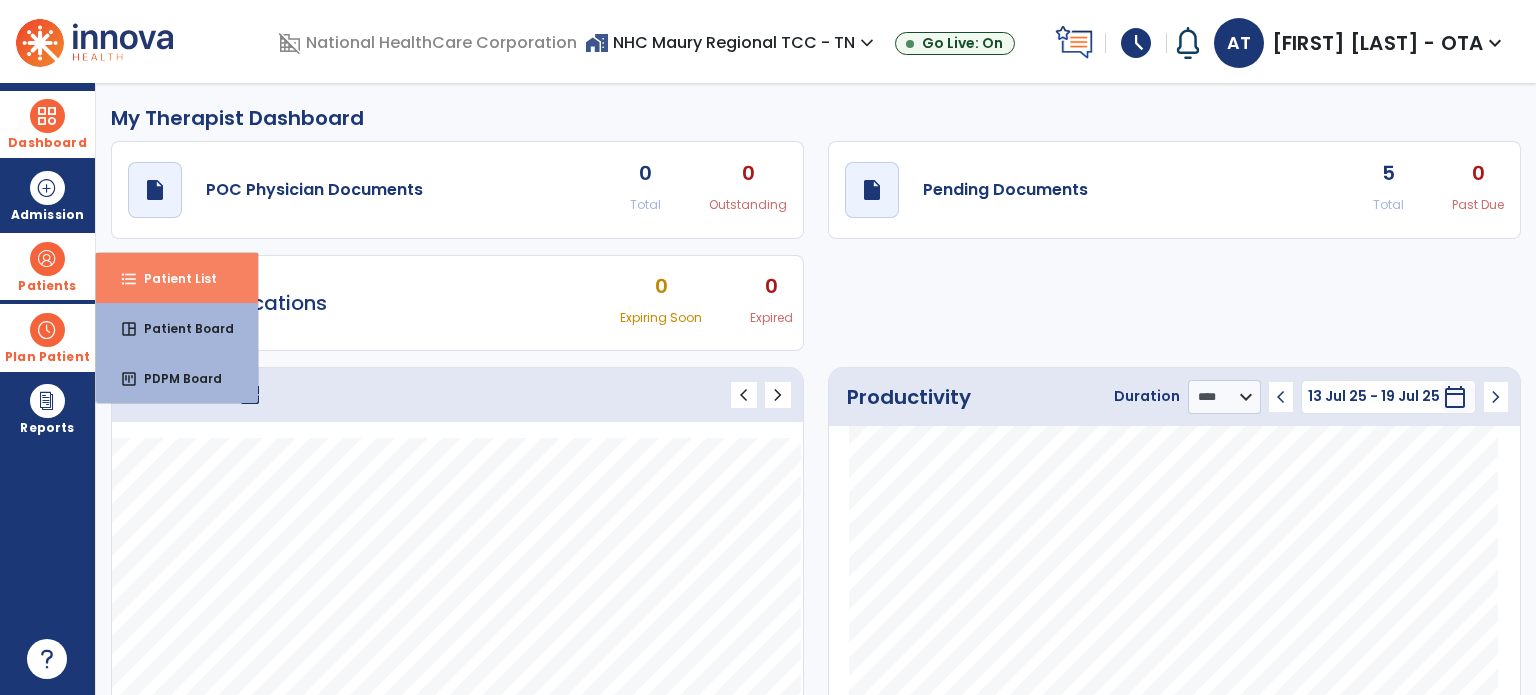 click on "format_list_bulleted  Patient List" at bounding box center [177, 278] 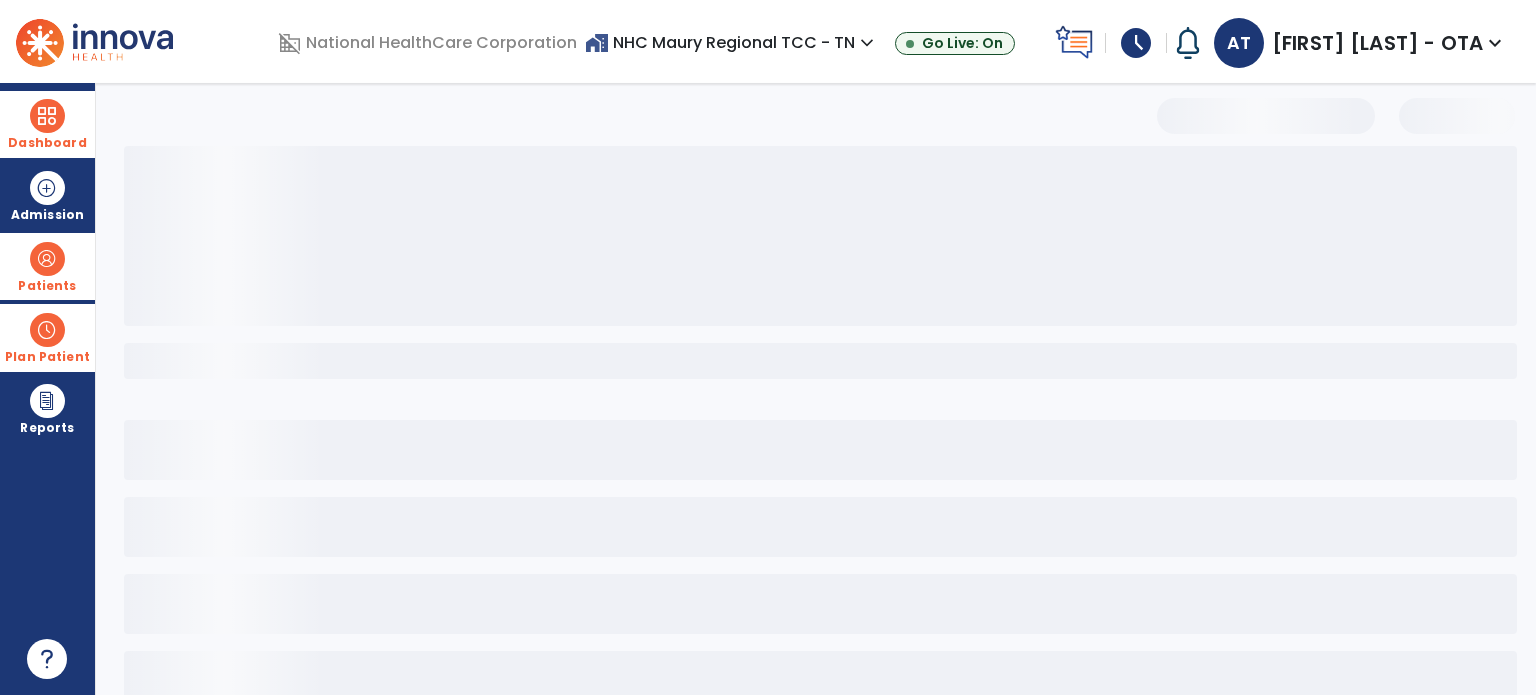 select on "***" 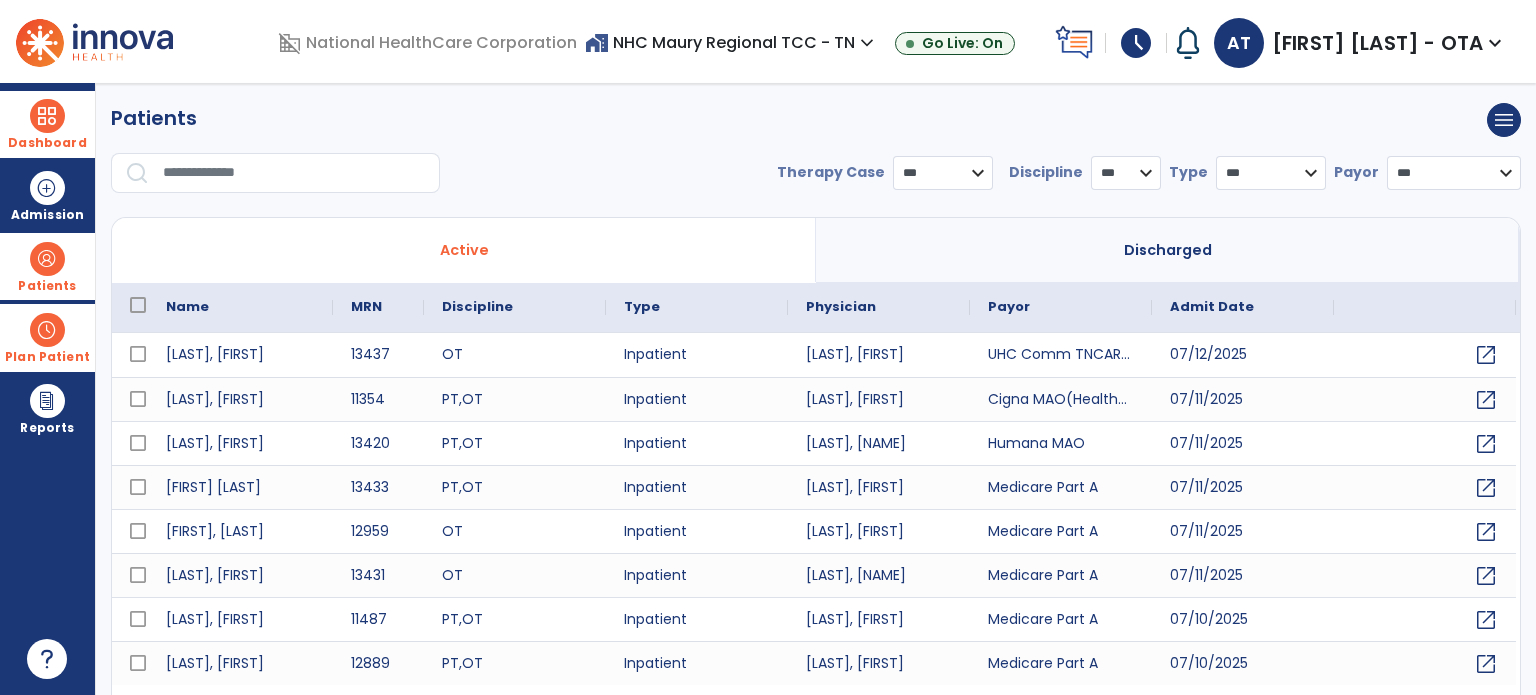click at bounding box center [294, 173] 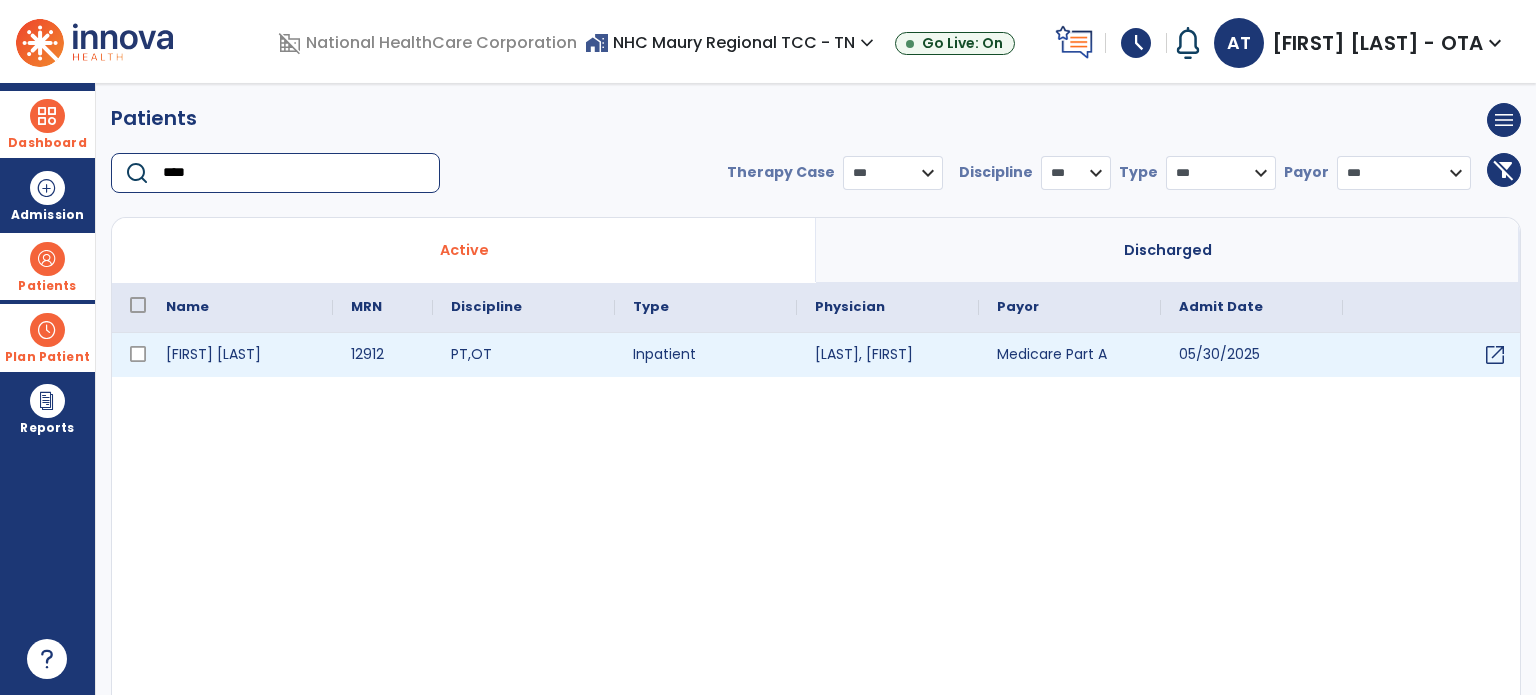 type on "****" 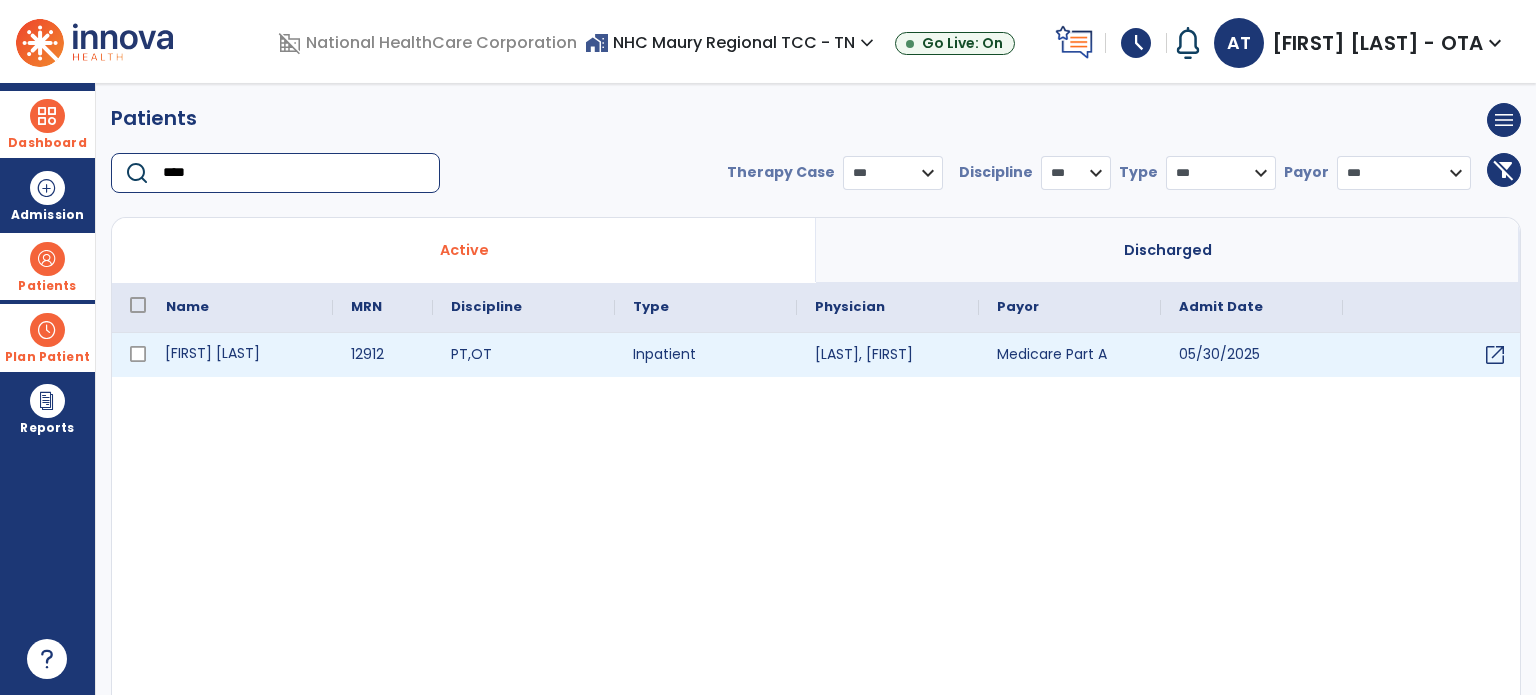 click on "[FIRST] [LAST]" at bounding box center (240, 355) 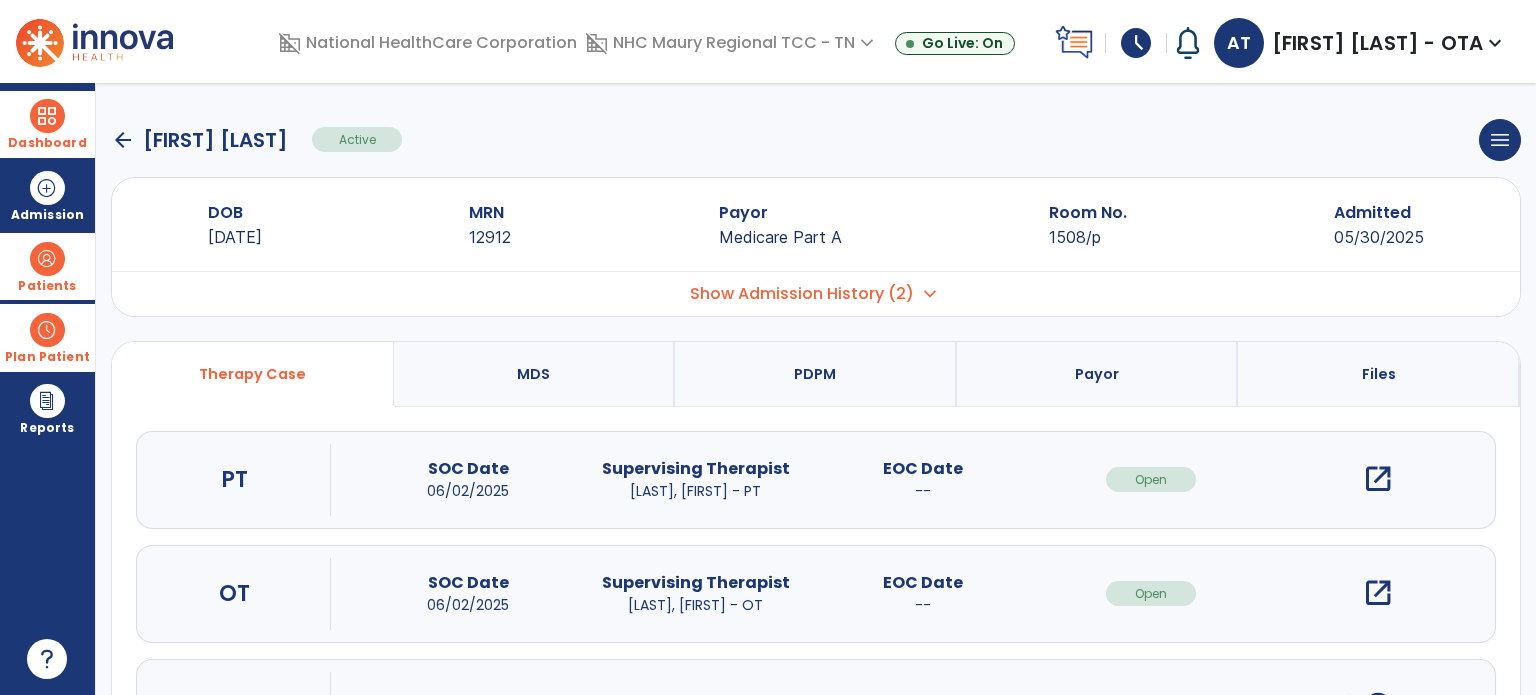 click on "open_in_new" at bounding box center [1378, 593] 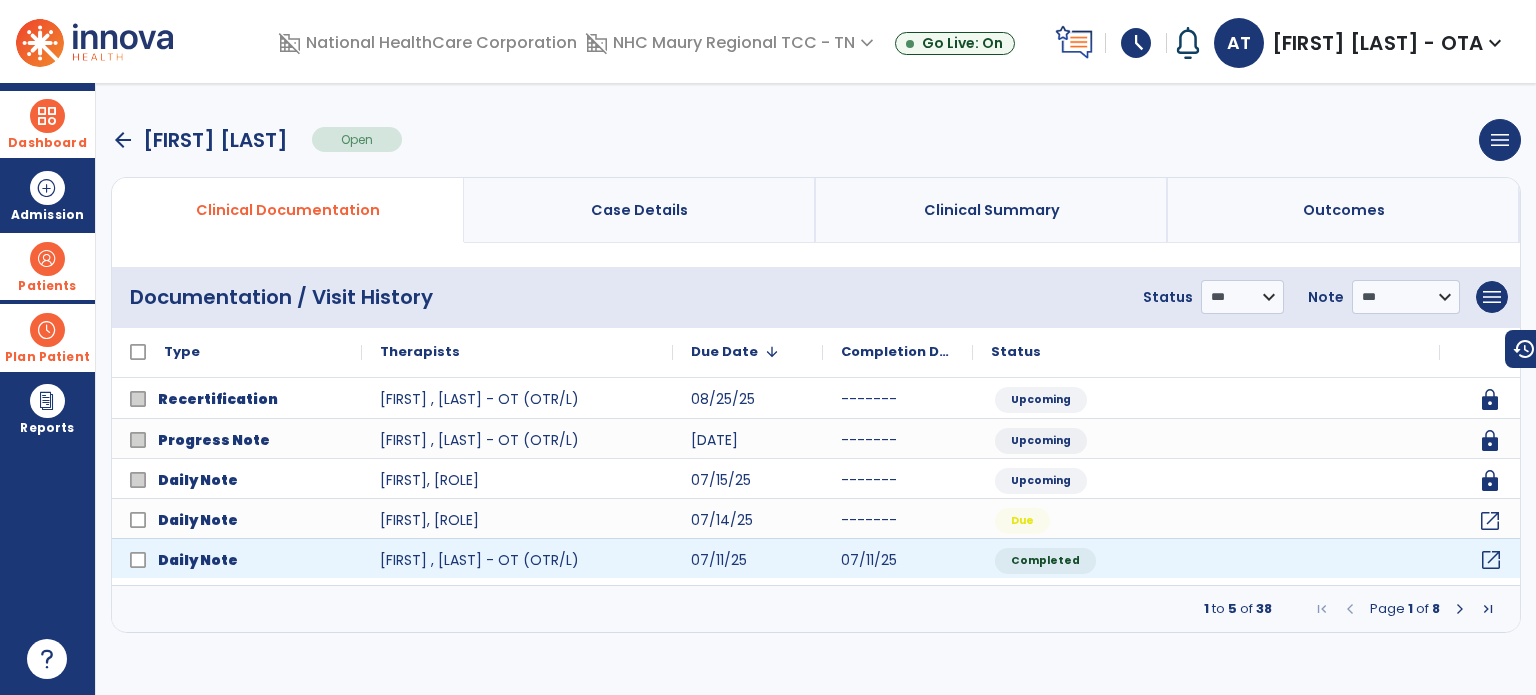 click on "open_in_new" 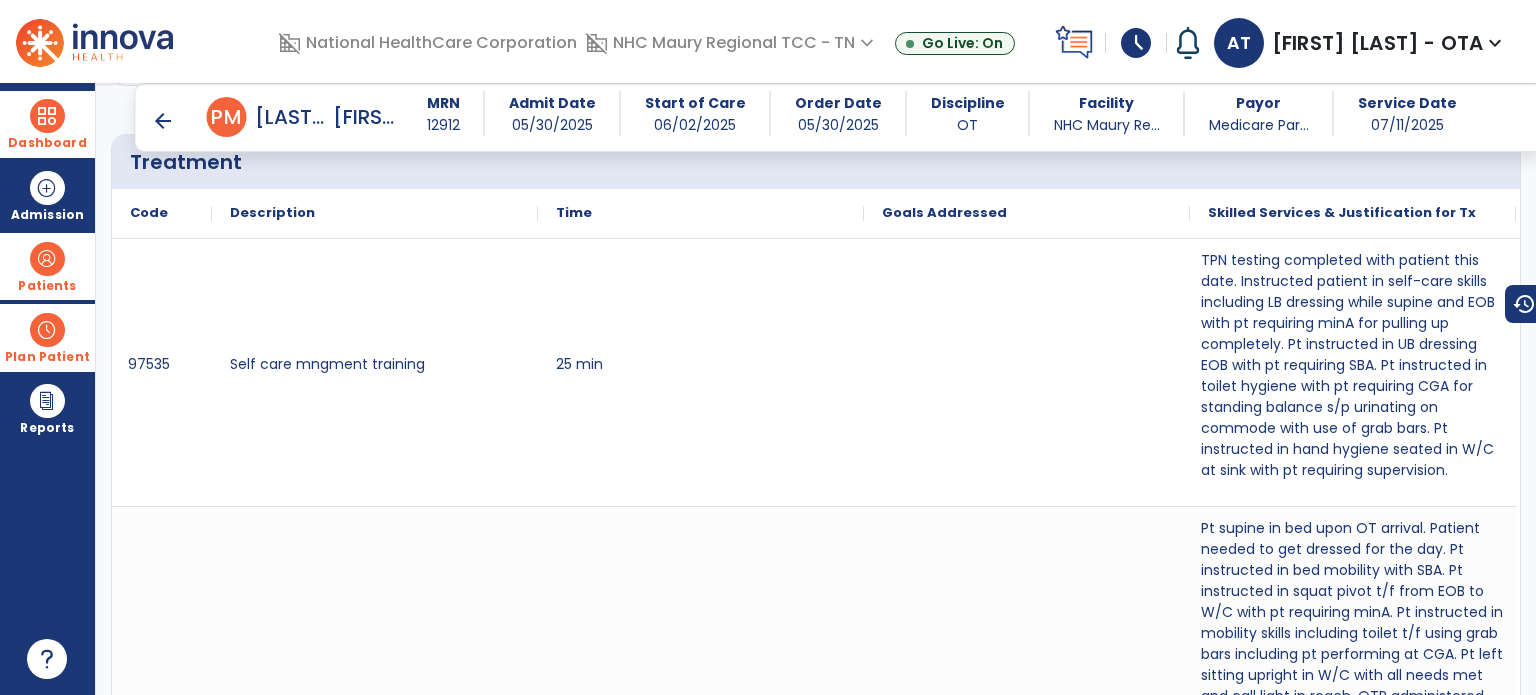 scroll, scrollTop: 1266, scrollLeft: 0, axis: vertical 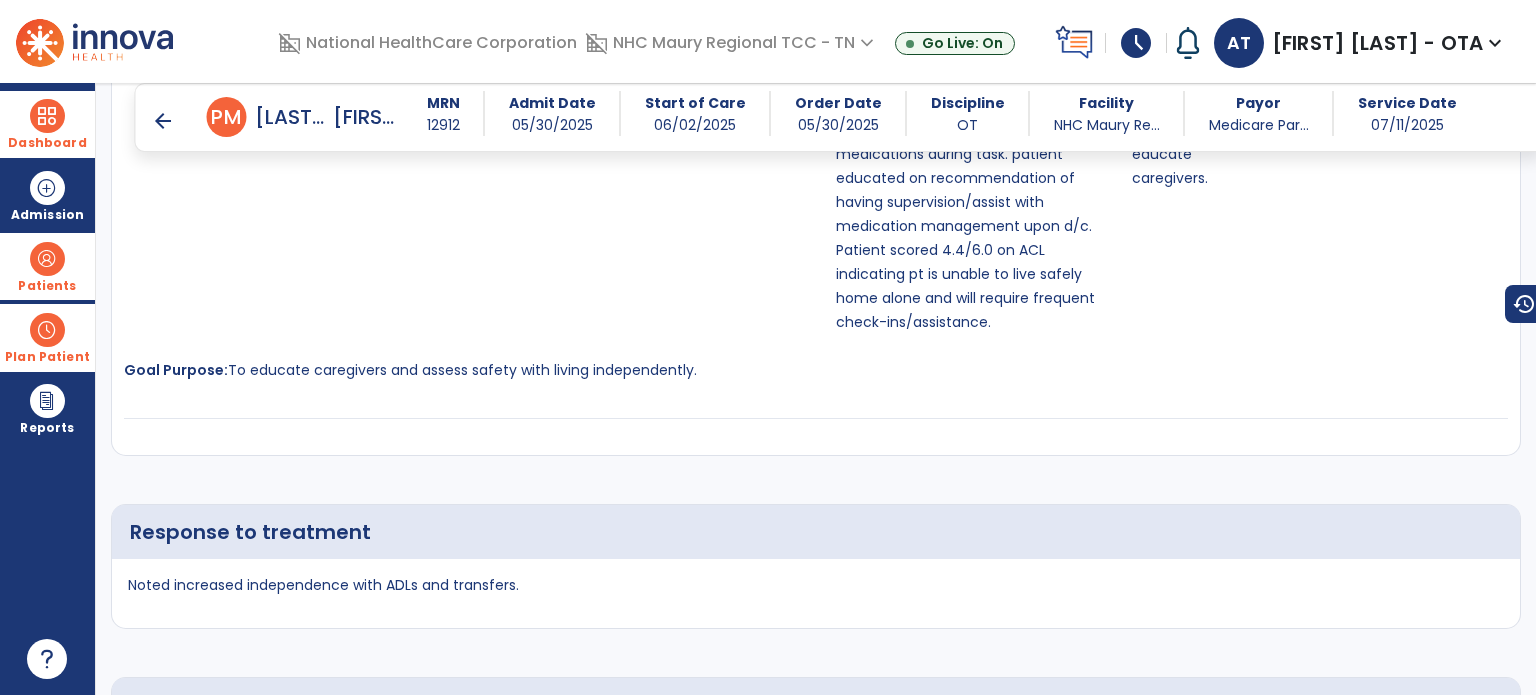 click on "arrow_back" at bounding box center [163, 121] 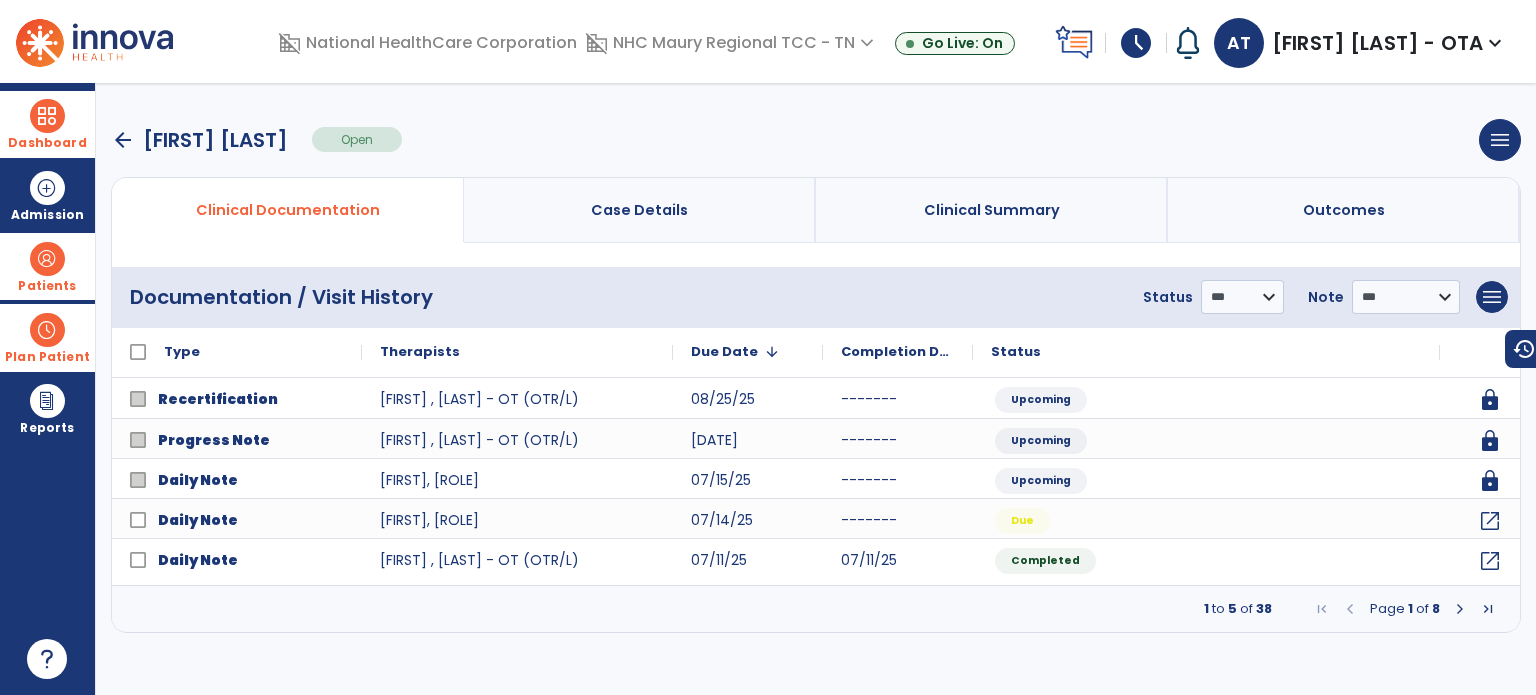click on "arrow_back" at bounding box center [123, 140] 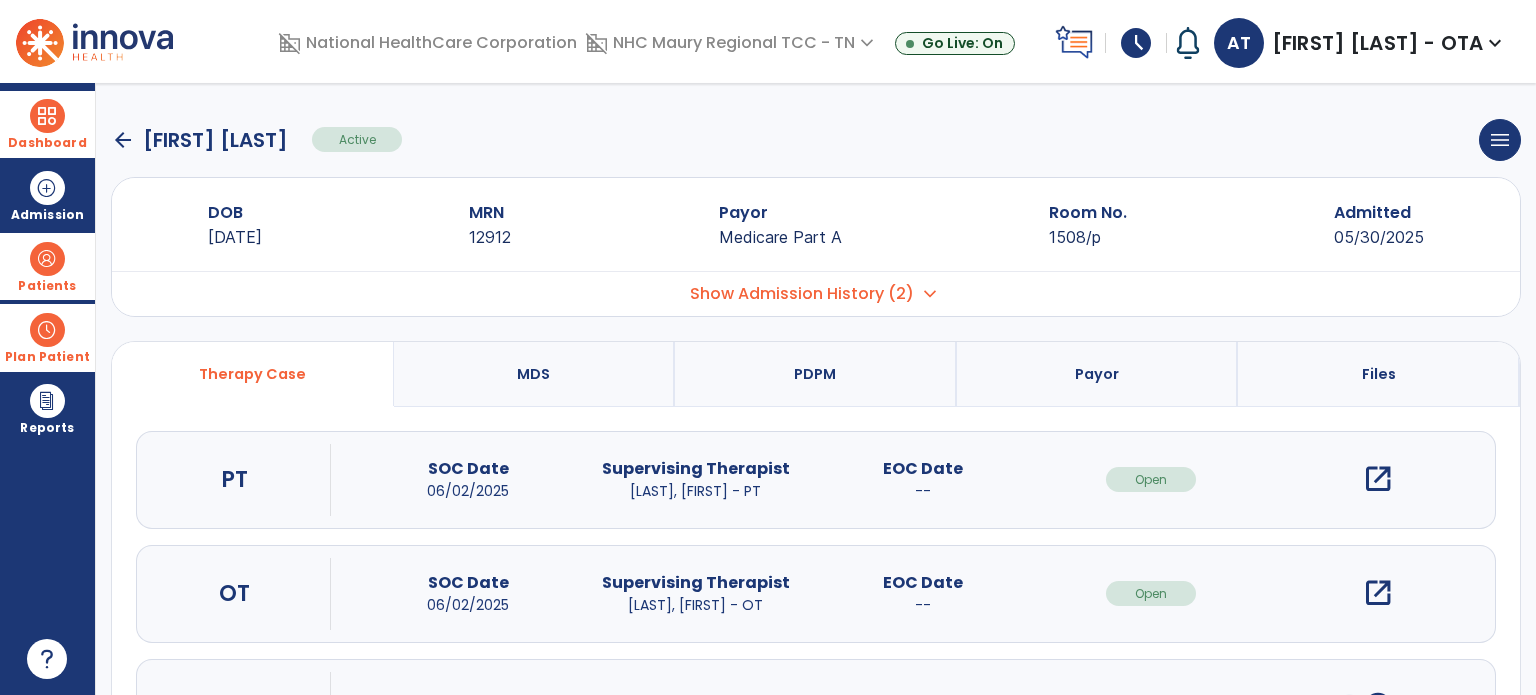 click on "open_in_new" at bounding box center [1378, 593] 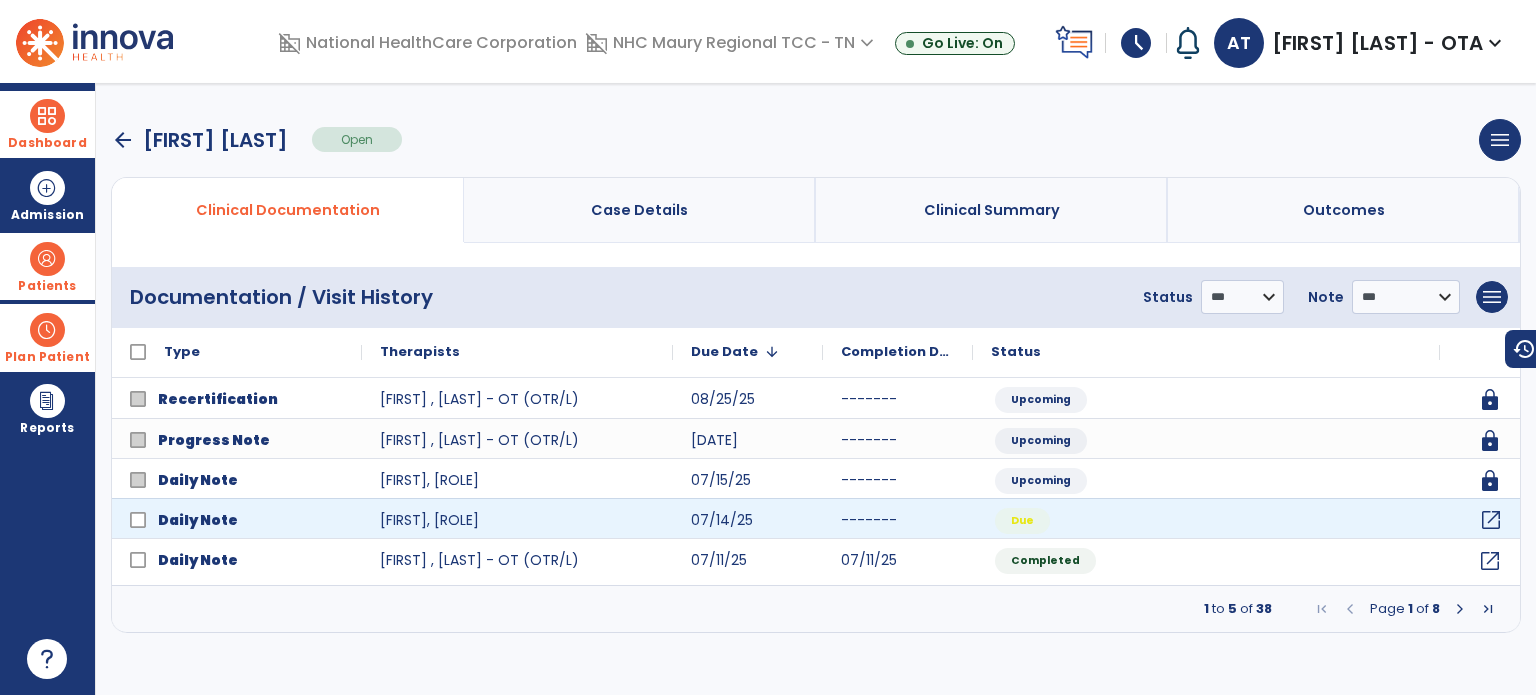 click on "open_in_new" 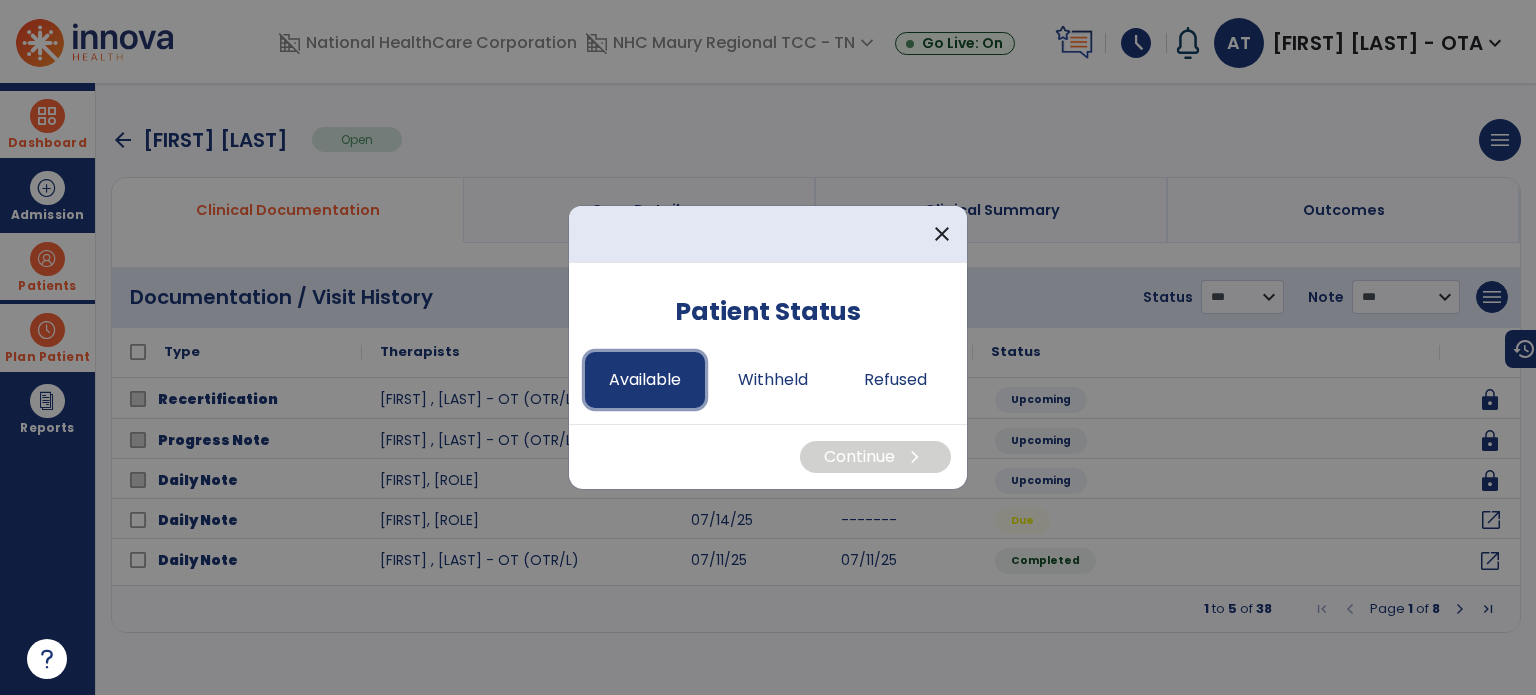 click on "Available" at bounding box center [645, 380] 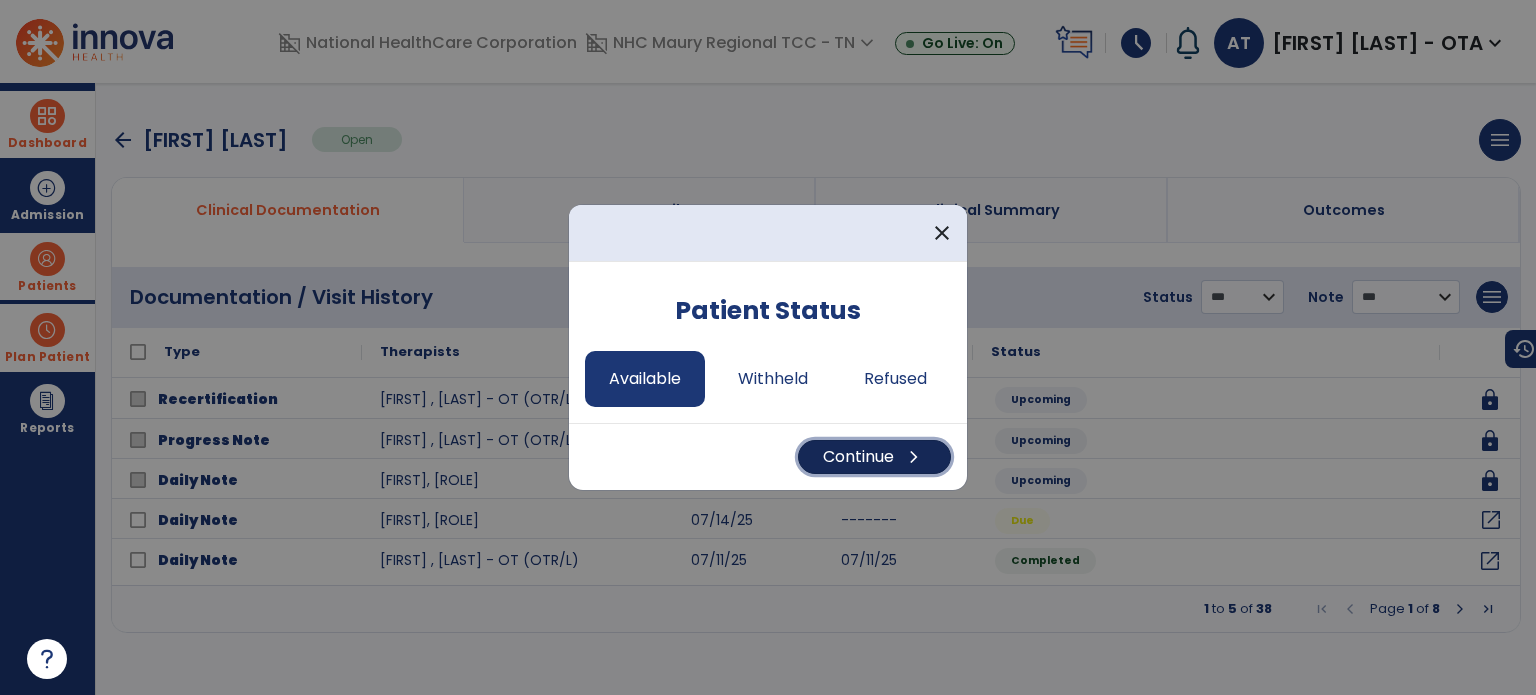 click on "Continue   chevron_right" at bounding box center (874, 457) 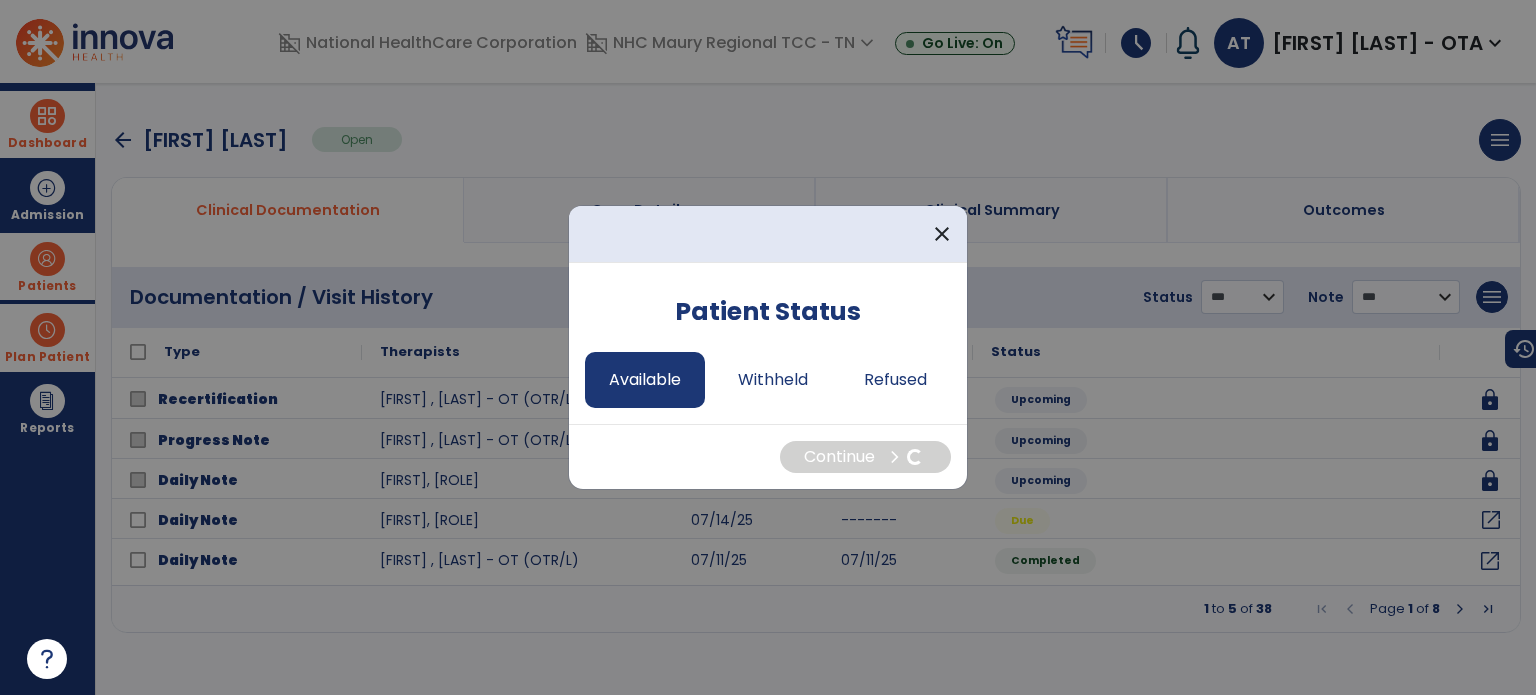 select on "*" 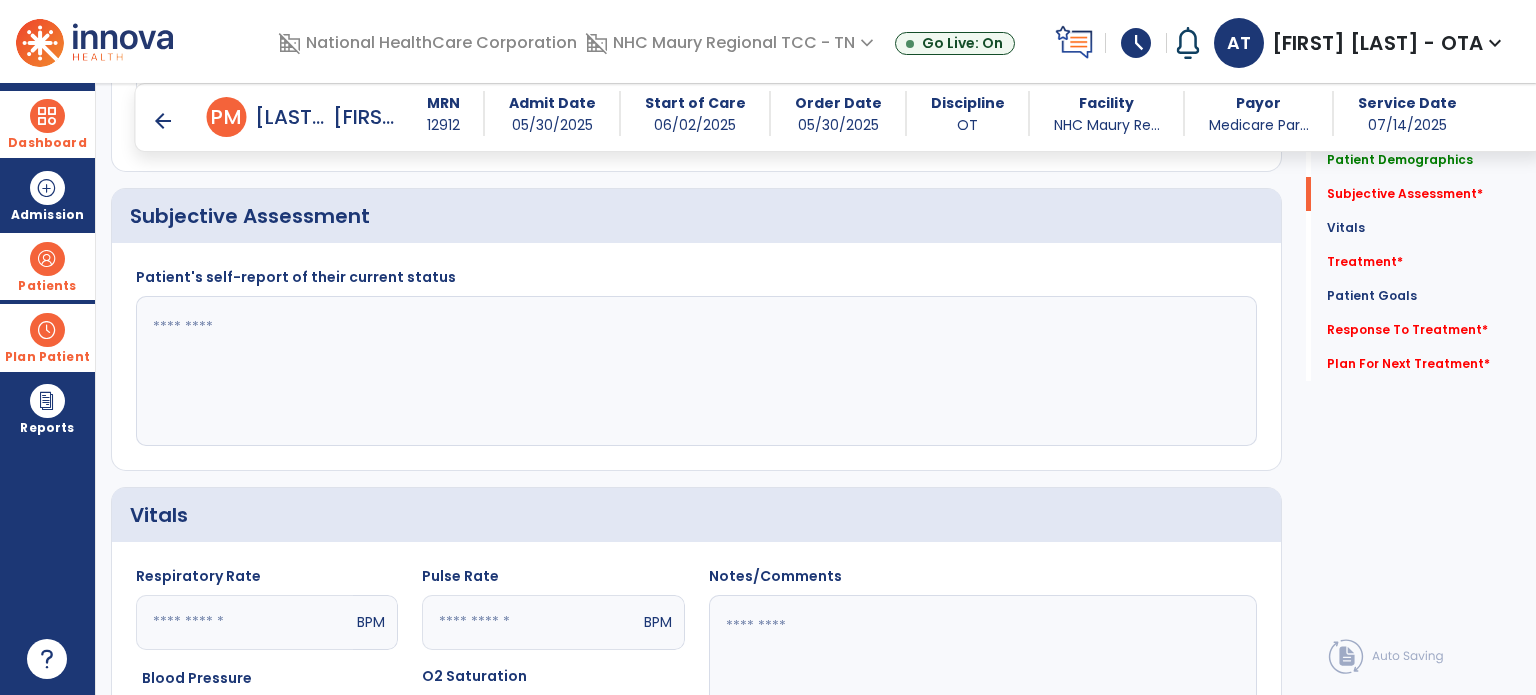 scroll, scrollTop: 344, scrollLeft: 0, axis: vertical 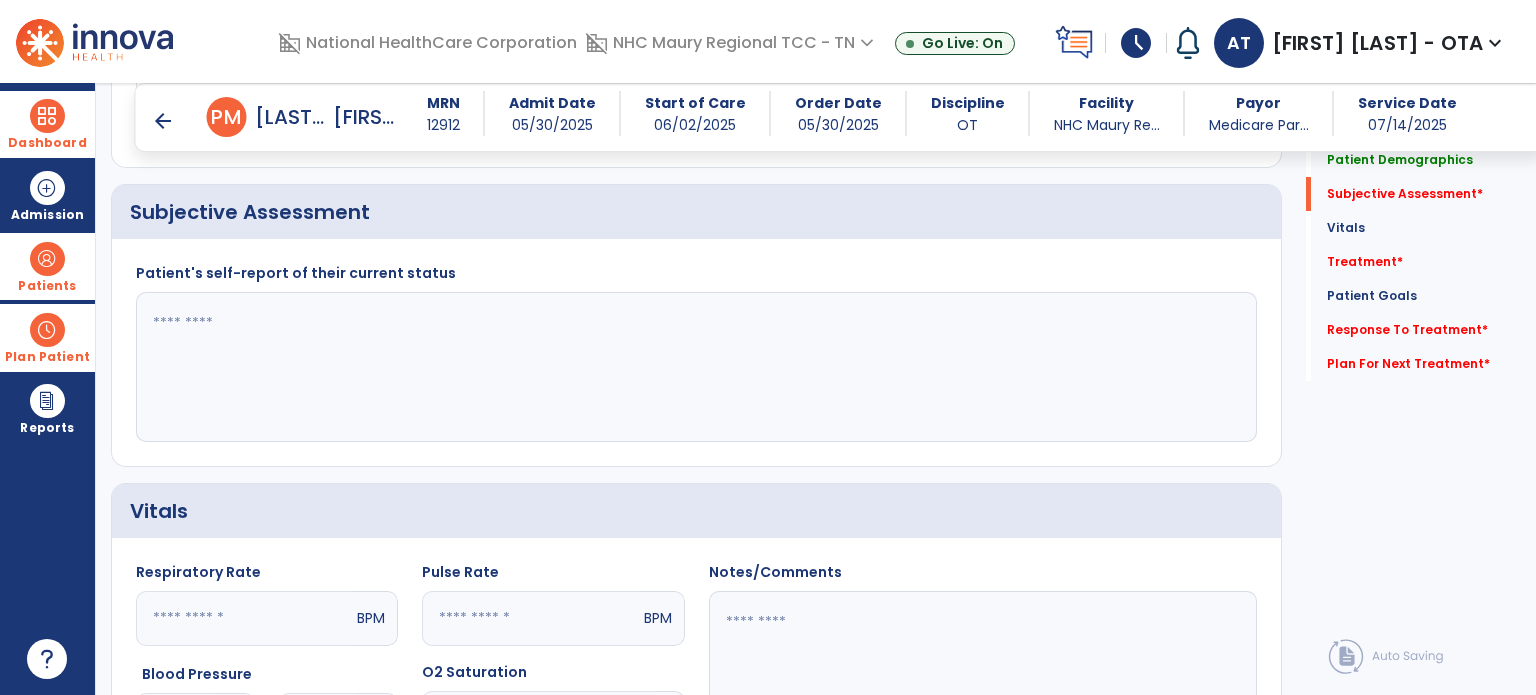 click 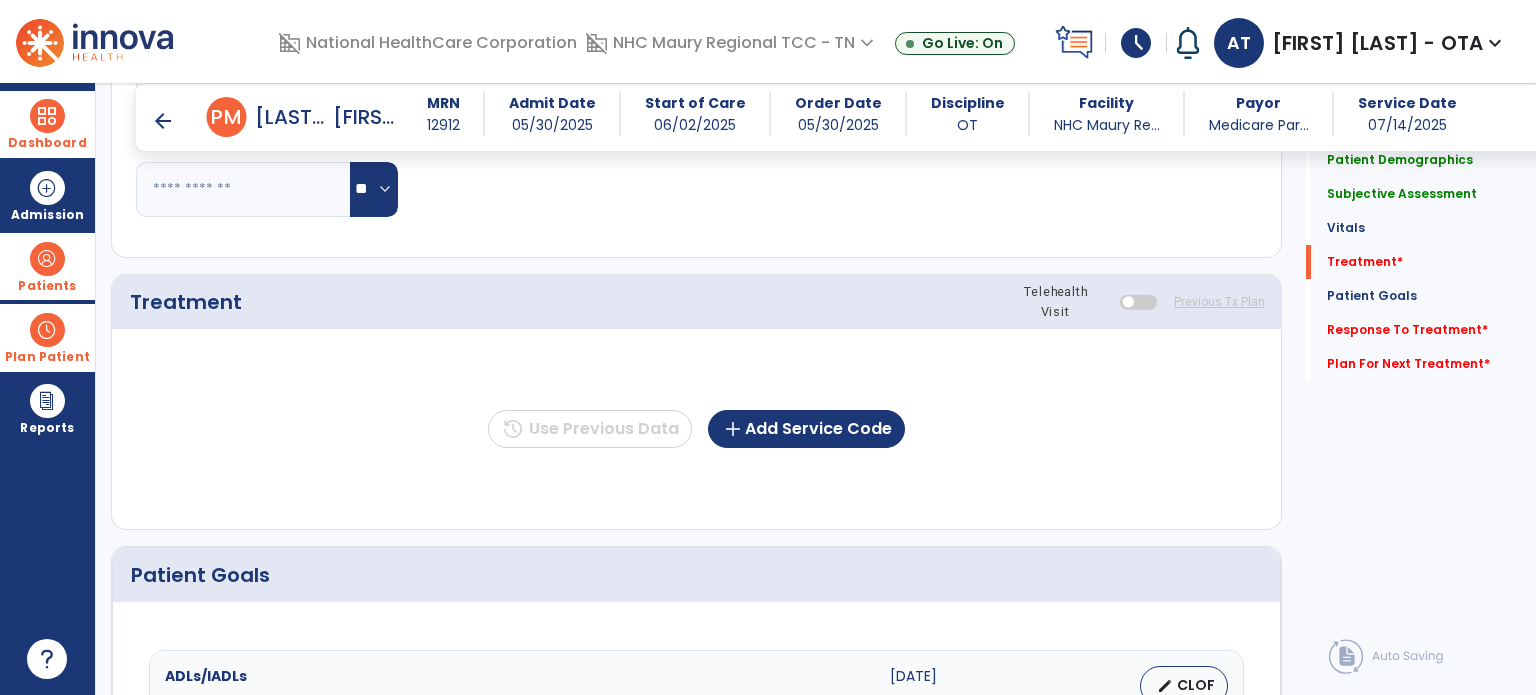scroll, scrollTop: 997, scrollLeft: 0, axis: vertical 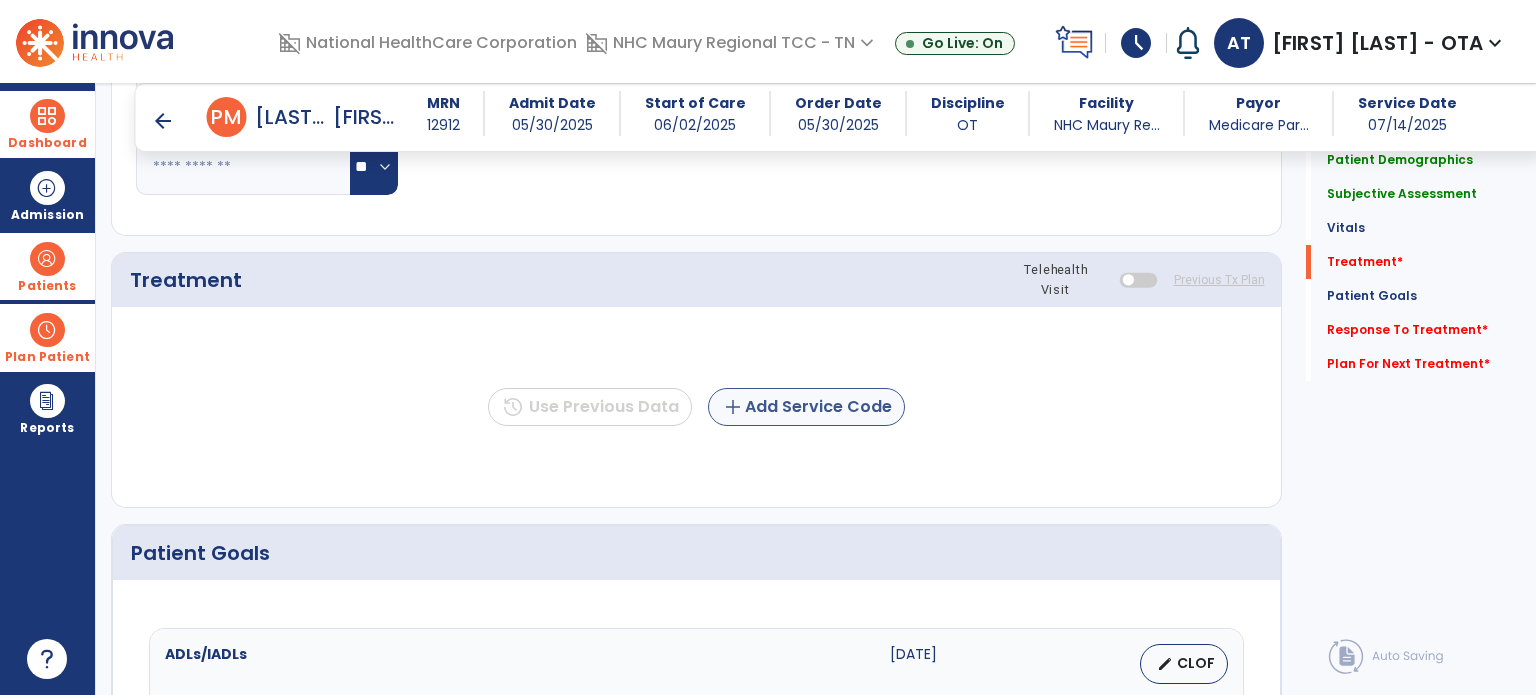 type on "**********" 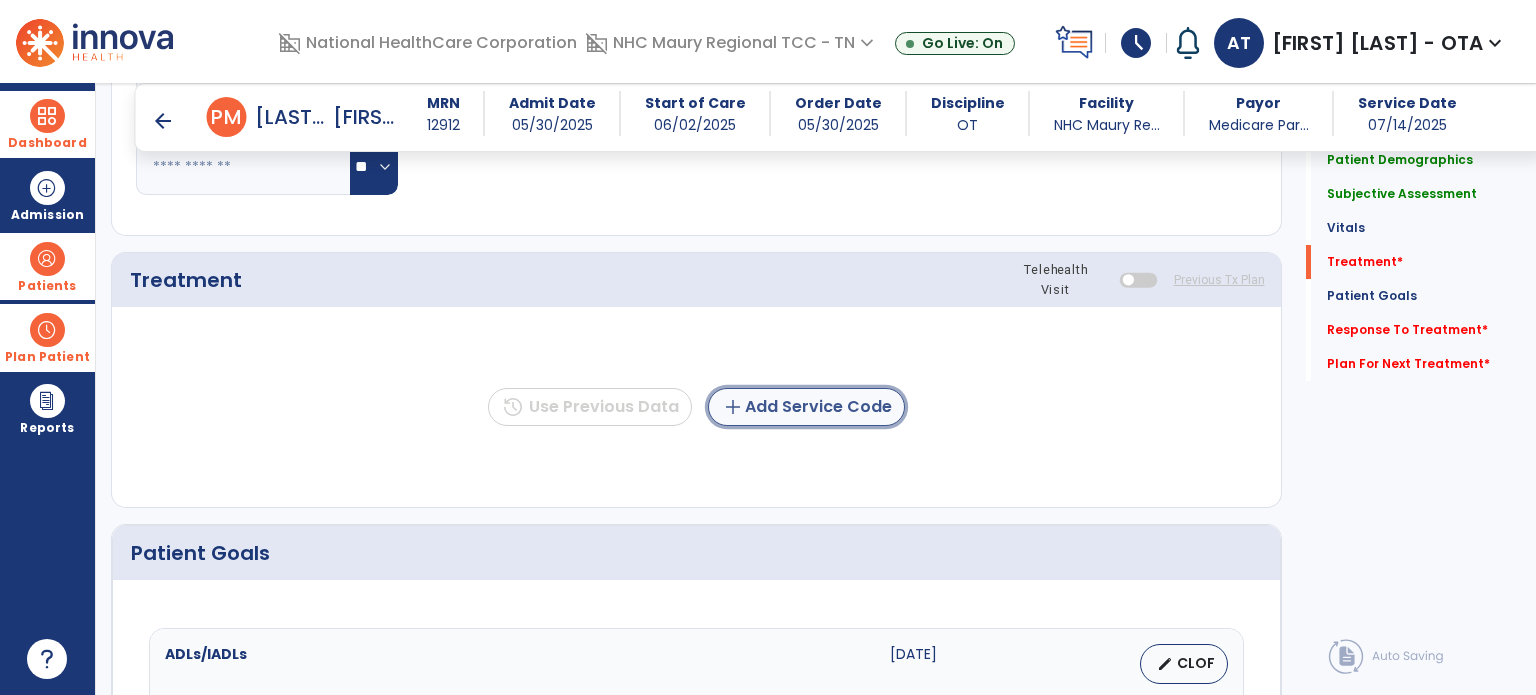 click on "add  Add Service Code" 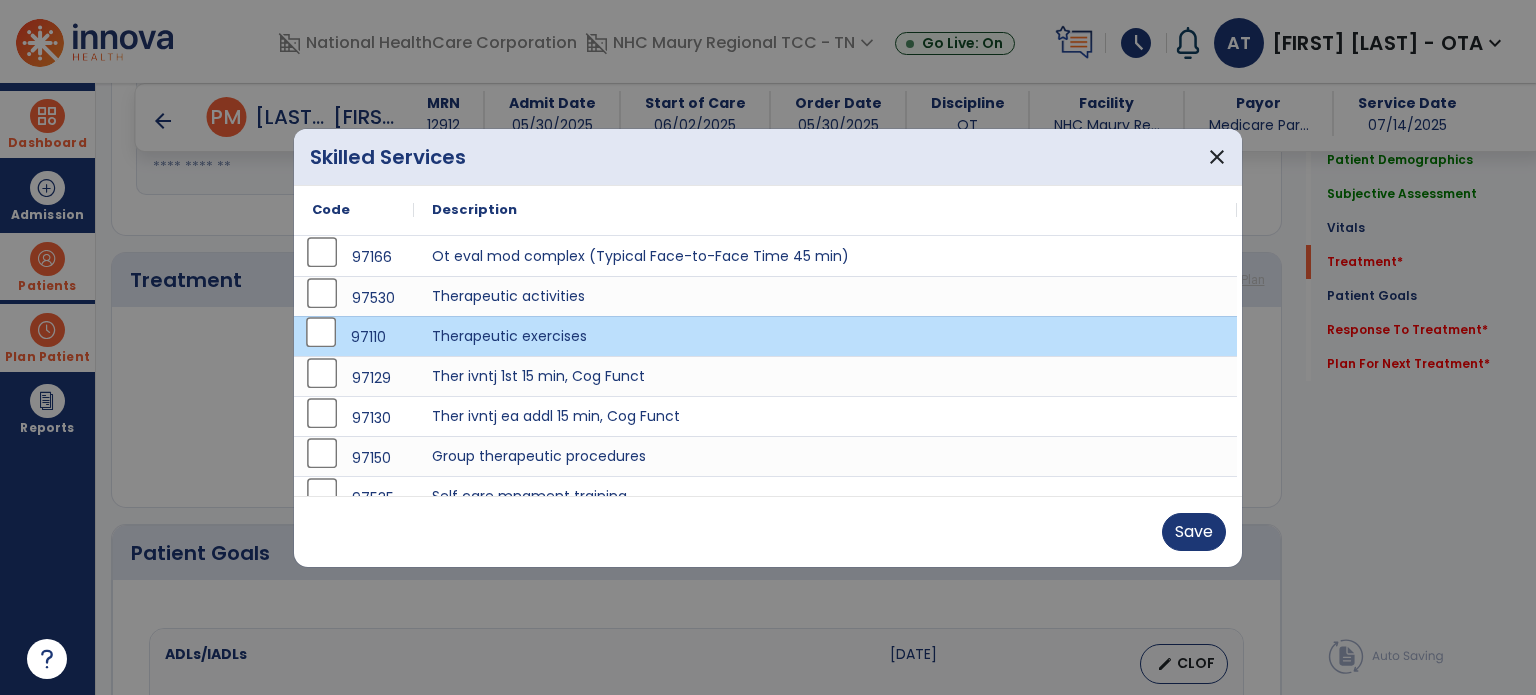 click on "Save" at bounding box center (768, 531) 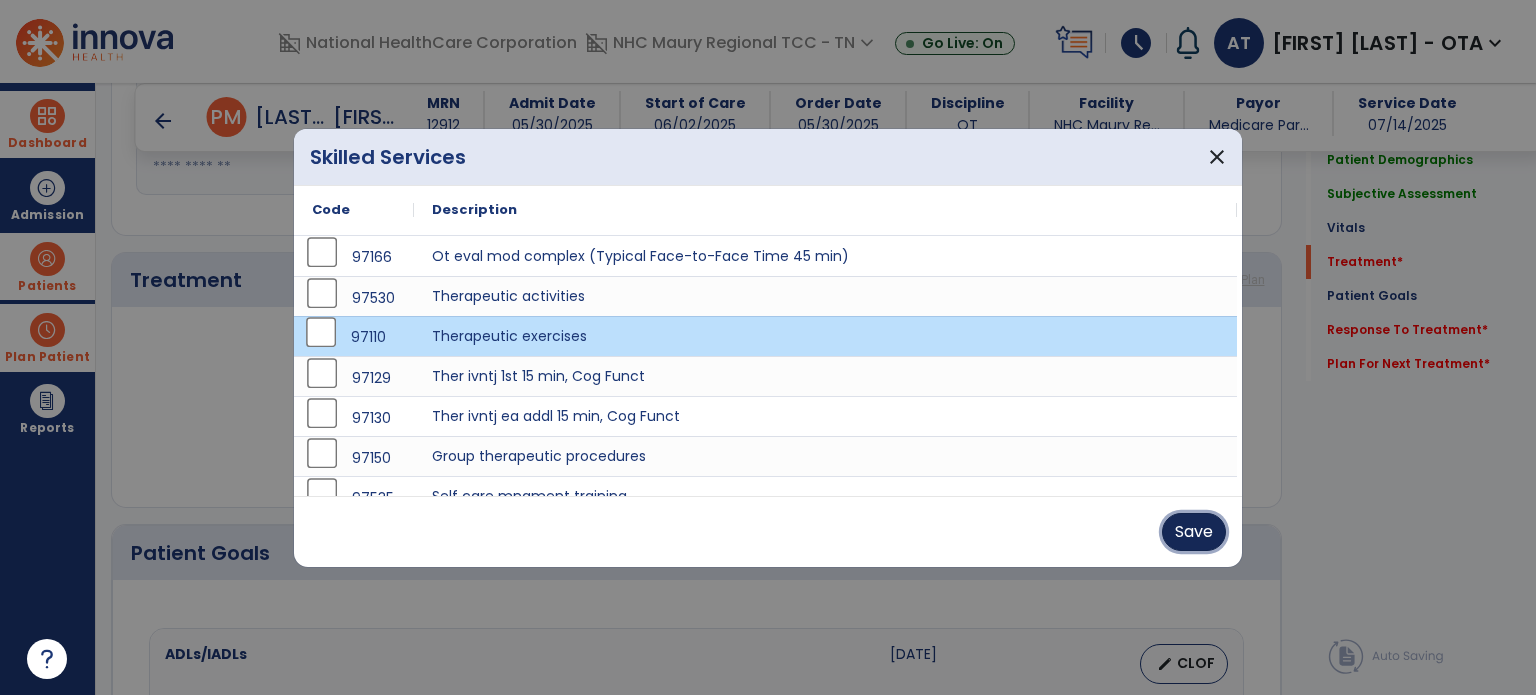 click on "Save" at bounding box center (1194, 532) 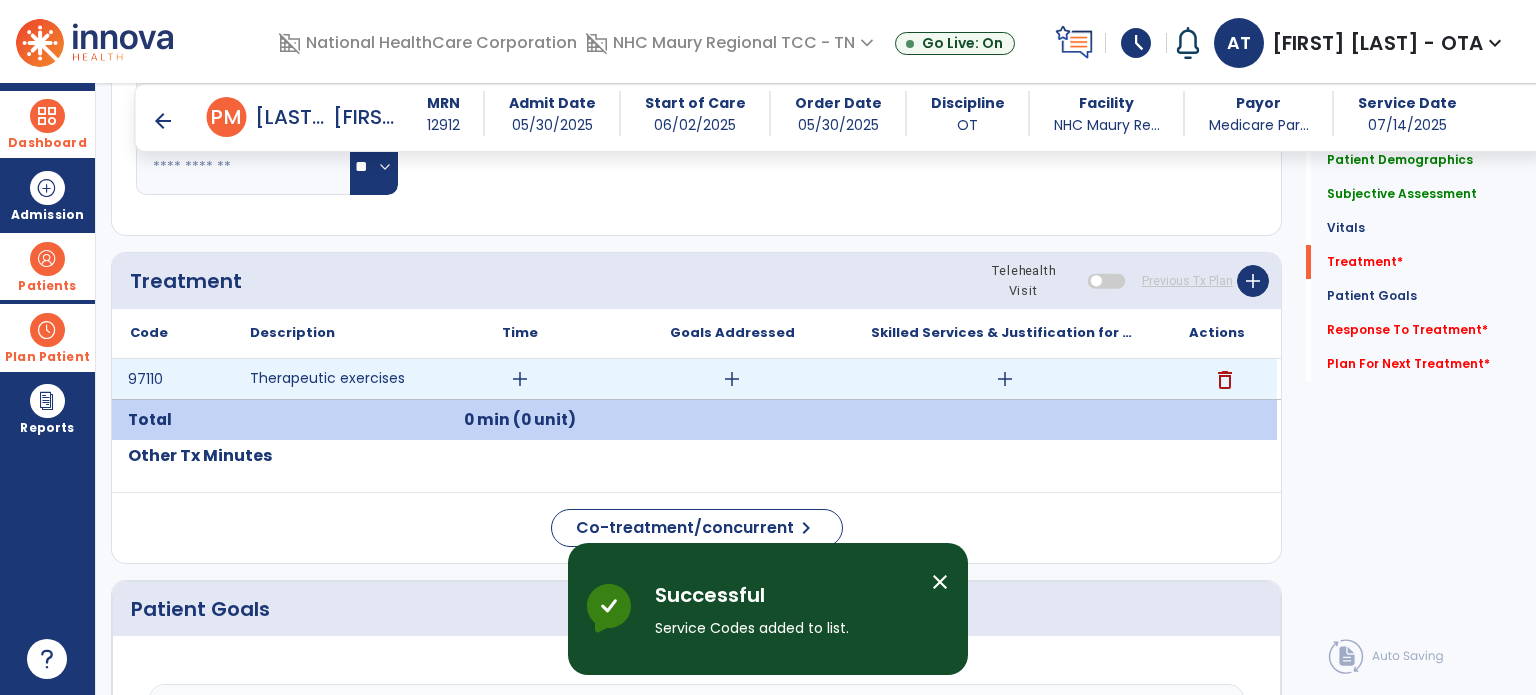 click on "add" at bounding box center (520, 379) 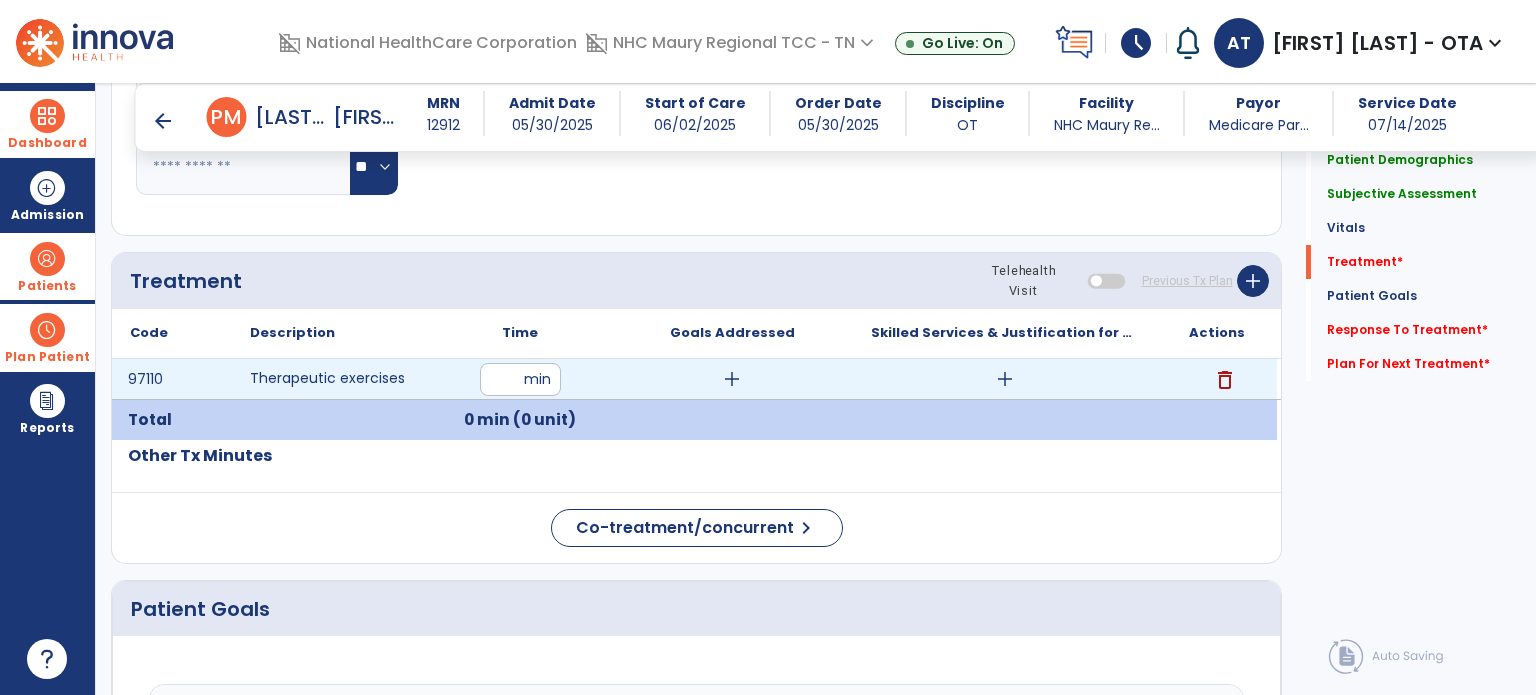 type on "**" 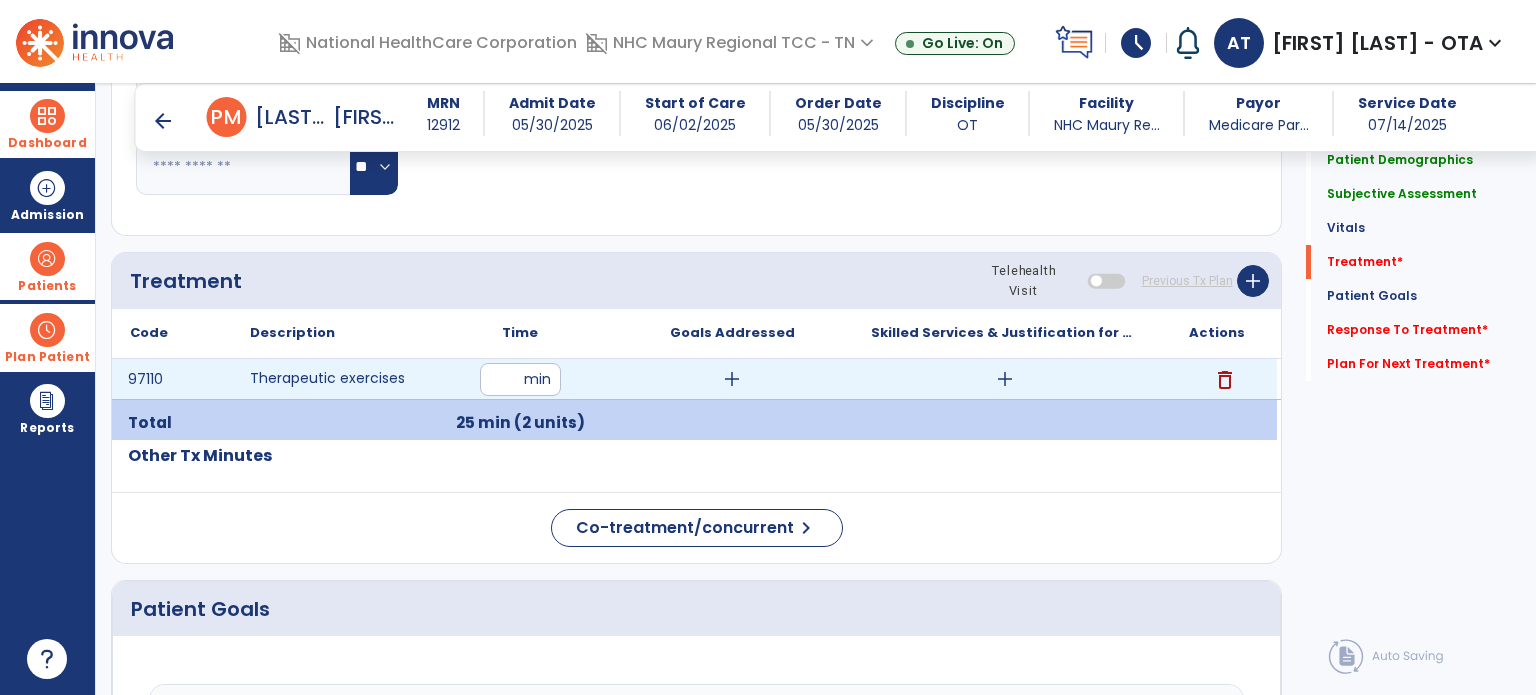 click on "add" at bounding box center (732, 379) 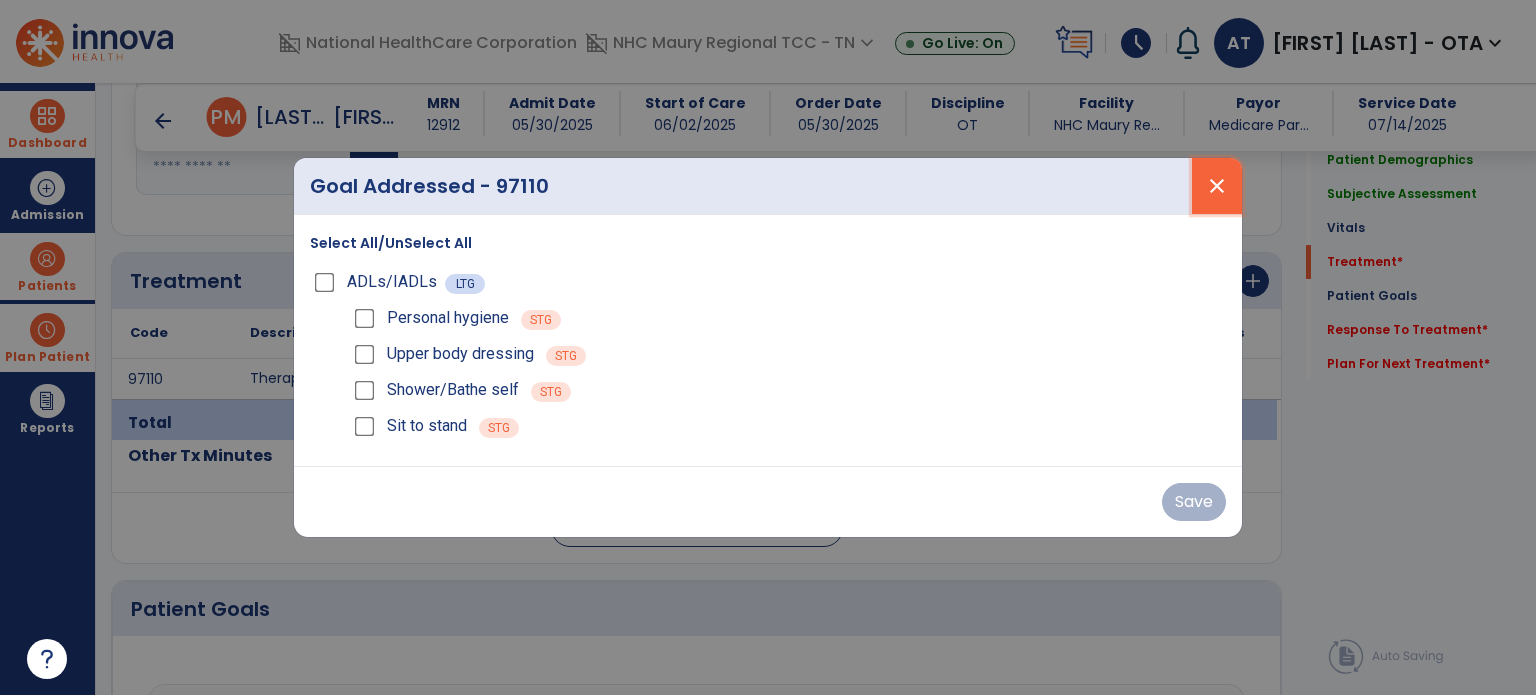 click on "close" at bounding box center (1217, 186) 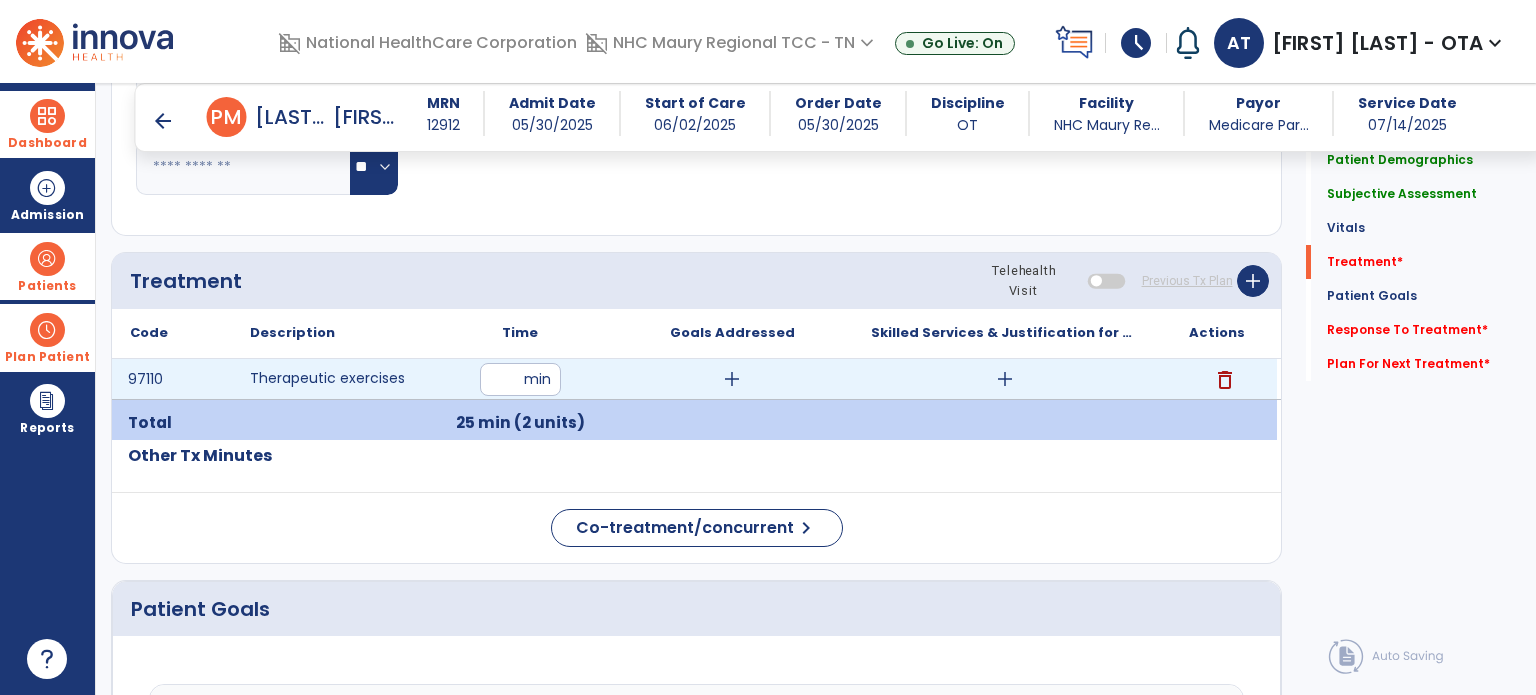 click on "add" at bounding box center [1005, 379] 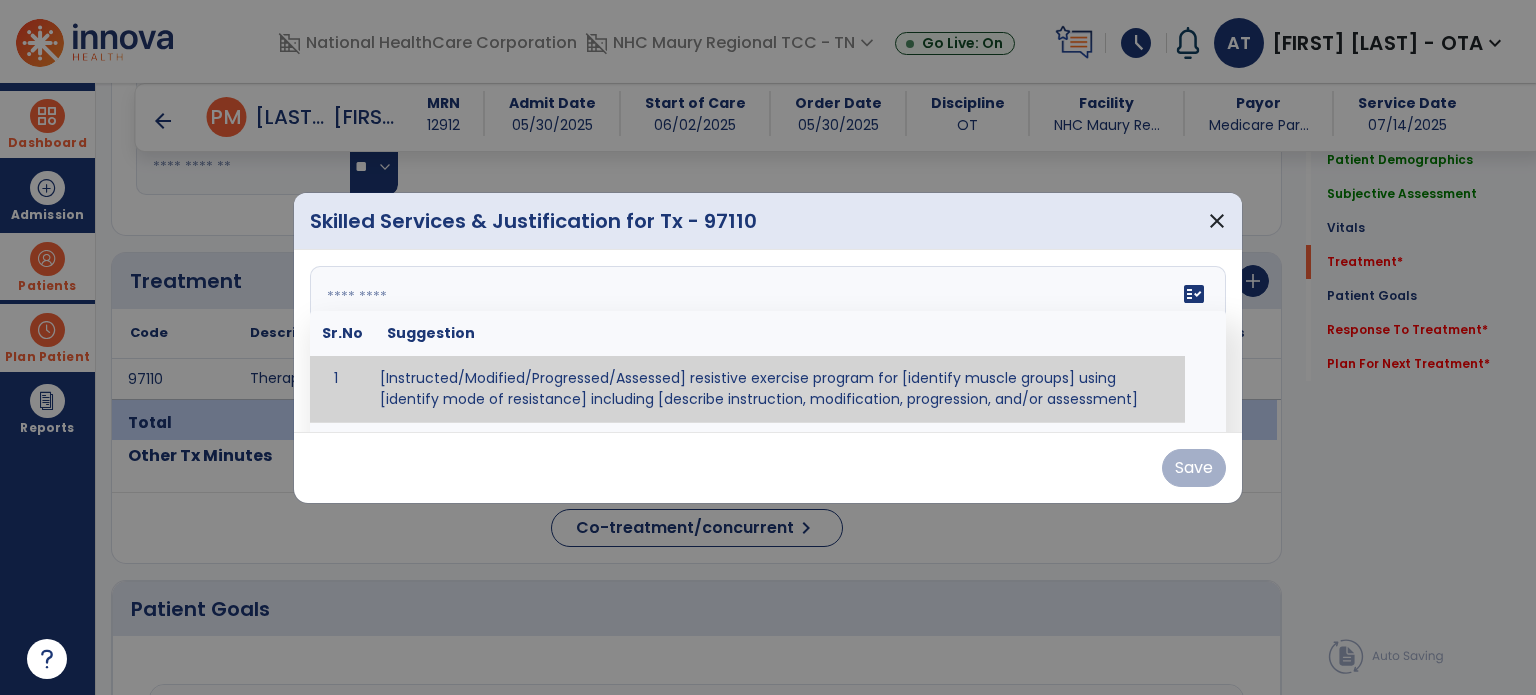 click on "fact_check  Sr.No Suggestion 1 [Instructed/Modified/Progressed/Assessed] resistive exercise program for [identify muscle groups] using [identify mode of resistance] including [describe instruction, modification, progression, and/or assessment] 2 [Instructed/Modified/Progressed/Assessed] aerobic exercise program using [identify equipment/mode] including [describe instruction, modification,progression, and/or assessment] 3 [Instructed/Modified/Progressed/Assessed] [PROM/A/AROM/AROM] program for [identify joint movements] using [contract-relax, over-pressure, inhibitory techniques, other] 4 [Assessed/Tested] aerobic capacity with administration of [aerobic capacity test]" at bounding box center [768, 341] 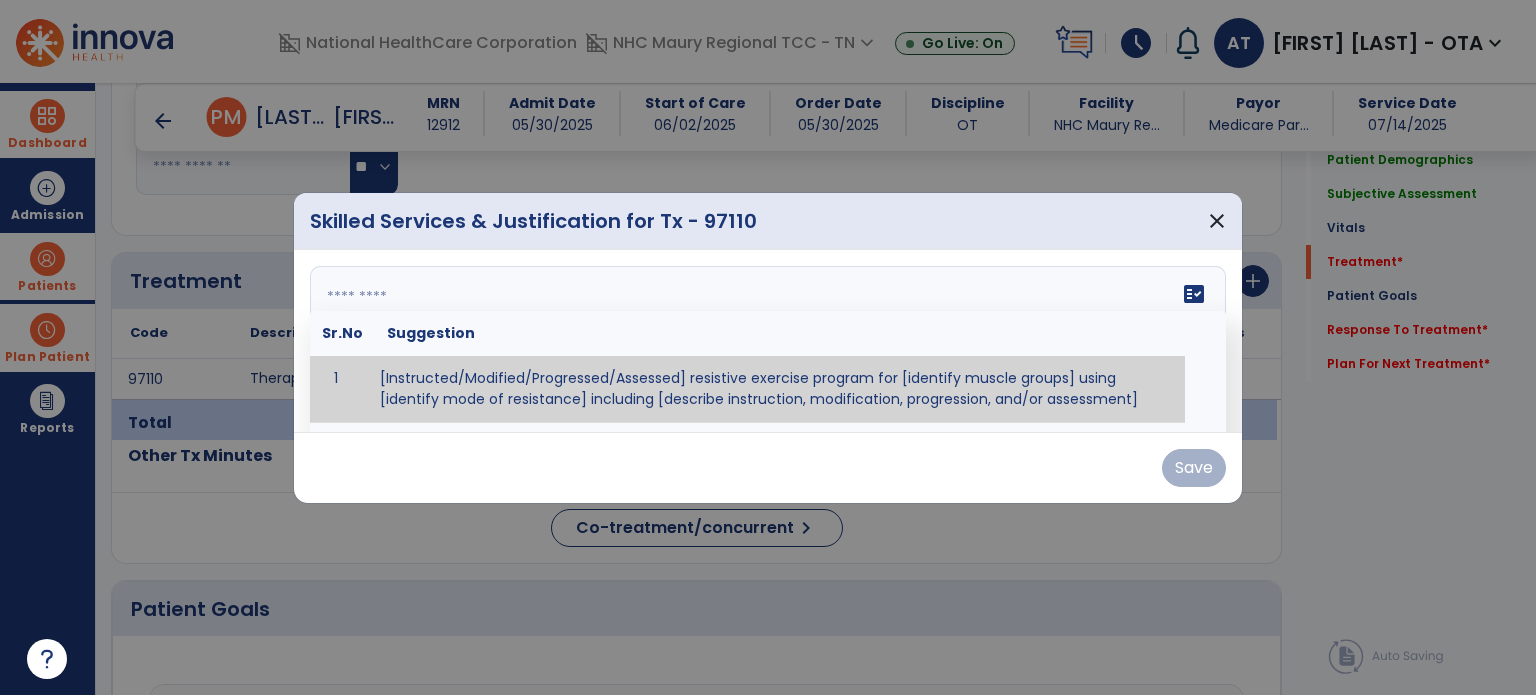 paste on "**********" 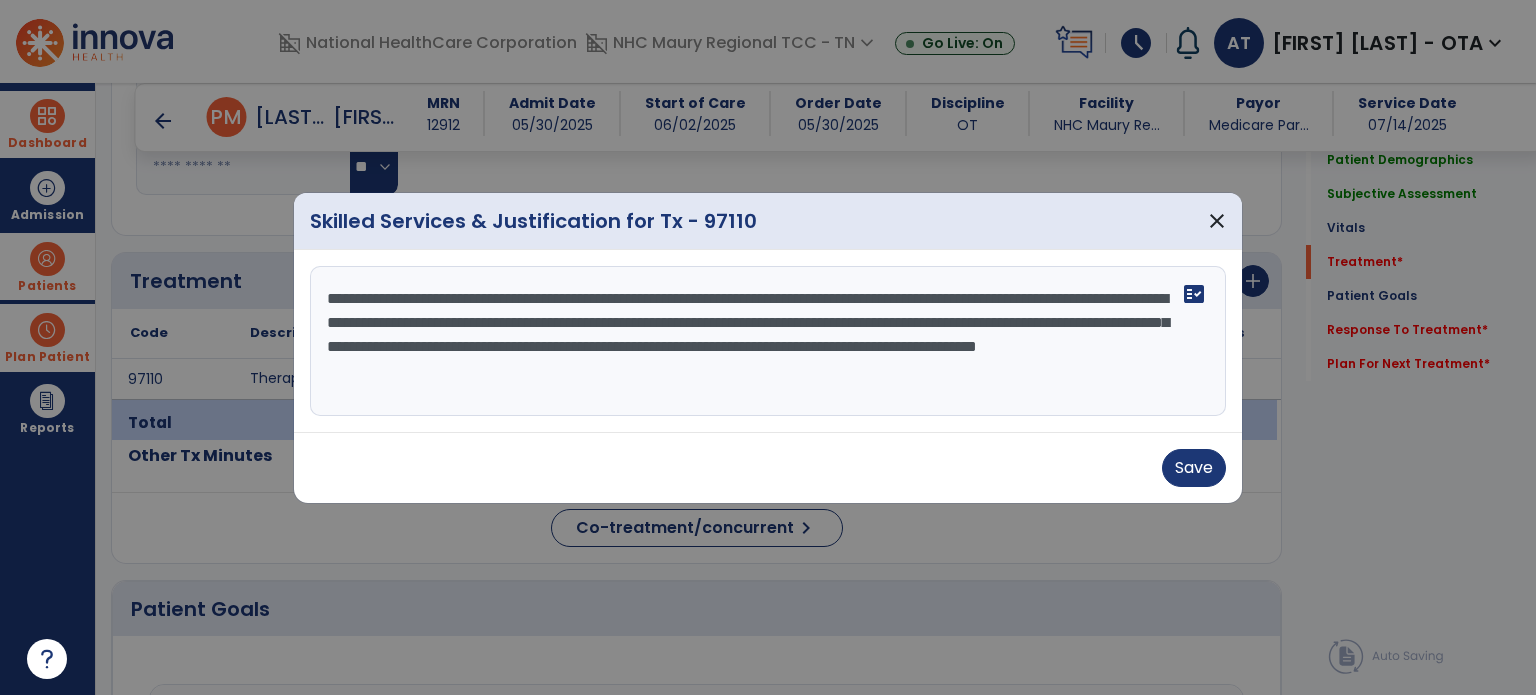 click on "**********" at bounding box center (768, 341) 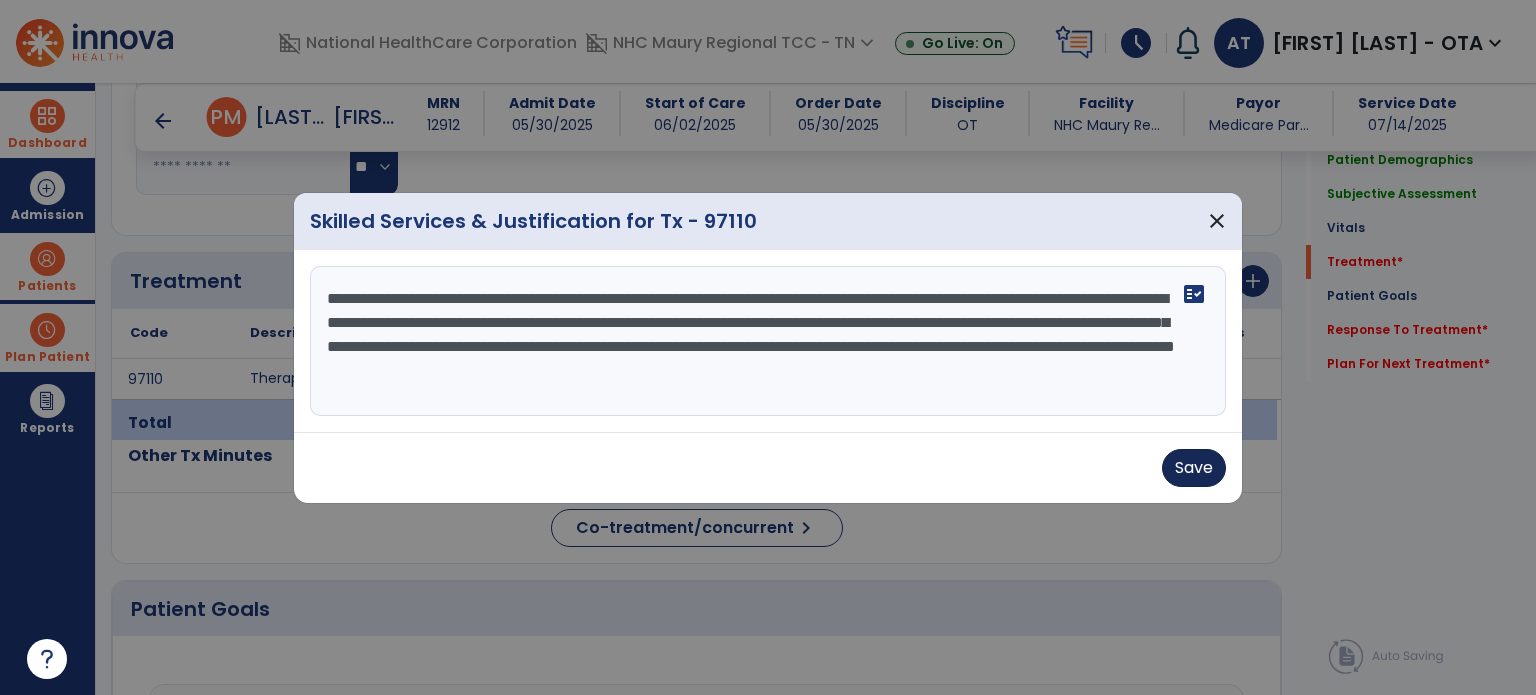 type on "**********" 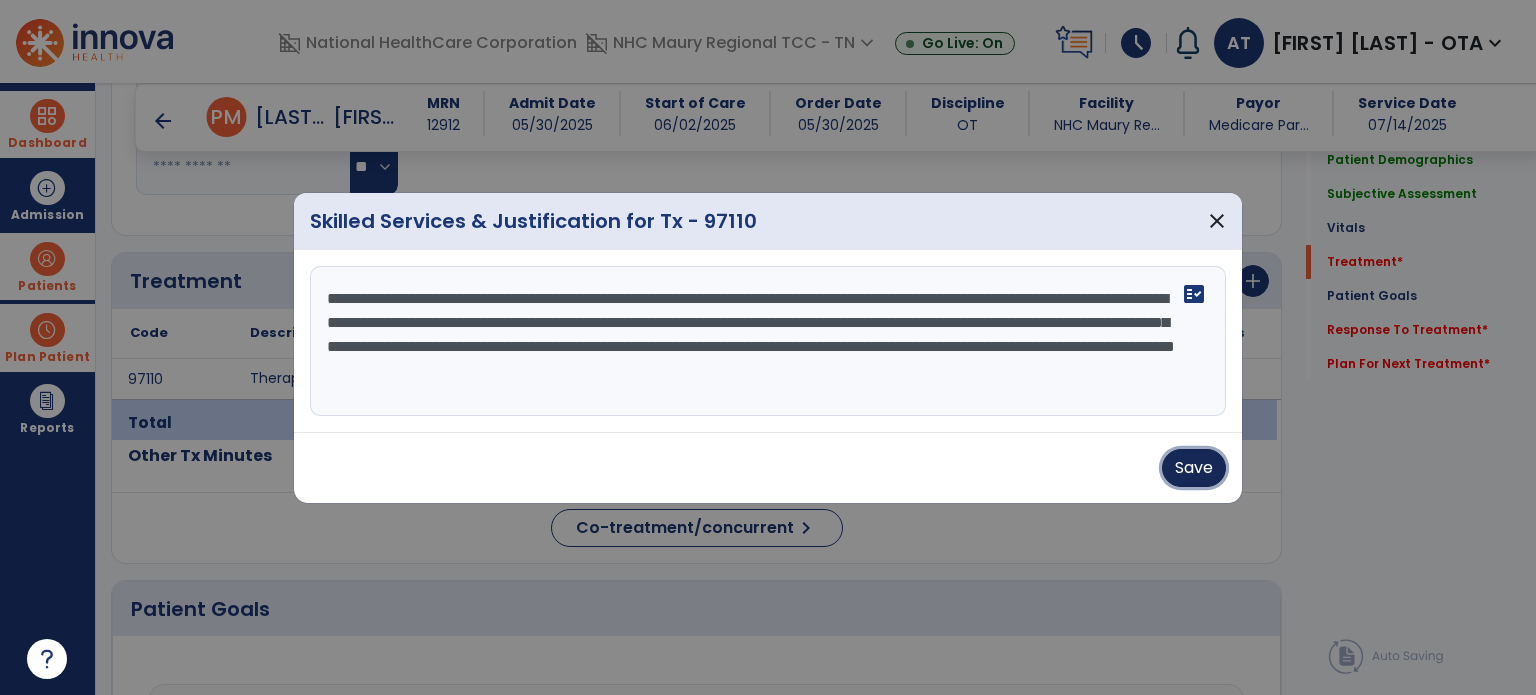 click on "Save" at bounding box center [1194, 468] 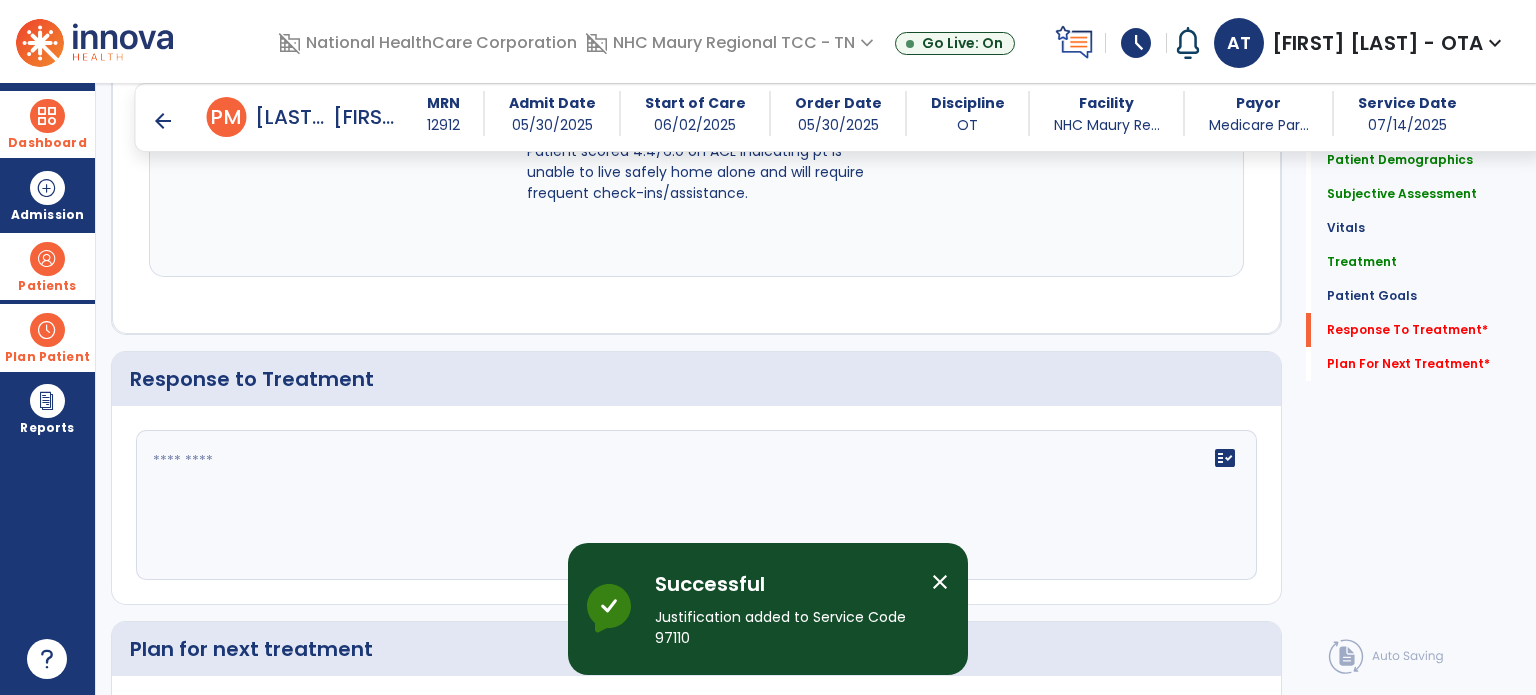 scroll, scrollTop: 2624, scrollLeft: 0, axis: vertical 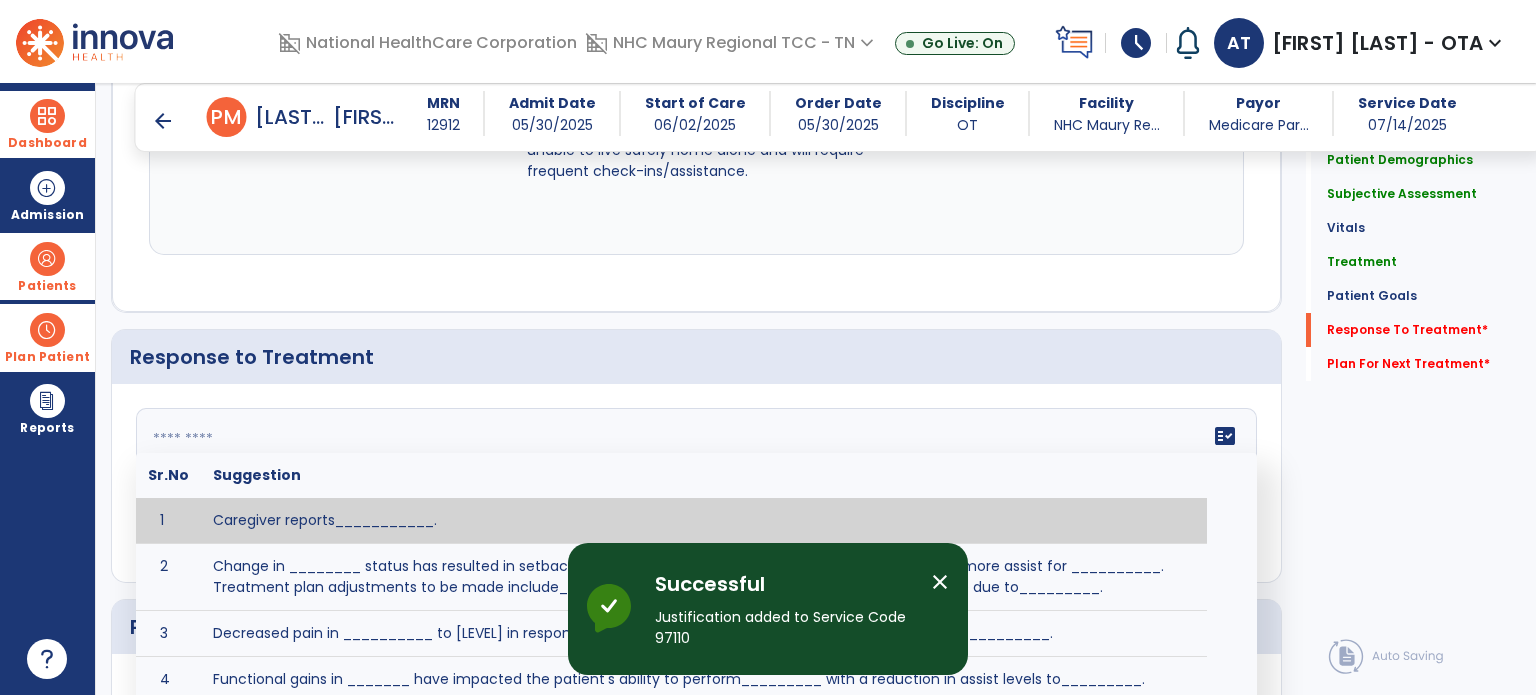 click on "fact_check  Sr.No Suggestion 1 Caregiver reports___________. 2 Change in ________ status has resulted in setback in_______due to ________, requiring patient to need more assist for __________.   Treatment plan adjustments to be made include________.  Progress towards goals is expected to continue due to_________. 3 Decreased pain in __________ to [LEVEL] in response to [MODALITY/TREATMENT] allows for improvement in _________. 4 Functional gains in _______ have impacted the patient's ability to perform_________ with a reduction in assist levels to_________. 5 Functional progress this week has been significant due to__________. 6 Gains in ________ have improved the patient's ability to perform ______with decreased levels of assist to___________. 7 Improvement in ________allows patient to tolerate higher levels of challenges in_________. 8 Pain in [AREA] has decreased to [LEVEL] in response to [TREATMENT/MODALITY], allowing fore ease in completing__________. 9 10 11 12 13 14 15 16 17 18 19 20 21" 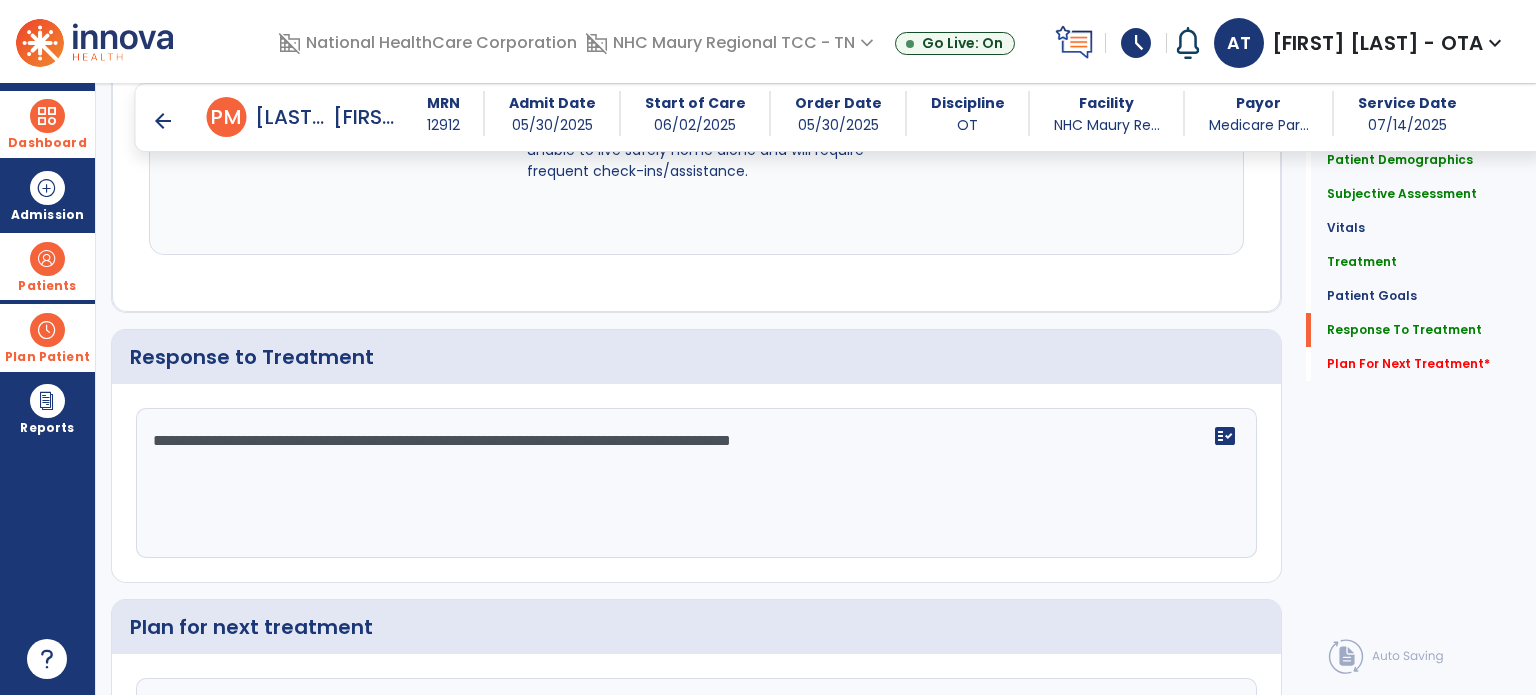scroll, scrollTop: 2624, scrollLeft: 0, axis: vertical 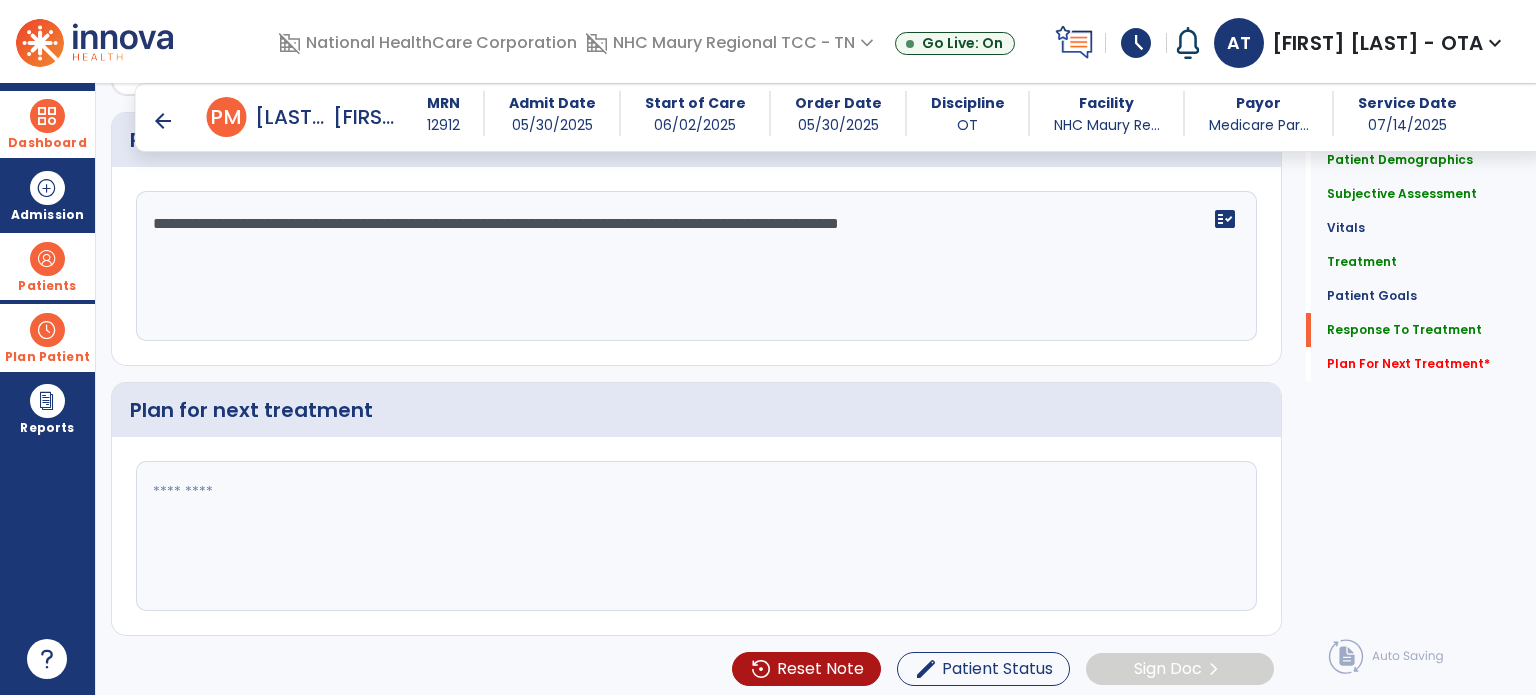 type on "**********" 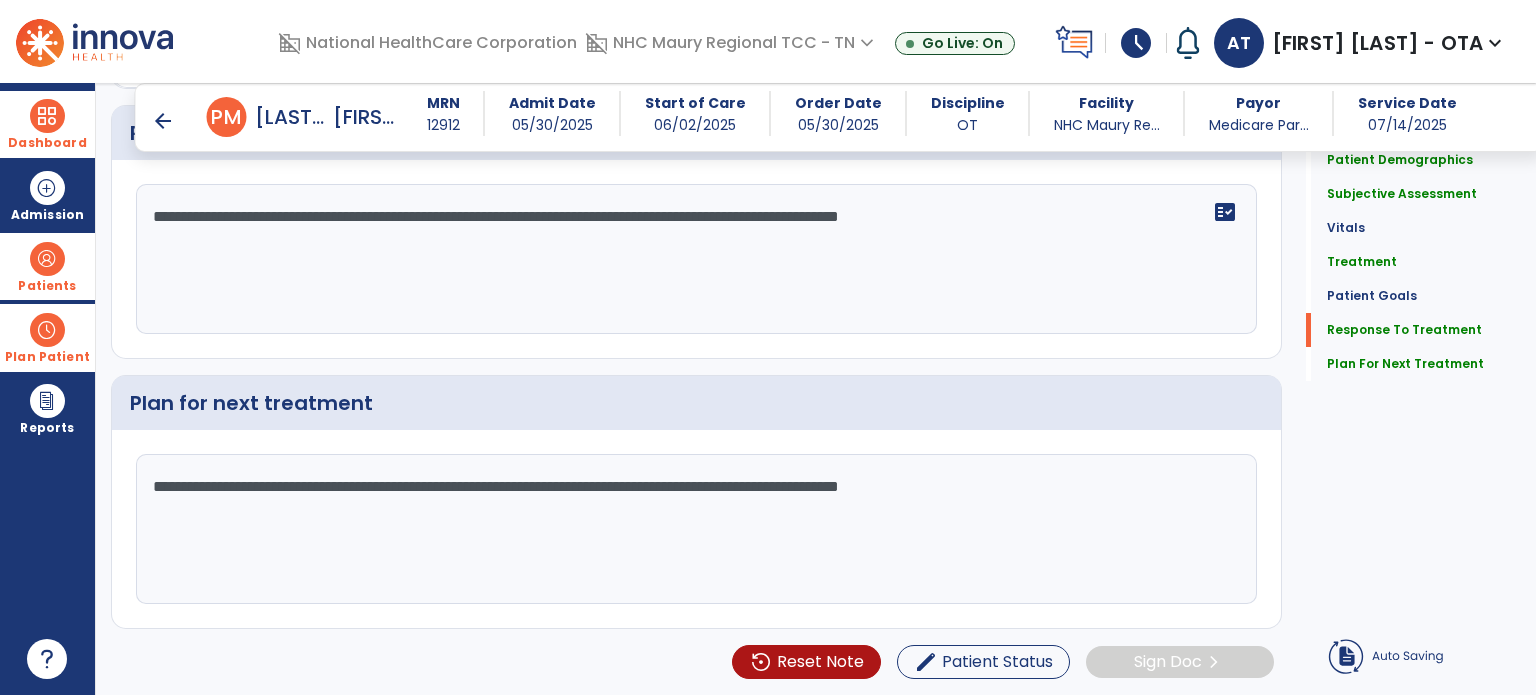 scroll, scrollTop: 2841, scrollLeft: 0, axis: vertical 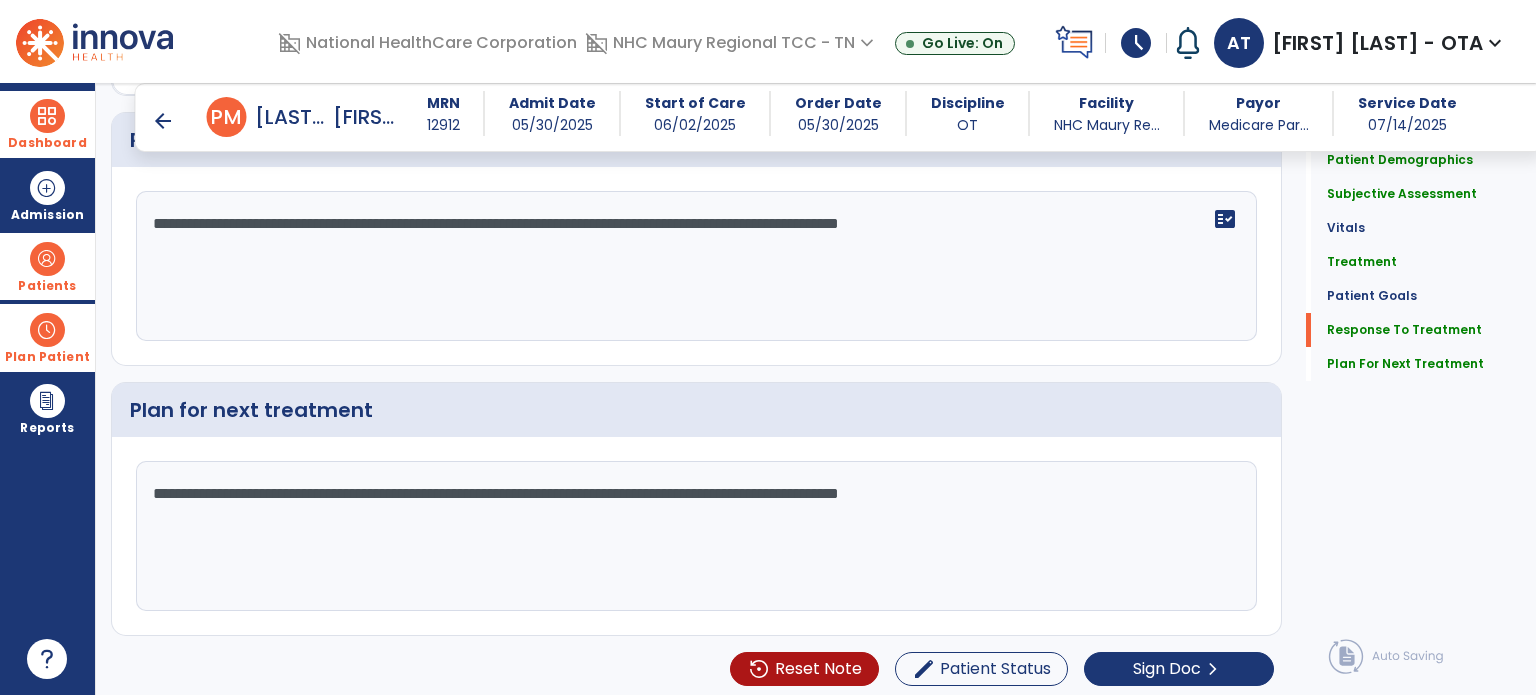 type on "**********" 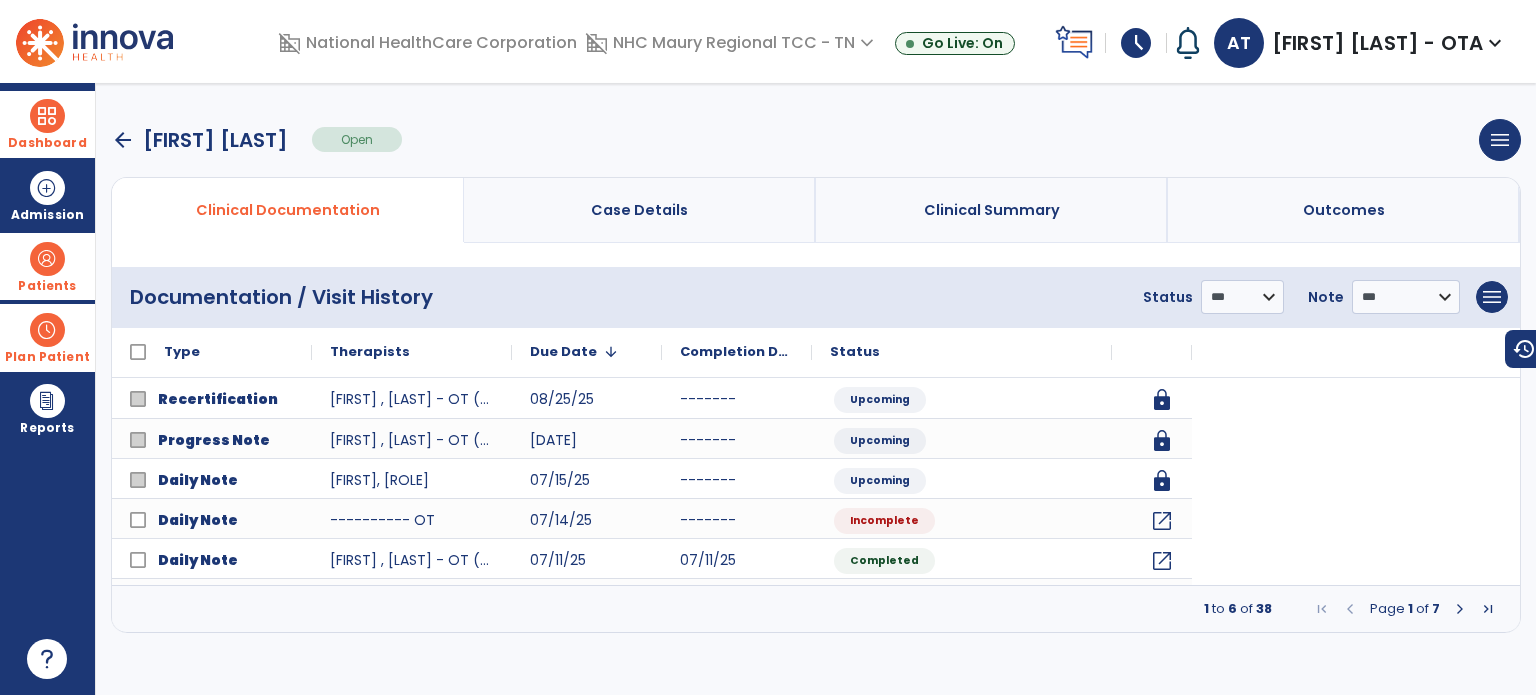 scroll, scrollTop: 0, scrollLeft: 0, axis: both 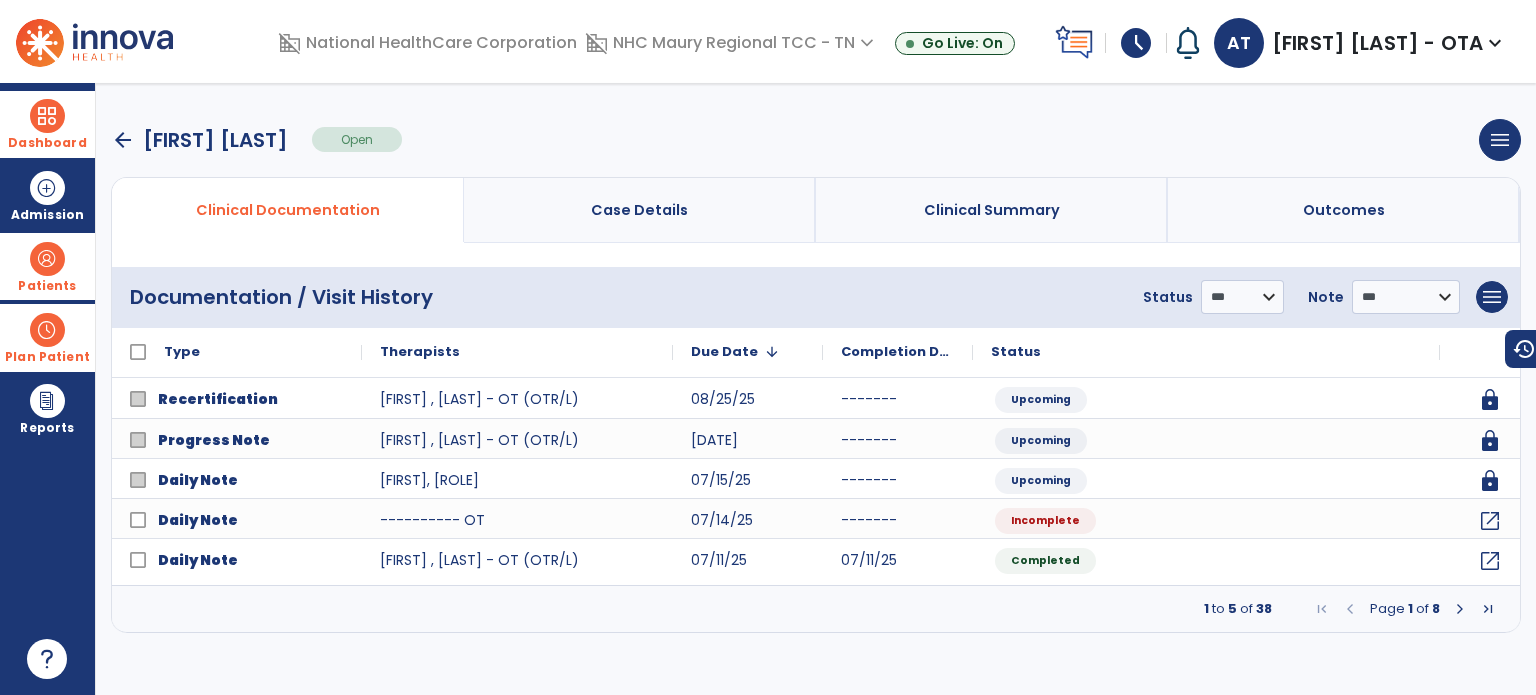click at bounding box center (47, 116) 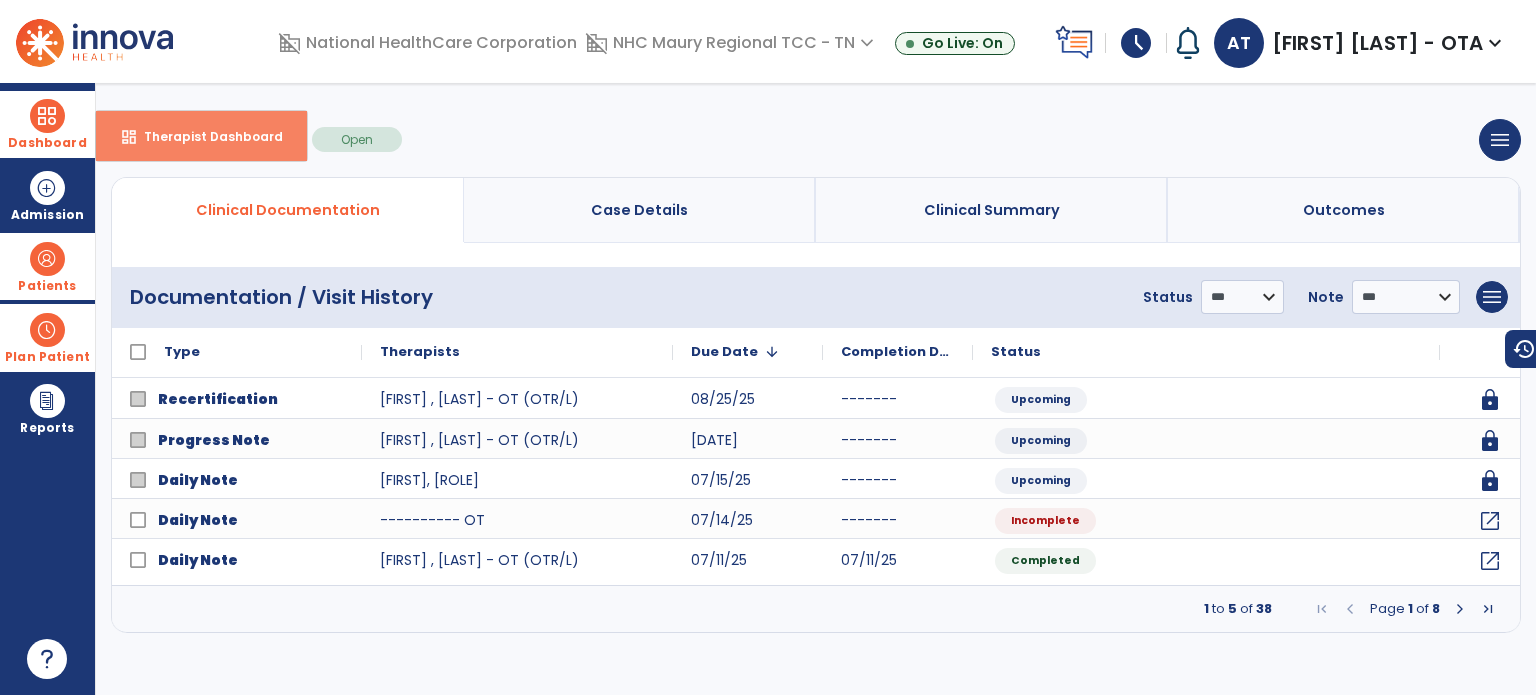 click on "Therapist Dashboard" at bounding box center [205, 136] 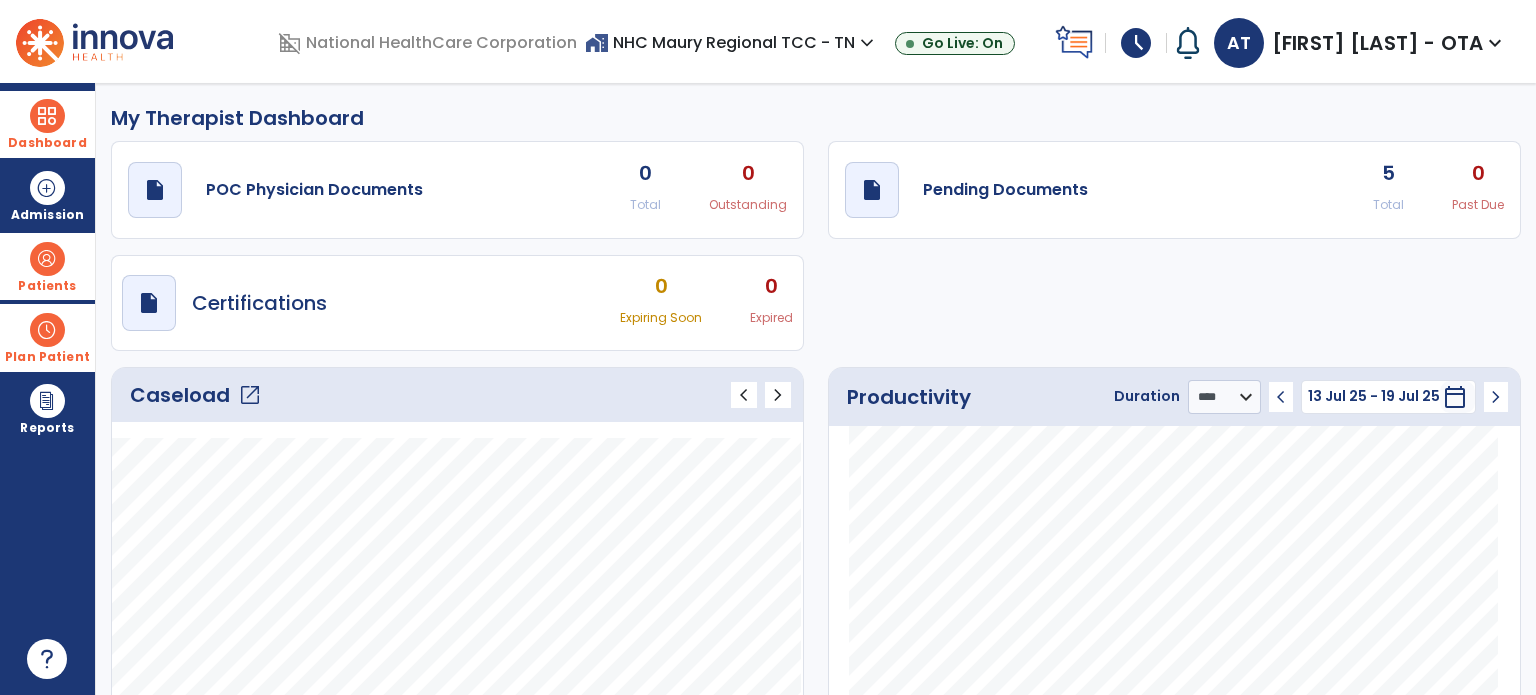 click on "schedule" at bounding box center (1136, 43) 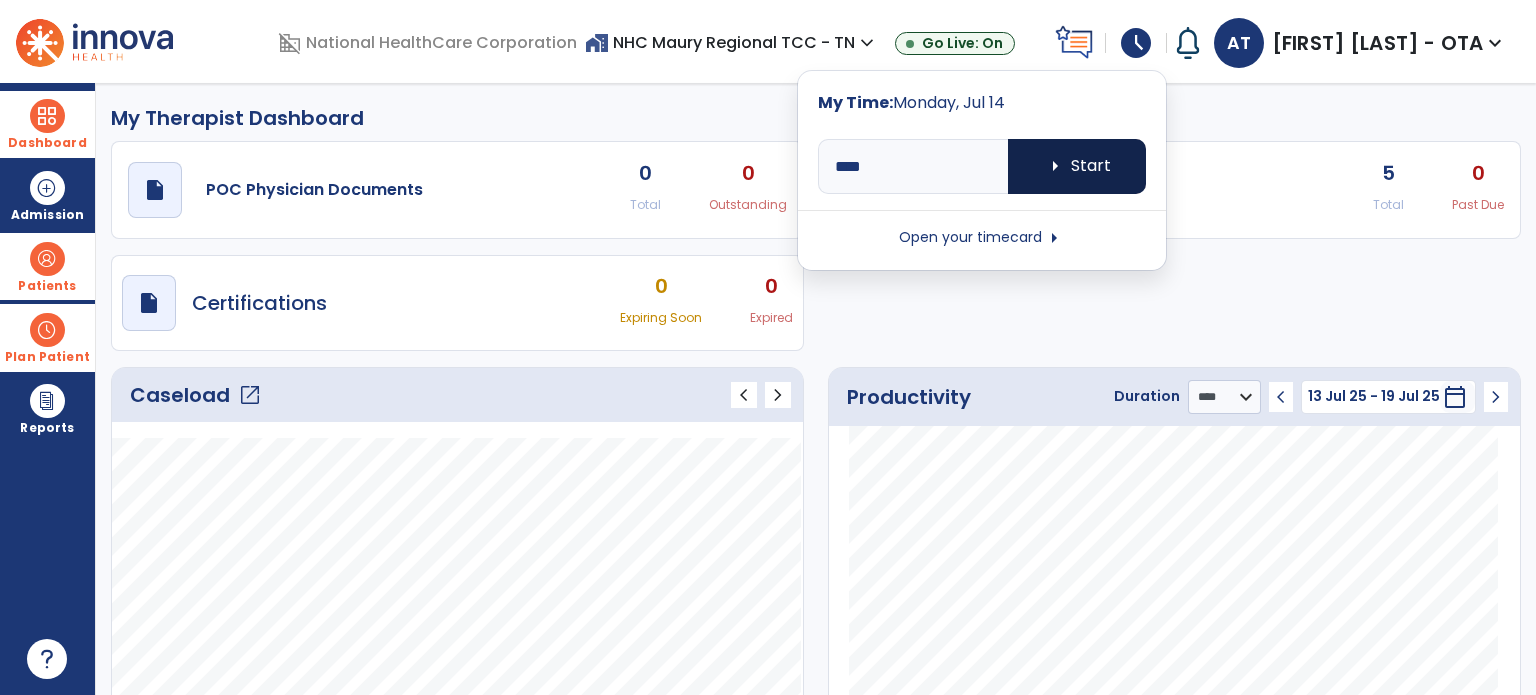 click on "arrow_right" at bounding box center [1055, 166] 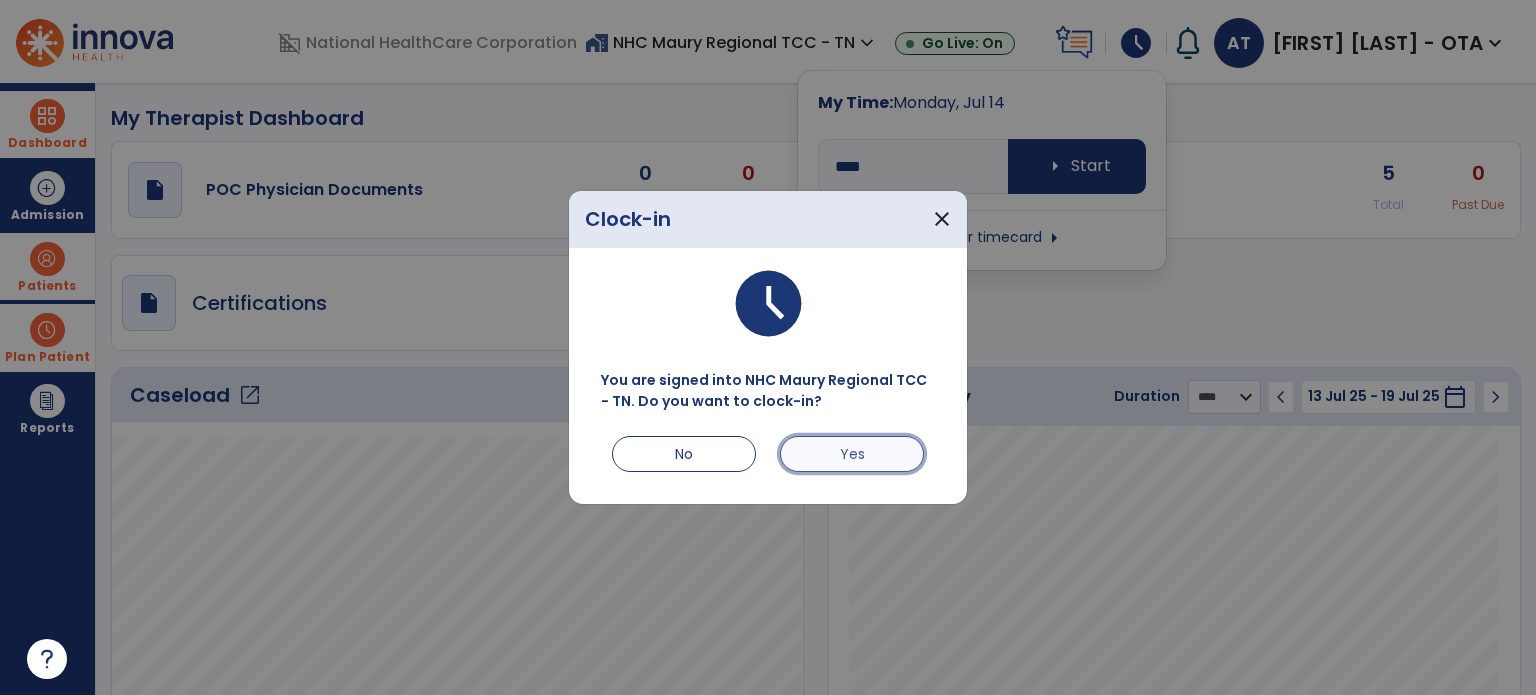 click on "Yes" at bounding box center [852, 454] 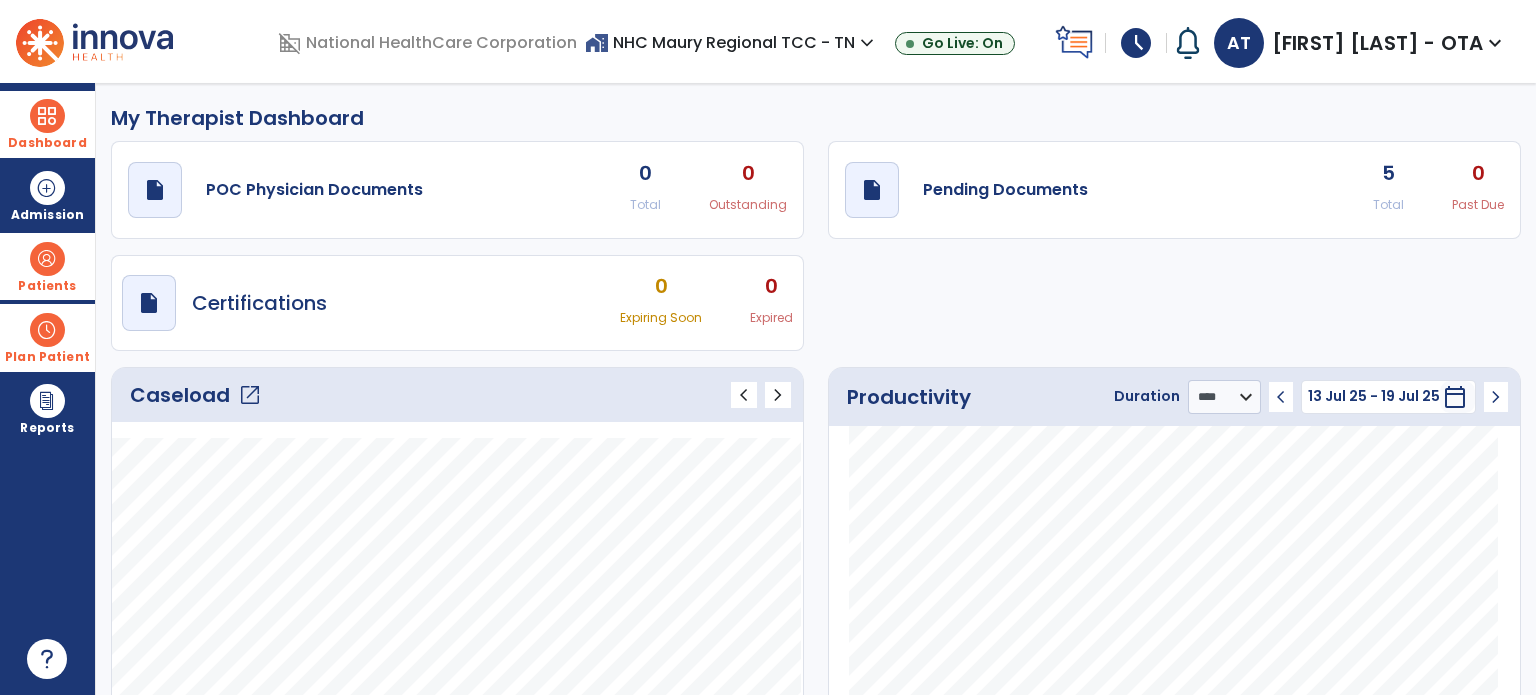 click on "open_in_new" 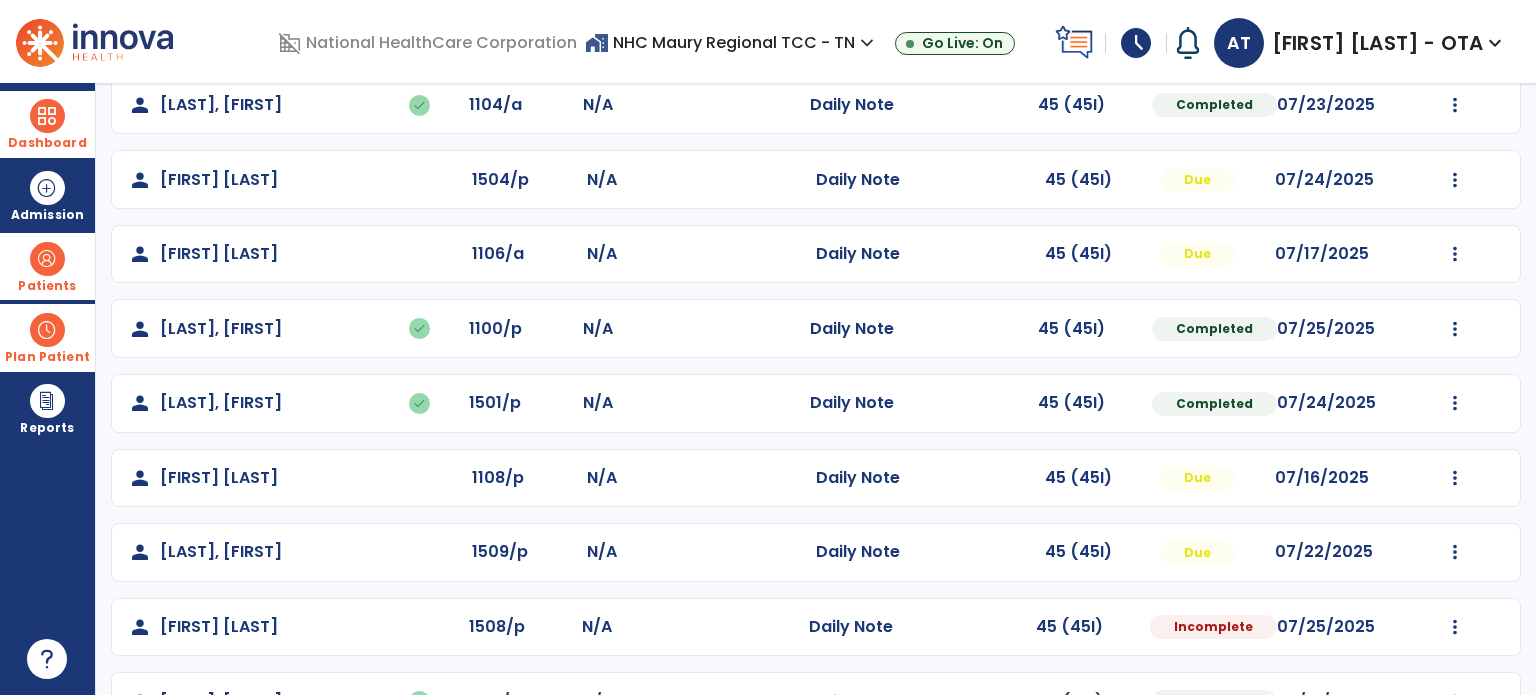 scroll, scrollTop: 244, scrollLeft: 0, axis: vertical 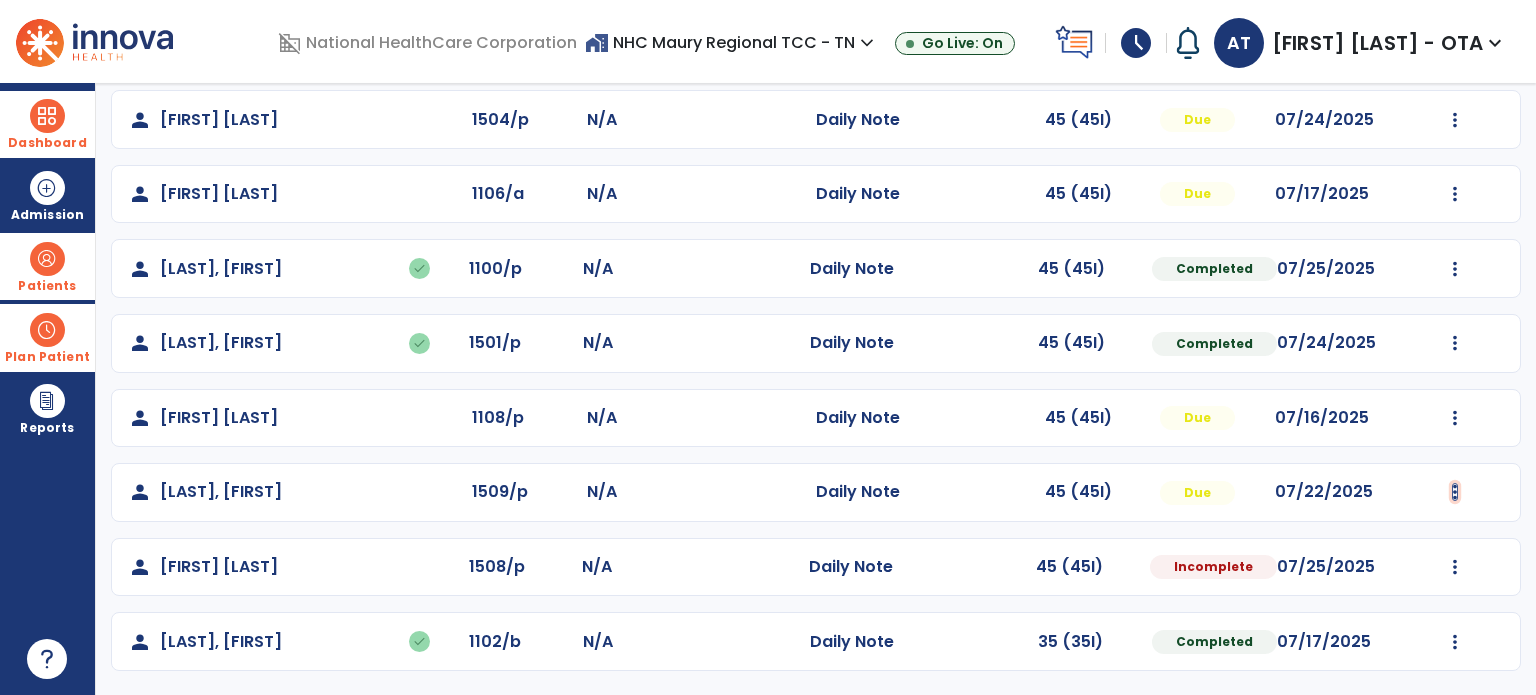click at bounding box center [1455, 45] 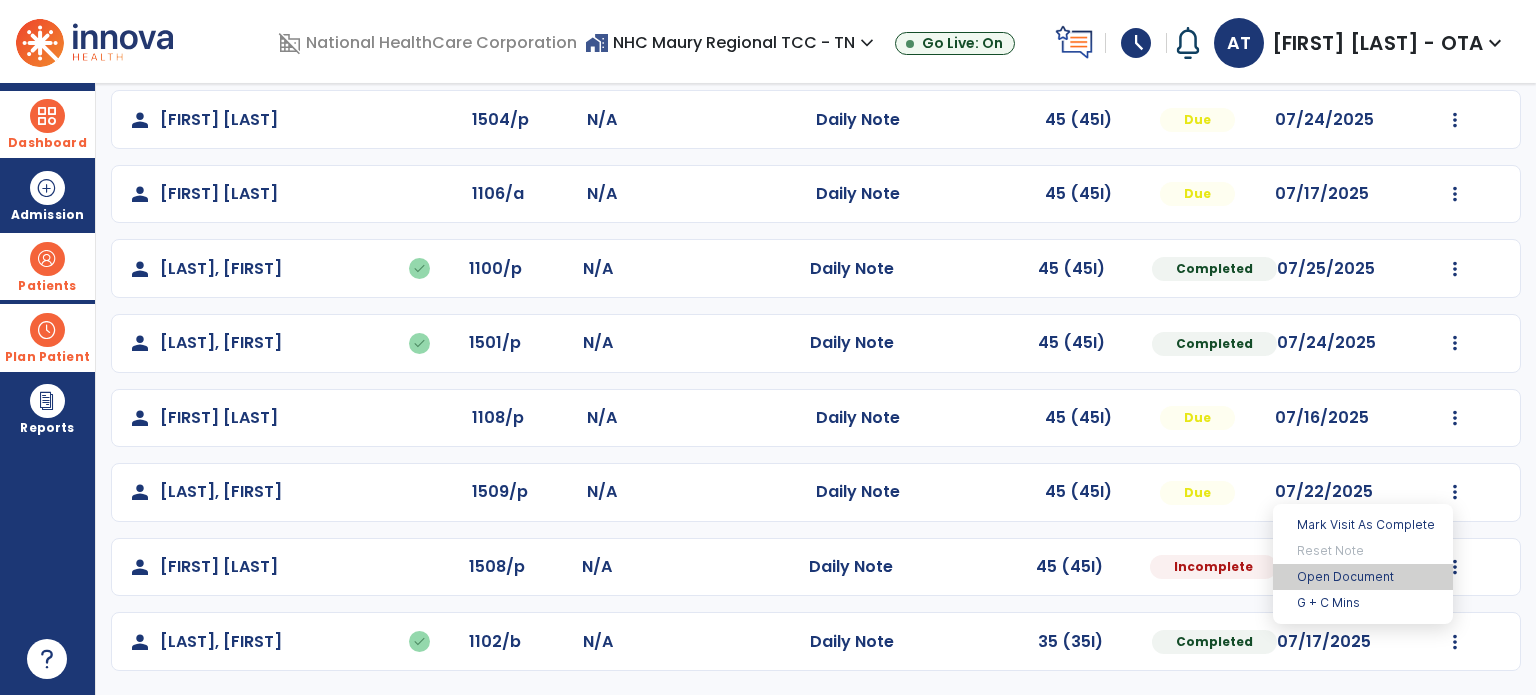 click on "Open Document" at bounding box center [1363, 577] 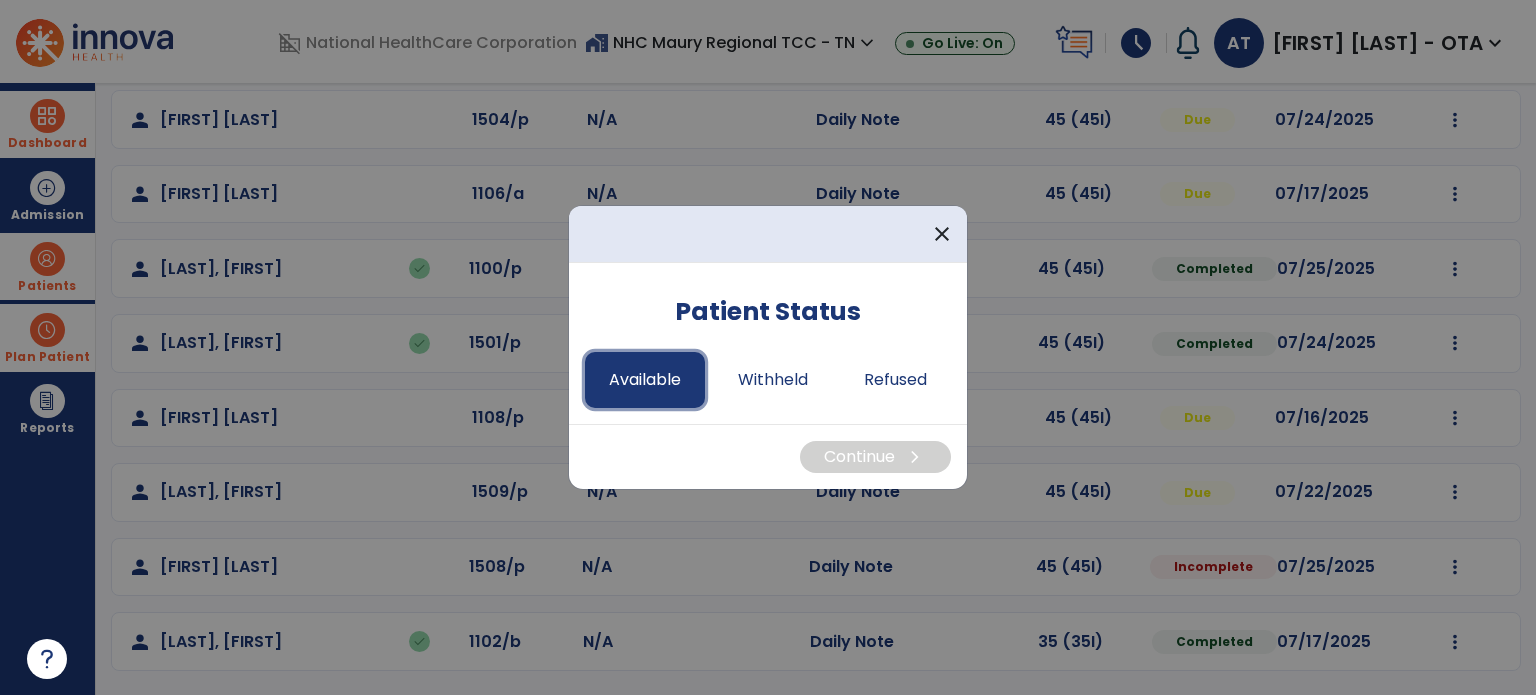 click on "Available" at bounding box center [645, 380] 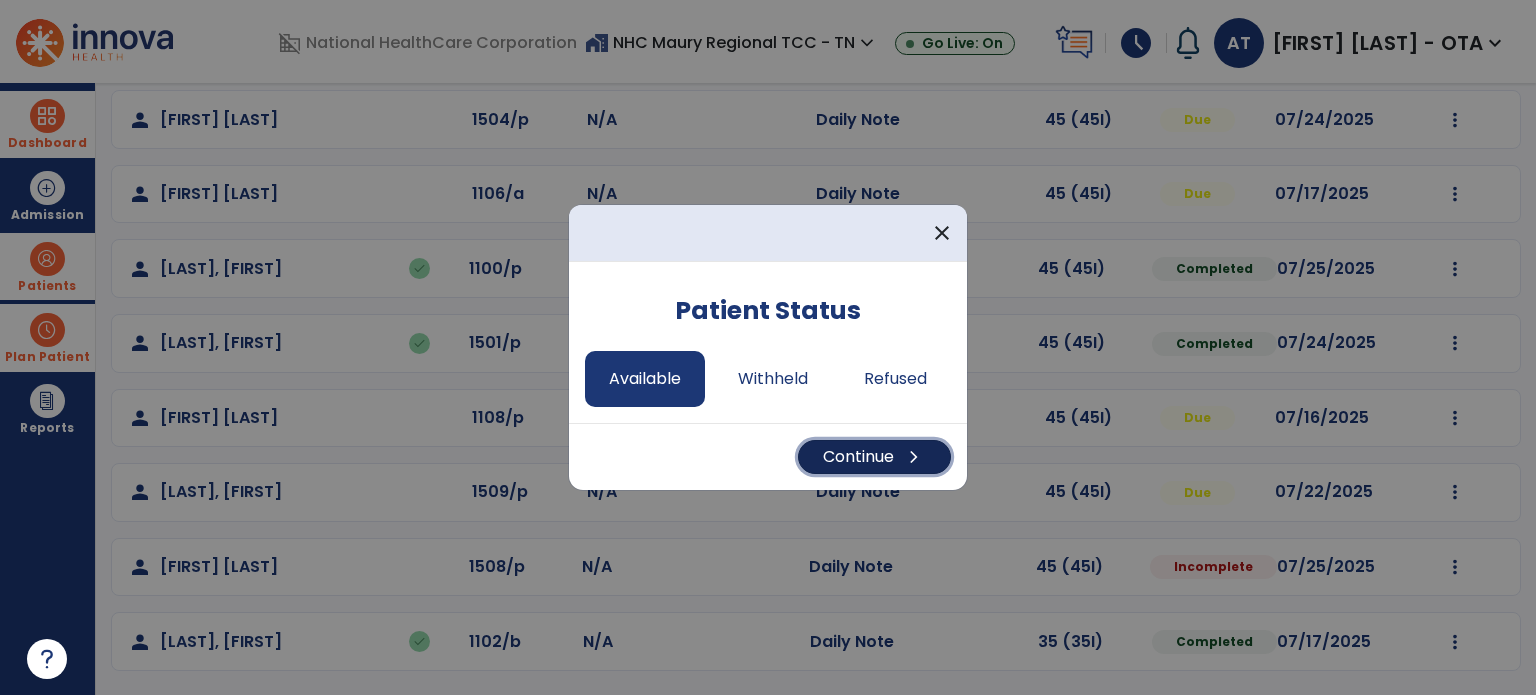 click on "Continue   chevron_right" at bounding box center (874, 457) 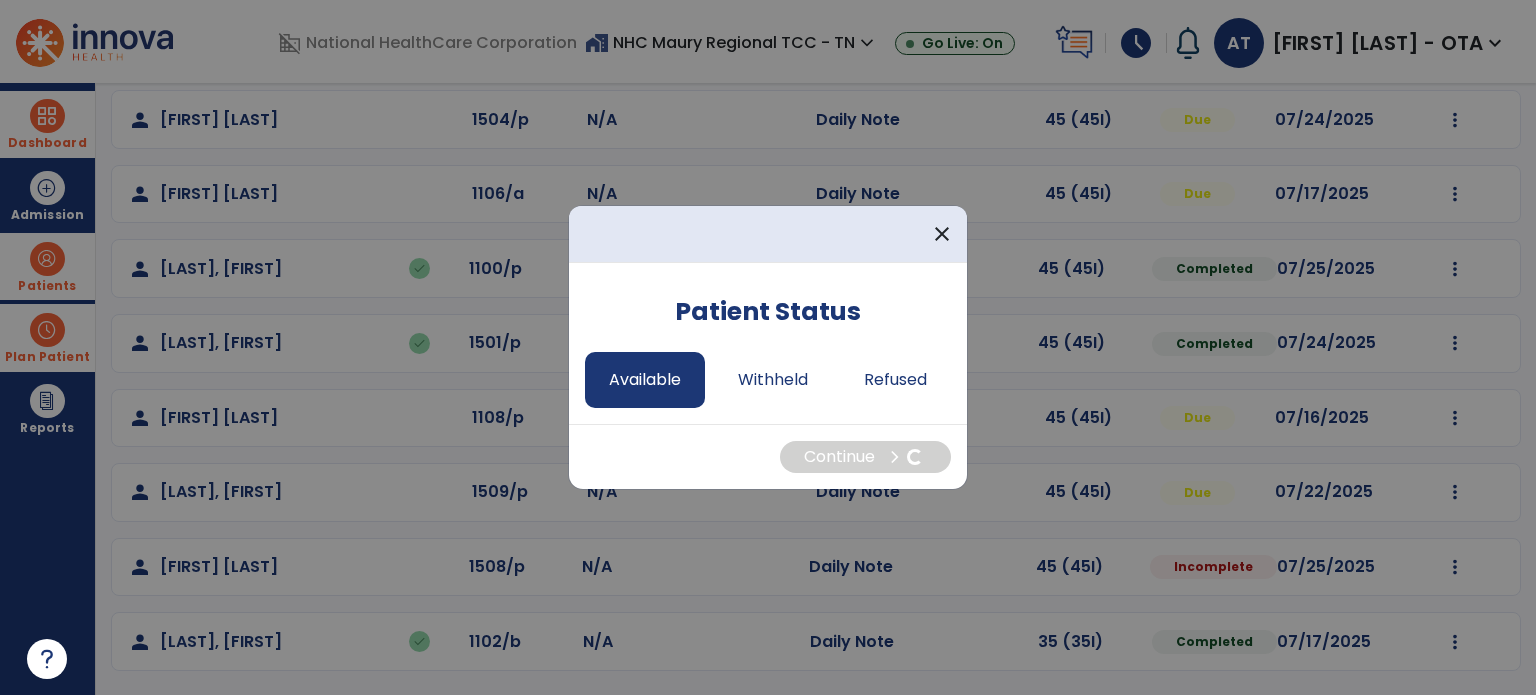 select on "*" 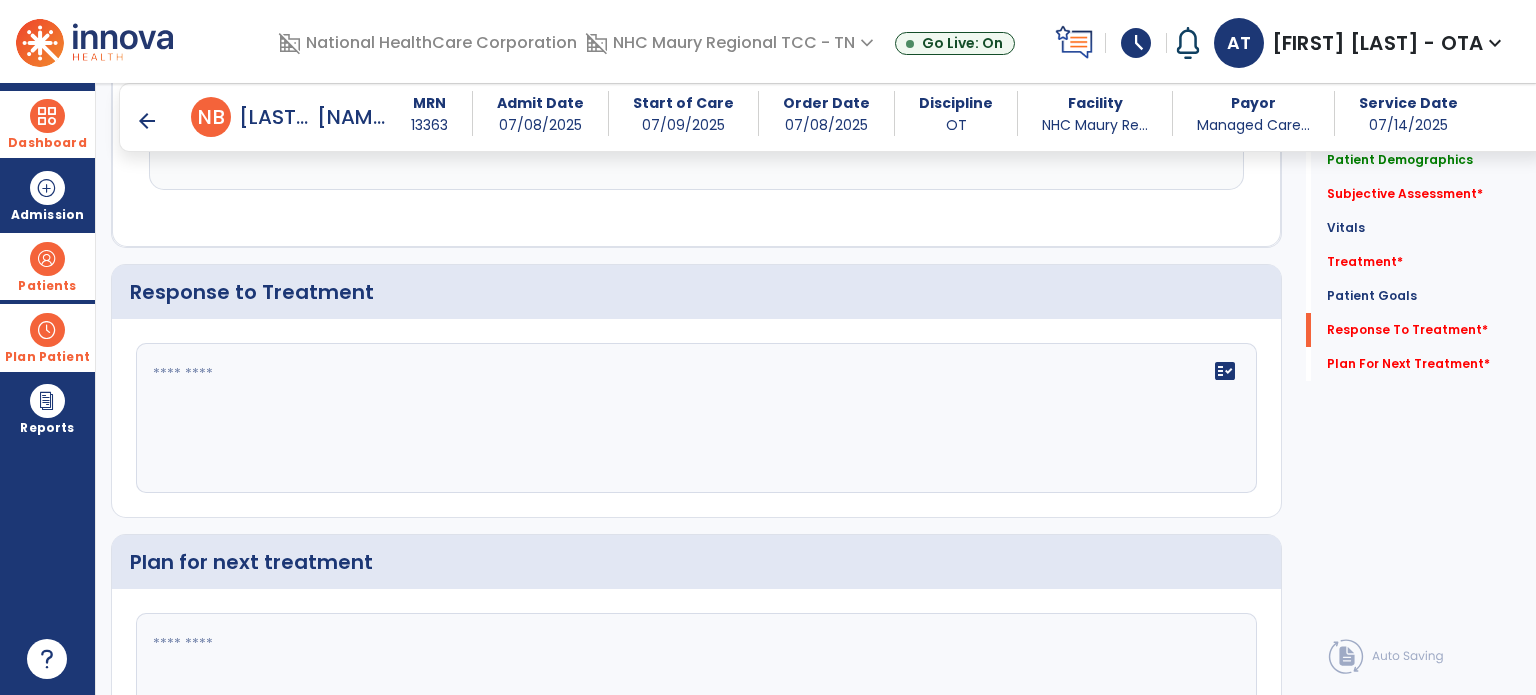 scroll, scrollTop: 2595, scrollLeft: 0, axis: vertical 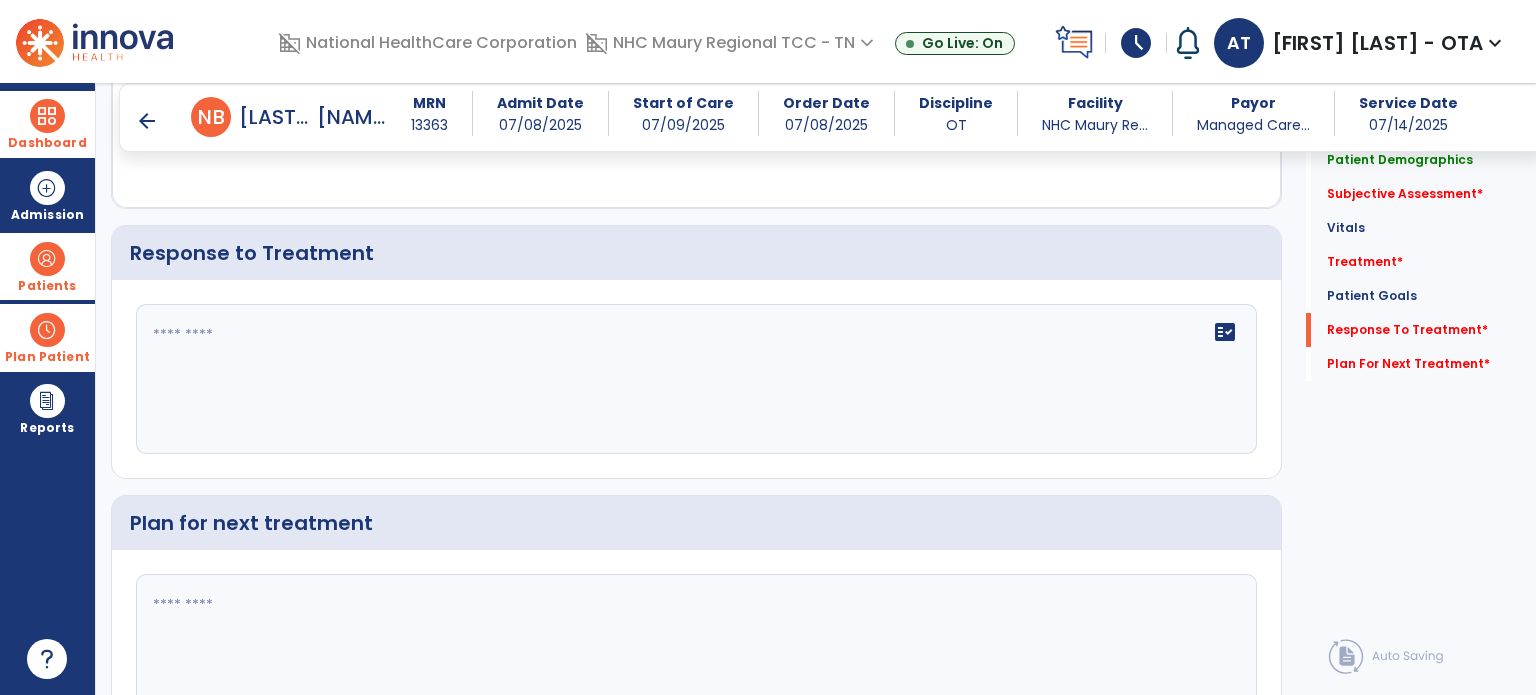 click on "arrow_back" at bounding box center (147, 121) 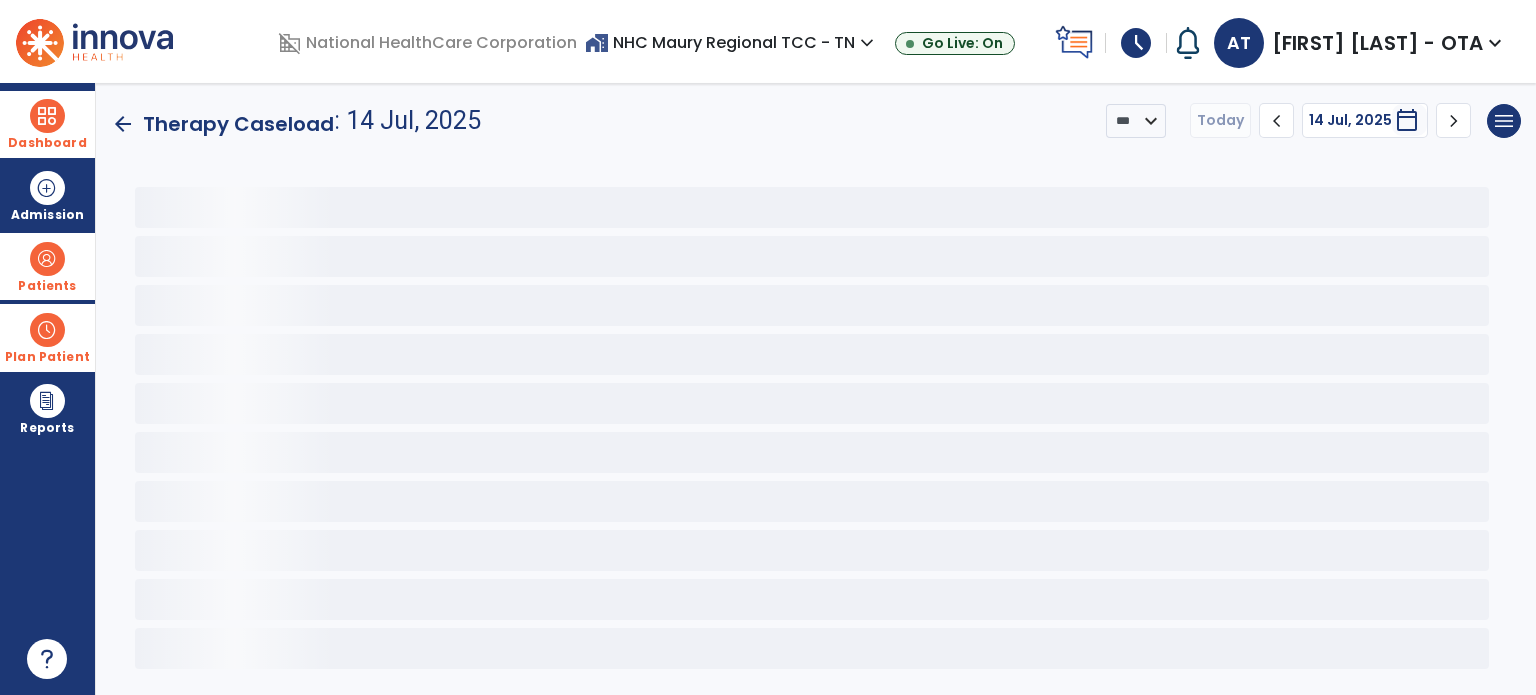 scroll, scrollTop: 0, scrollLeft: 0, axis: both 